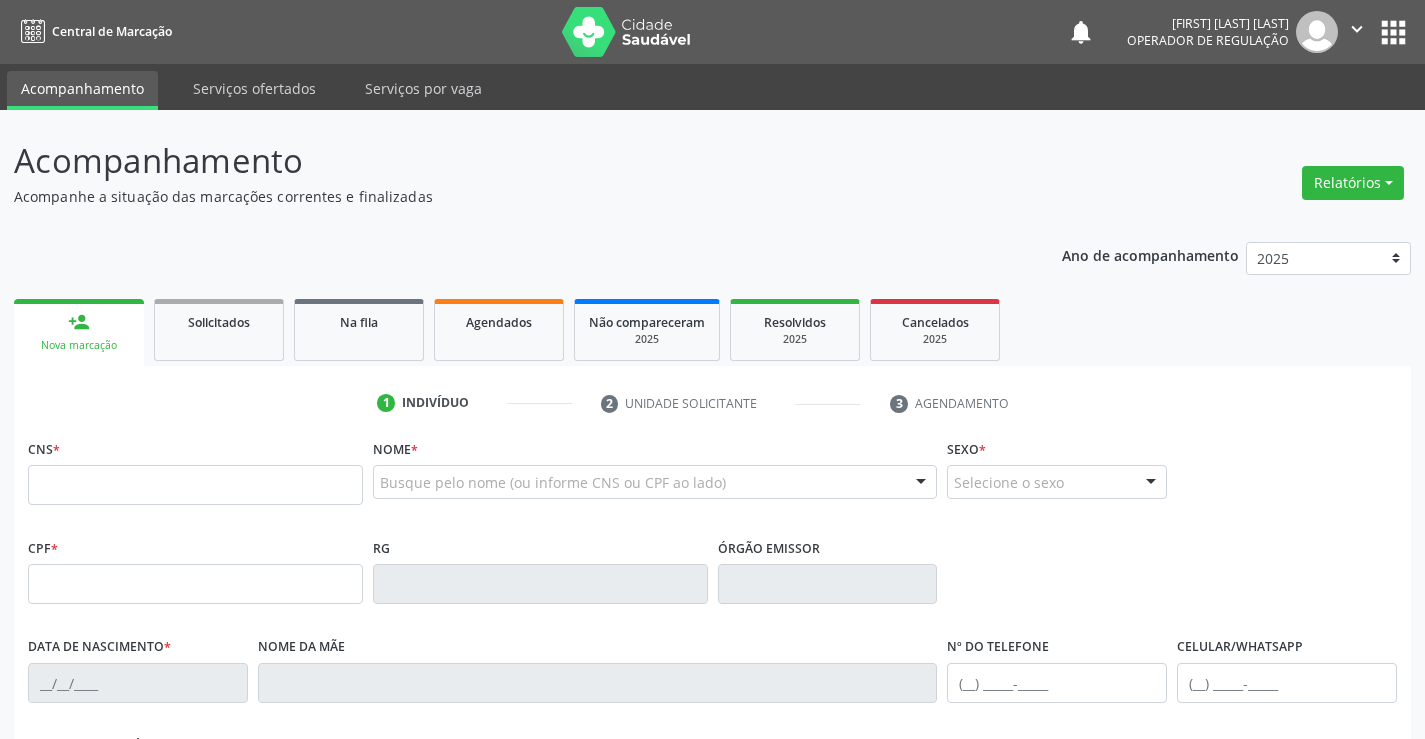 scroll, scrollTop: 0, scrollLeft: 0, axis: both 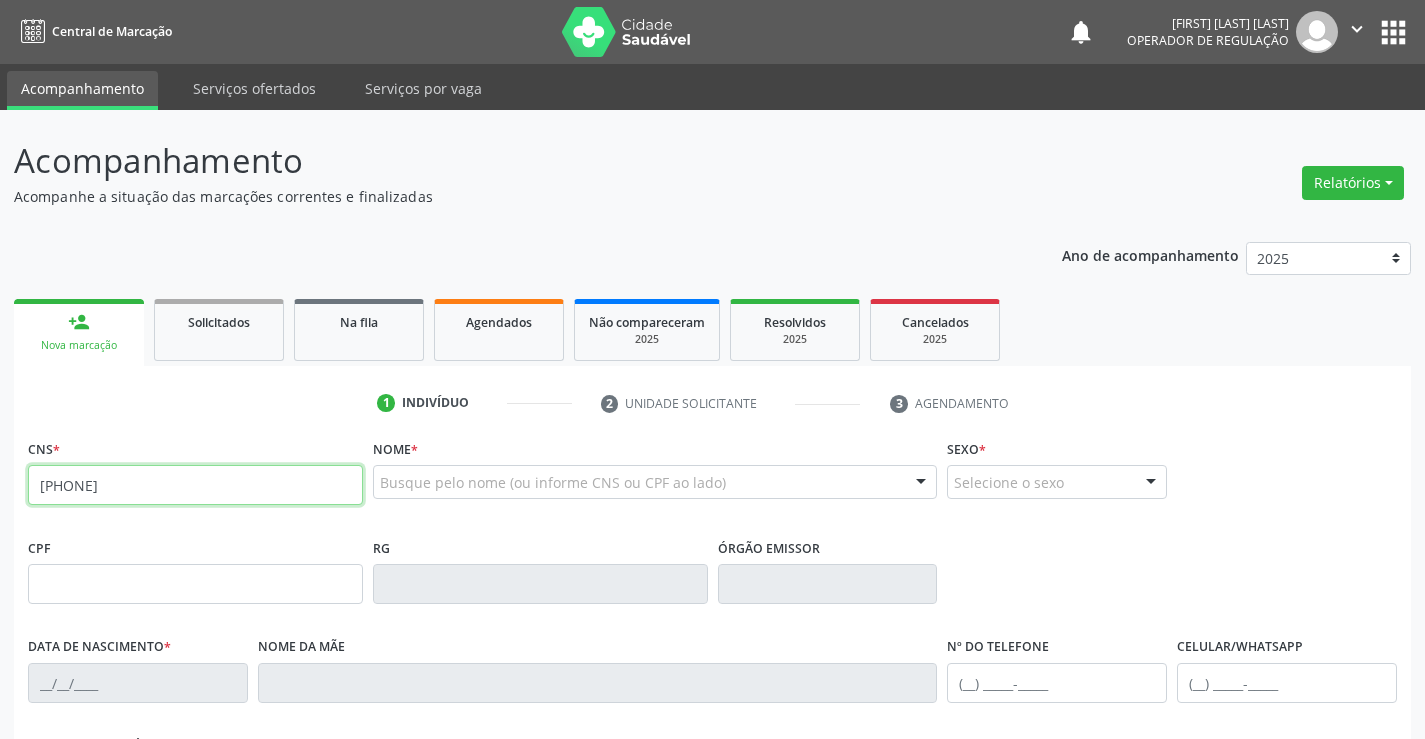 type on "706 0073 9781 4348" 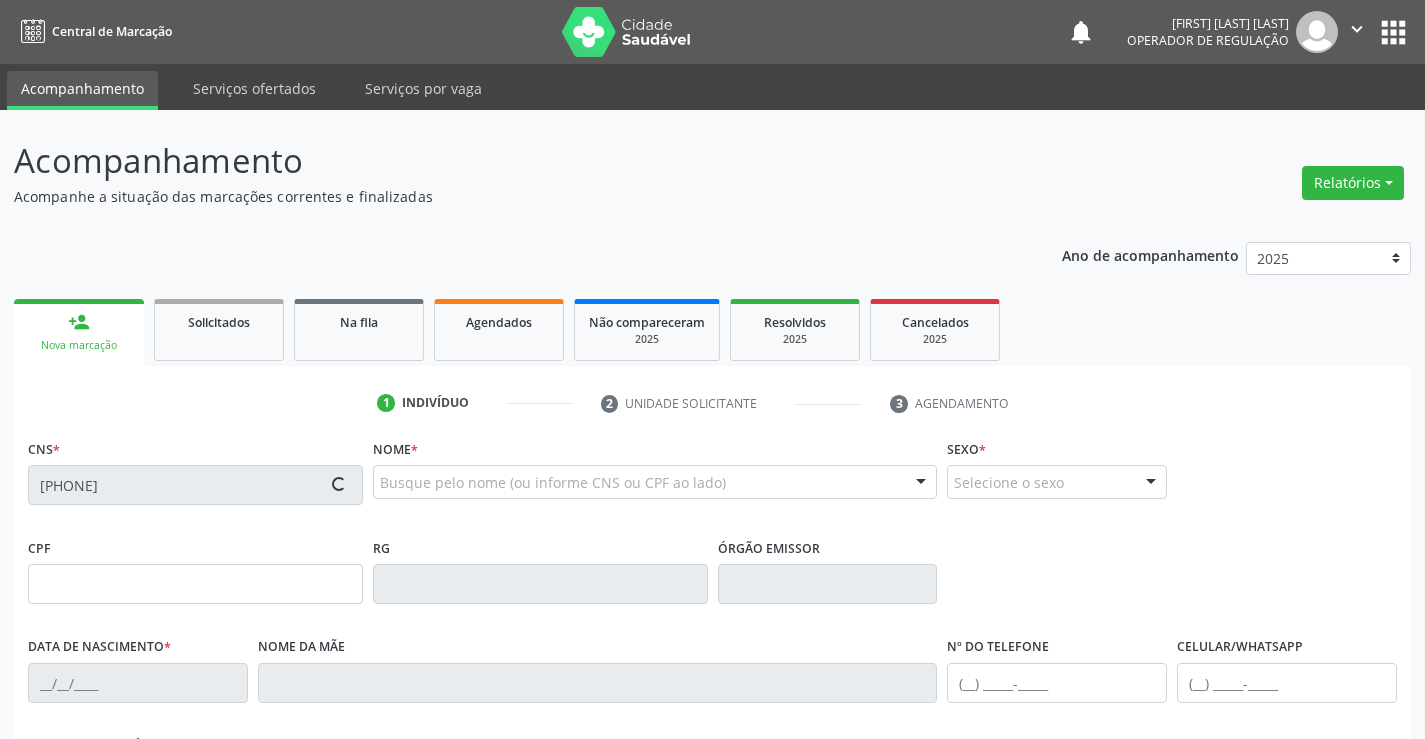 type on "21/06/2024" 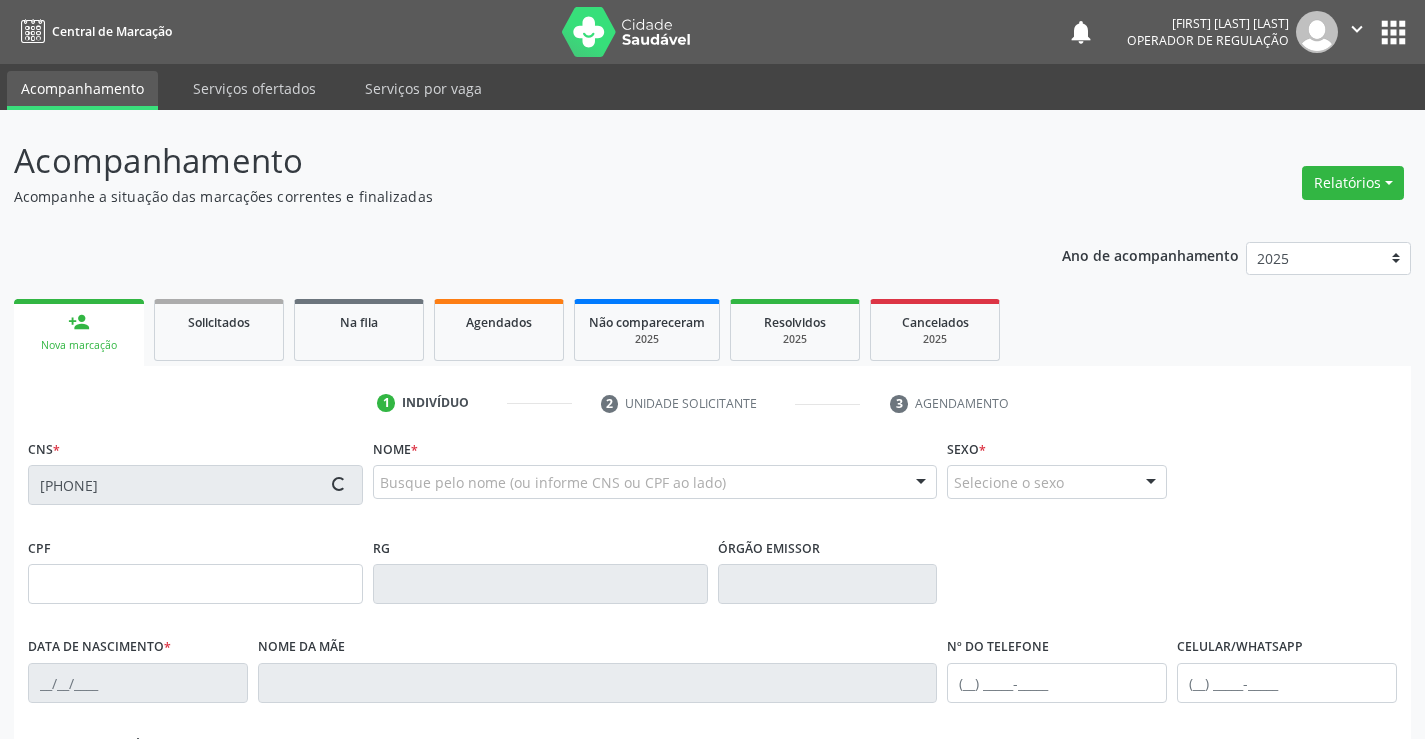 type on "(74) 98819-6284" 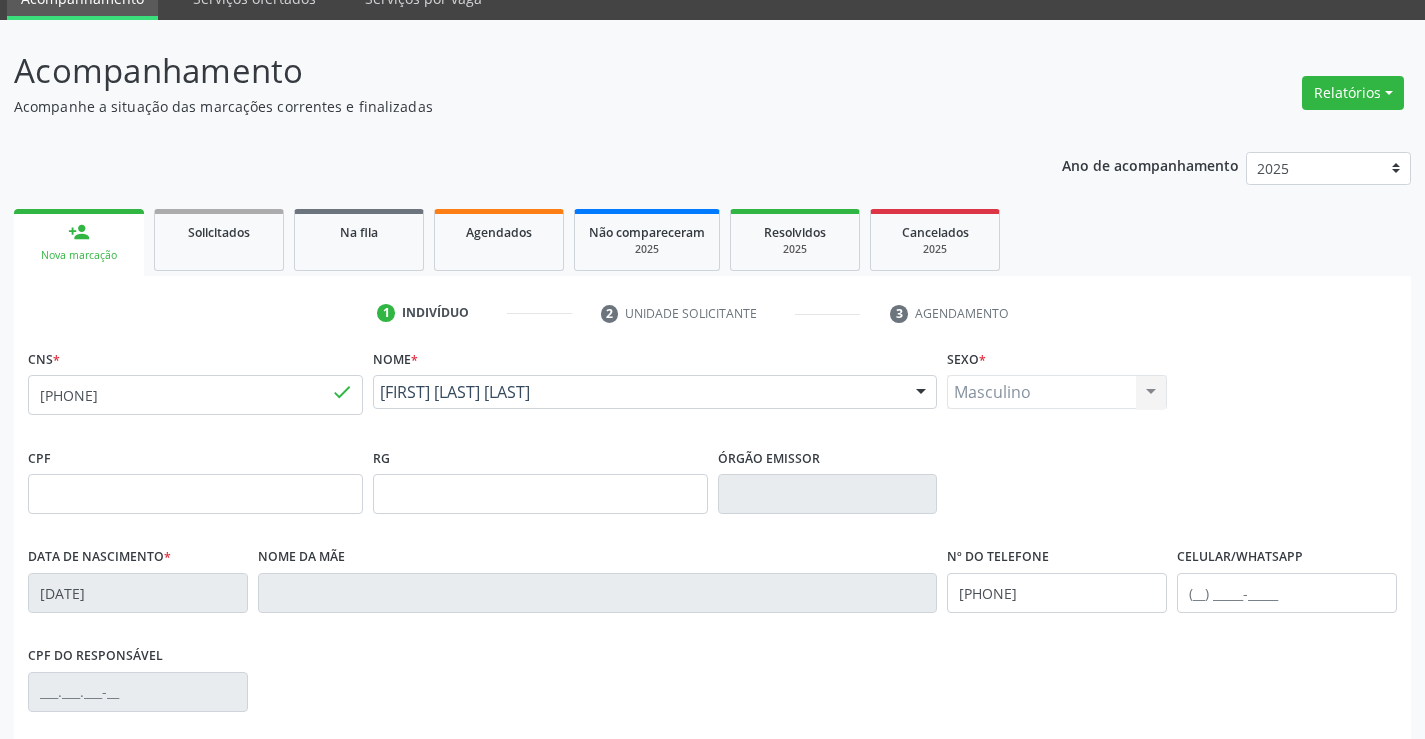 scroll, scrollTop: 345, scrollLeft: 0, axis: vertical 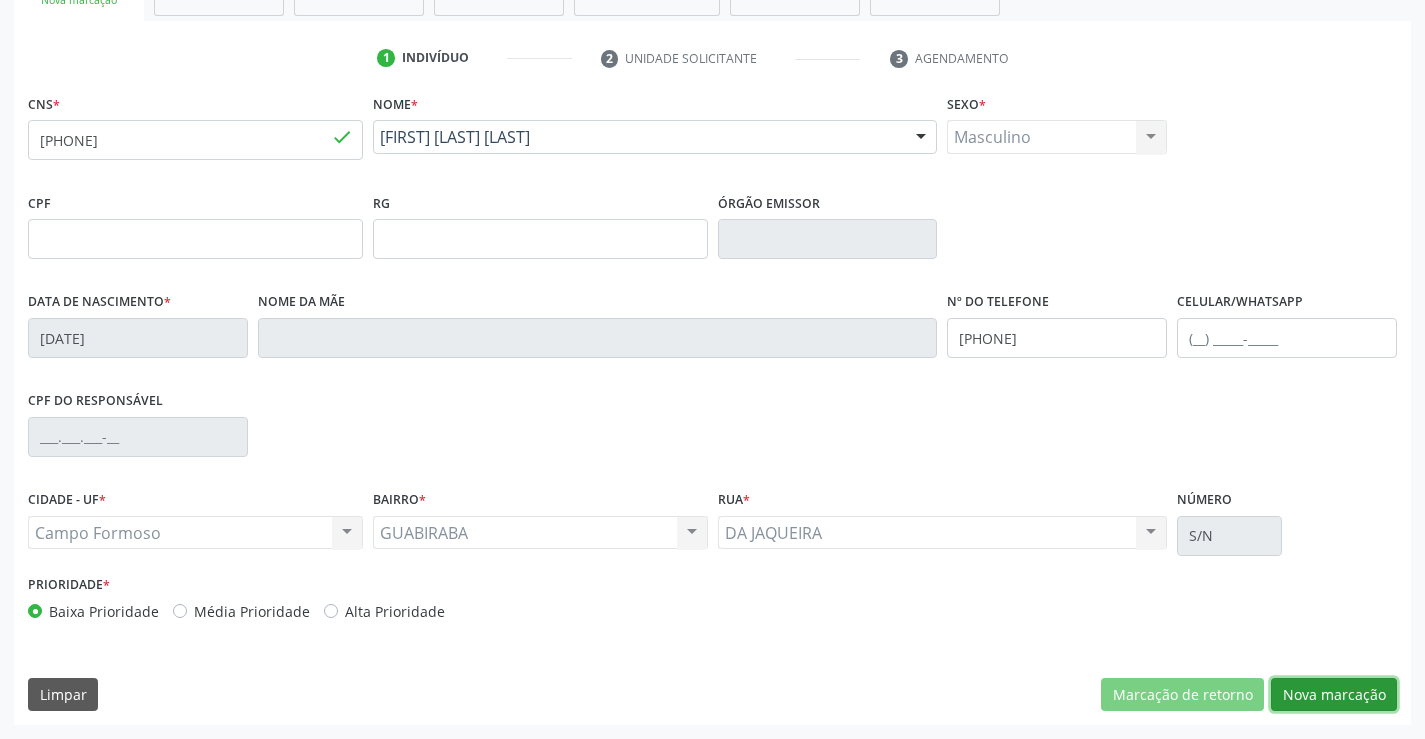 click on "Nova marcação" at bounding box center (1334, 695) 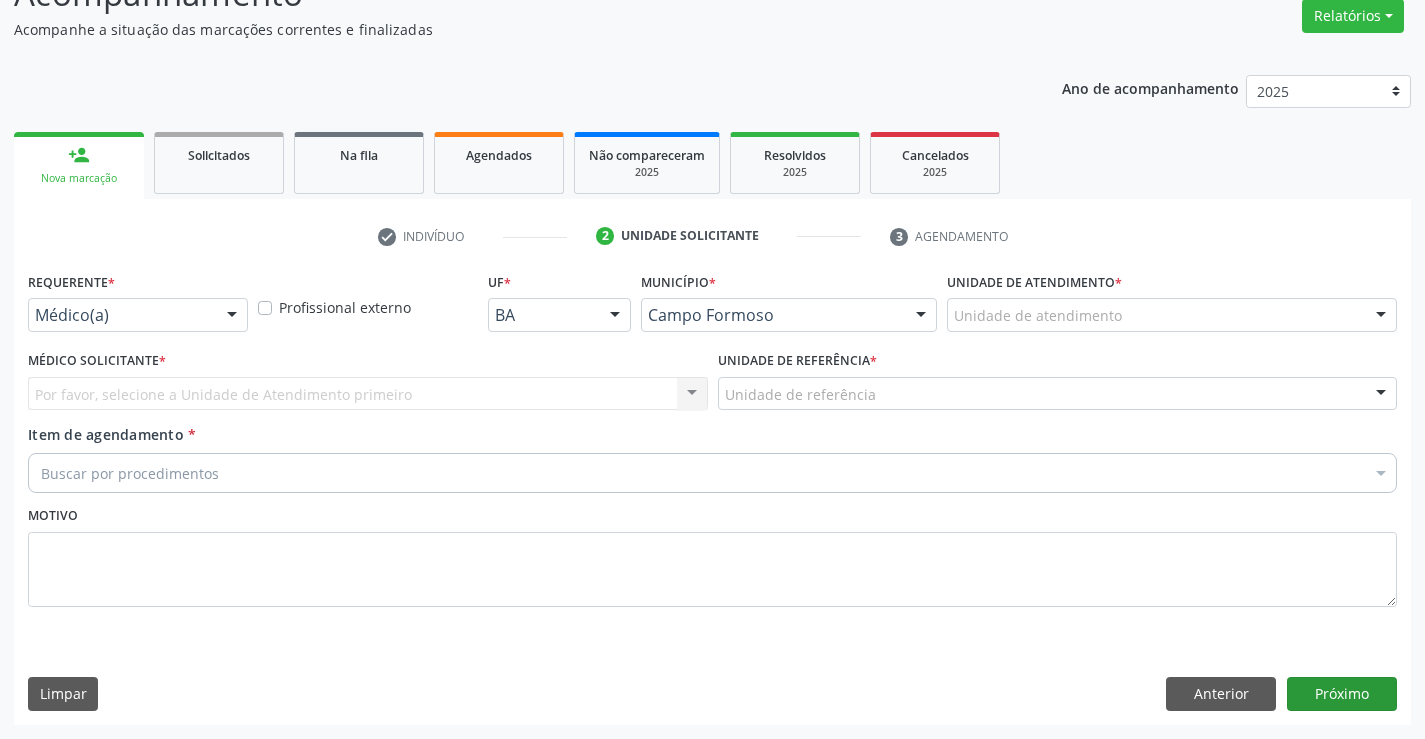 scroll, scrollTop: 167, scrollLeft: 0, axis: vertical 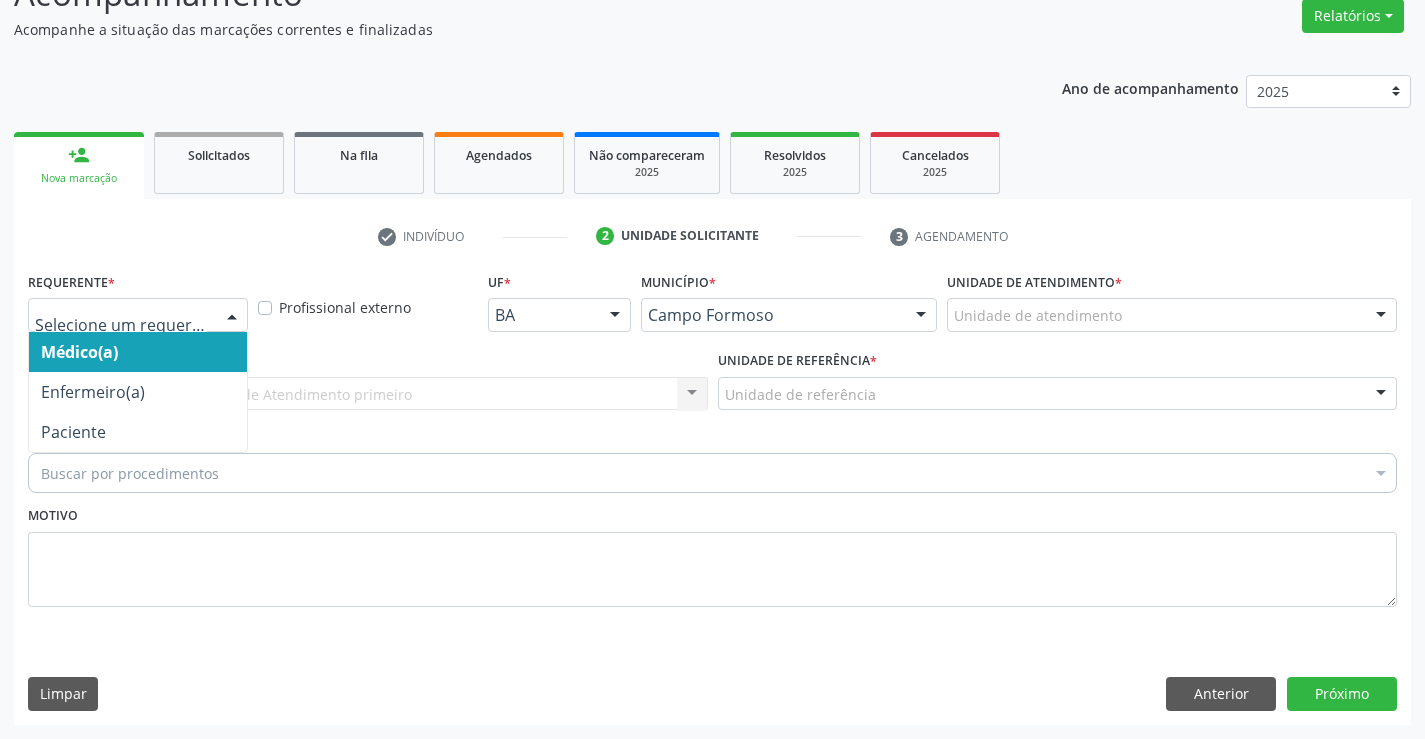 click at bounding box center (232, 316) 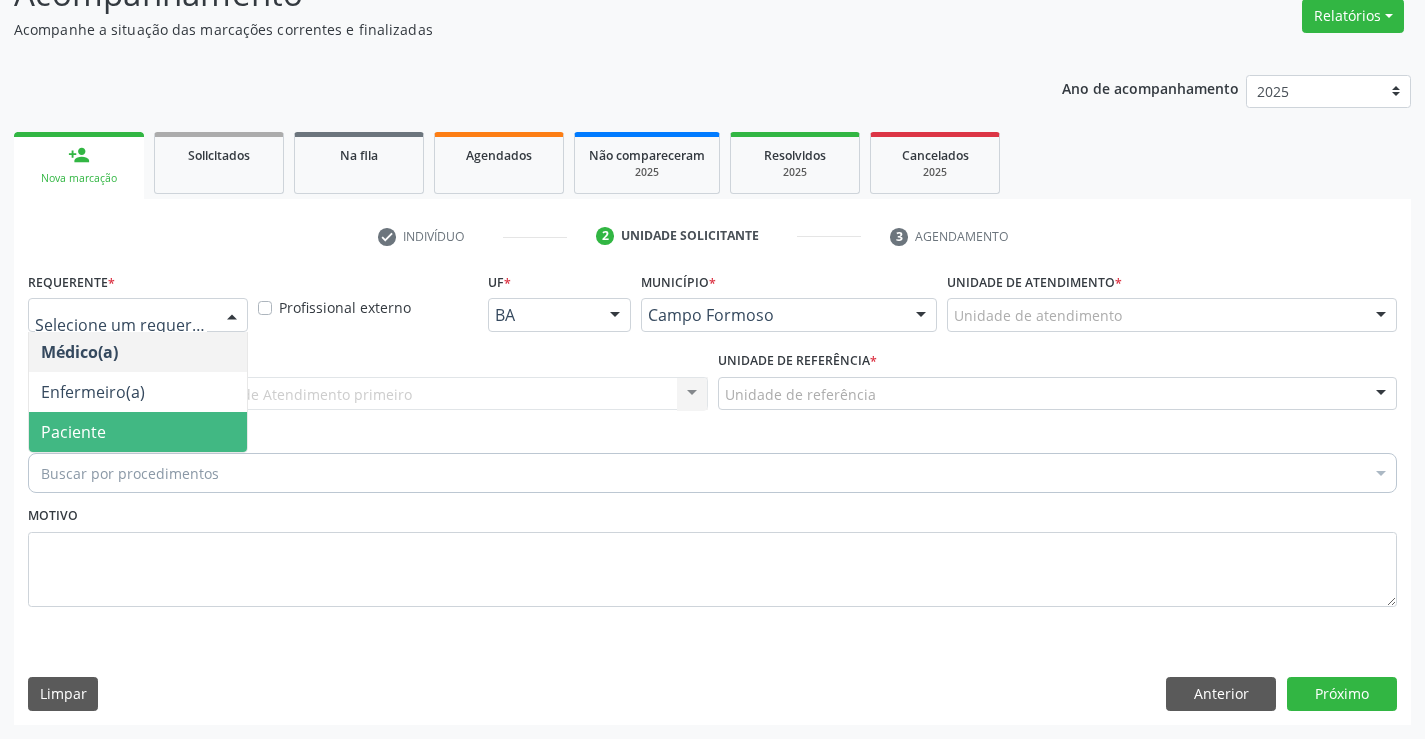 click on "Paciente" at bounding box center (73, 432) 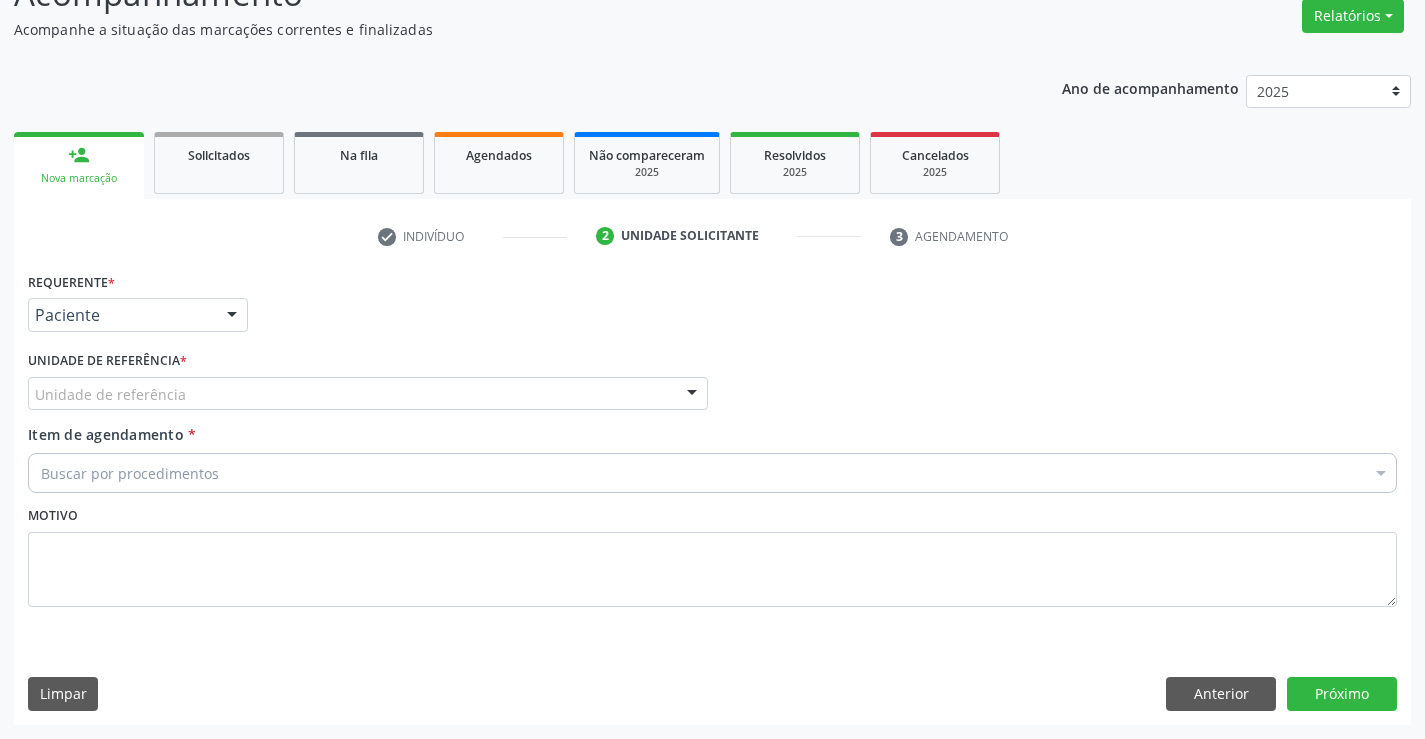 click on "Unidade de referência" at bounding box center [368, 394] 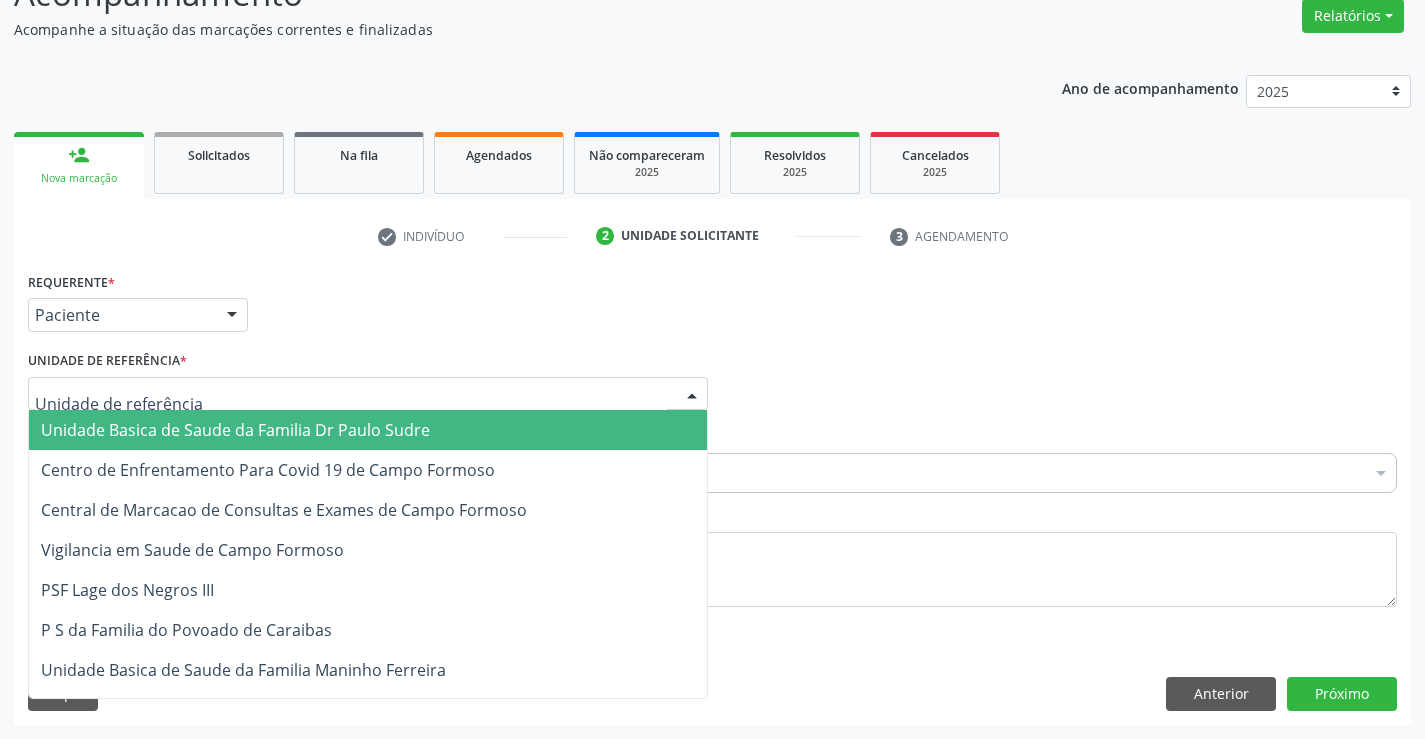 click on "Unidade Basica de Saude da Familia Dr Paulo Sudre" at bounding box center [235, 430] 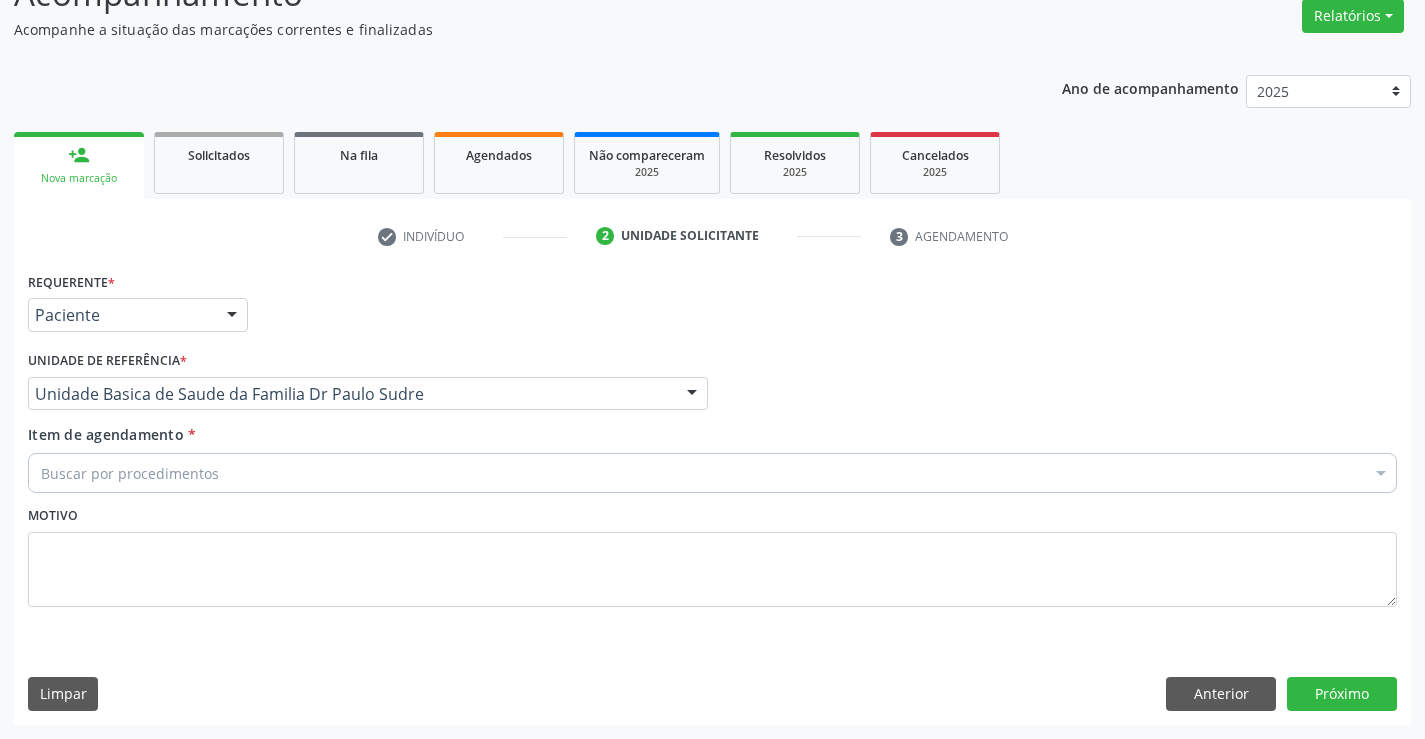 click on "Buscar por procedimentos" at bounding box center (712, 473) 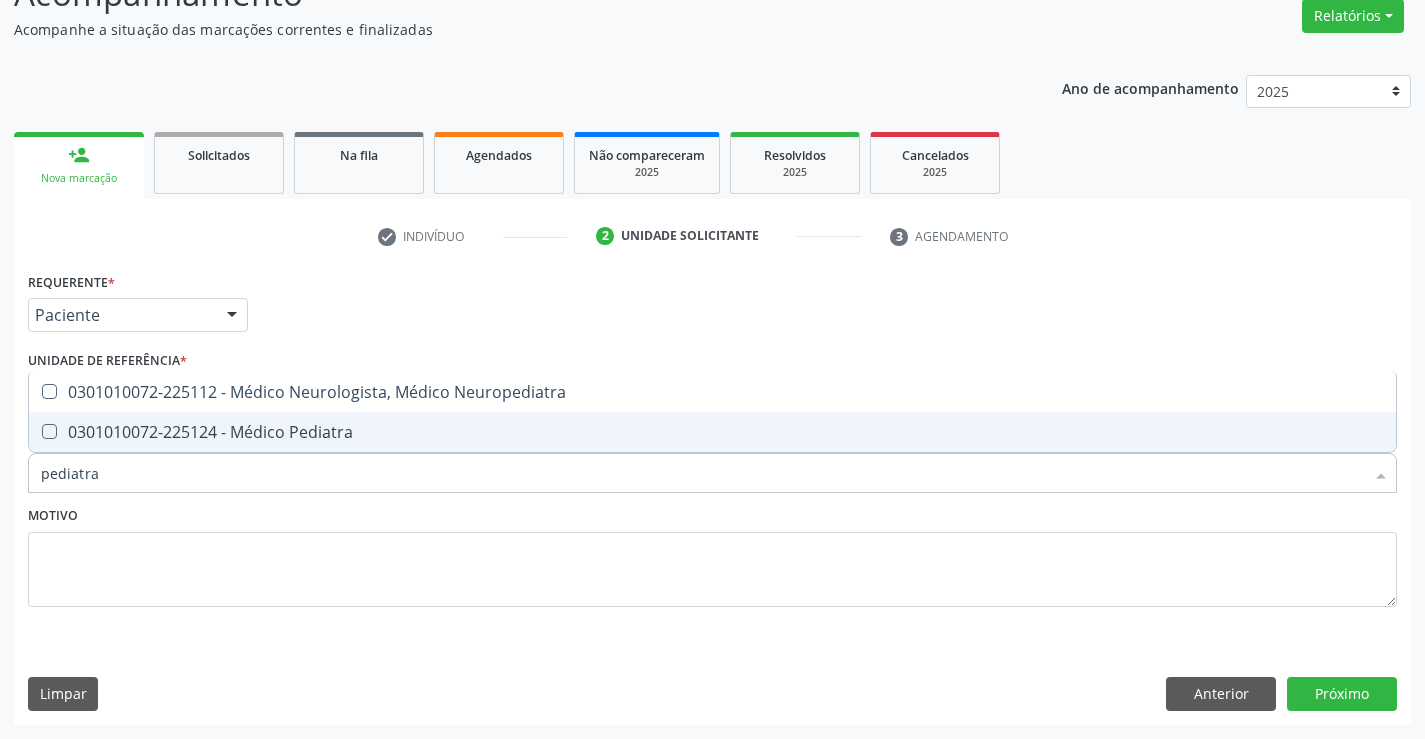 click on "Motivo" at bounding box center [712, 554] 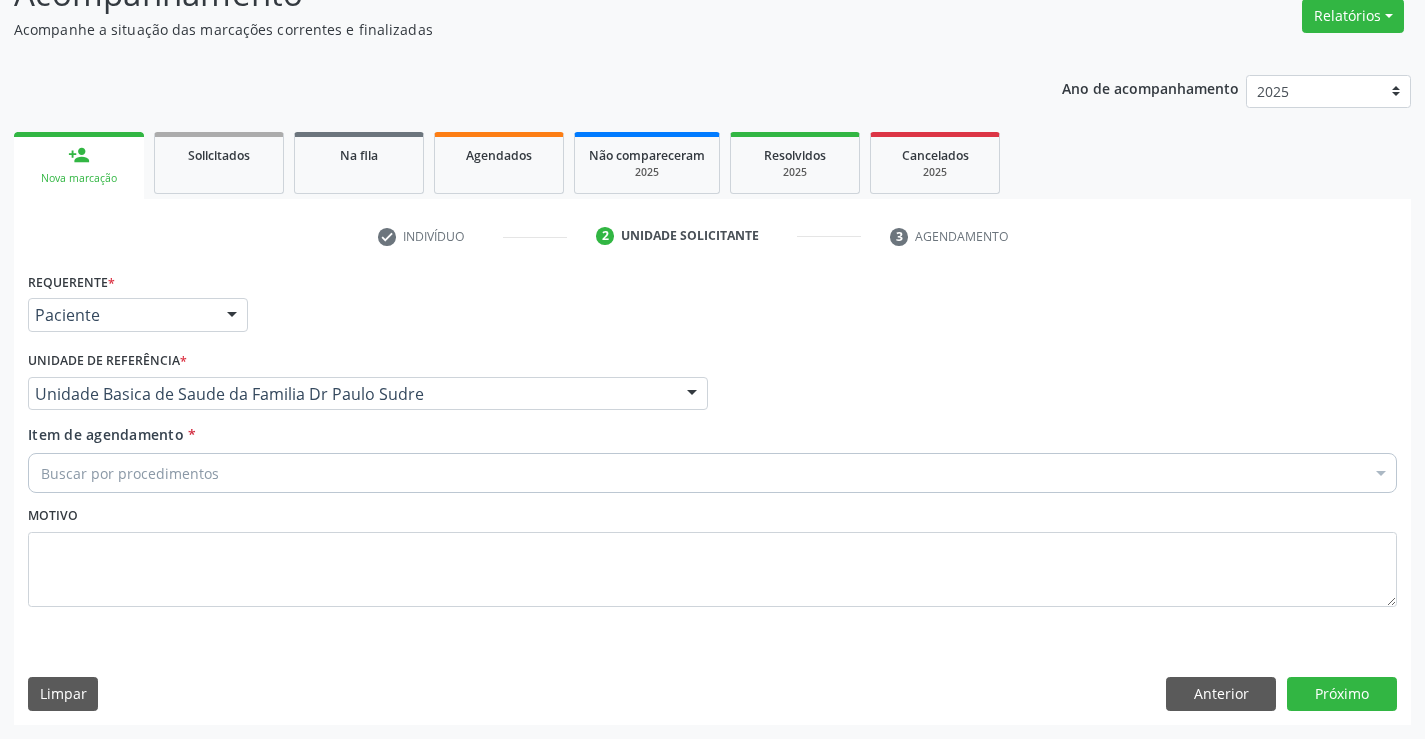 click on "Buscar por procedimentos" at bounding box center (712, 473) 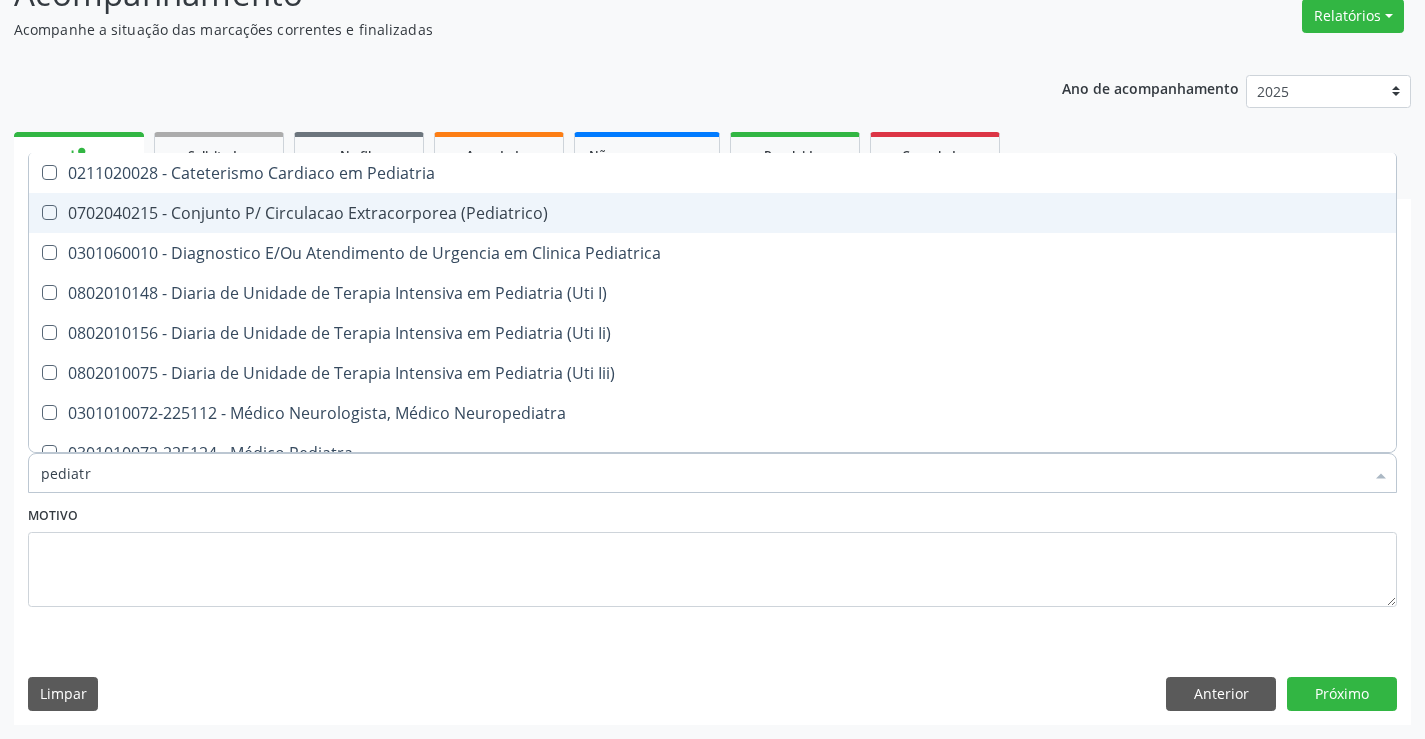 type on "pediatra" 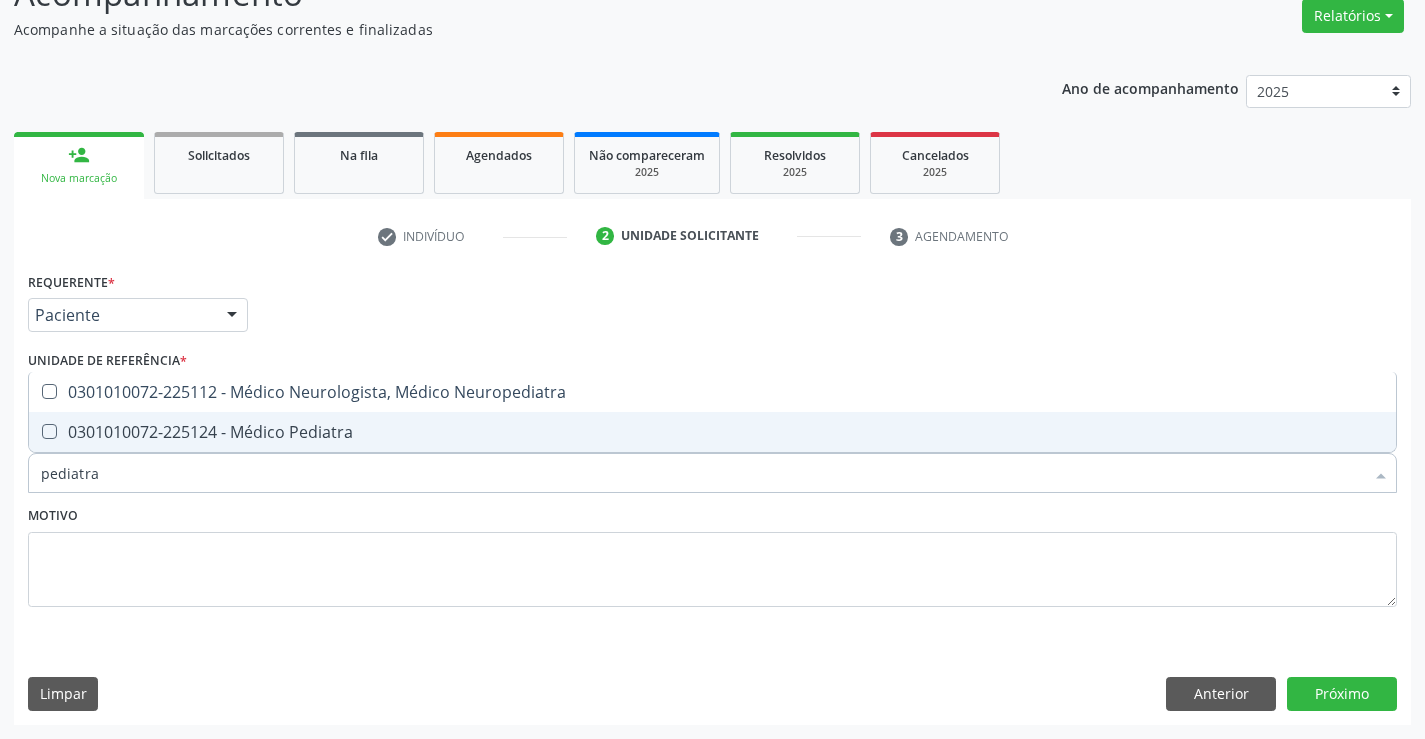 click on "0301010072-225124 - Médico Pediatra" at bounding box center (712, 432) 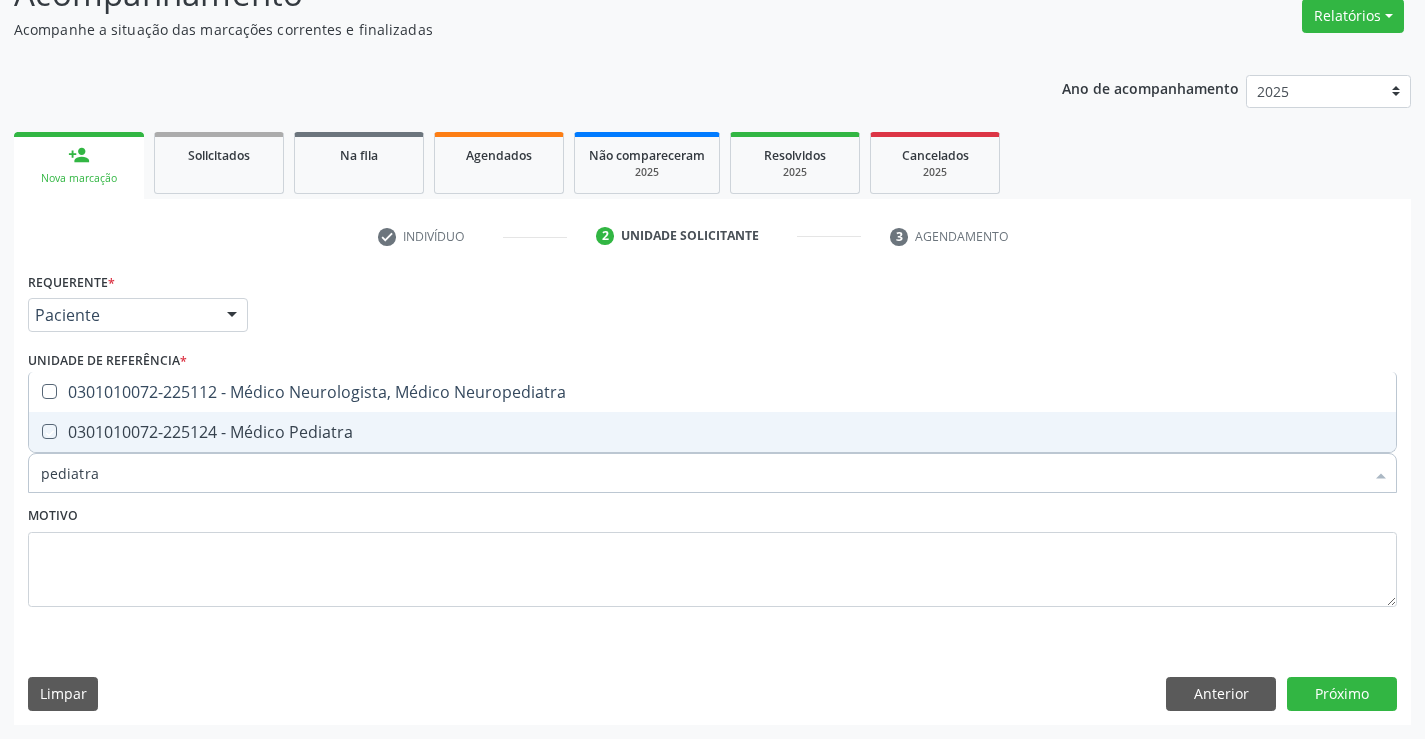 checkbox on "true" 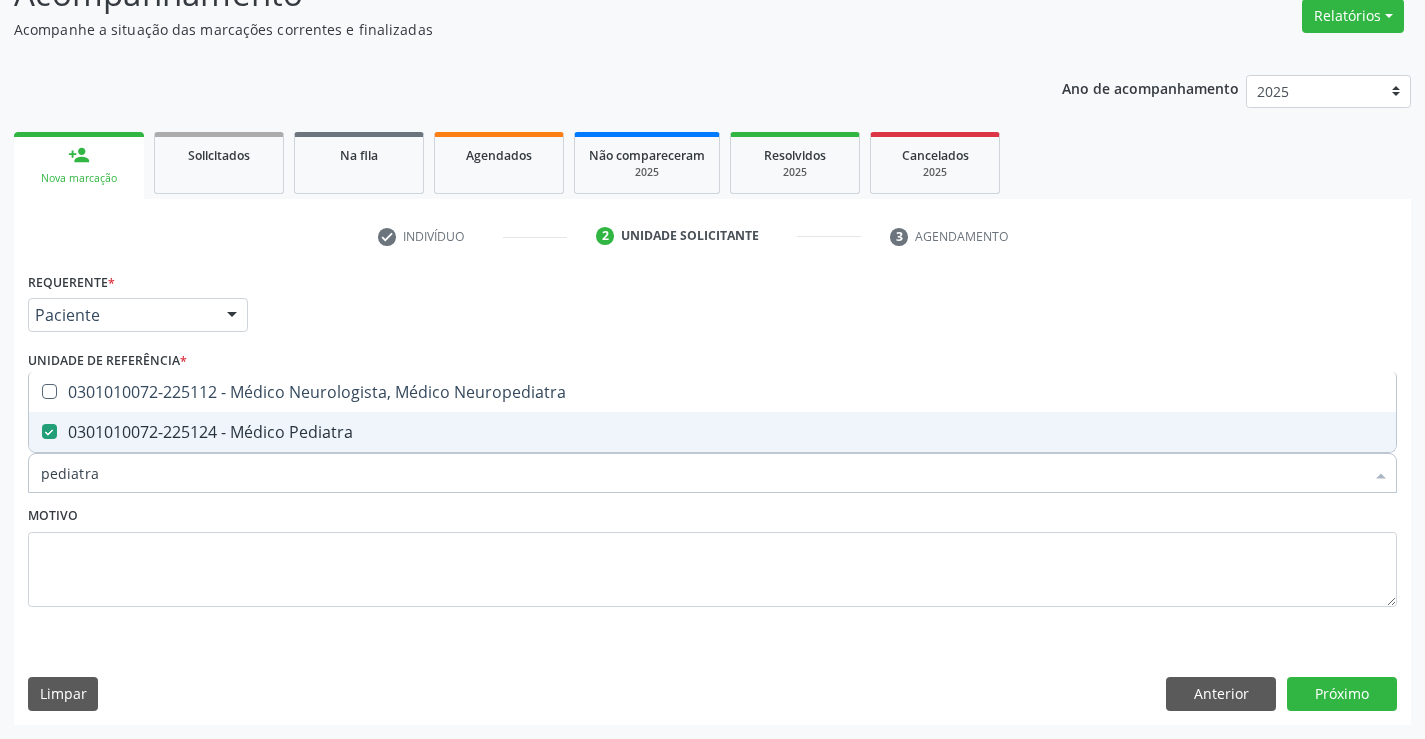 click on "Motivo" at bounding box center [712, 554] 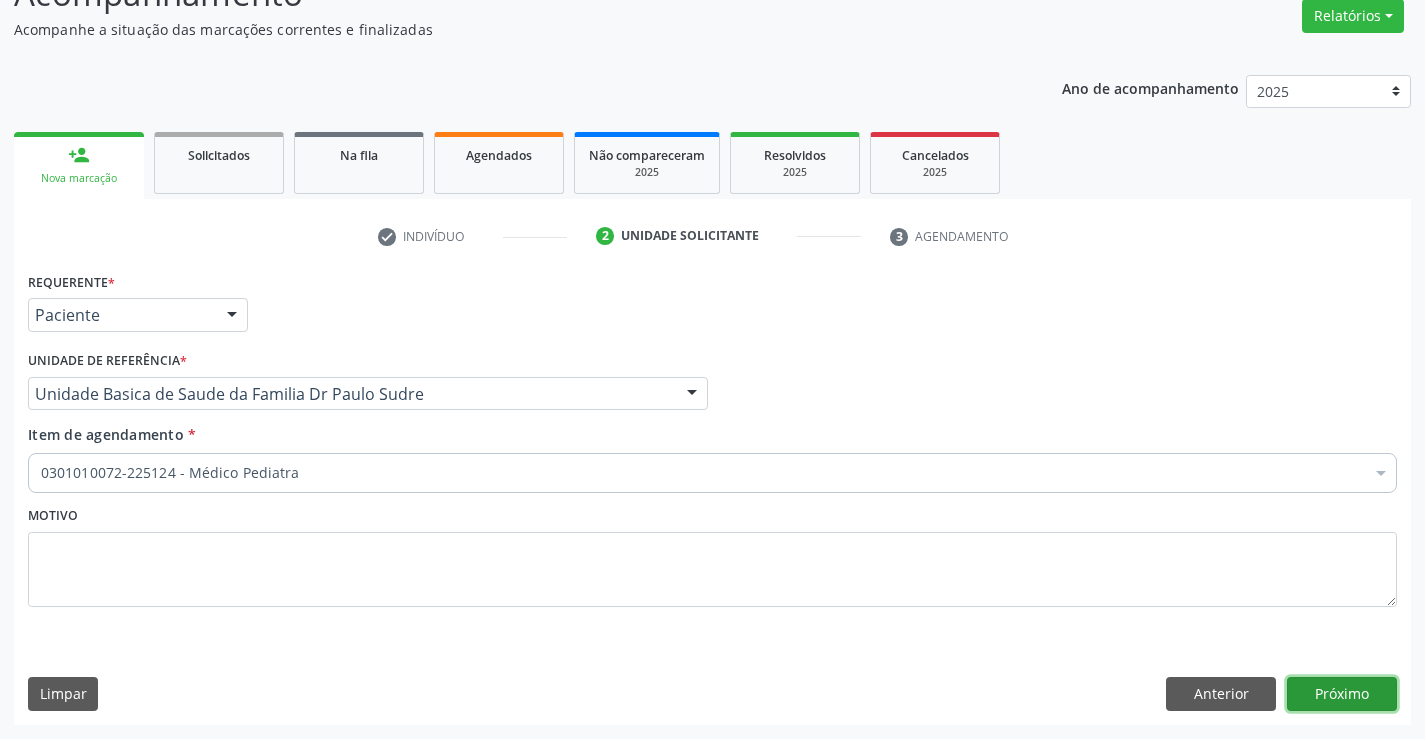 click on "Próximo" at bounding box center (1342, 694) 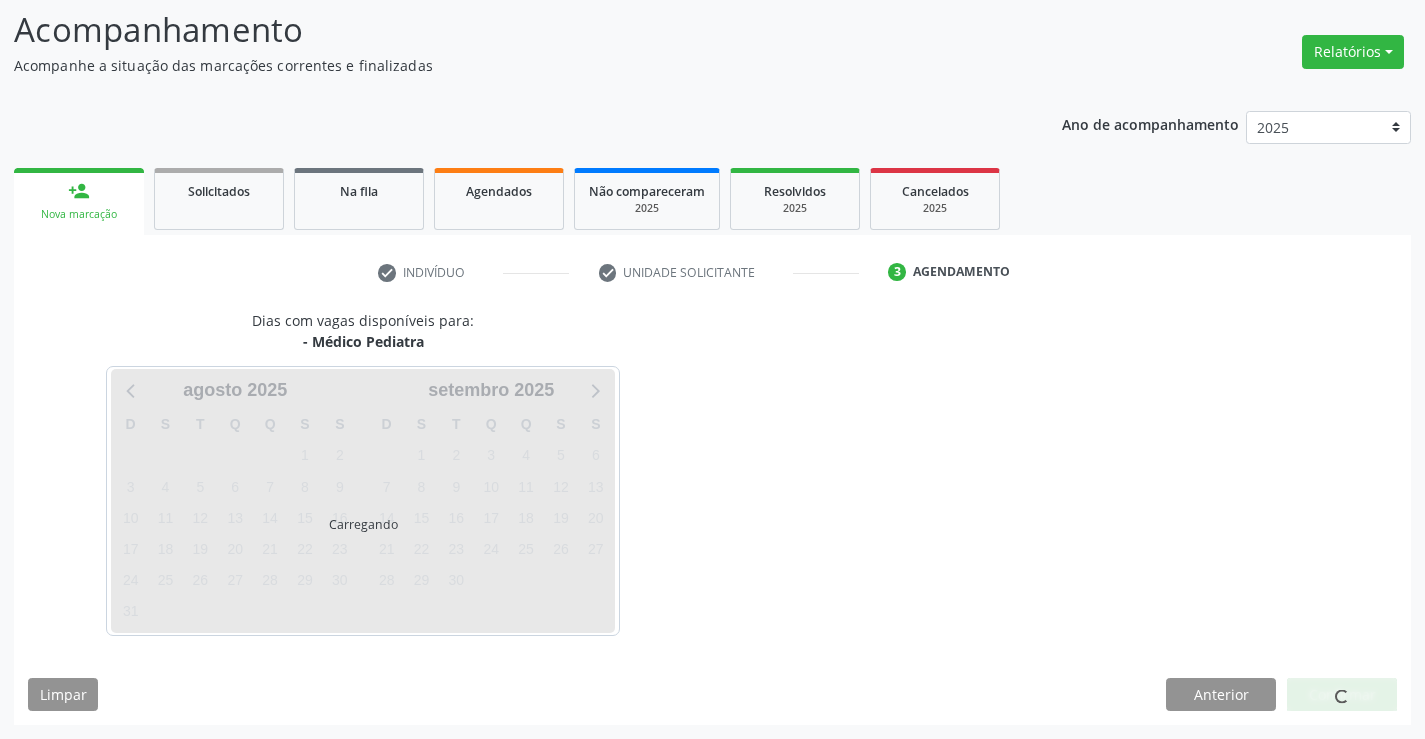 scroll, scrollTop: 131, scrollLeft: 0, axis: vertical 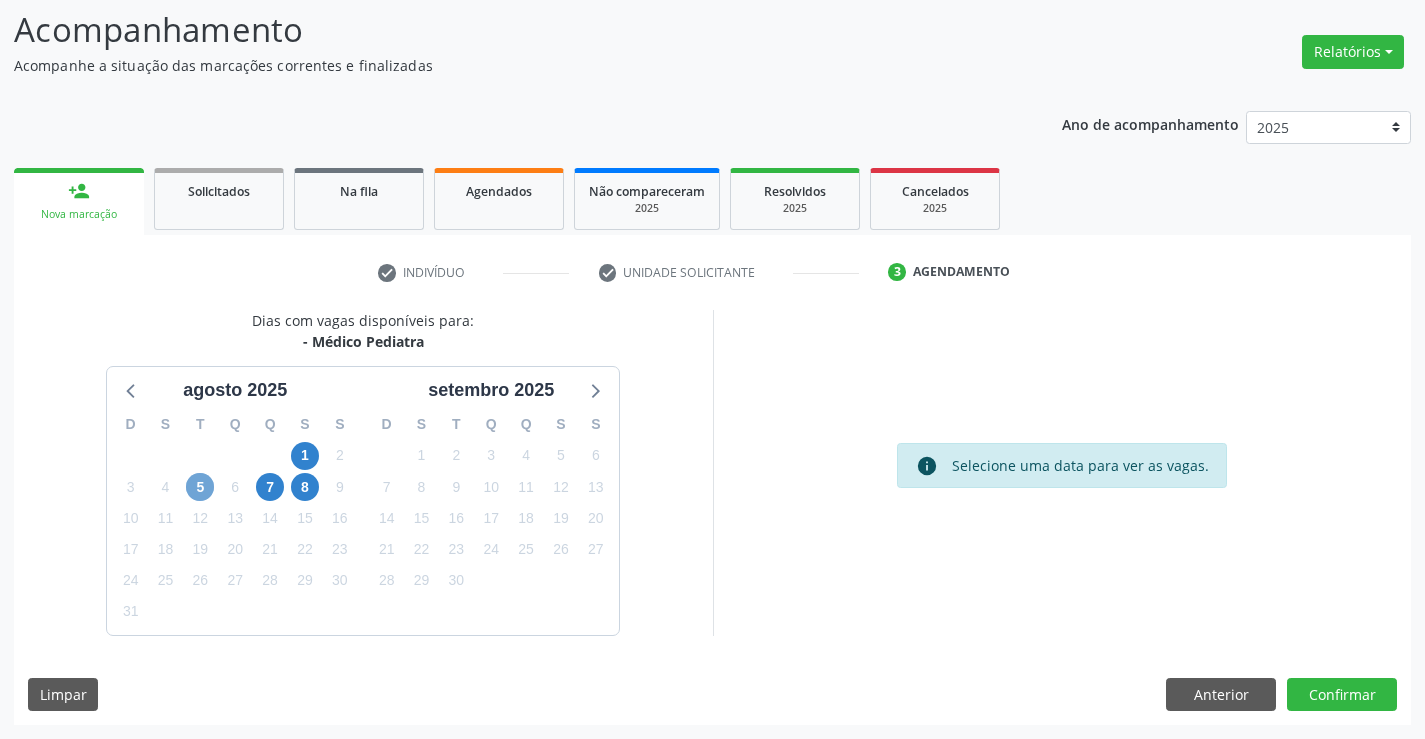 click on "5" at bounding box center [200, 487] 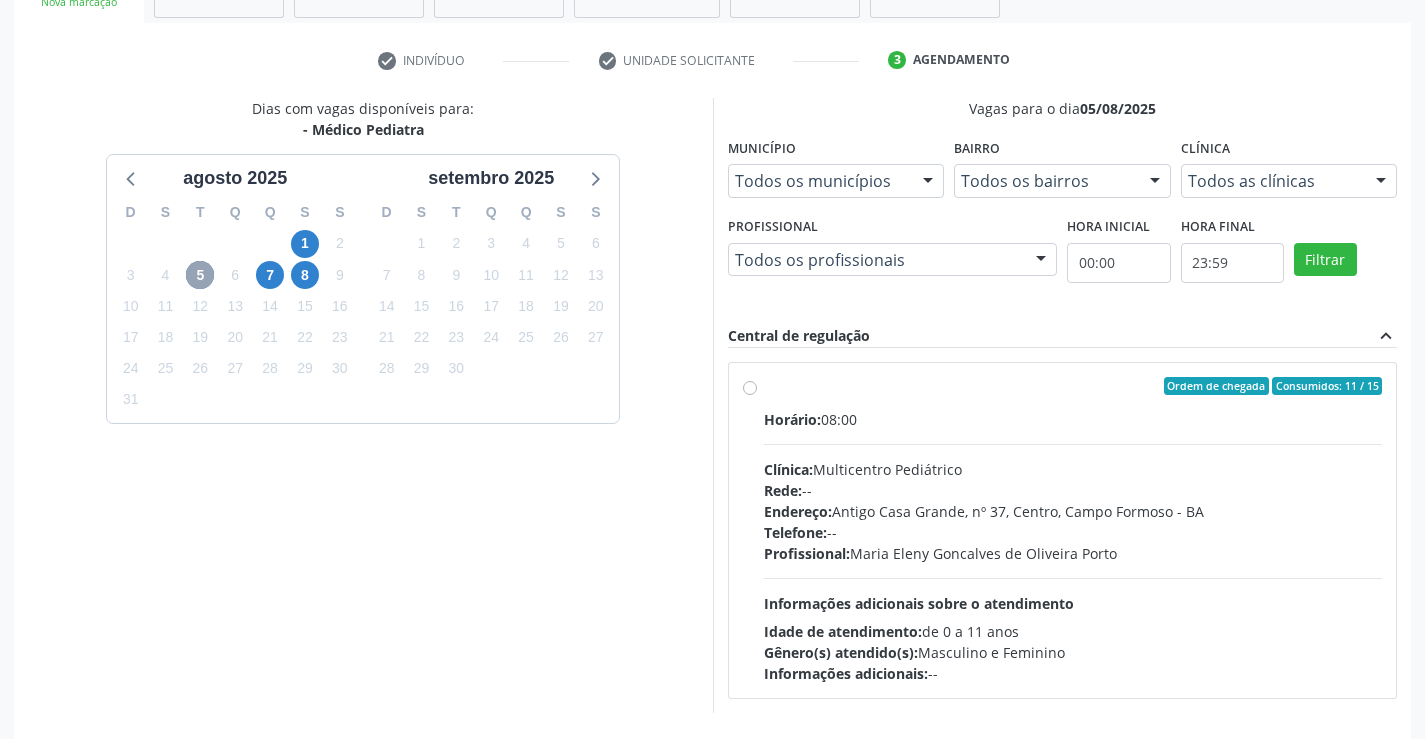 scroll, scrollTop: 320, scrollLeft: 0, axis: vertical 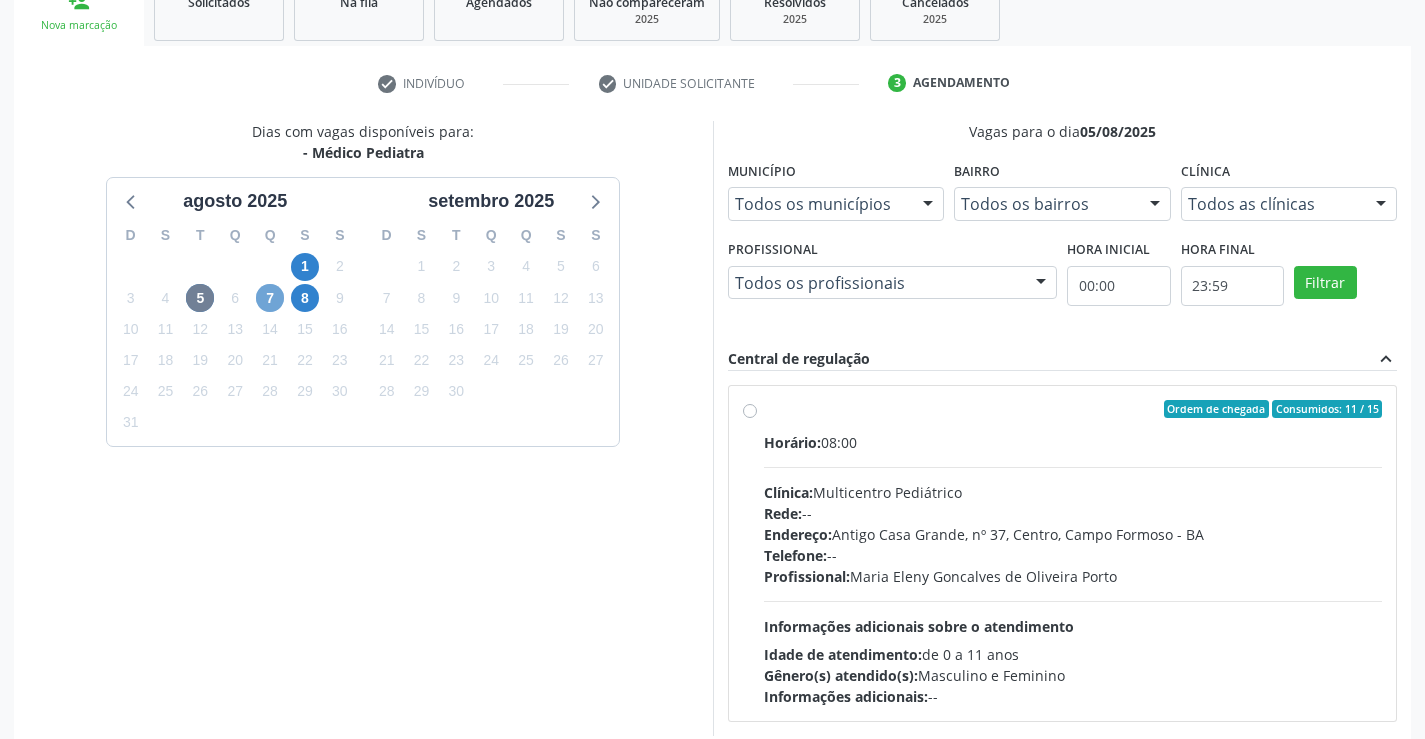 click on "7" at bounding box center (270, 298) 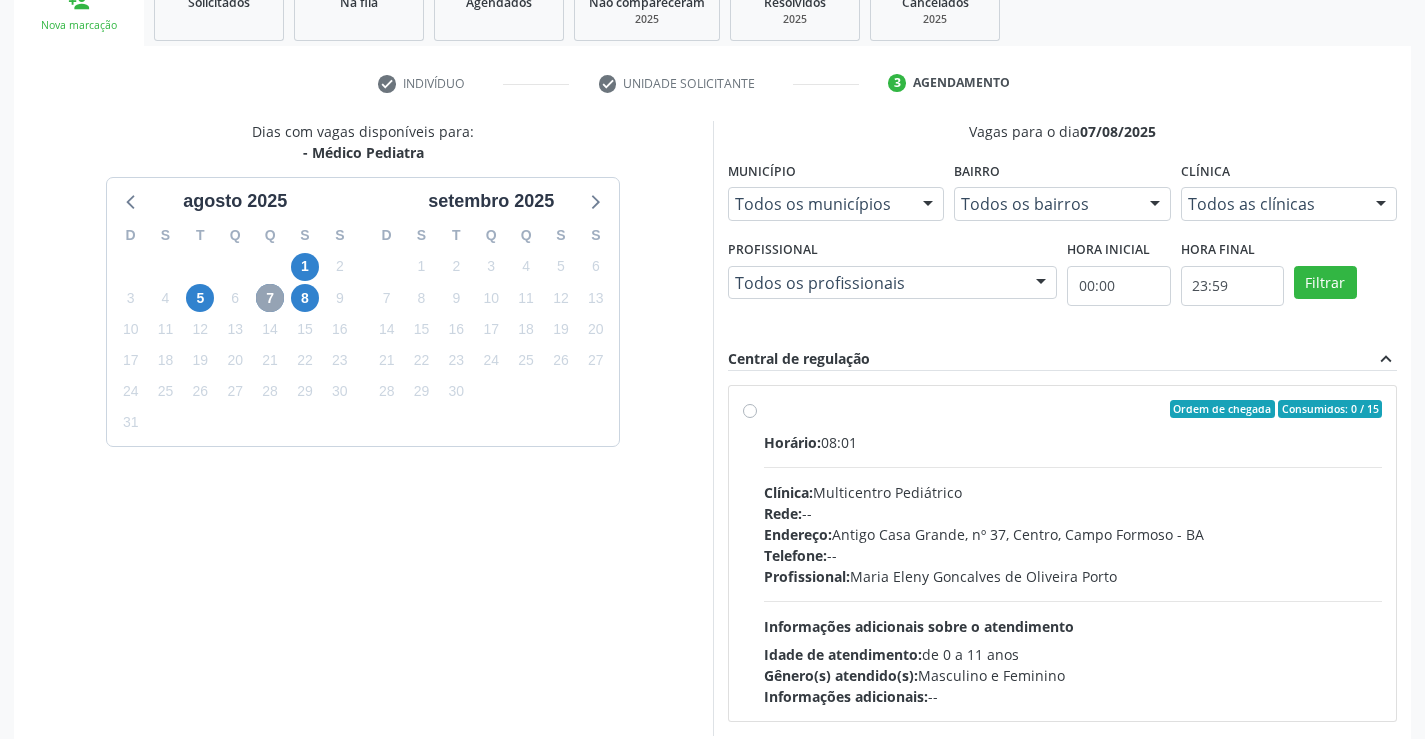 scroll, scrollTop: 420, scrollLeft: 0, axis: vertical 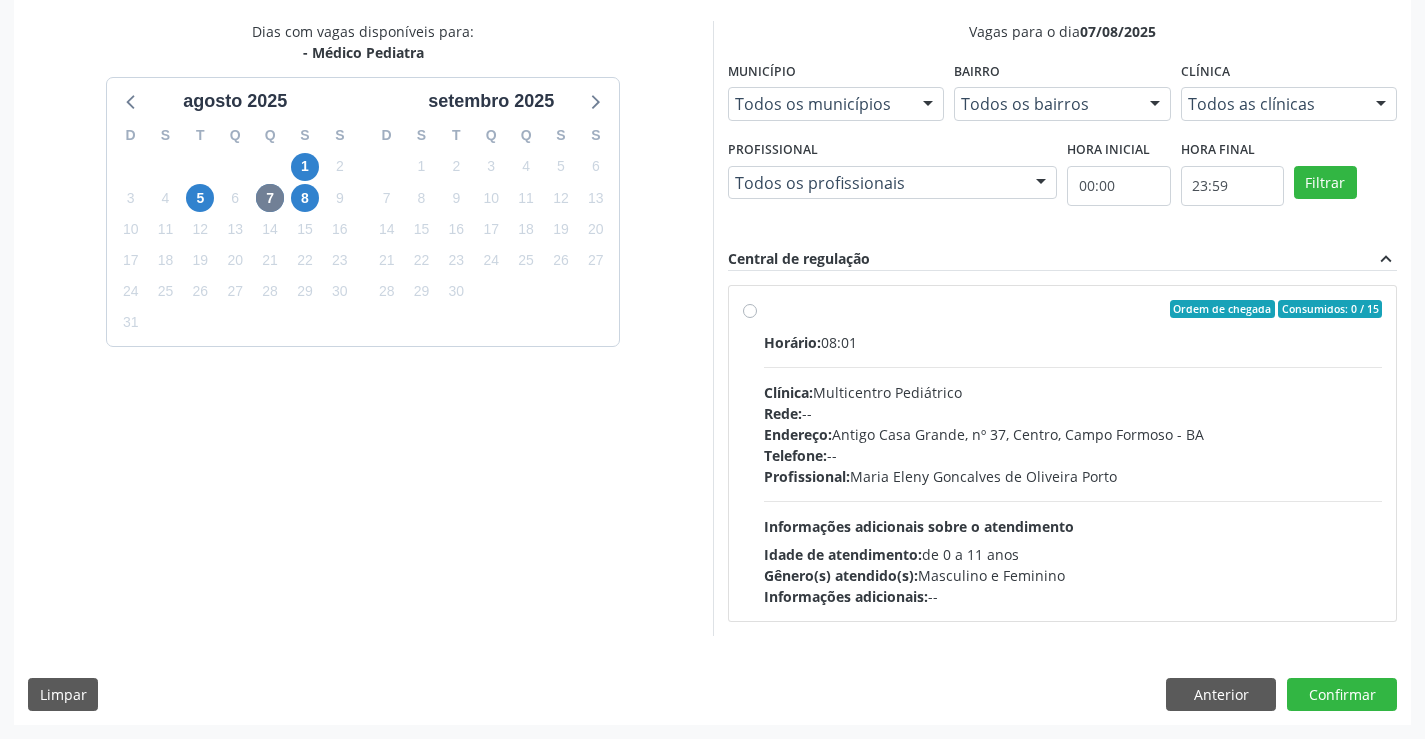 click on "Ordem de chegada
Consumidos: 0 / 15
Horário:   08:01
Clínica:  Multicentro Pediátrico
Rede:
--
Endereço:   Antigo Casa Grande, nº 37, Centro, Campo Formoso - BA
Telefone:   --
Profissional:
Maria Eleny Goncalves de Oliveira Porto
Informações adicionais sobre o atendimento
Idade de atendimento:
de 0 a 11 anos
Gênero(s) atendido(s):
Masculino e Feminino
Informações adicionais:
--" at bounding box center [1073, 453] 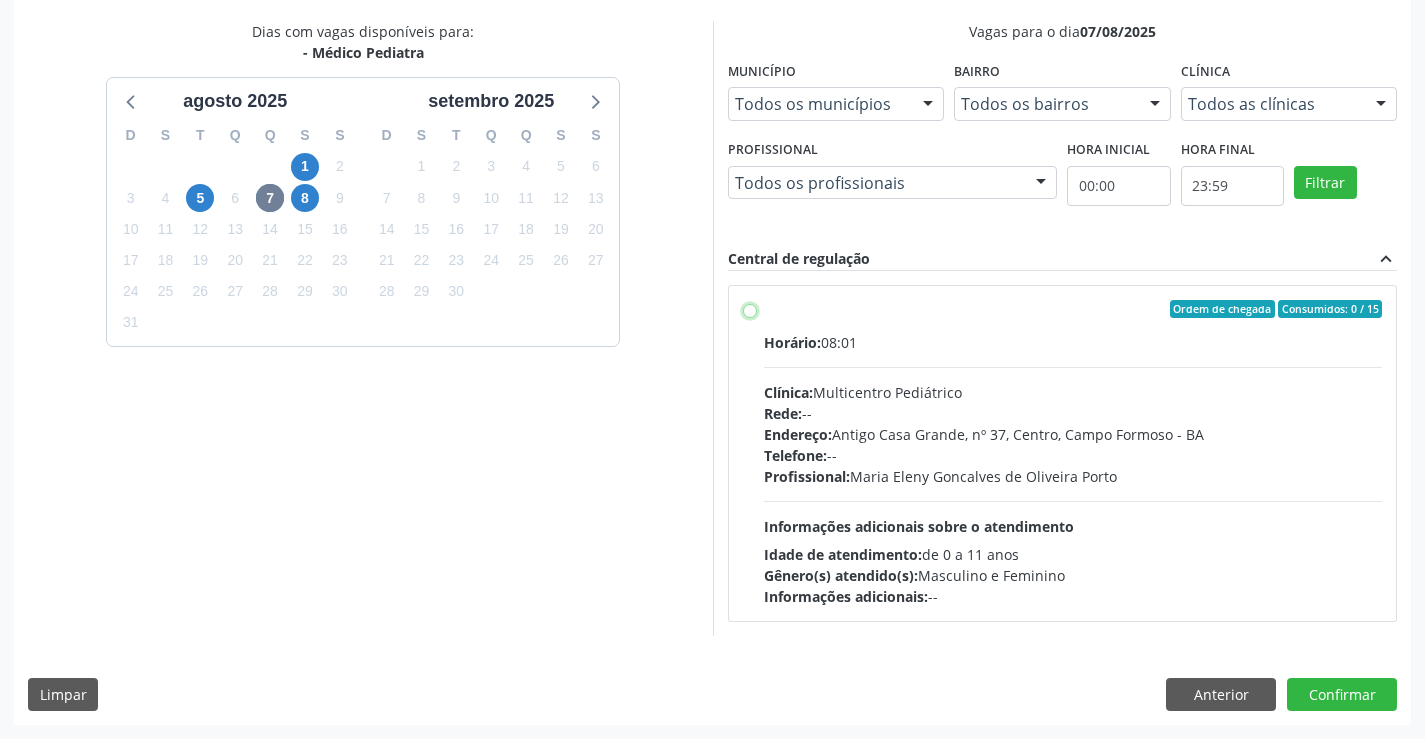 click on "Ordem de chegada
Consumidos: 0 / 15
Horário:   08:01
Clínica:  Multicentro Pediátrico
Rede:
--
Endereço:   Antigo Casa Grande, nº 37, Centro, Campo Formoso - BA
Telefone:   --
Profissional:
Maria Eleny Goncalves de Oliveira Porto
Informações adicionais sobre o atendimento
Idade de atendimento:
de 0 a 11 anos
Gênero(s) atendido(s):
Masculino e Feminino
Informações adicionais:
--" at bounding box center [750, 309] 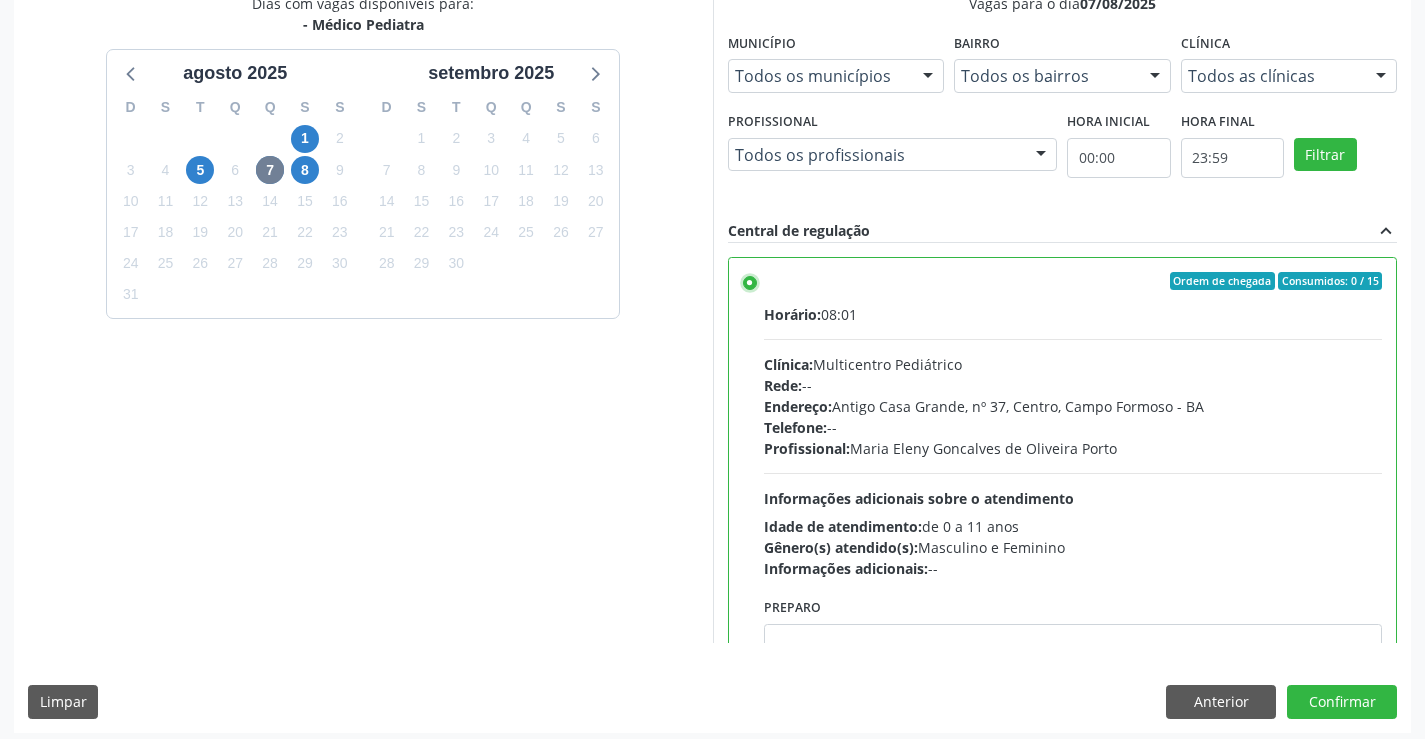 scroll, scrollTop: 456, scrollLeft: 0, axis: vertical 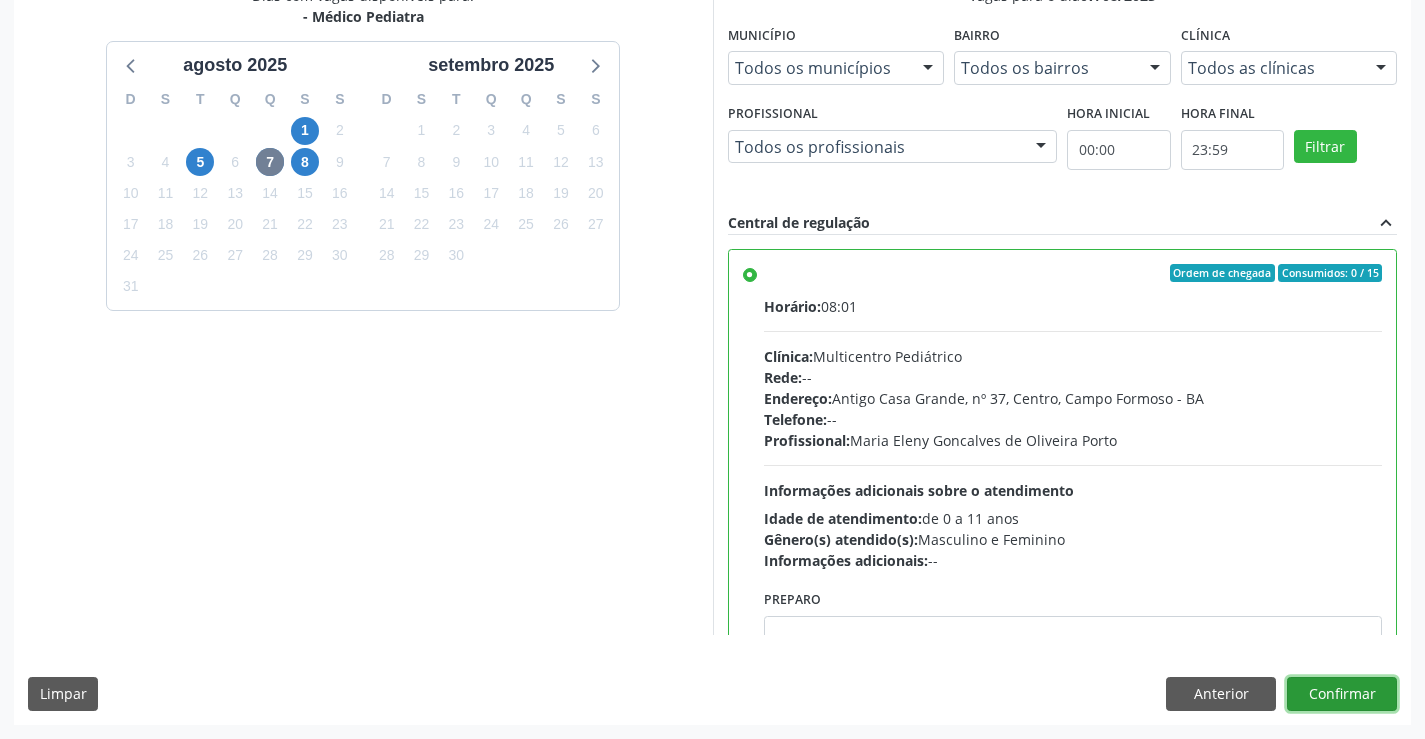 click on "Confirmar" at bounding box center (1342, 694) 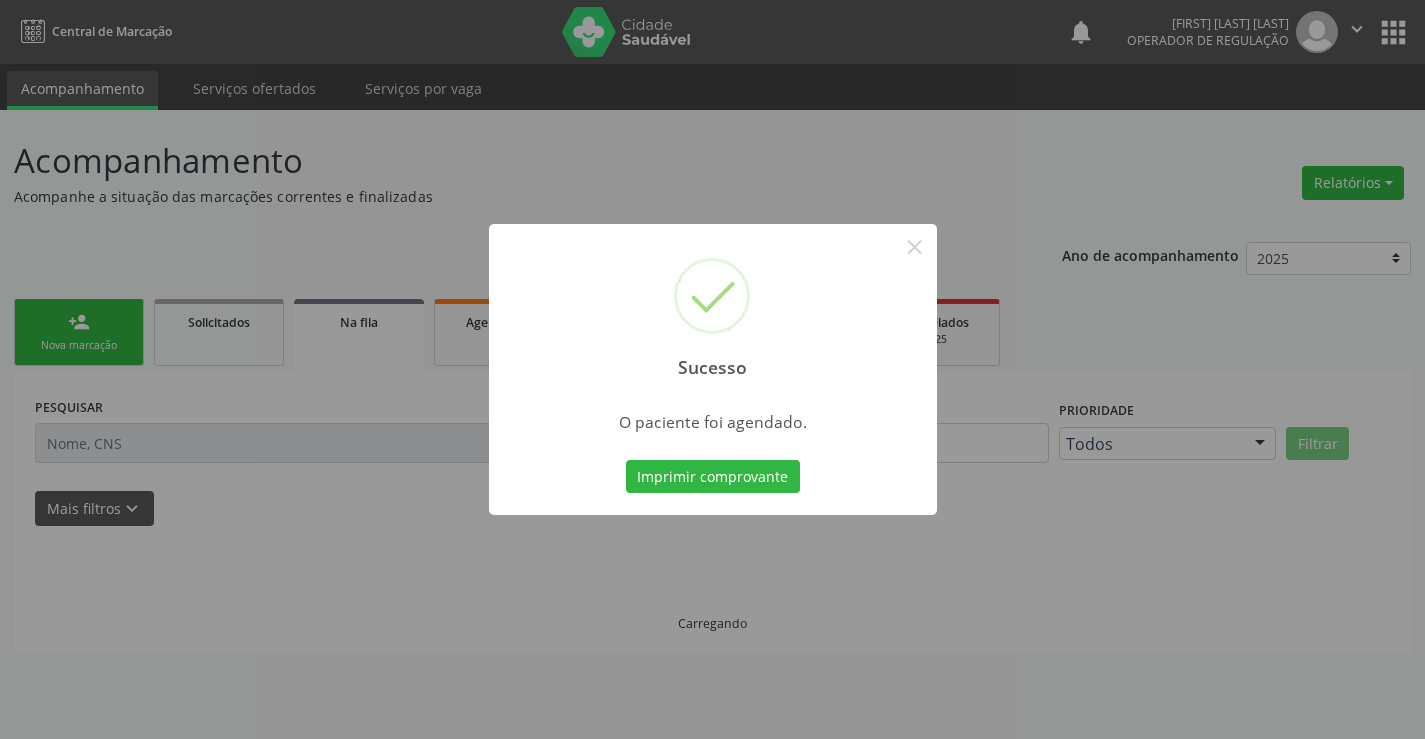 scroll, scrollTop: 0, scrollLeft: 0, axis: both 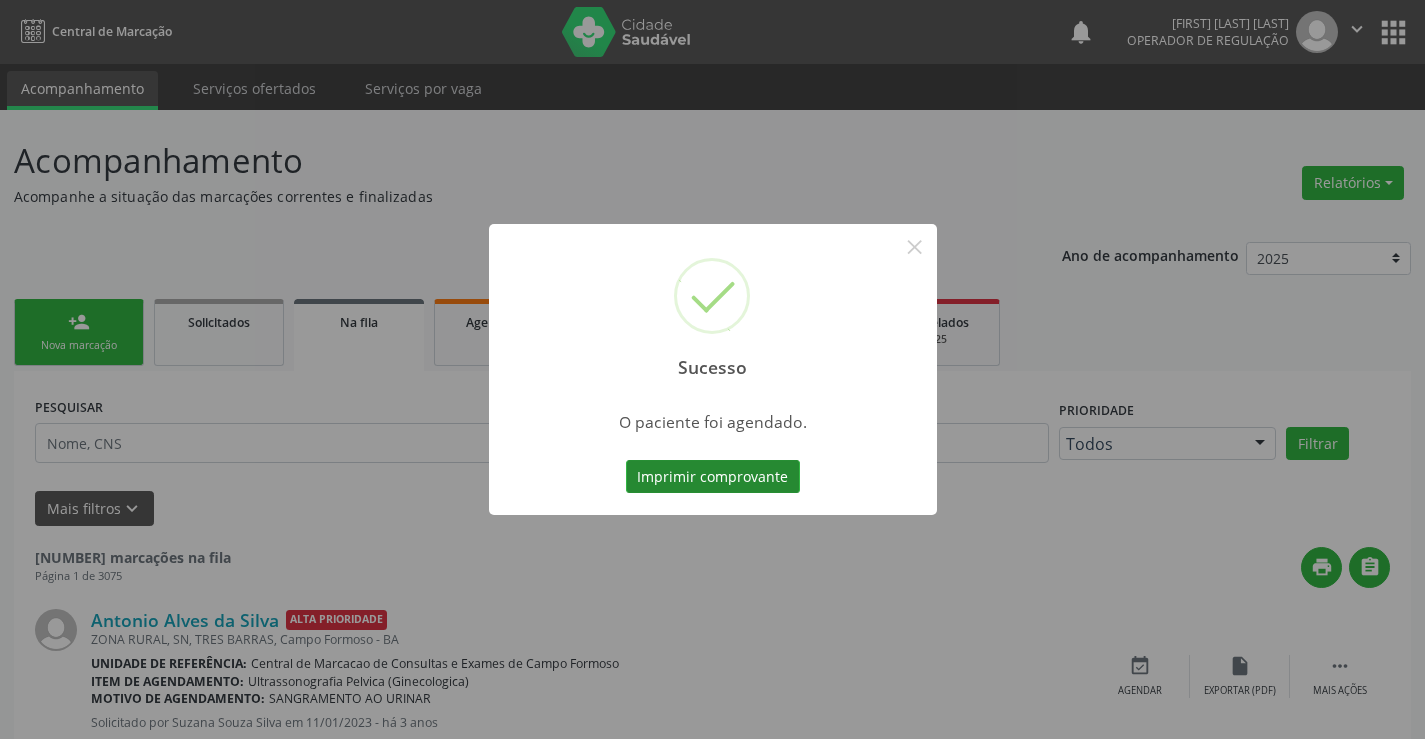 click on "Imprimir comprovante" at bounding box center [713, 477] 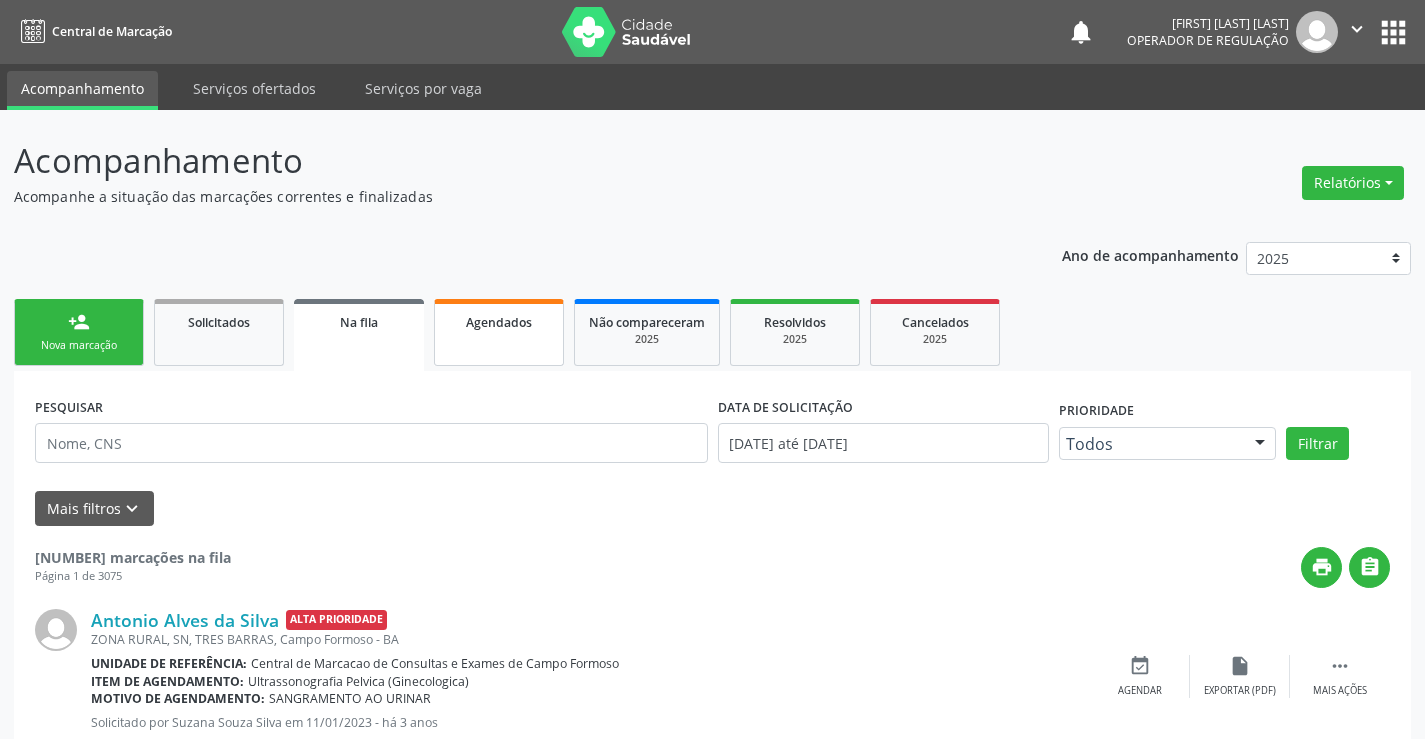 click on "Agendados" at bounding box center (499, 332) 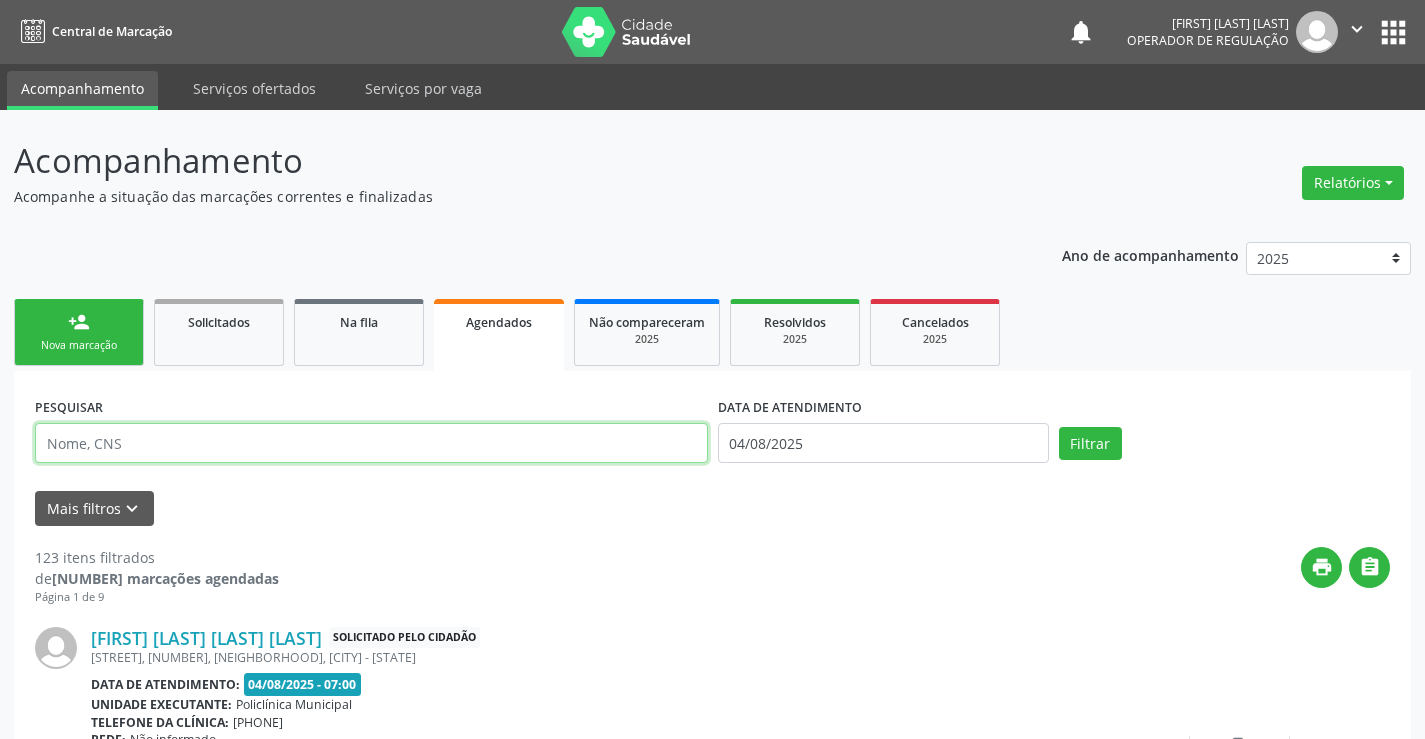 click at bounding box center (371, 443) 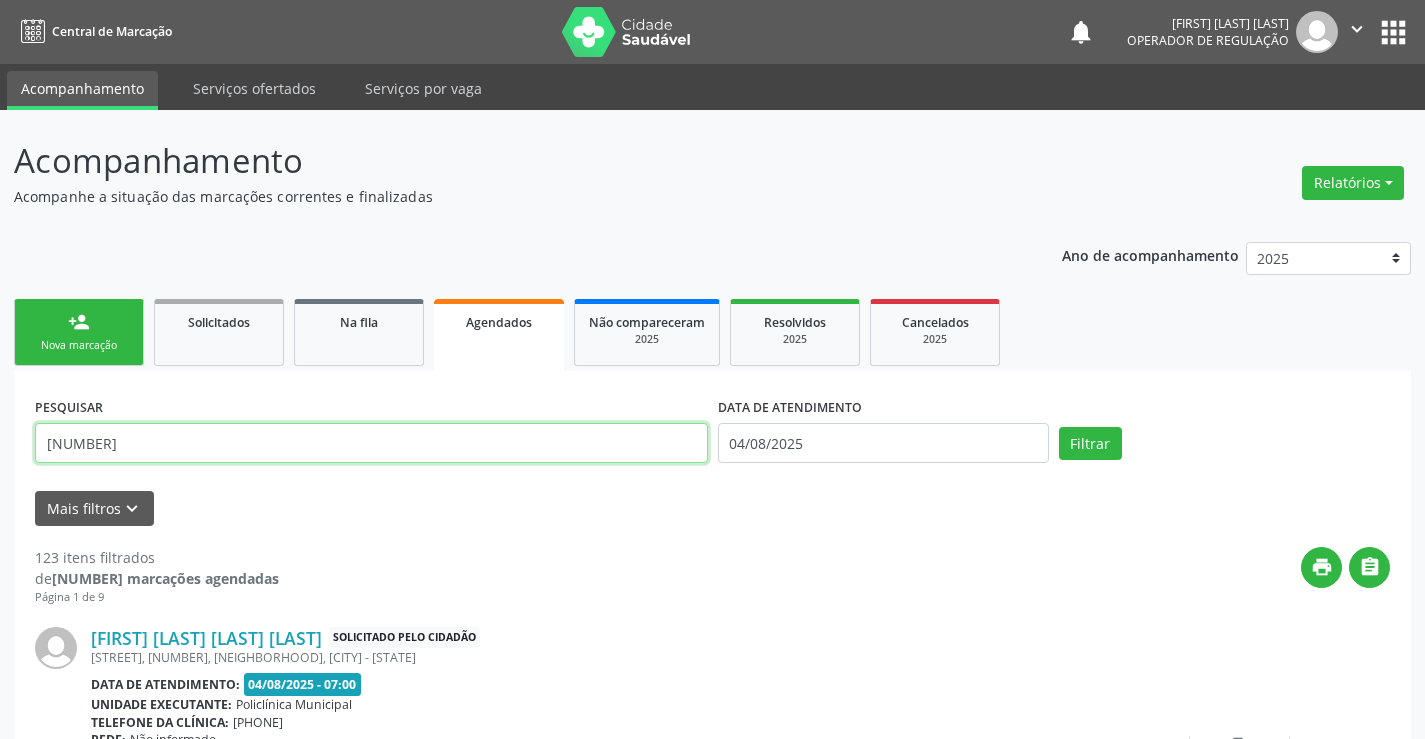 type on "700503185823451" 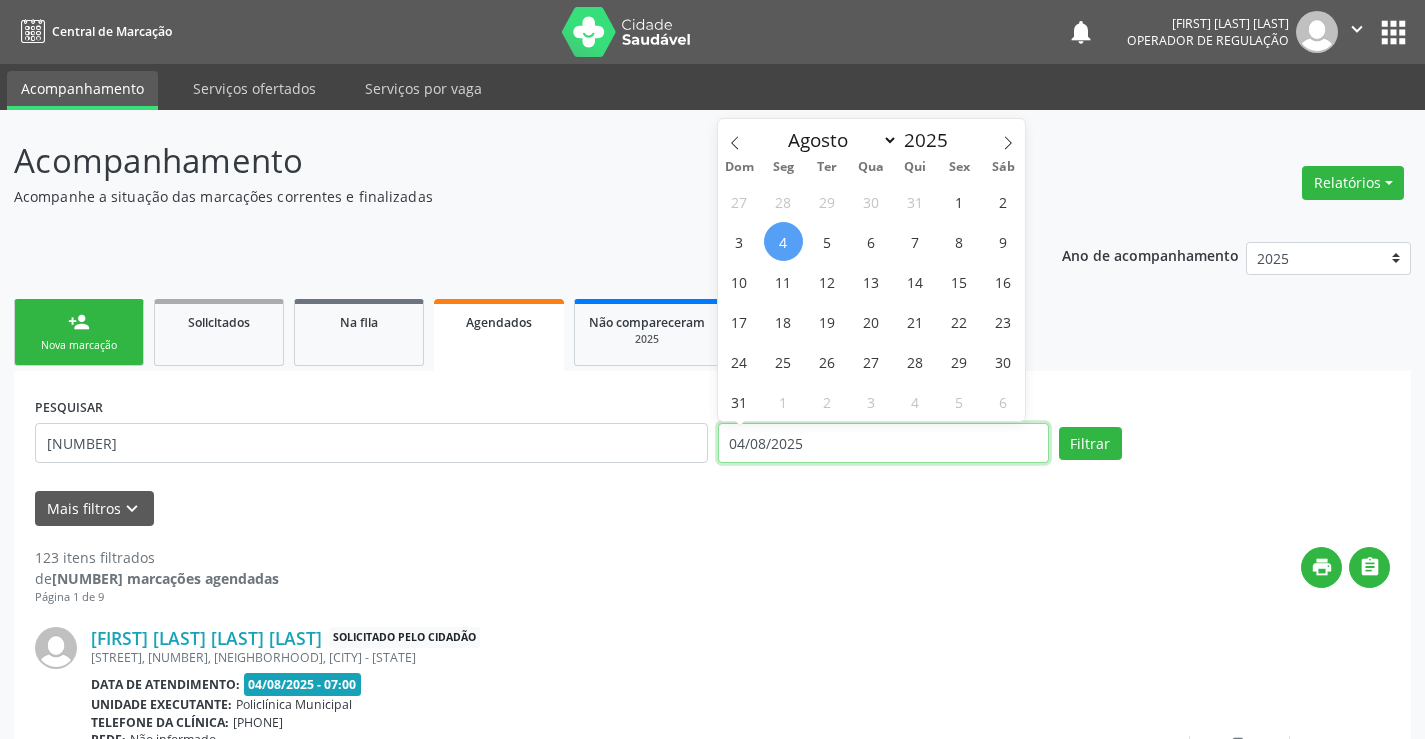 click on "04/08/2025" at bounding box center [883, 443] 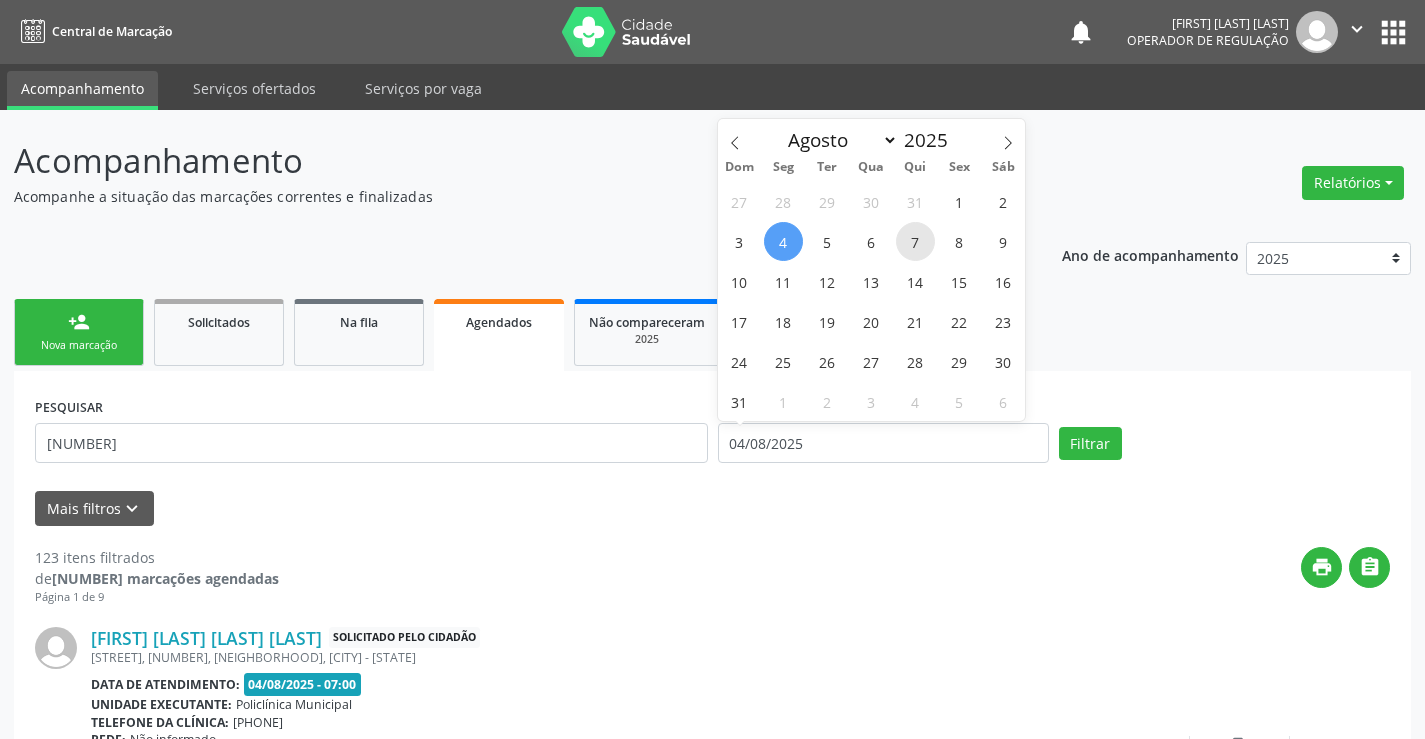 click on "7" at bounding box center (915, 241) 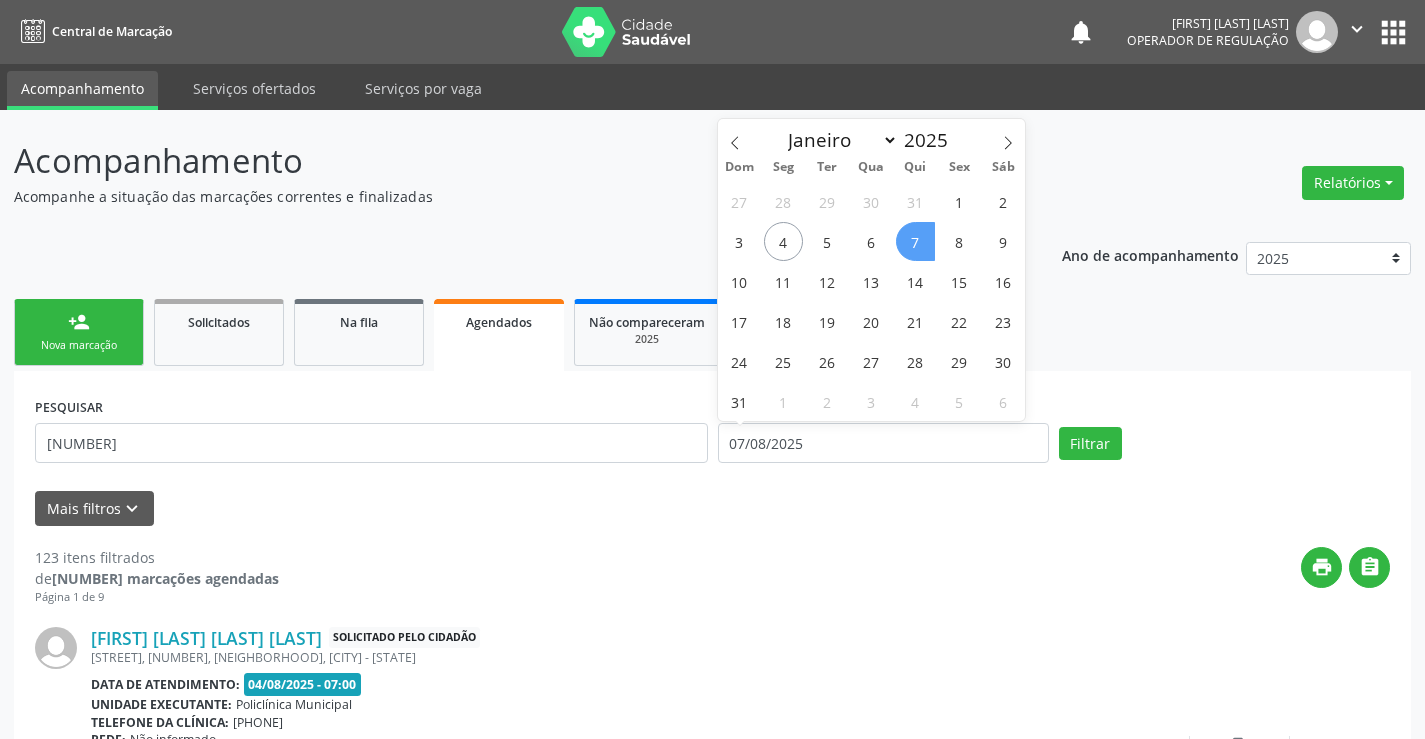 click on "7" at bounding box center [915, 241] 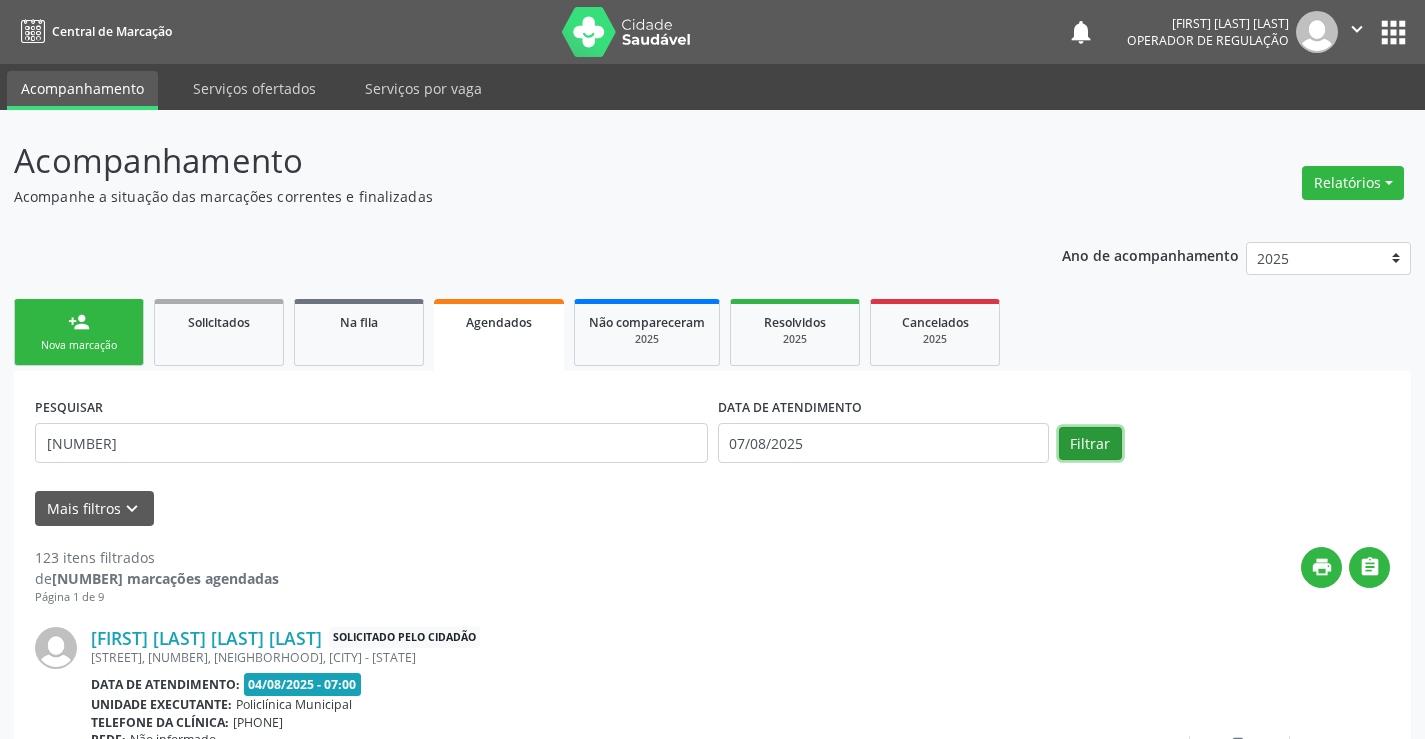 click on "Filtrar" at bounding box center (1090, 444) 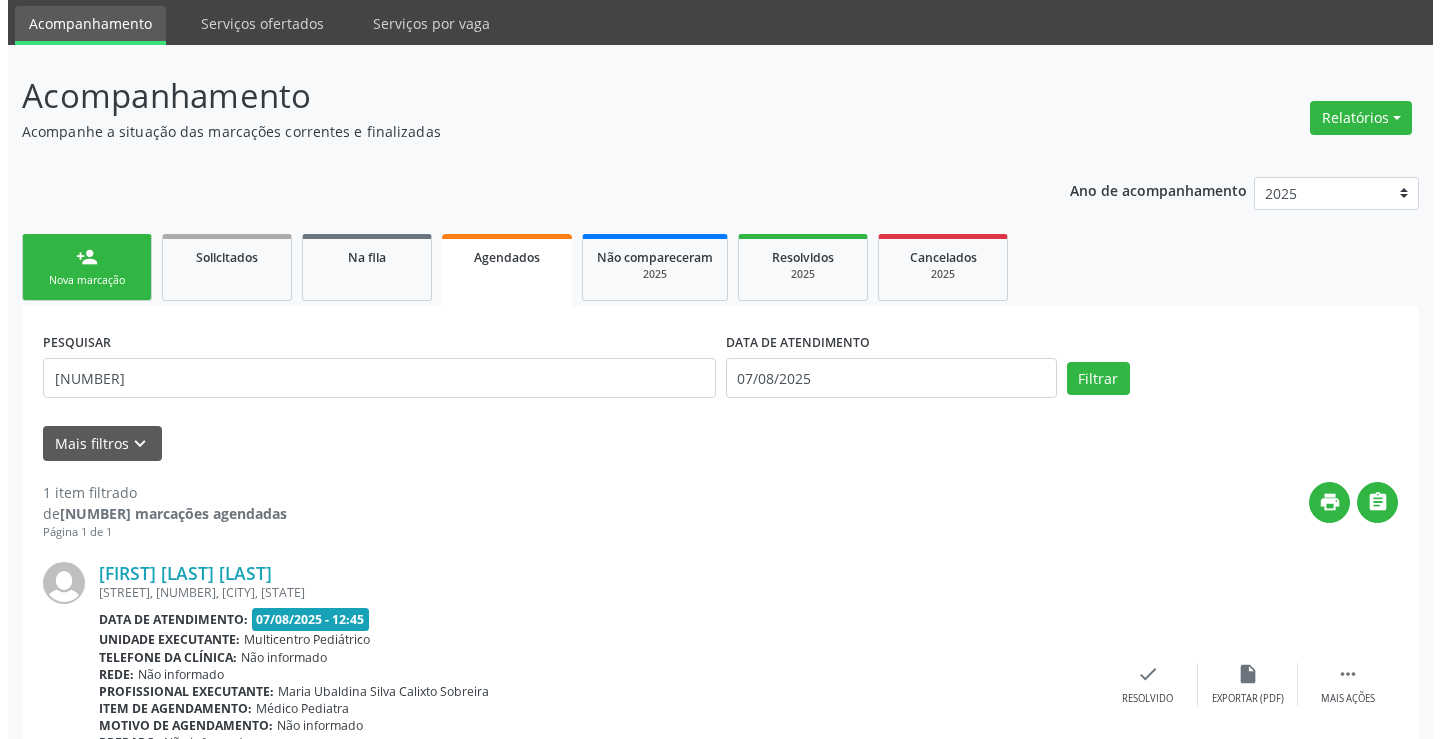 scroll, scrollTop: 189, scrollLeft: 0, axis: vertical 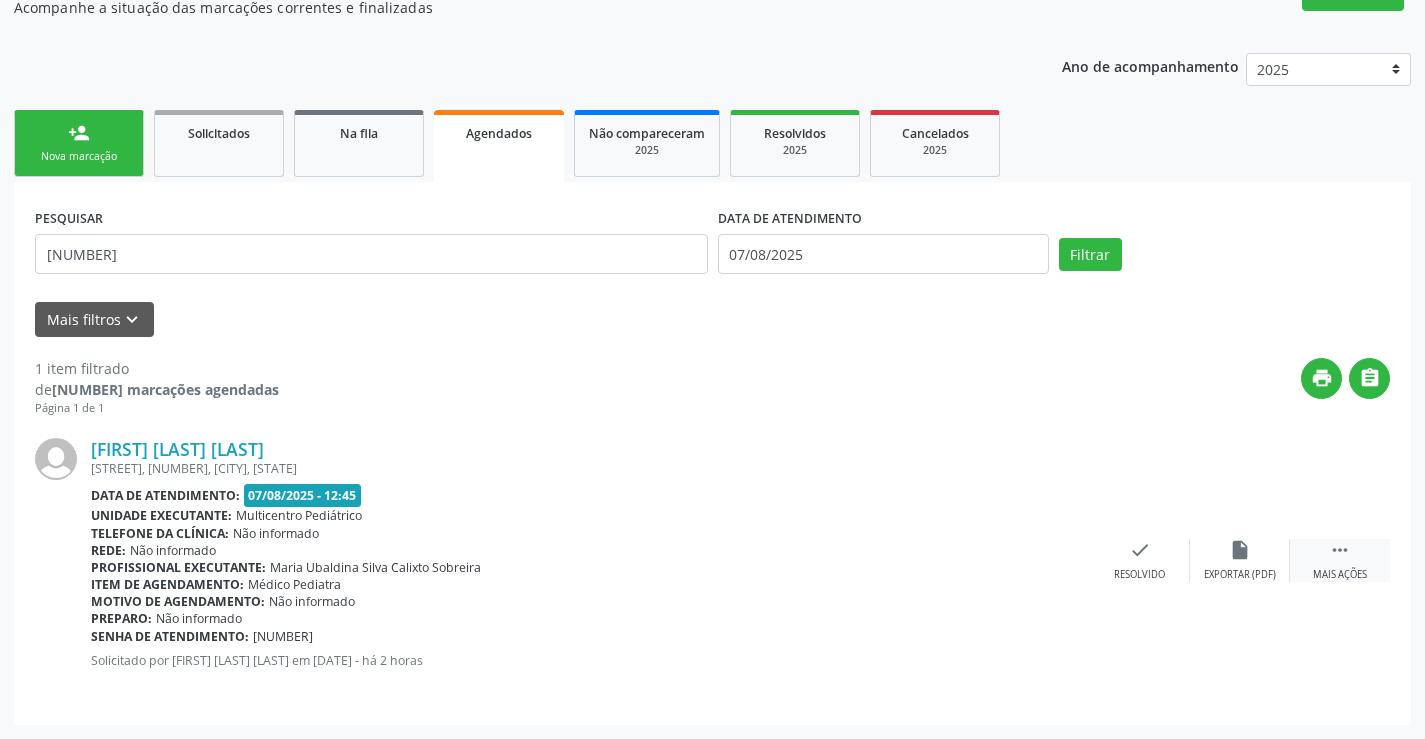 click on "" at bounding box center [1340, 550] 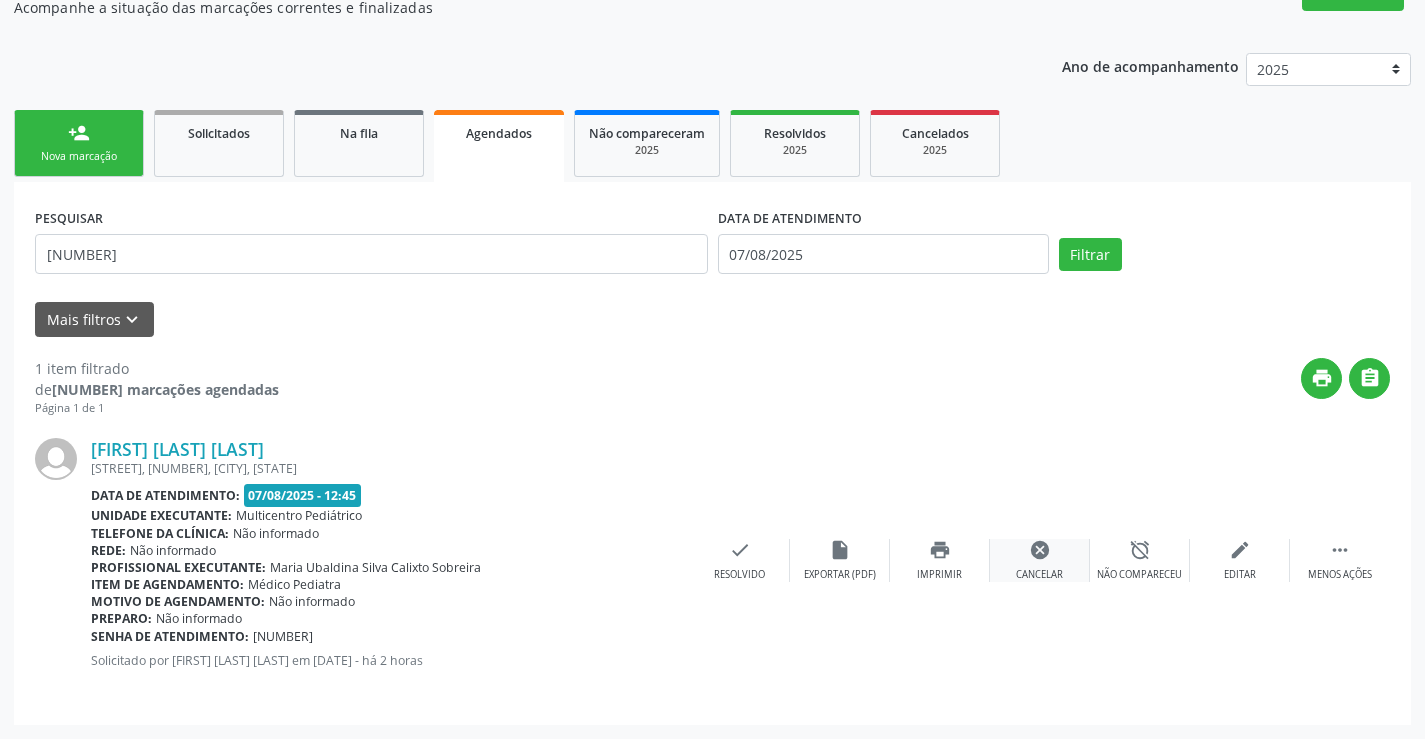 click on "cancel" at bounding box center [1040, 550] 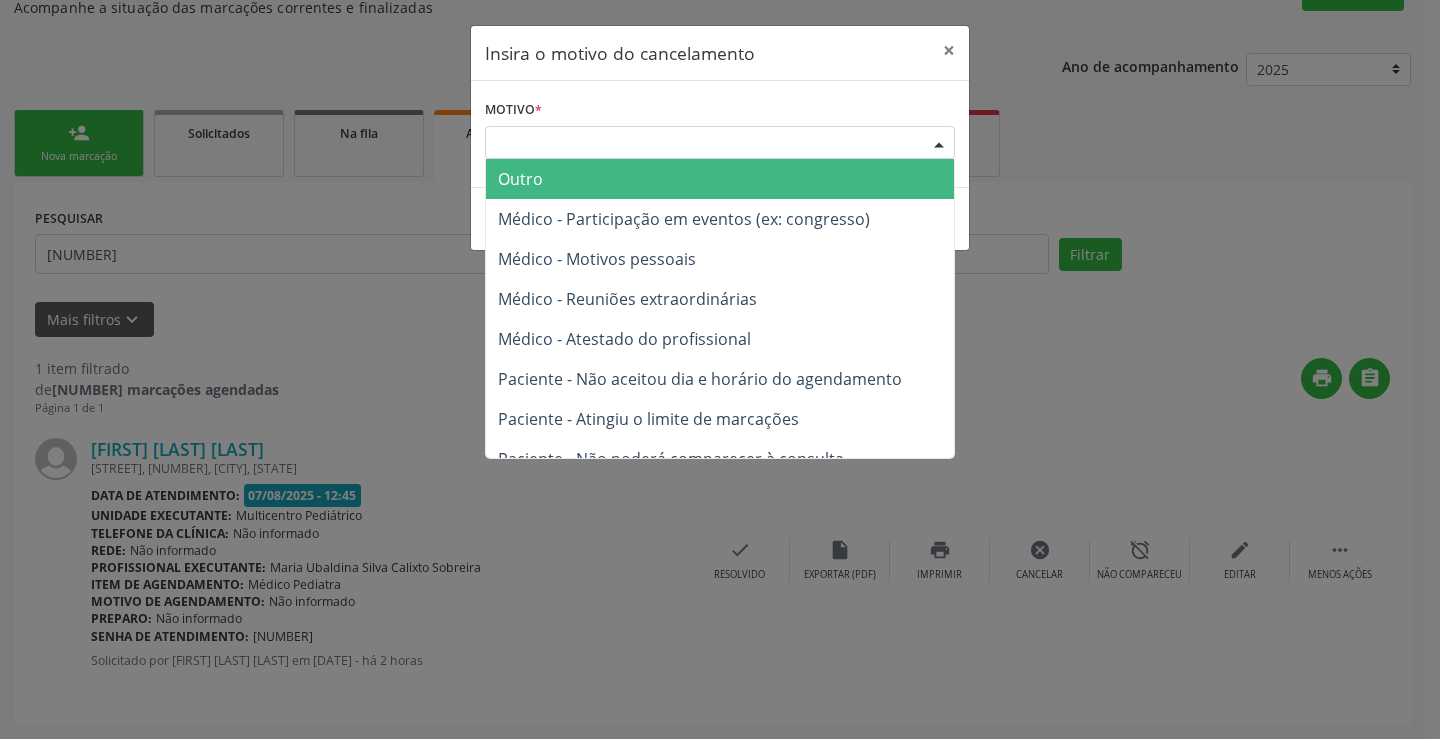 click on "Escolha o motivo" at bounding box center (720, 143) 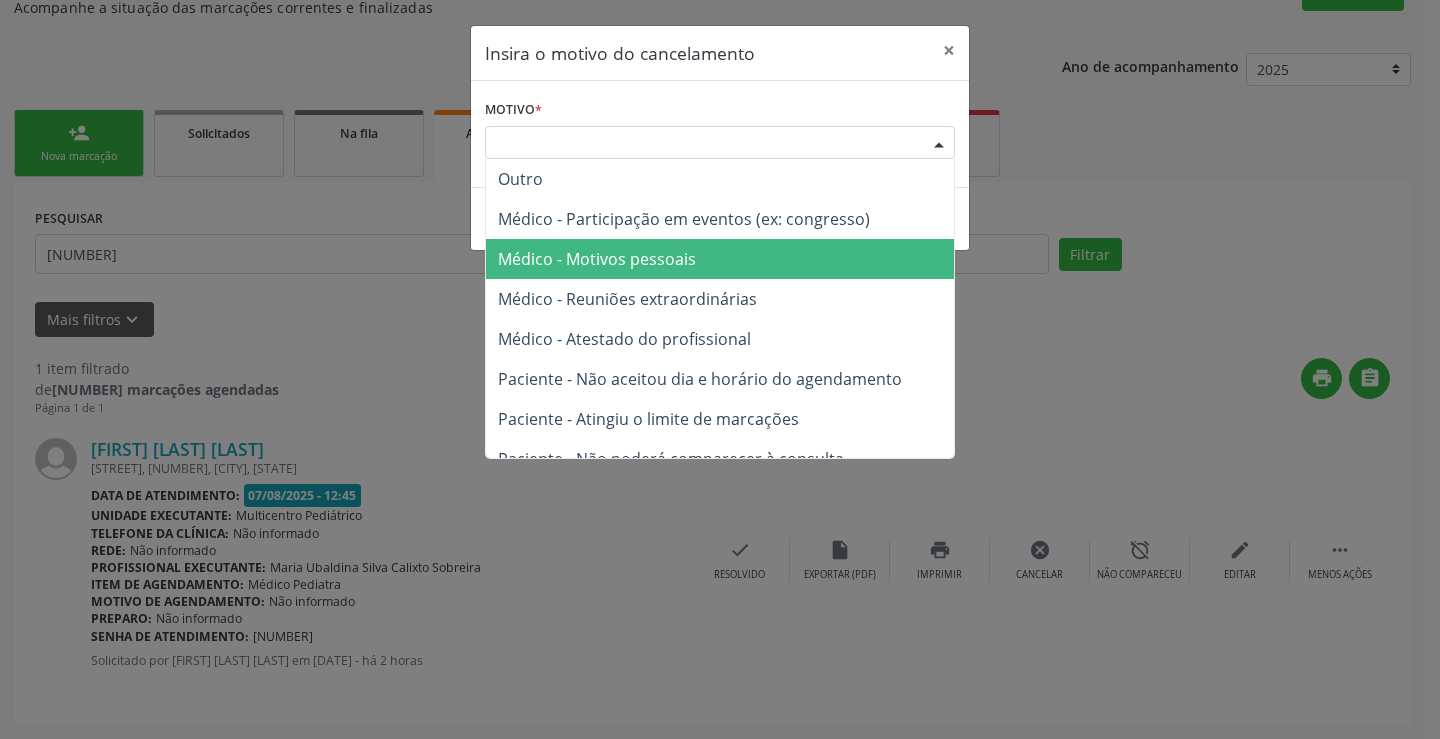 click on "Médico - Motivos pessoais" at bounding box center (597, 259) 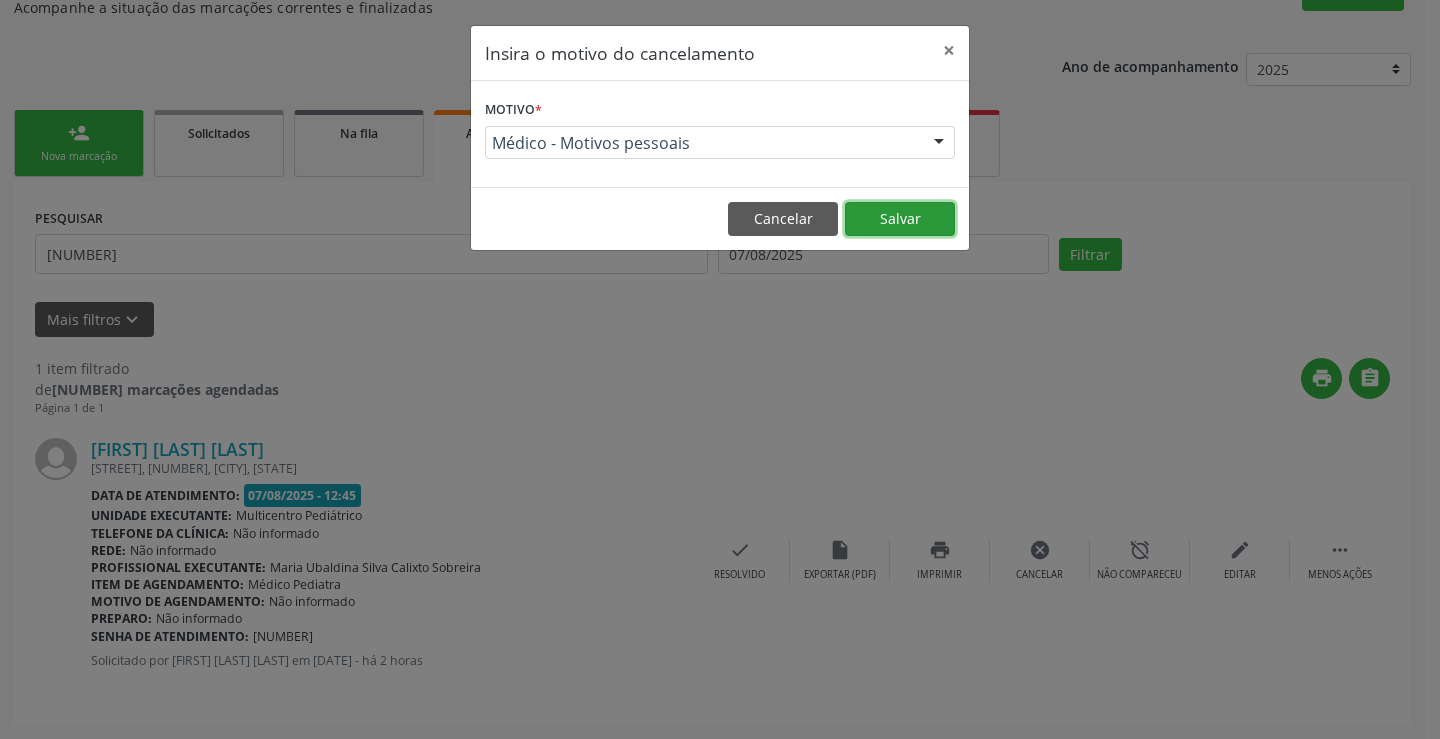 click on "Salvar" at bounding box center [900, 219] 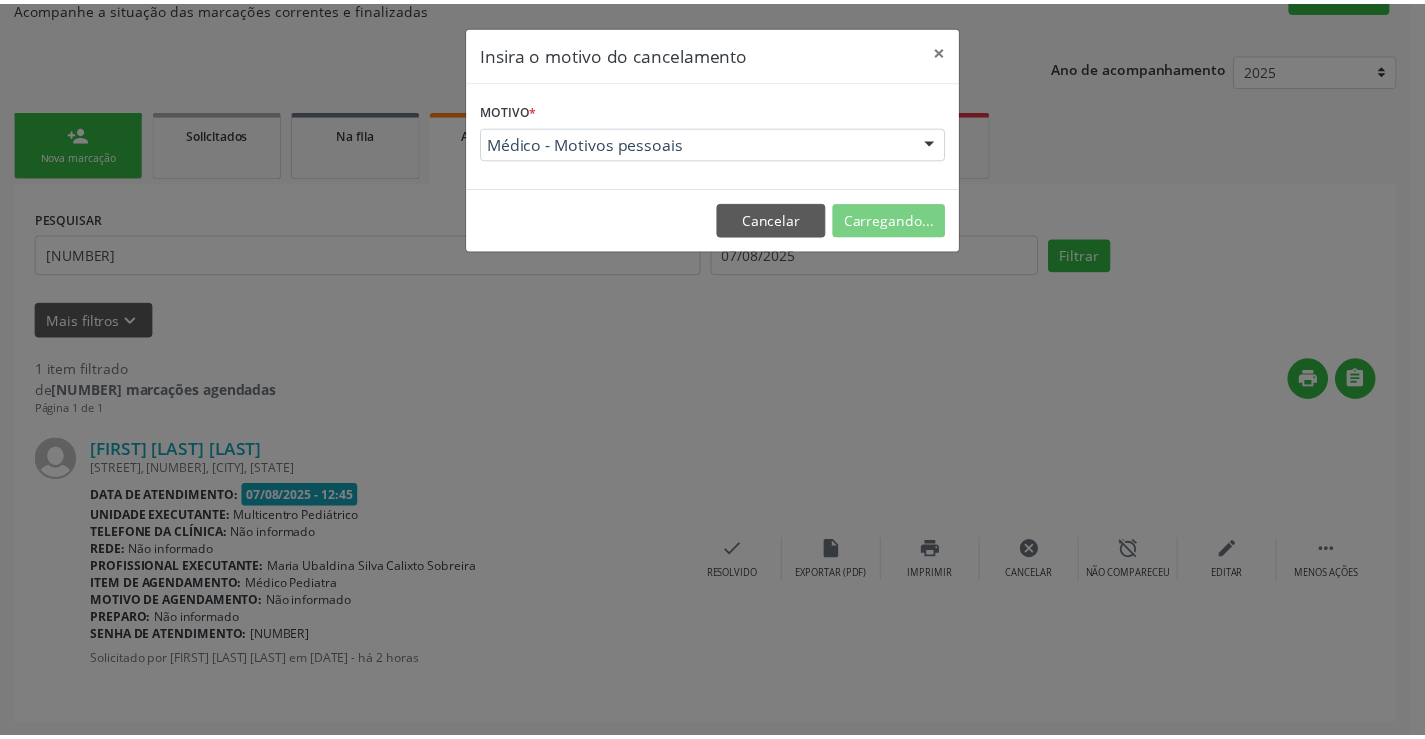 scroll, scrollTop: 0, scrollLeft: 0, axis: both 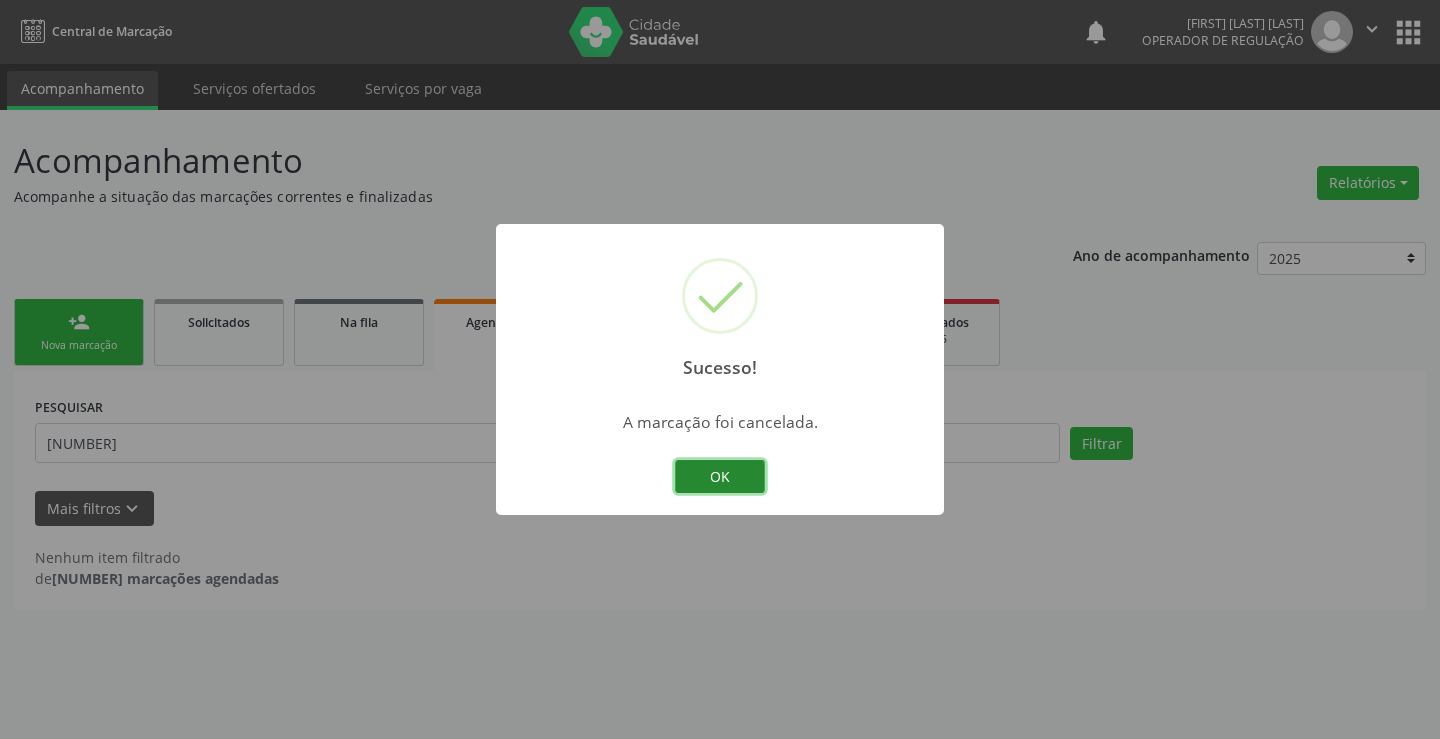 click on "OK" at bounding box center (720, 477) 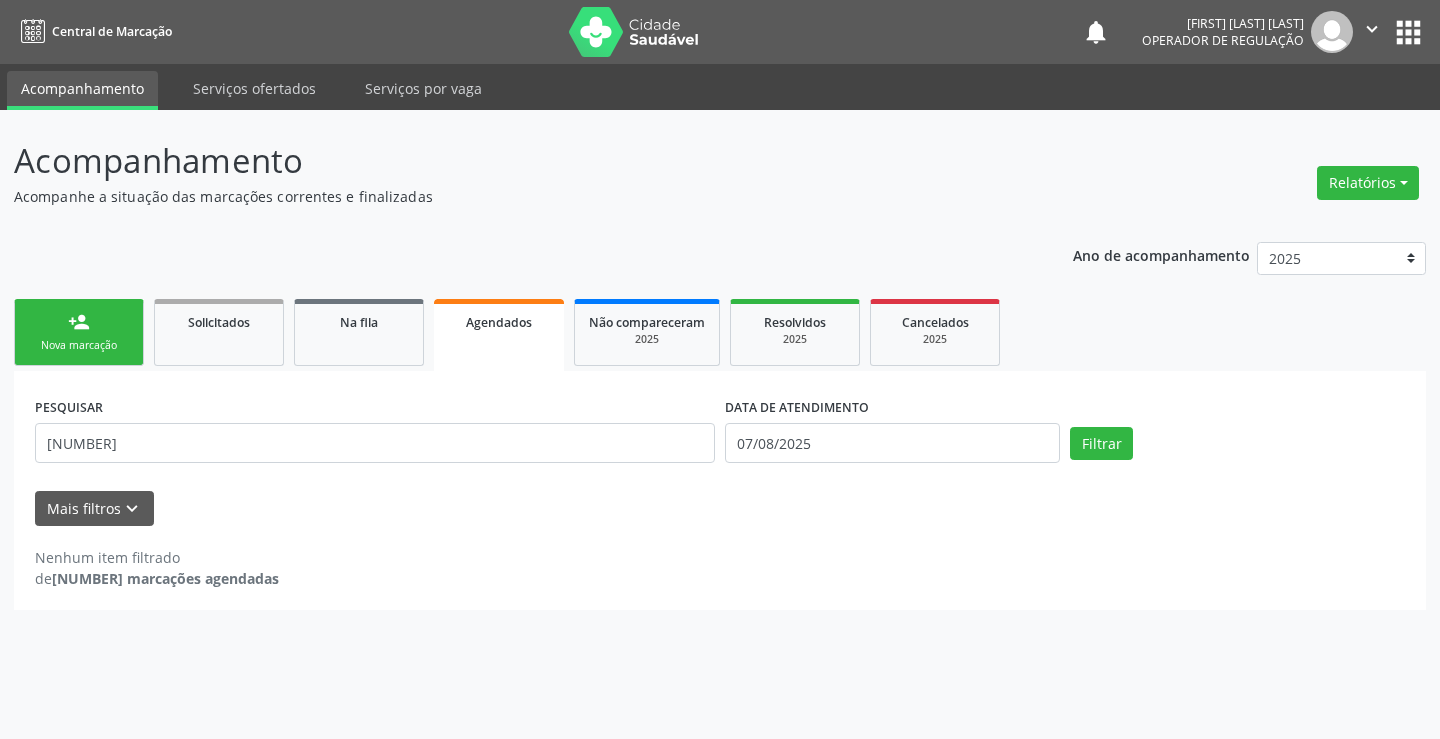 click on "Nova marcação" at bounding box center [79, 345] 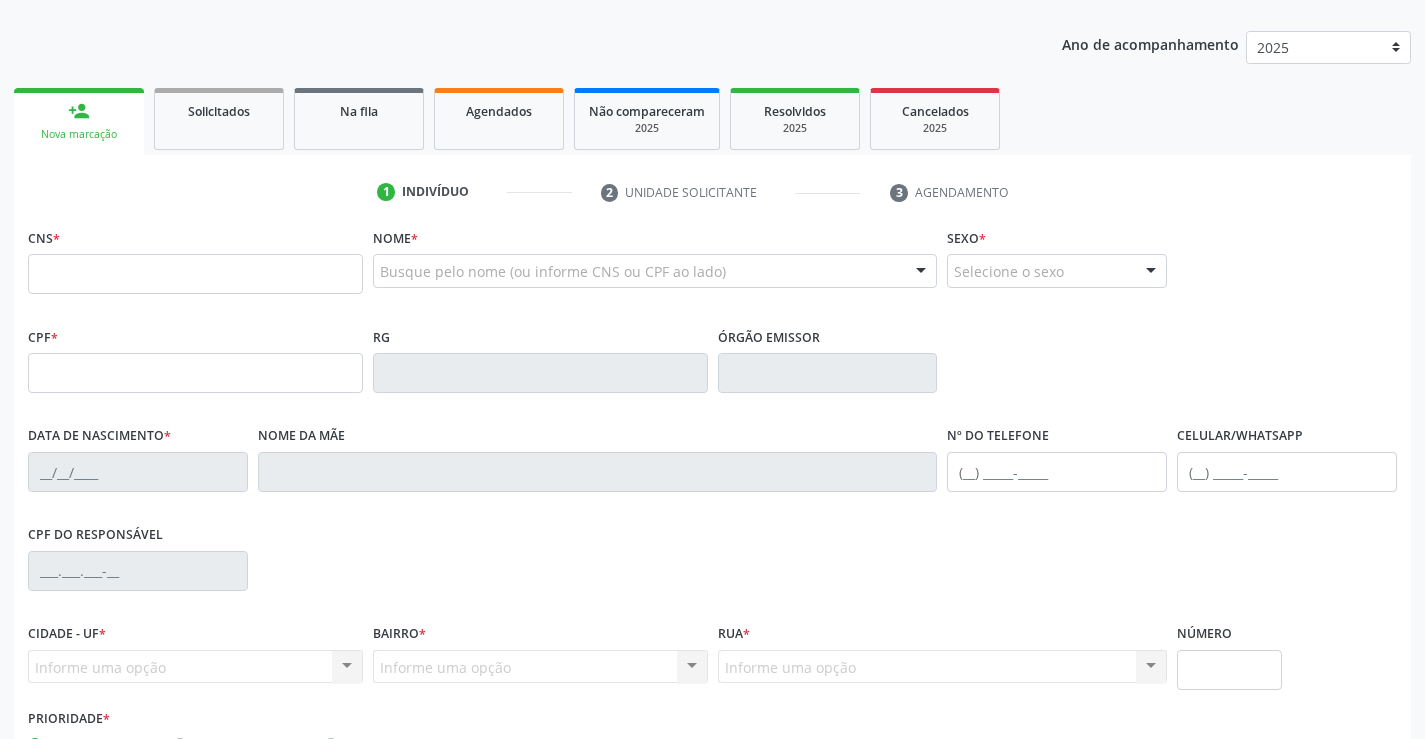 scroll, scrollTop: 300, scrollLeft: 0, axis: vertical 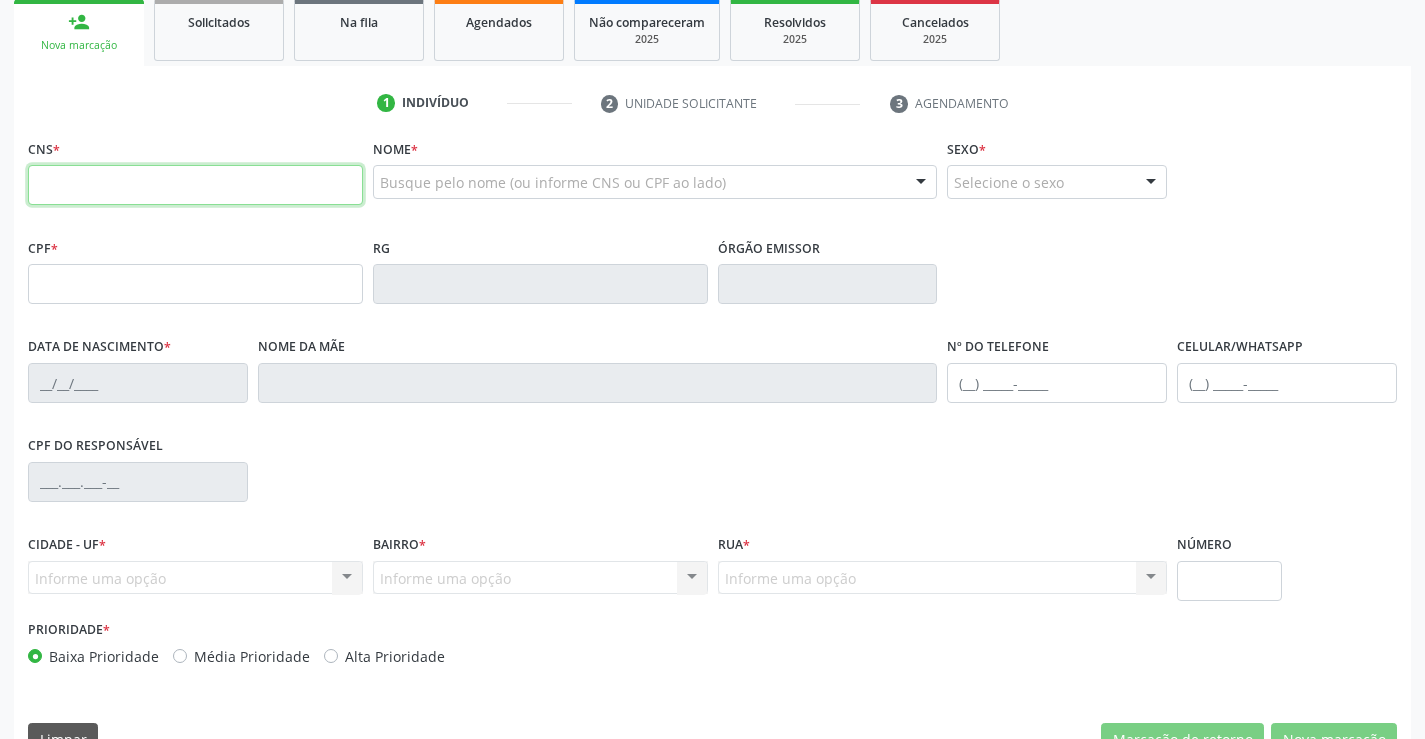 click at bounding box center (195, 185) 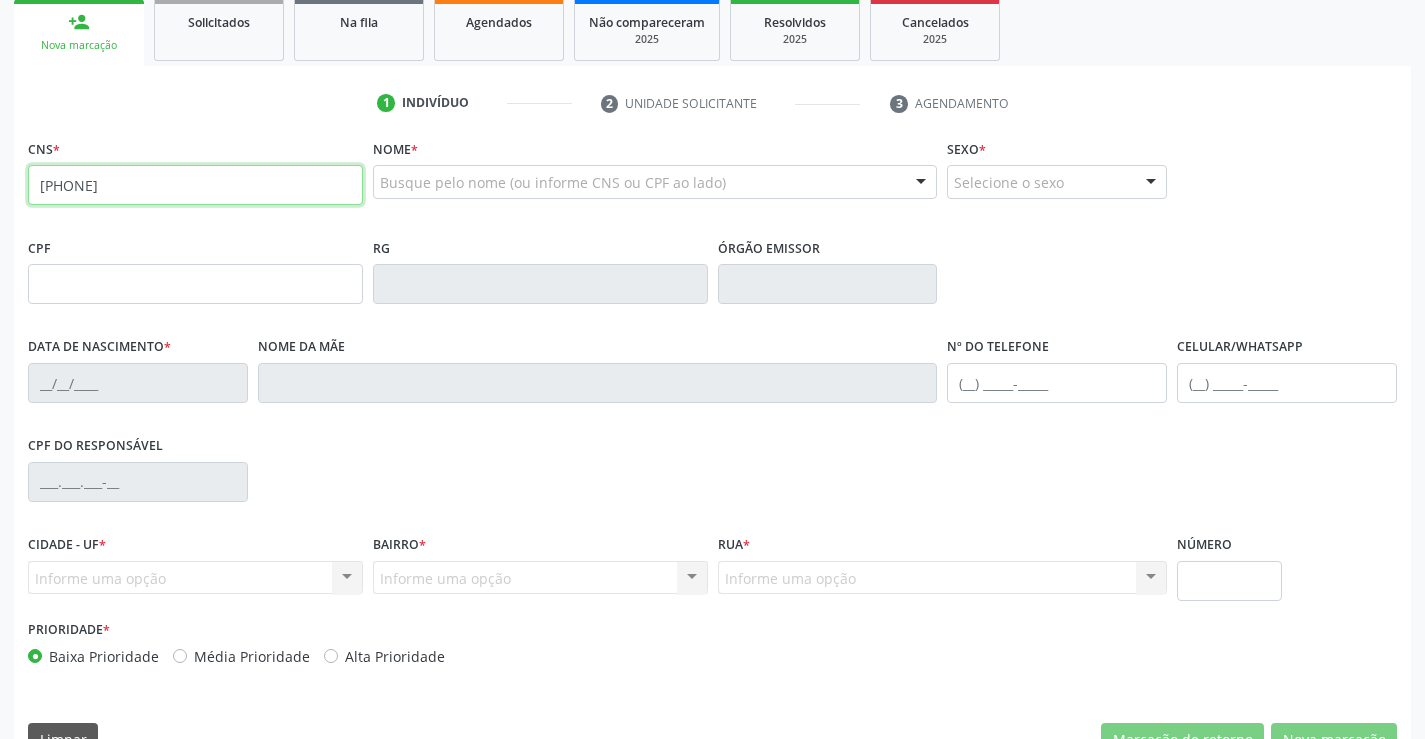 type on "700 5031 8582 3451" 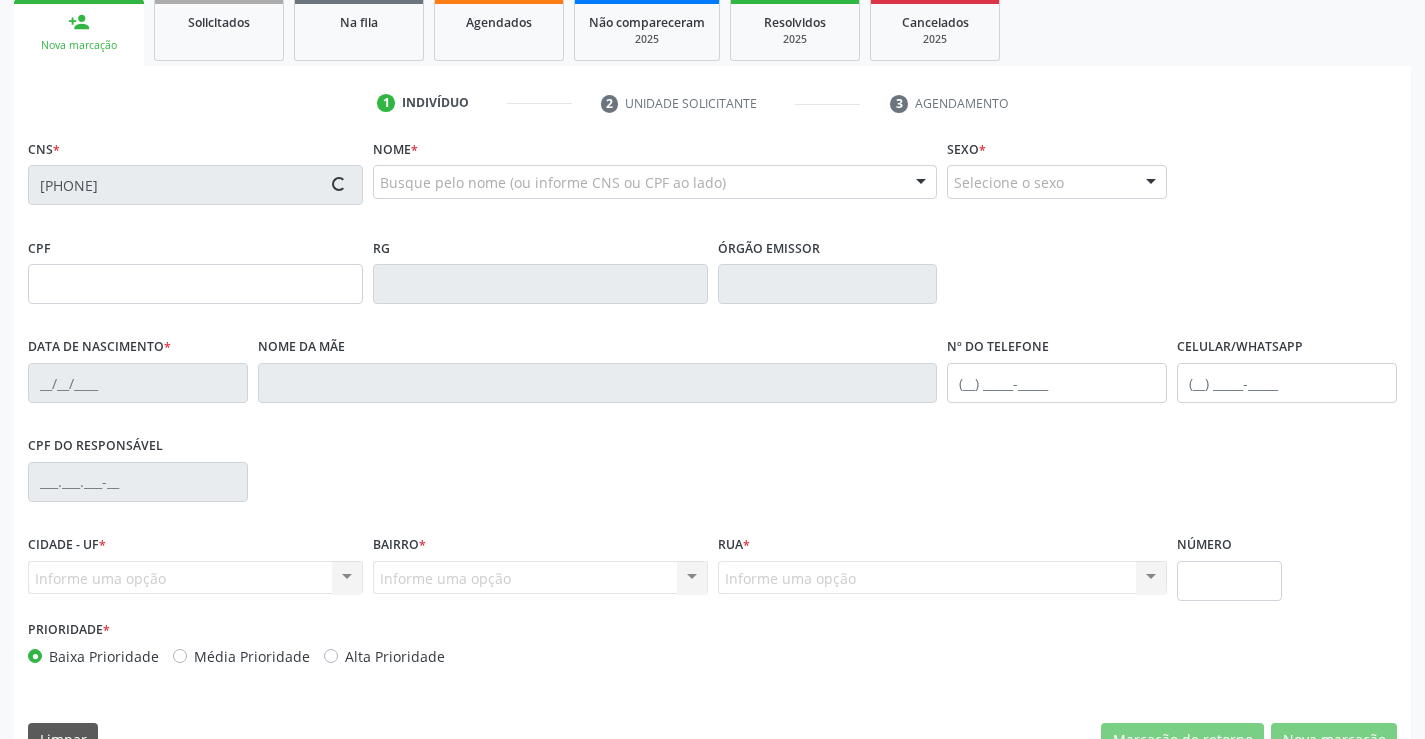 type on "09/07/2024" 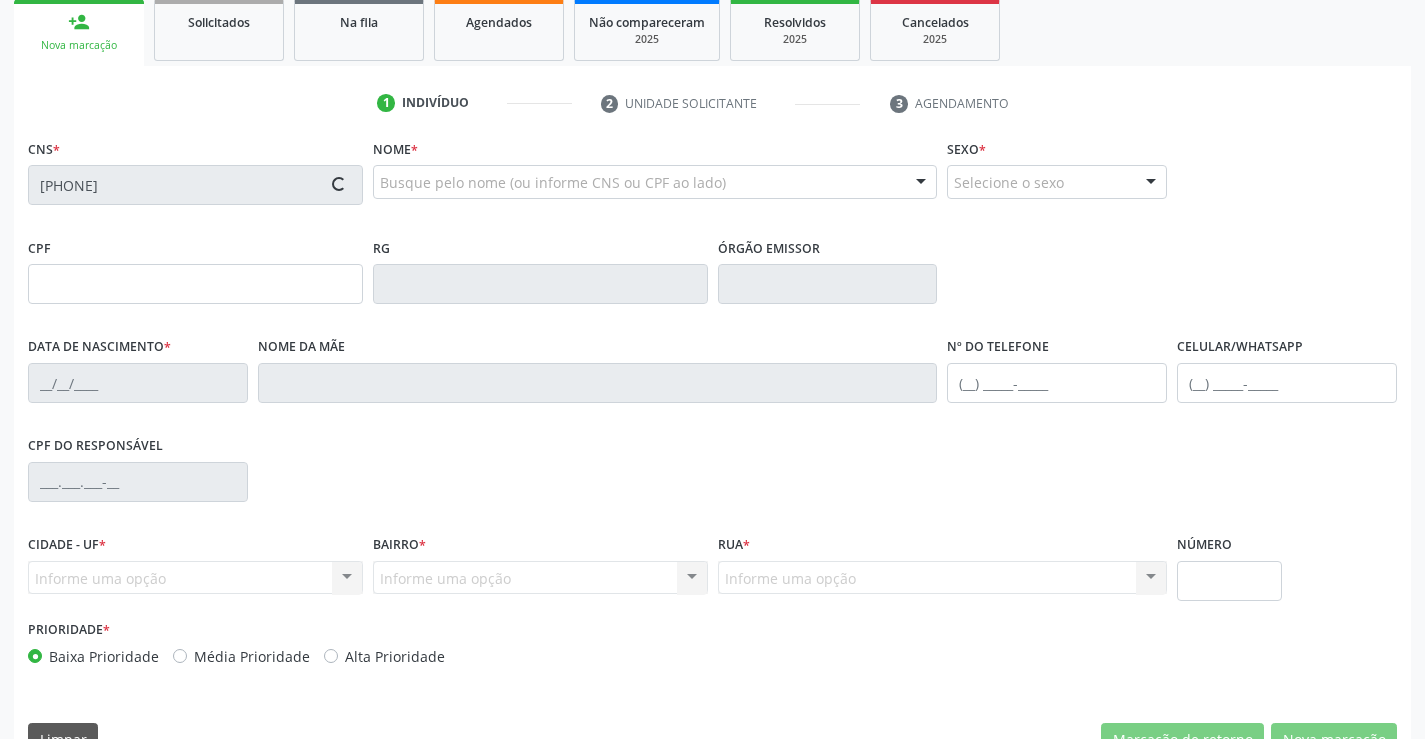 type on "(74) 98853-6986" 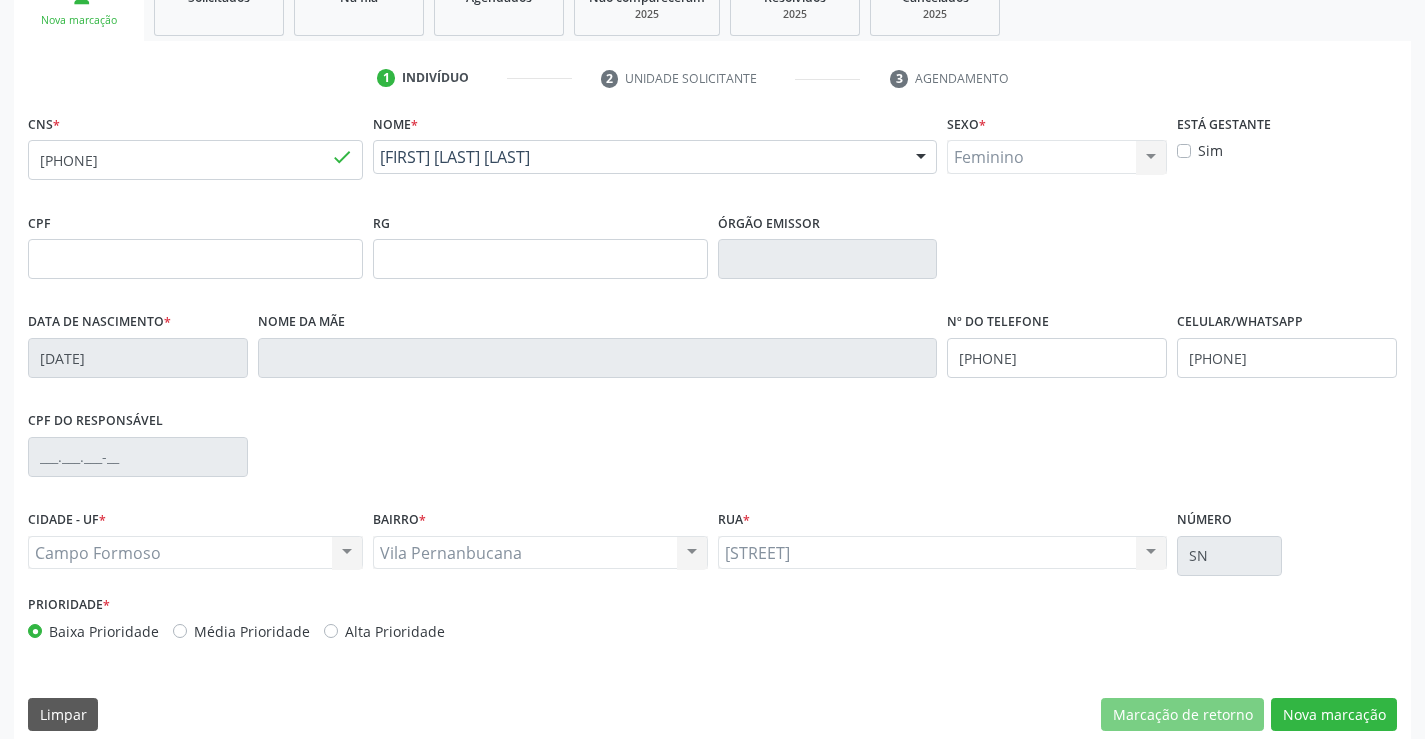 scroll, scrollTop: 345, scrollLeft: 0, axis: vertical 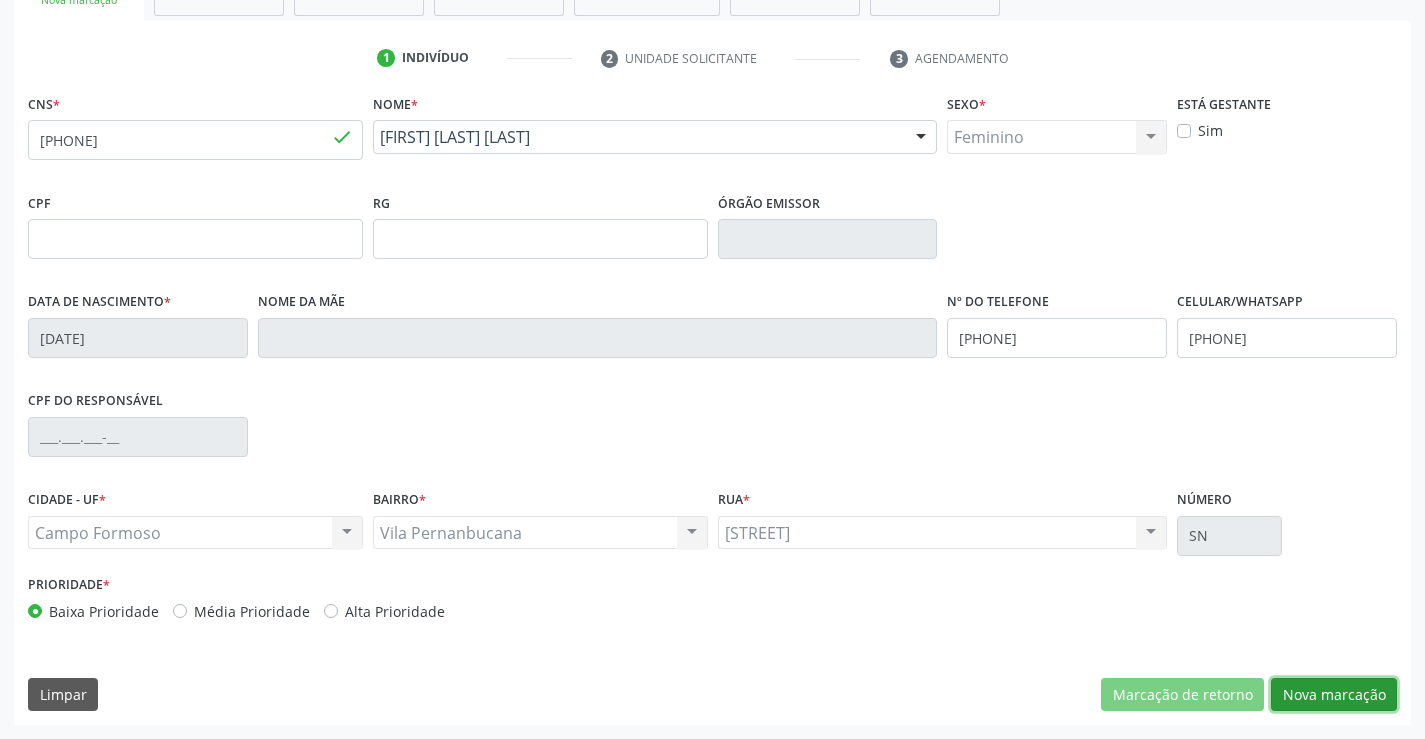 click on "Nova marcação" at bounding box center [1334, 695] 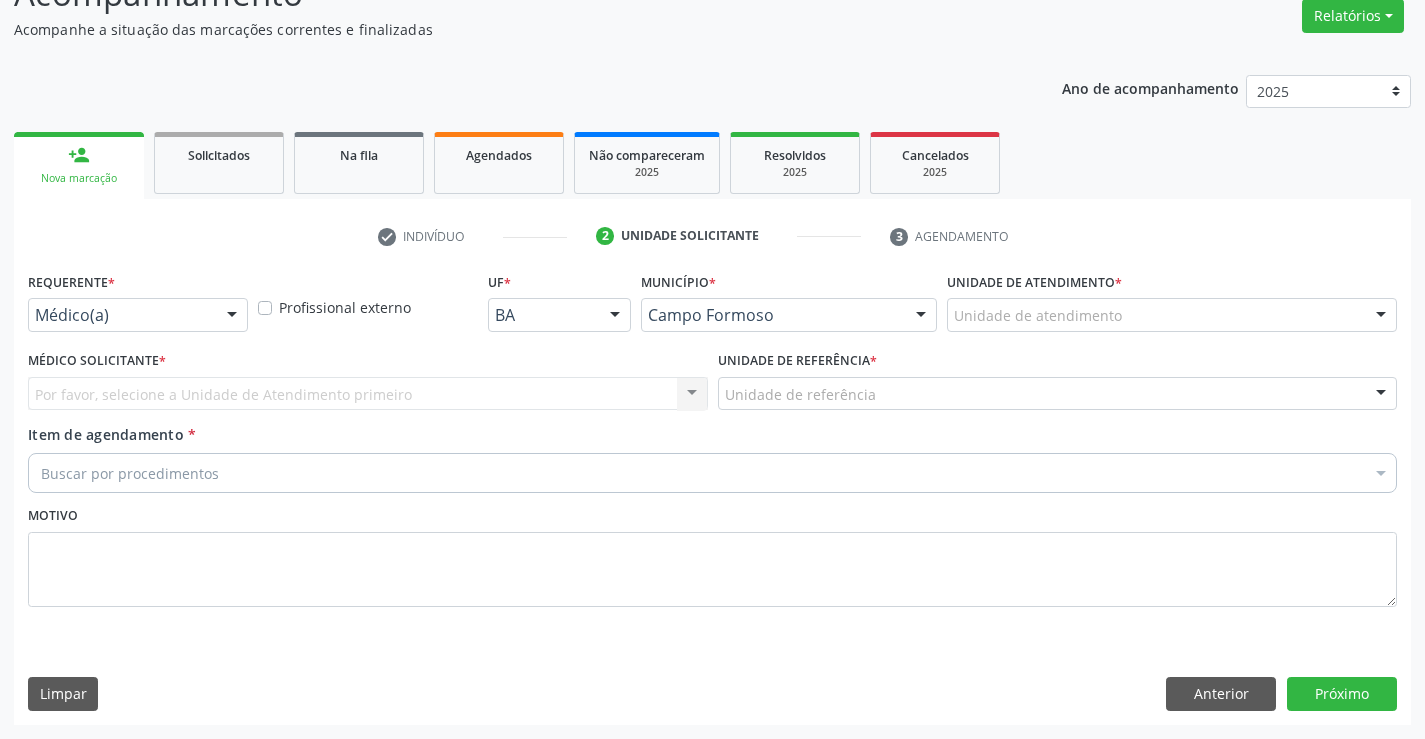 scroll, scrollTop: 167, scrollLeft: 0, axis: vertical 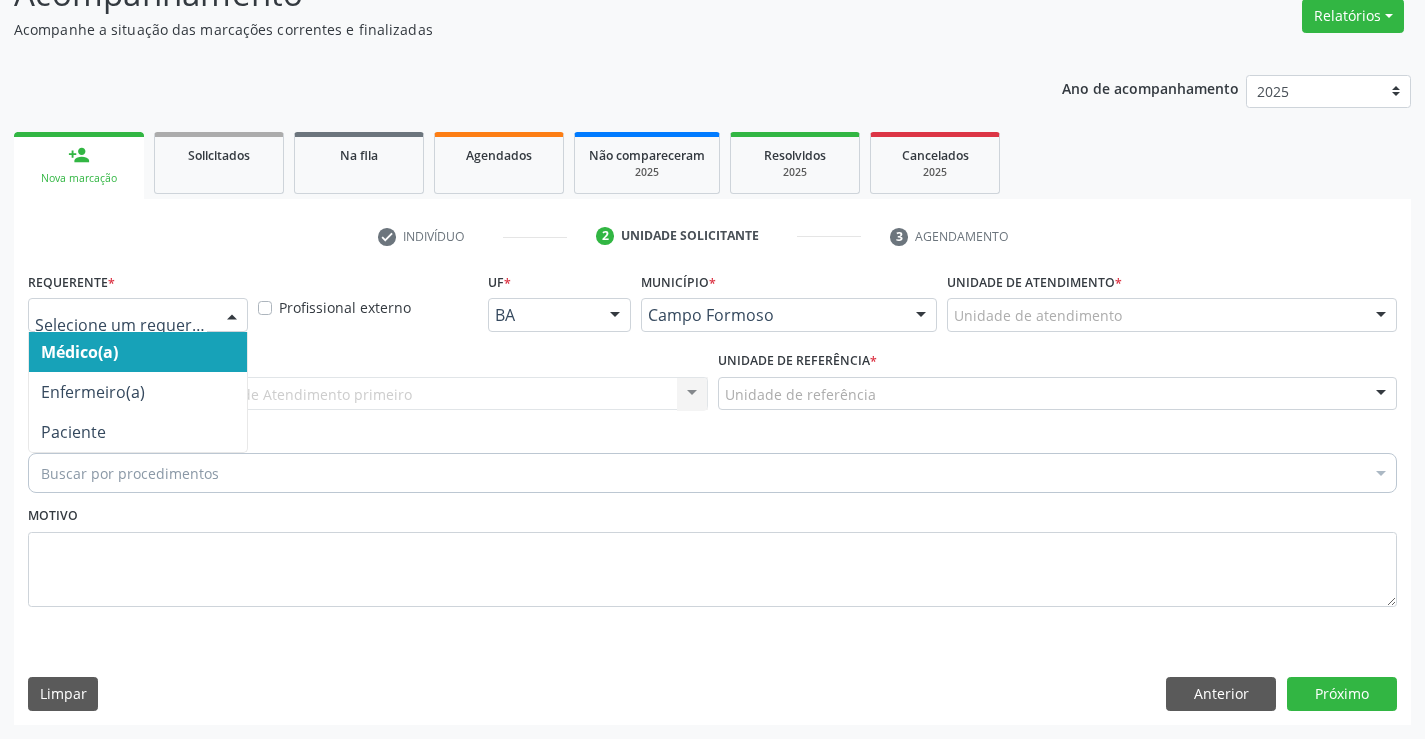 click at bounding box center [232, 316] 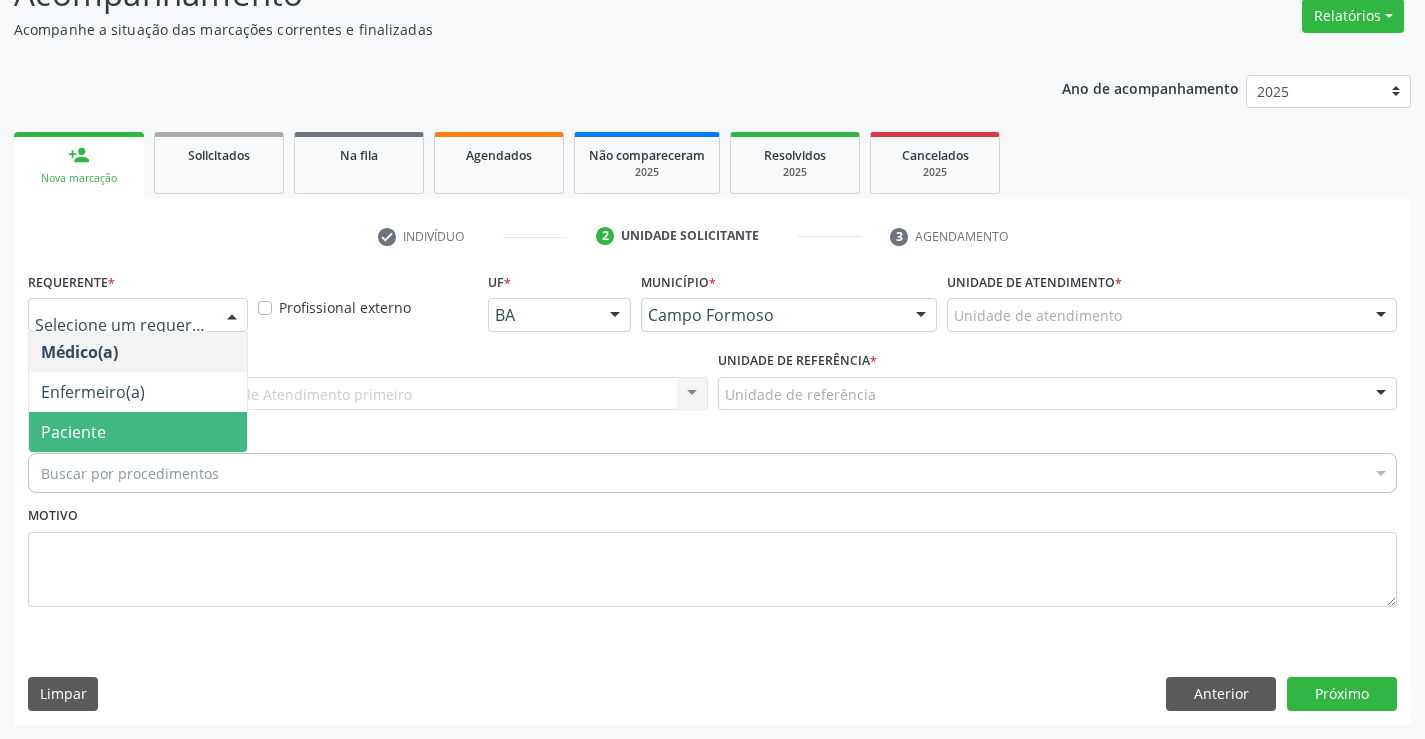 click on "Paciente" at bounding box center (138, 432) 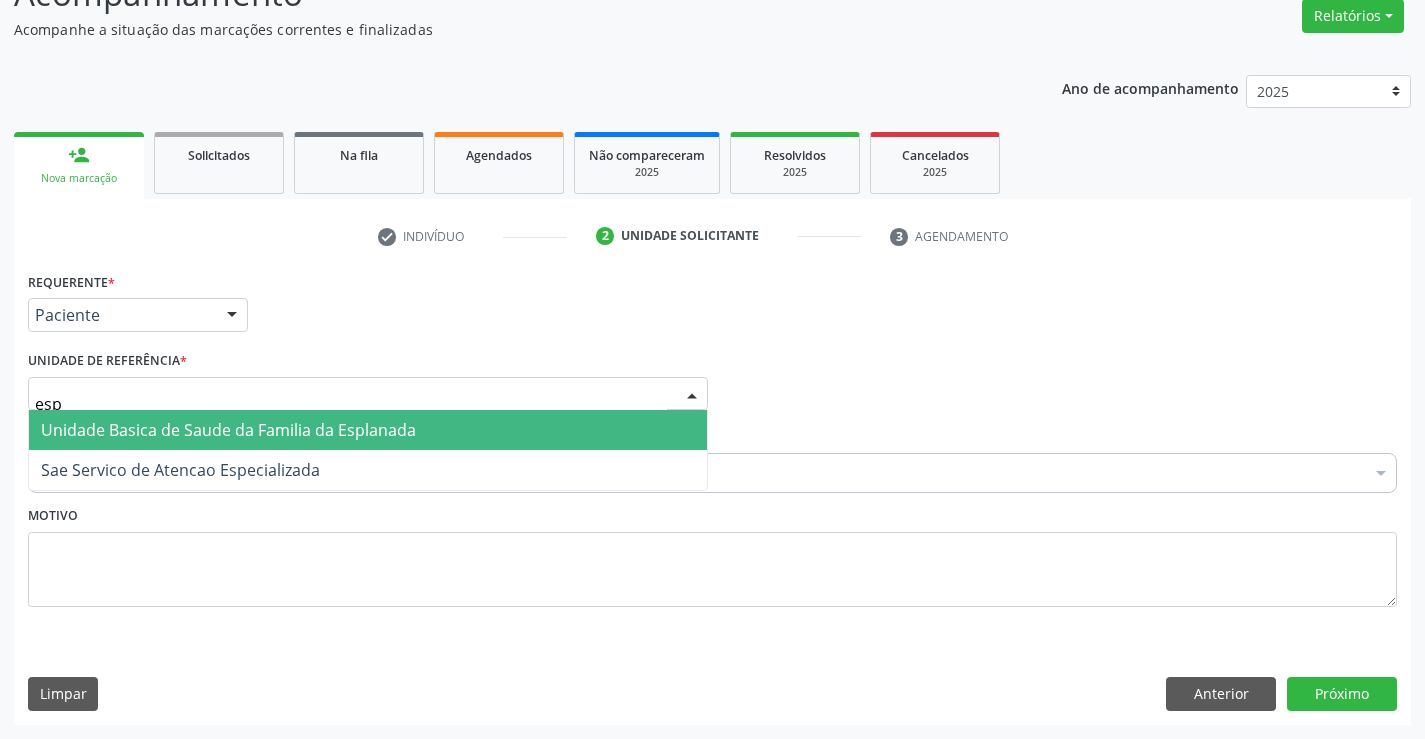 type on "espl" 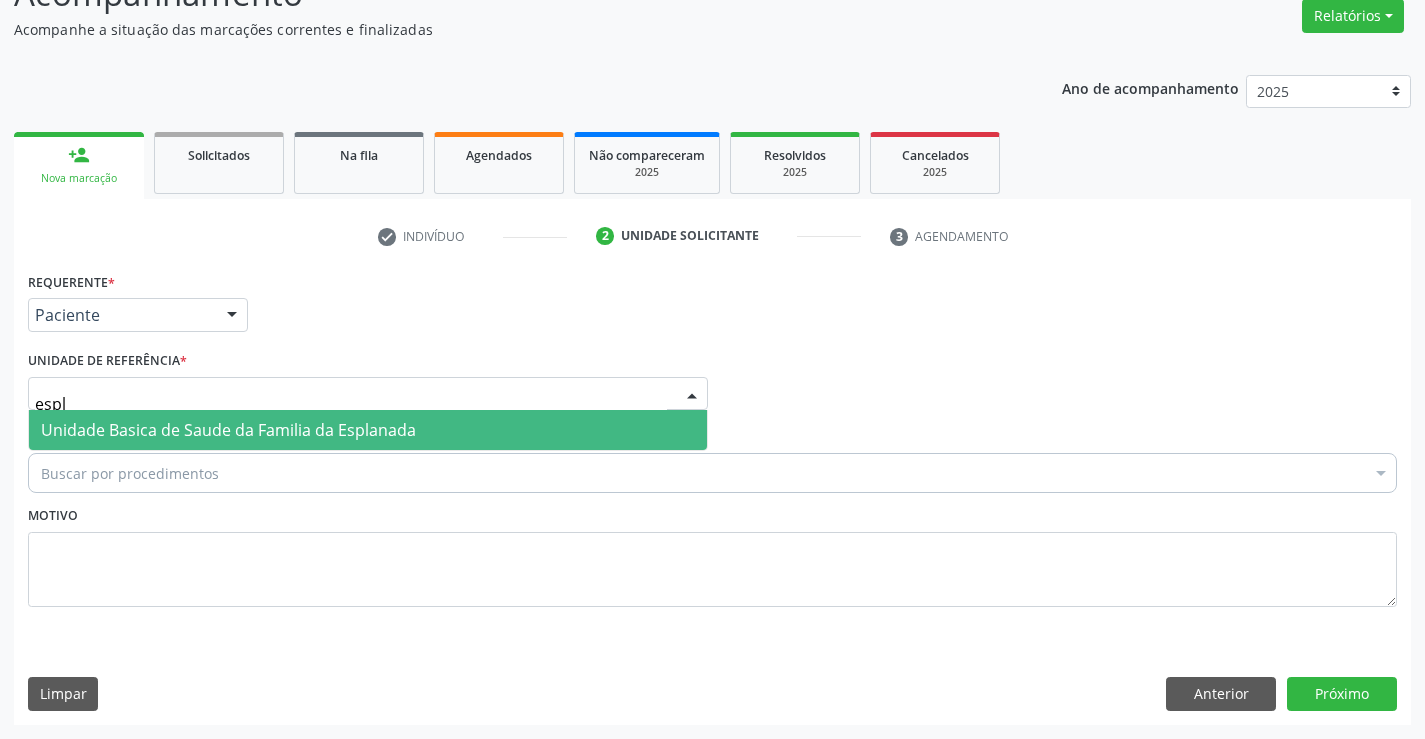 click on "Unidade Basica de Saude da Familia da Esplanada" at bounding box center [228, 430] 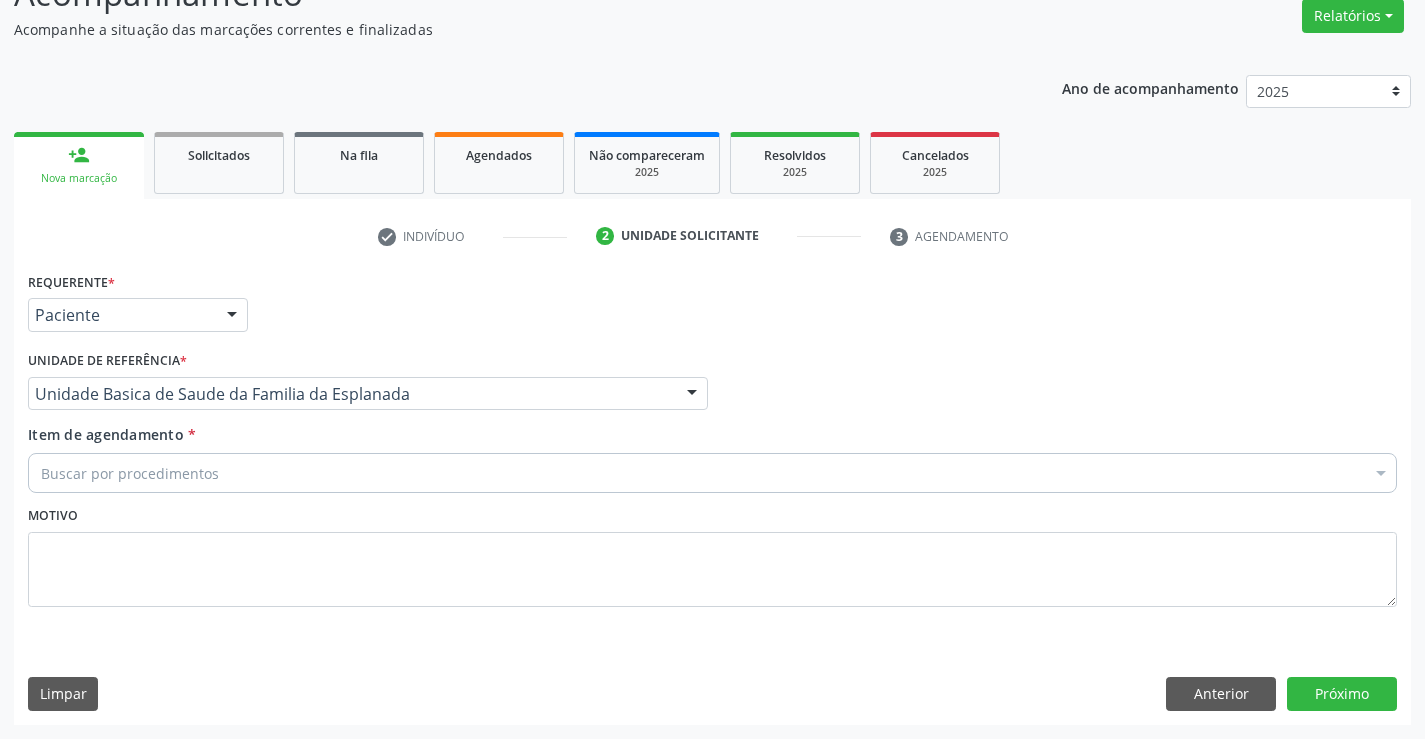click on "Buscar por procedimentos" at bounding box center (712, 473) 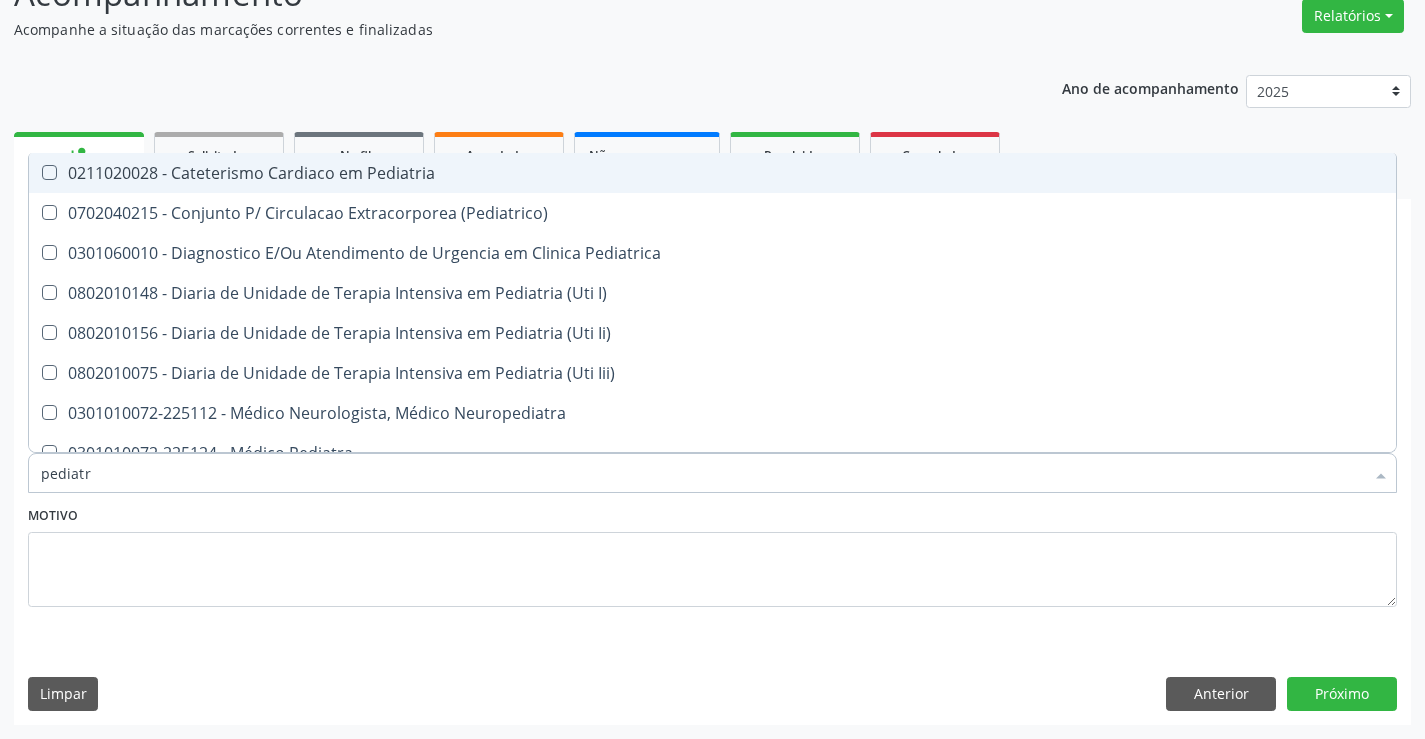 type on "pediatra" 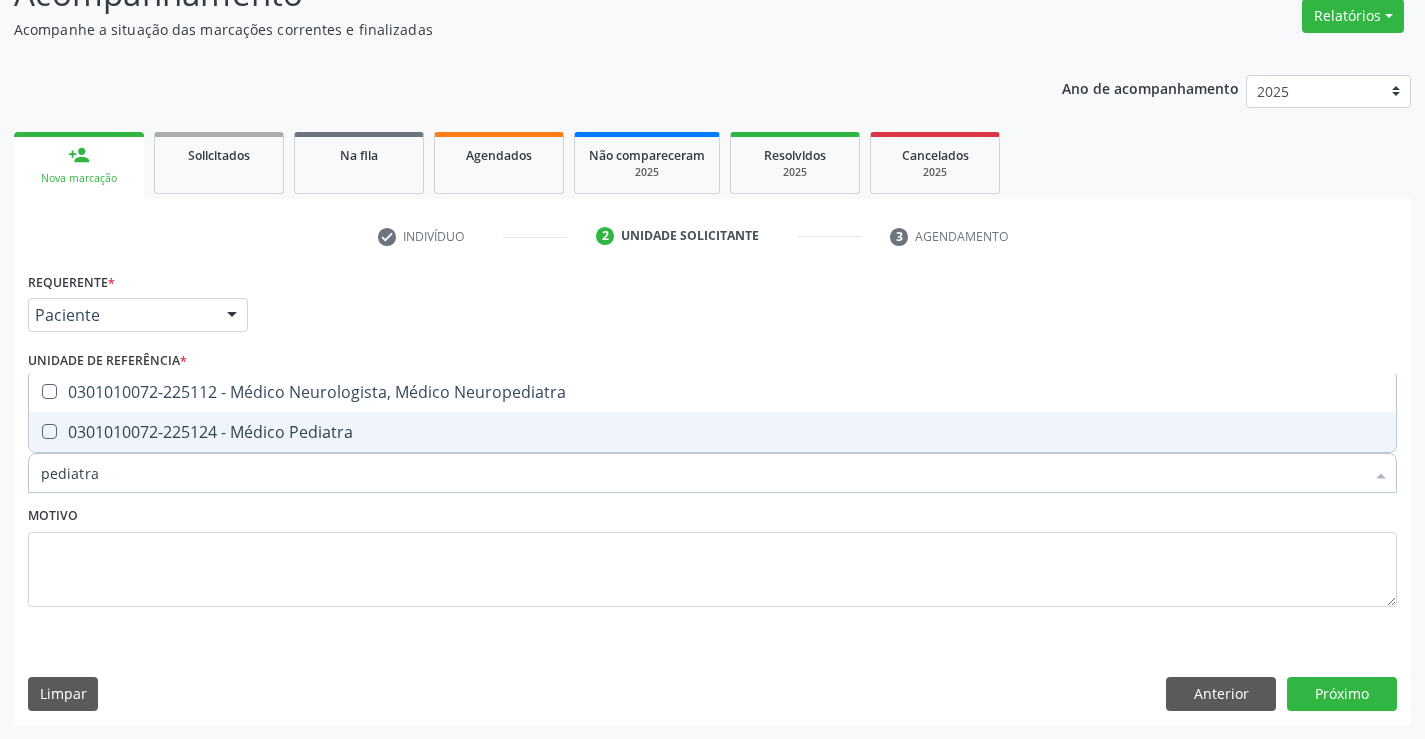 click on "0301010072-225124 - Médico Pediatra" at bounding box center (712, 432) 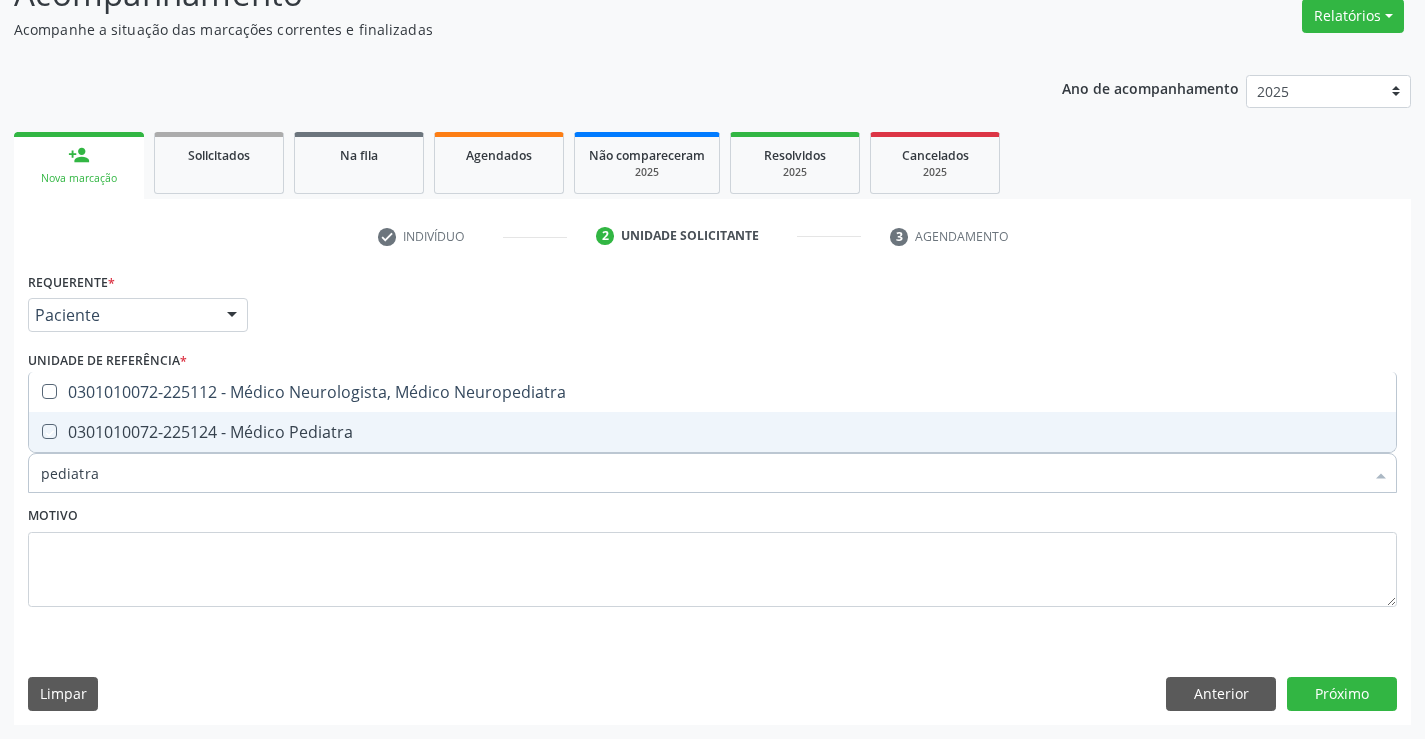checkbox on "true" 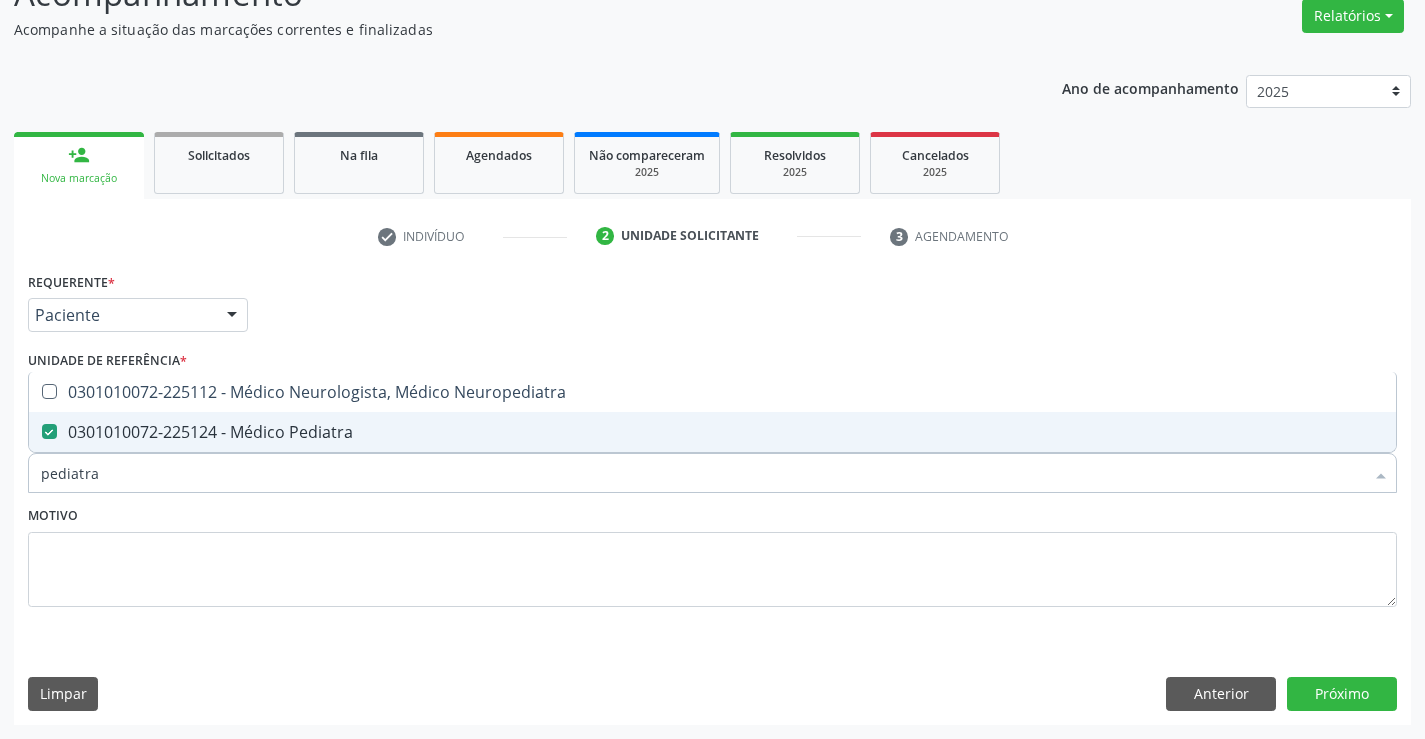 click on "Motivo" at bounding box center [712, 554] 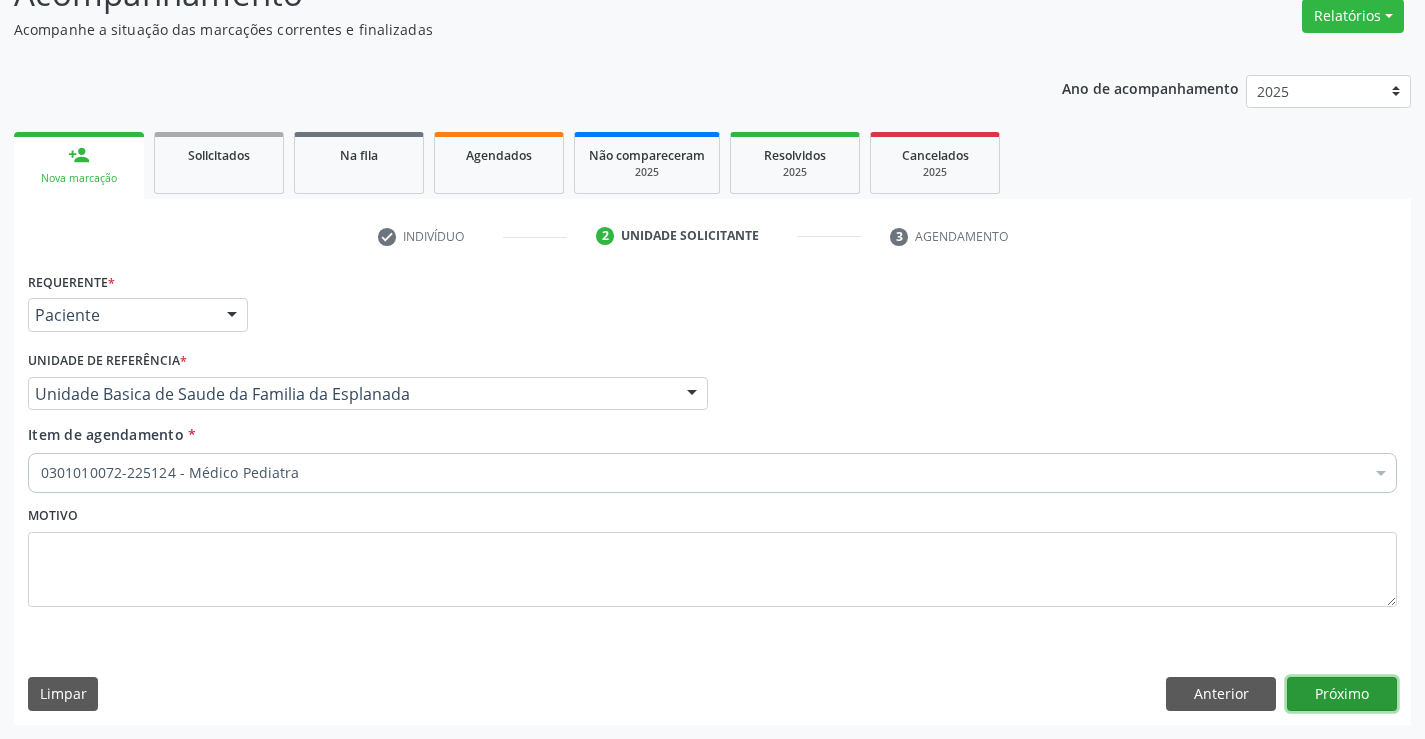 click on "Próximo" at bounding box center (1342, 694) 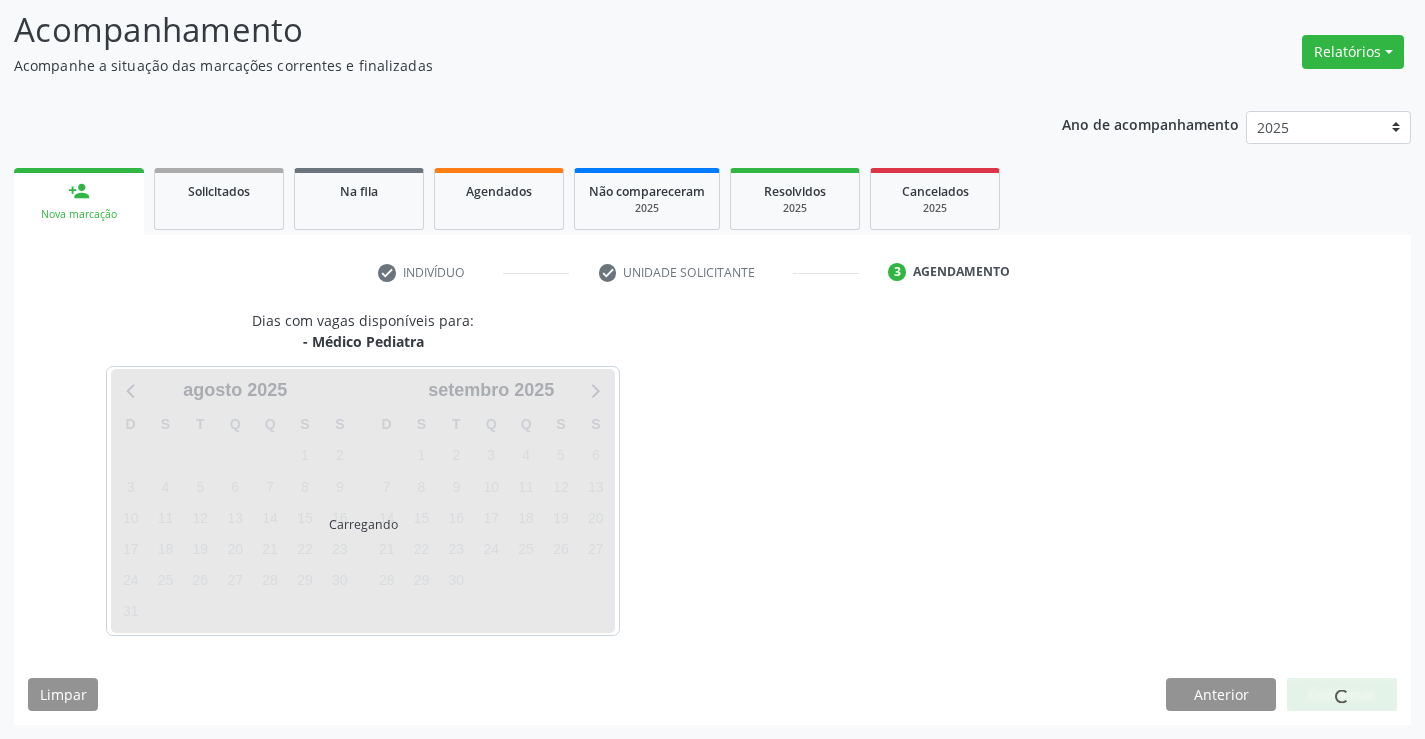 scroll, scrollTop: 131, scrollLeft: 0, axis: vertical 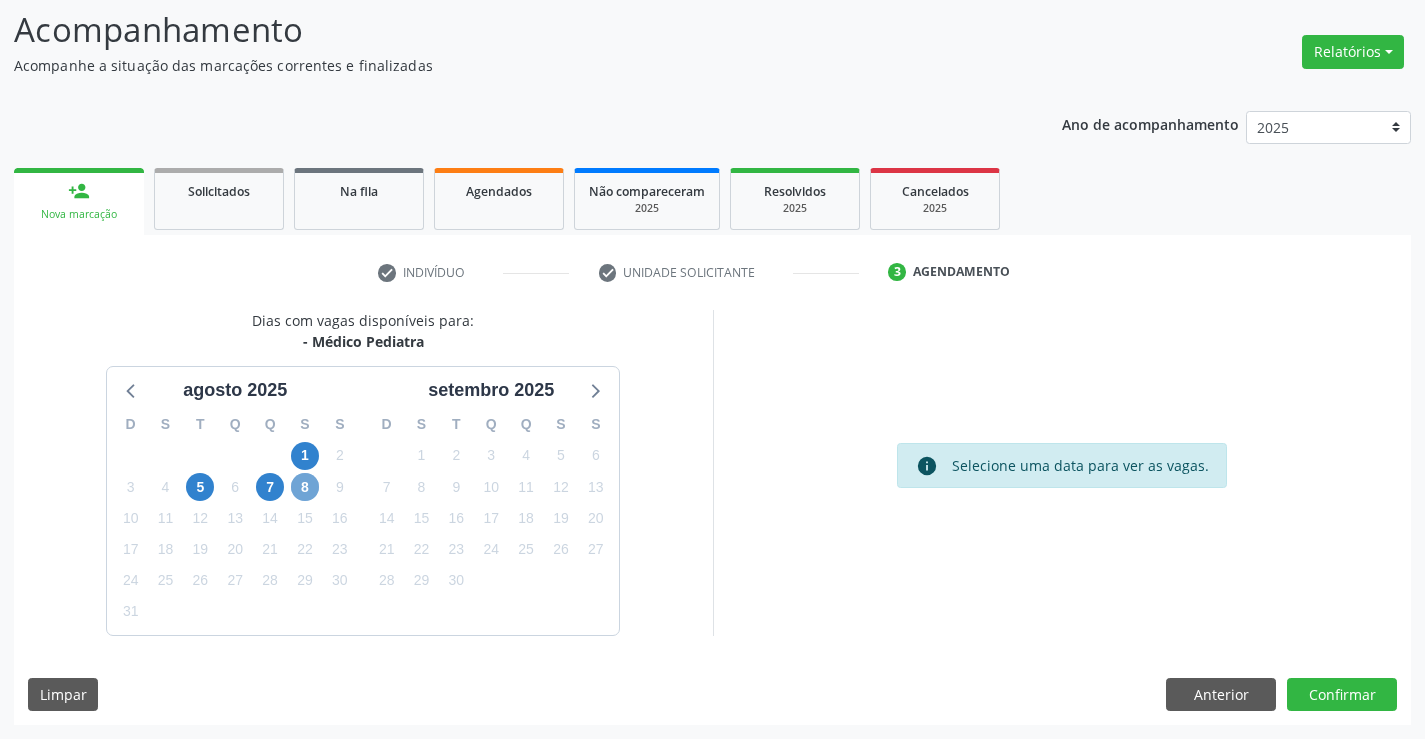 click on "8" at bounding box center [305, 487] 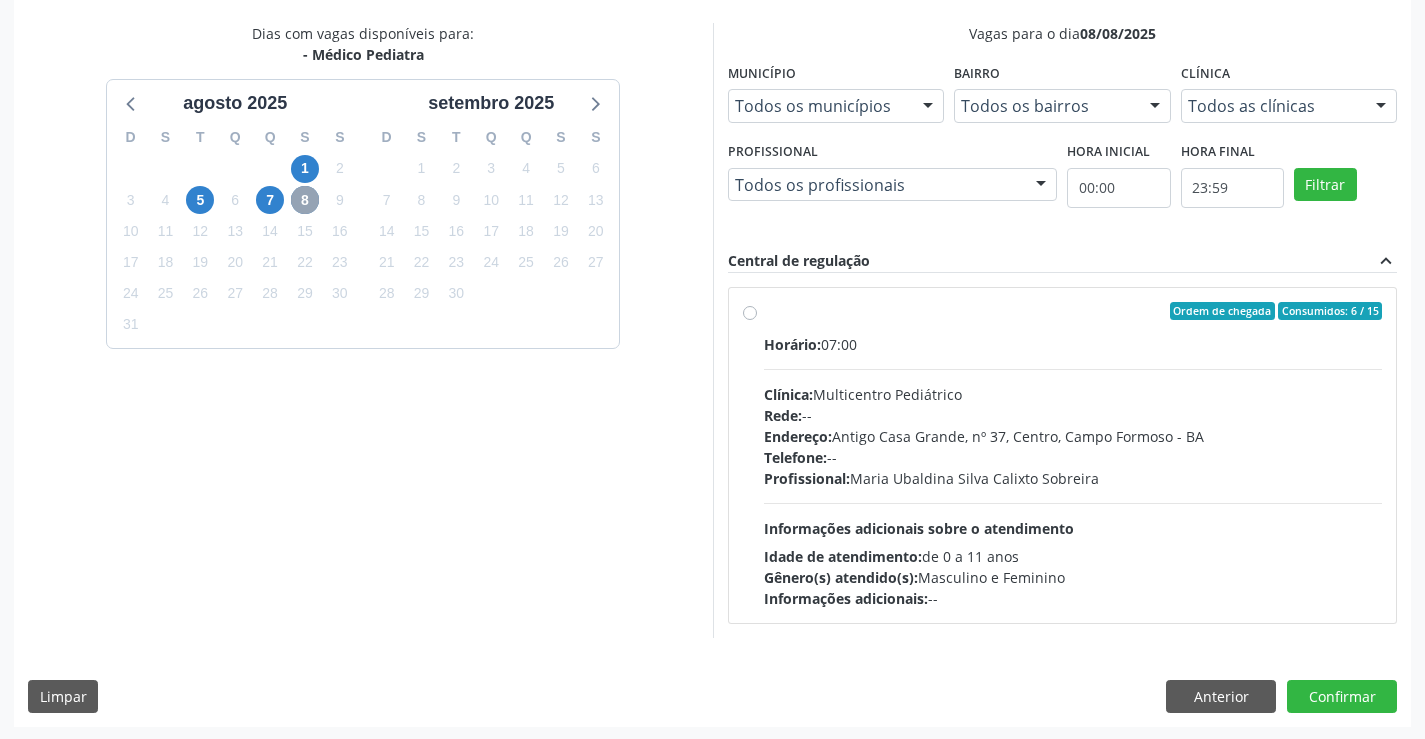 scroll, scrollTop: 420, scrollLeft: 0, axis: vertical 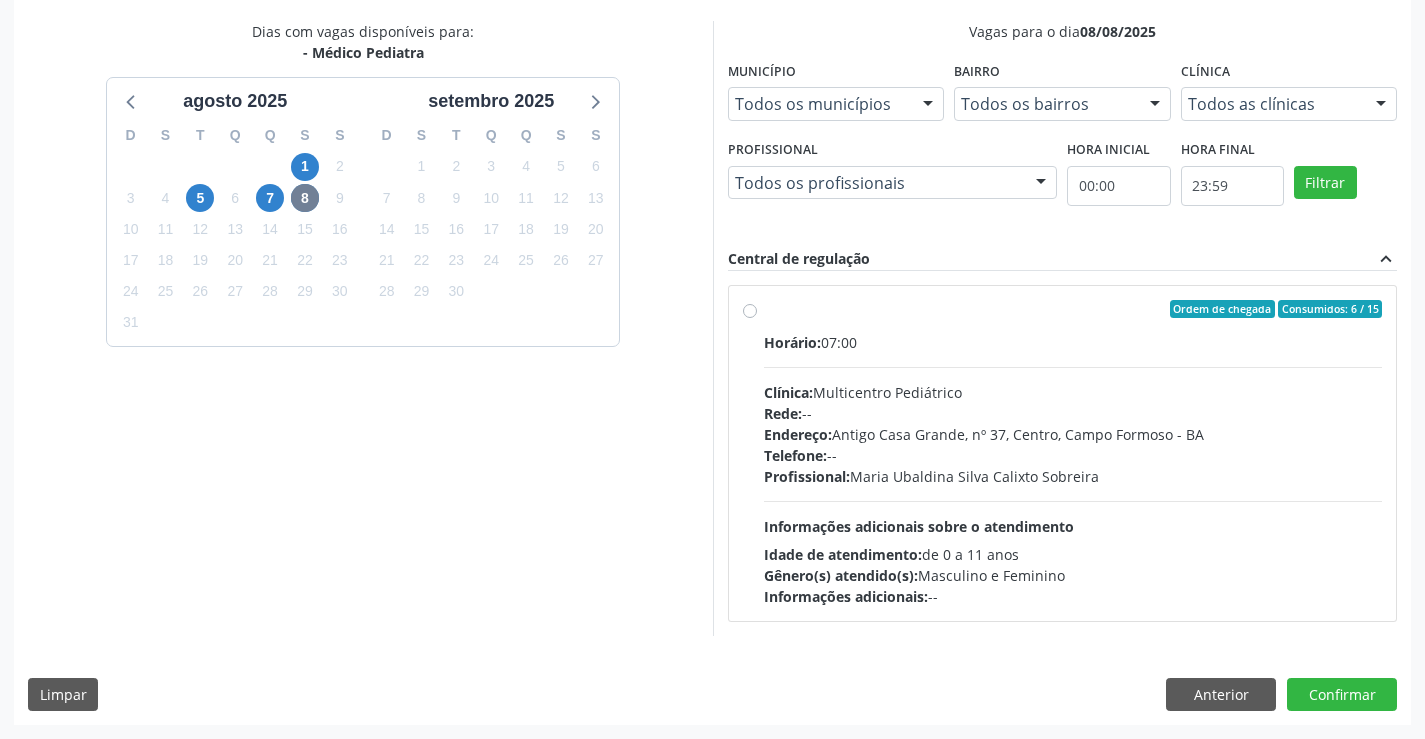 click on "Ordem de chegada
Consumidos: 6 / 15
Horário:   07:00
Clínica:  Multicentro Pediátrico
Rede:
--
Endereço:   Antigo Casa Grande, nº 37, Centro, Campo Formoso - BA
Telefone:   --
Profissional:
Maria Ubaldina Silva Calixto Sobreira
Informações adicionais sobre o atendimento
Idade de atendimento:
de 0 a 11 anos
Gênero(s) atendido(s):
Masculino e Feminino
Informações adicionais:
--" at bounding box center [1073, 453] 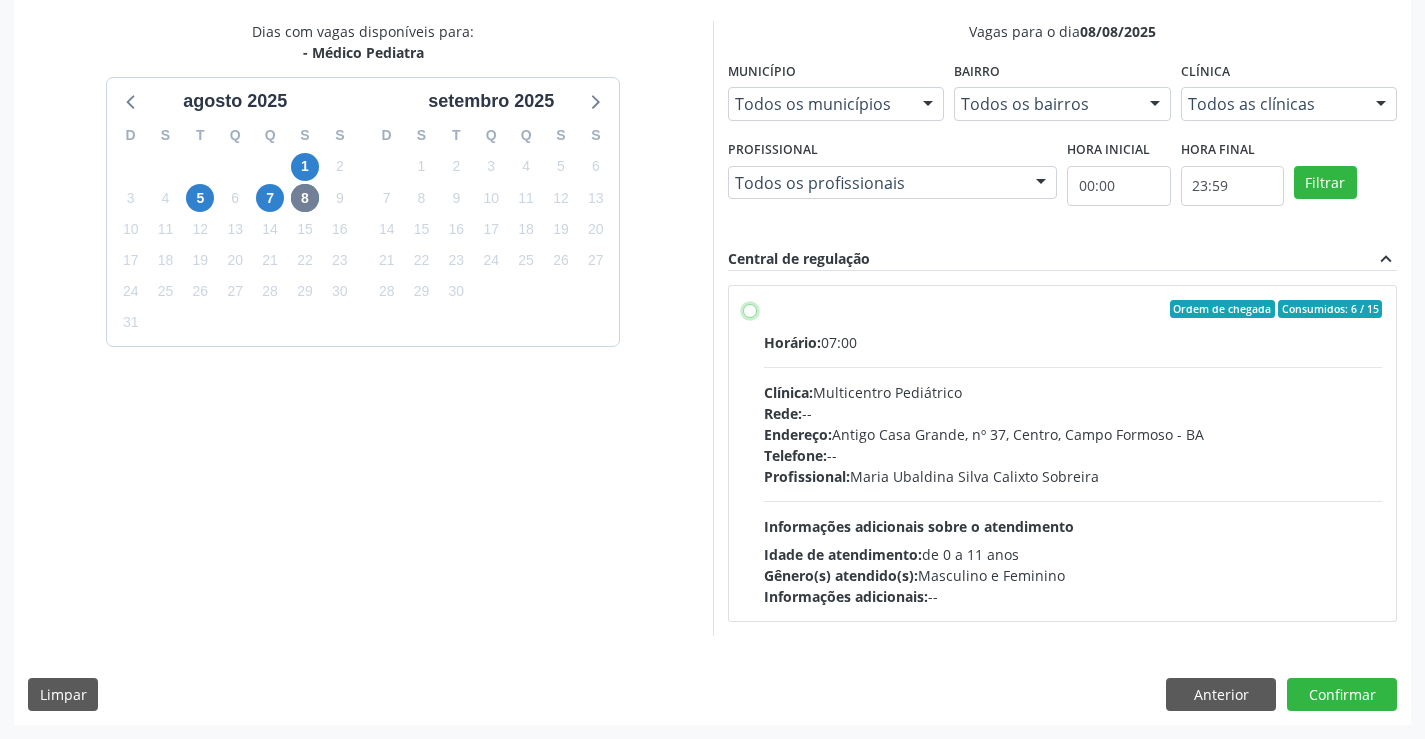 click on "Ordem de chegada
Consumidos: 6 / 15
Horário:   07:00
Clínica:  Multicentro Pediátrico
Rede:
--
Endereço:   Antigo Casa Grande, nº 37, Centro, Campo Formoso - BA
Telefone:   --
Profissional:
Maria Ubaldina Silva Calixto Sobreira
Informações adicionais sobre o atendimento
Idade de atendimento:
de 0 a 11 anos
Gênero(s) atendido(s):
Masculino e Feminino
Informações adicionais:
--" at bounding box center (750, 309) 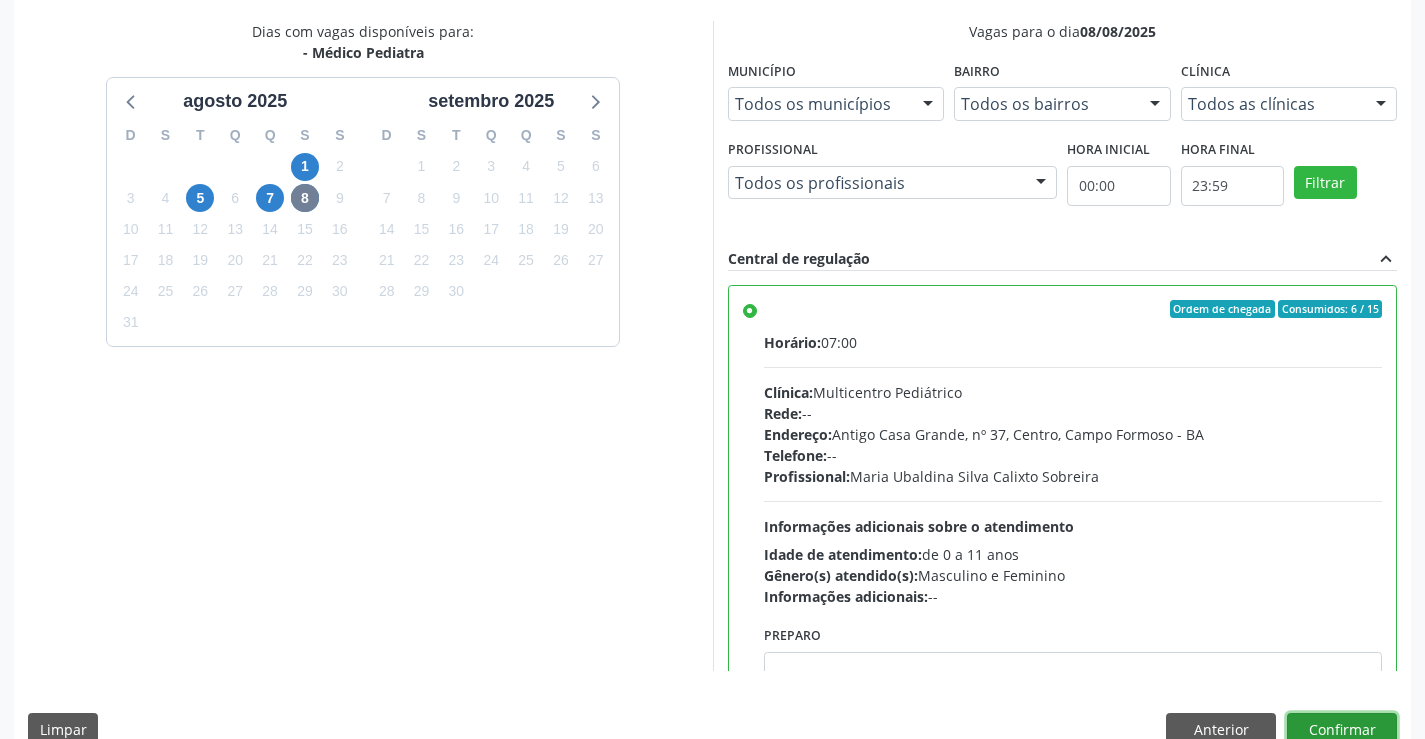 click on "Confirmar" at bounding box center (1342, 730) 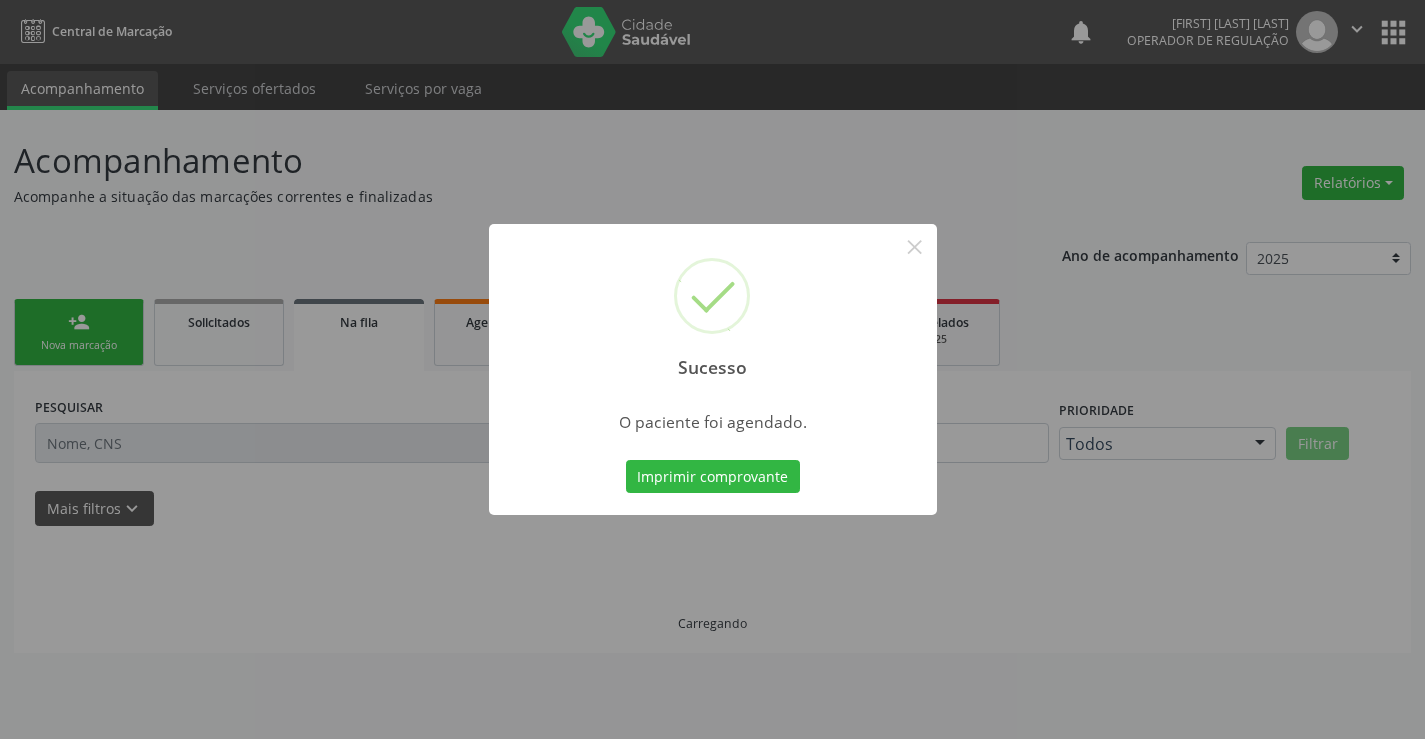 scroll, scrollTop: 0, scrollLeft: 0, axis: both 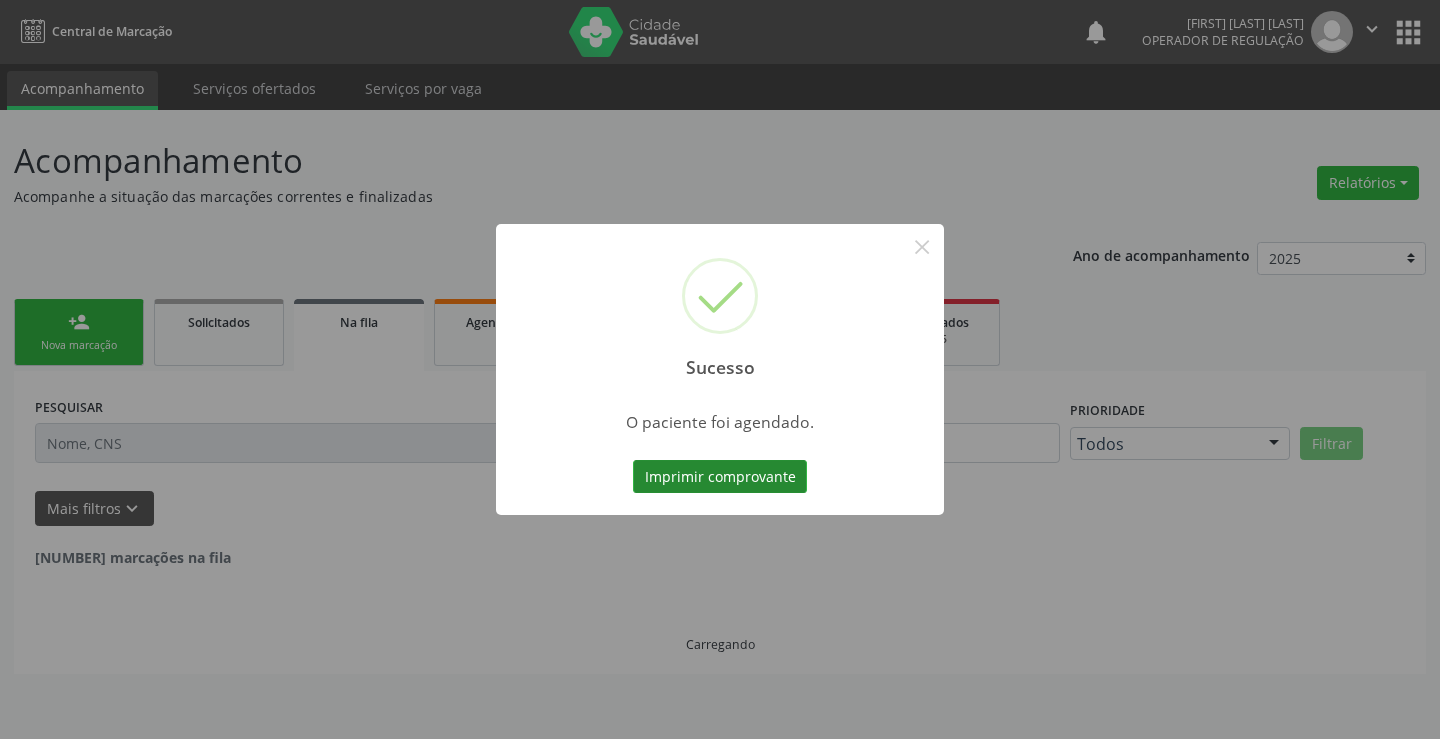 click on "Imprimir comprovante" at bounding box center [720, 477] 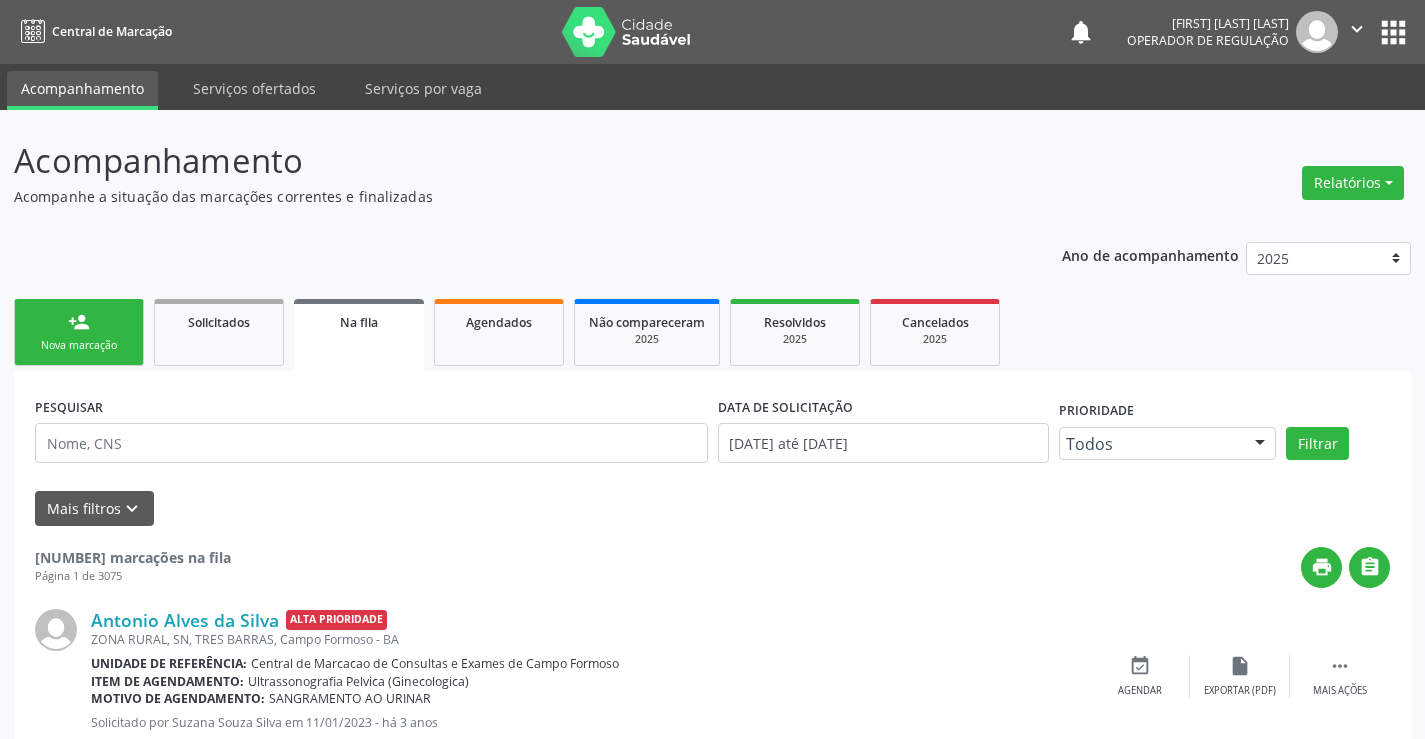 click on "person_add
Nova marcação" at bounding box center (79, 332) 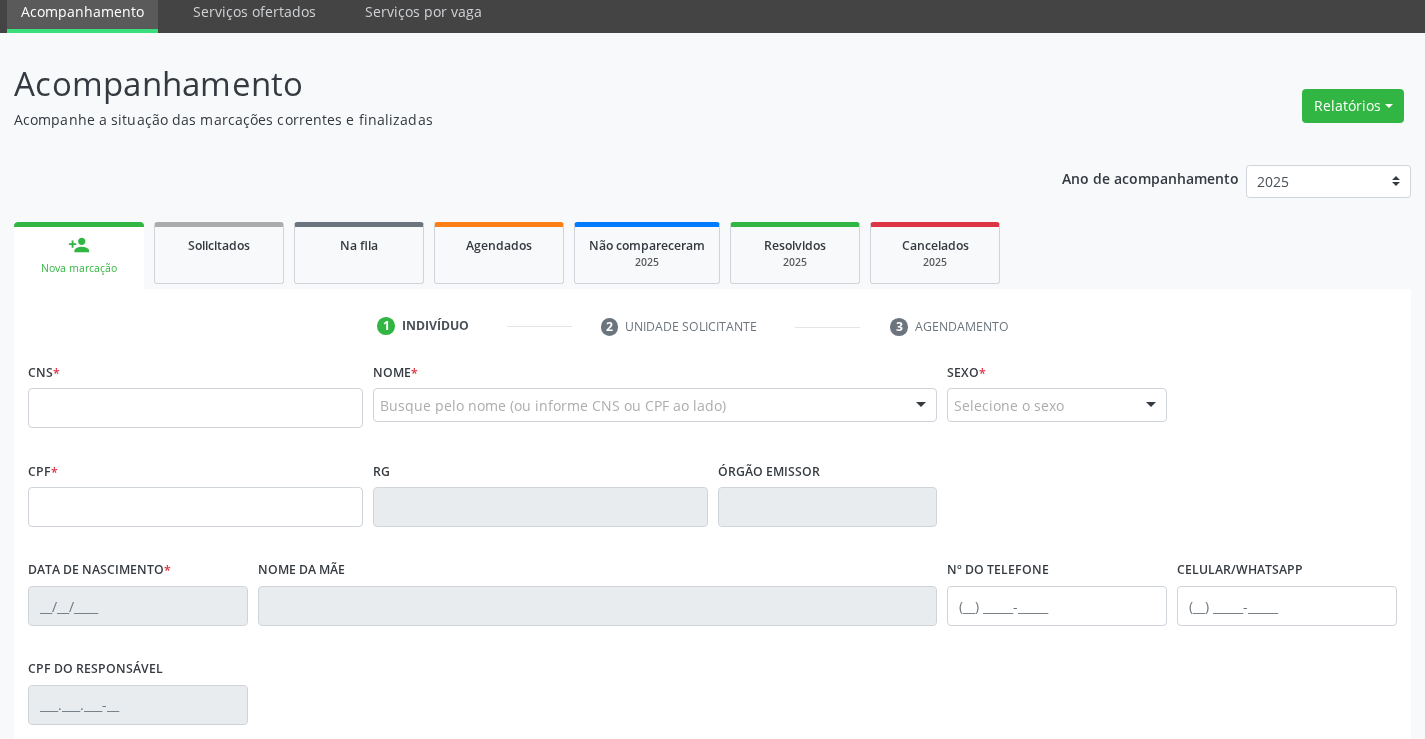 scroll, scrollTop: 100, scrollLeft: 0, axis: vertical 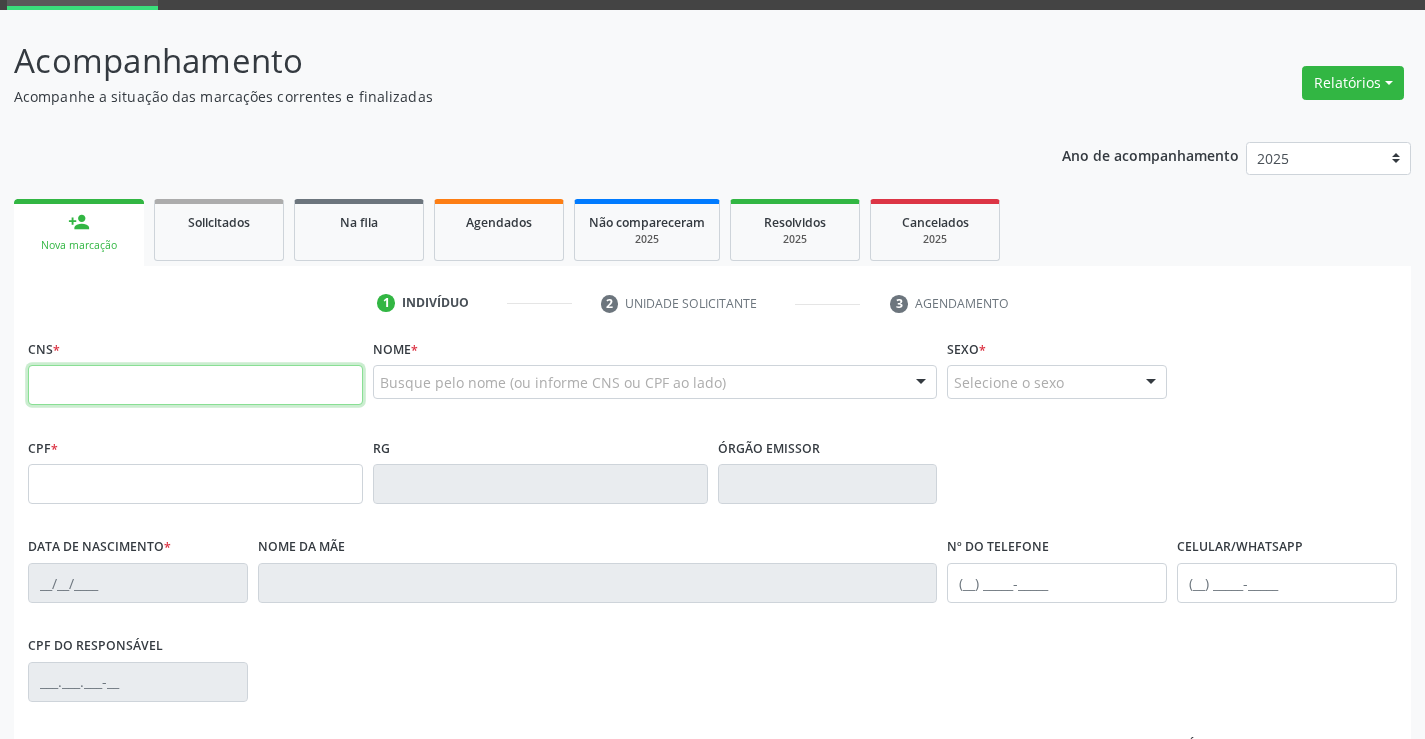 click at bounding box center (195, 385) 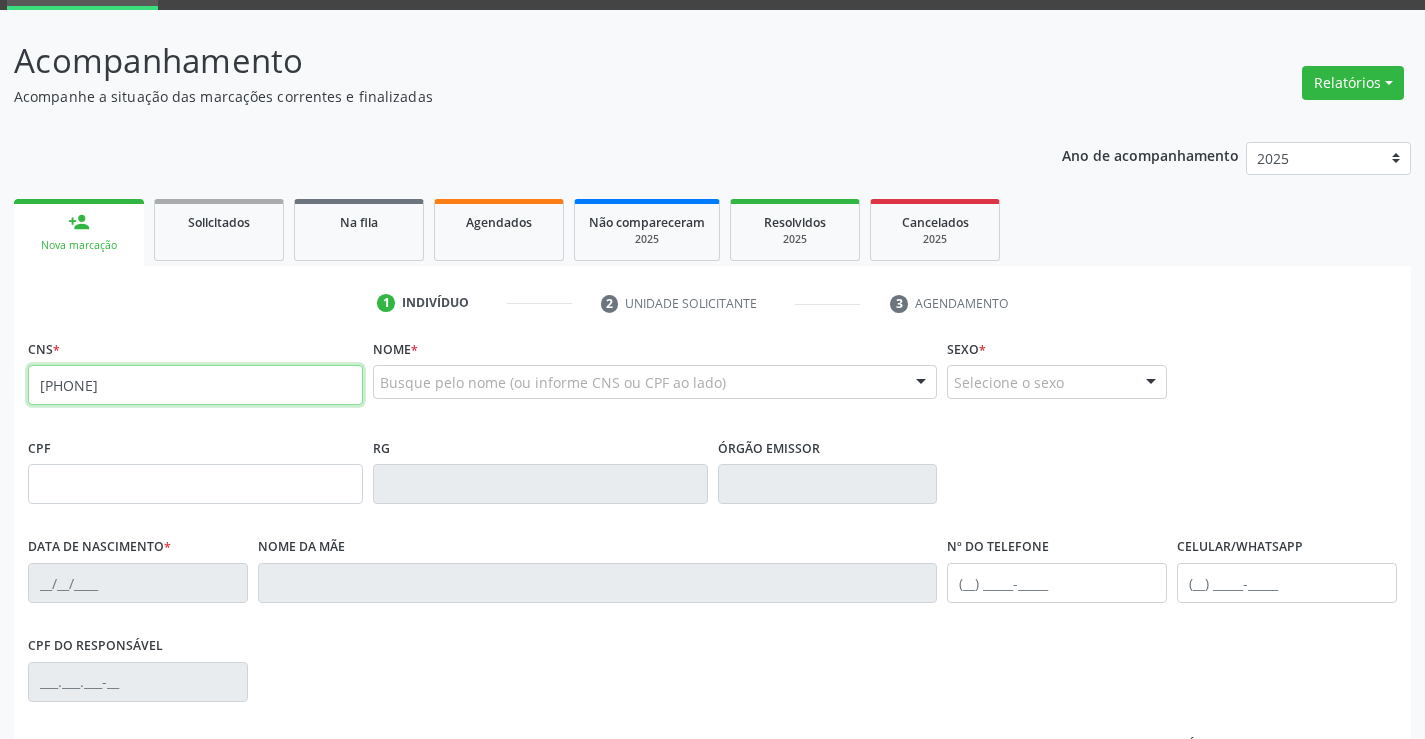 type on "705 0030 3618 1453" 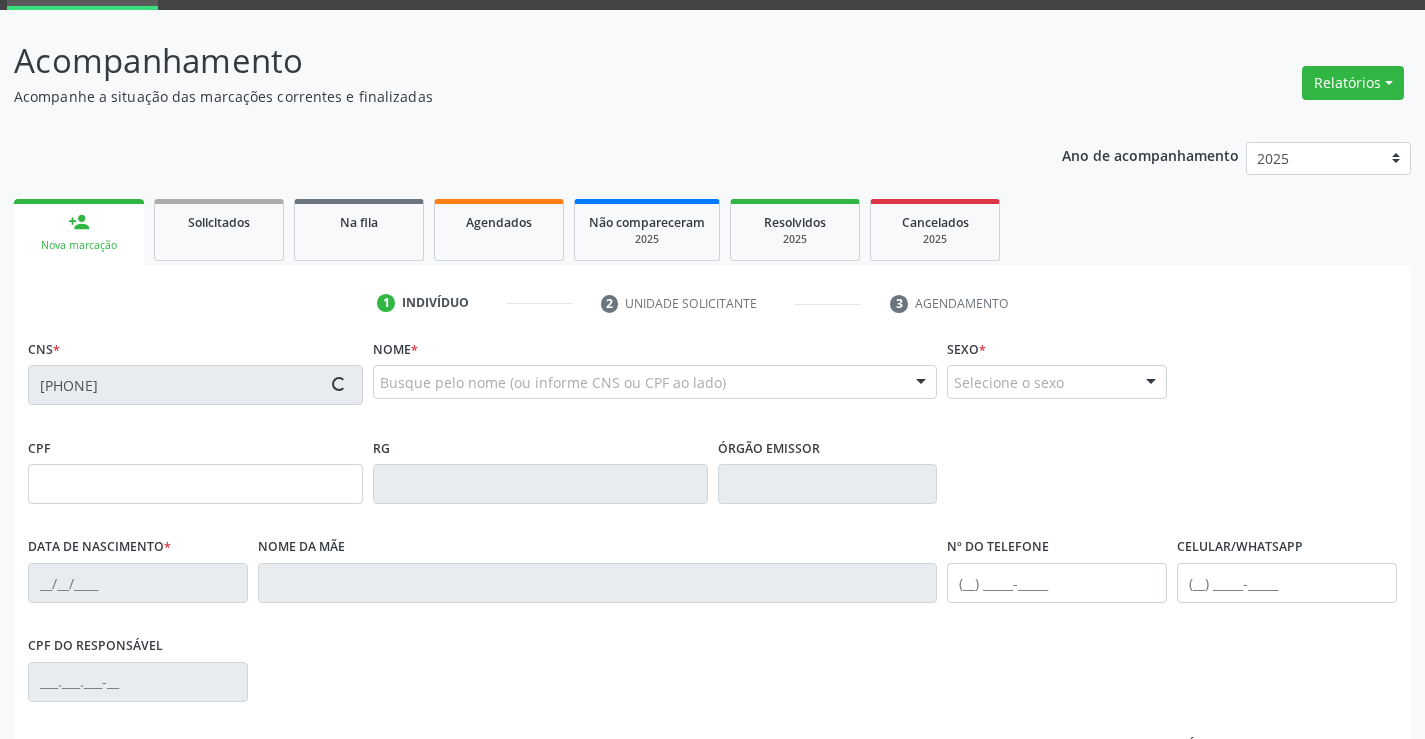 type on "1575103796" 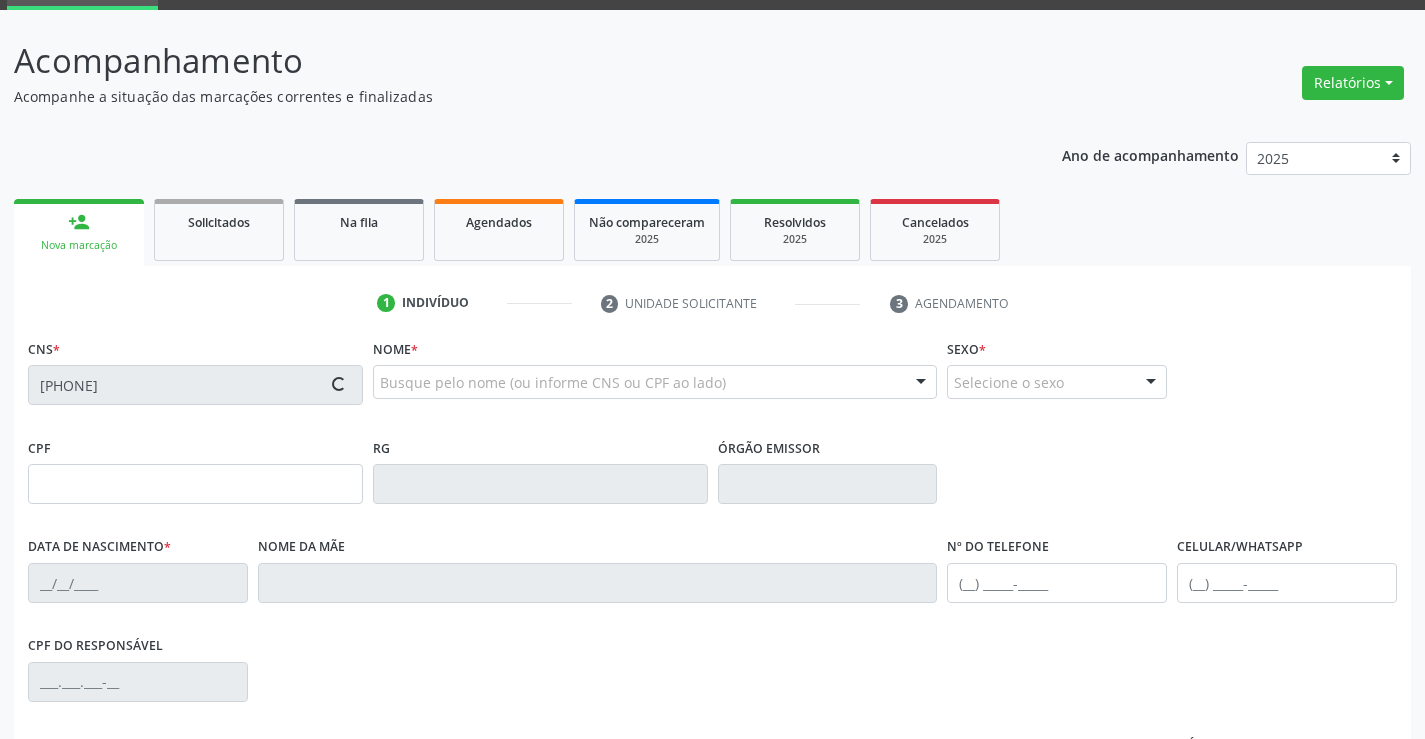 type on "07/09/1990" 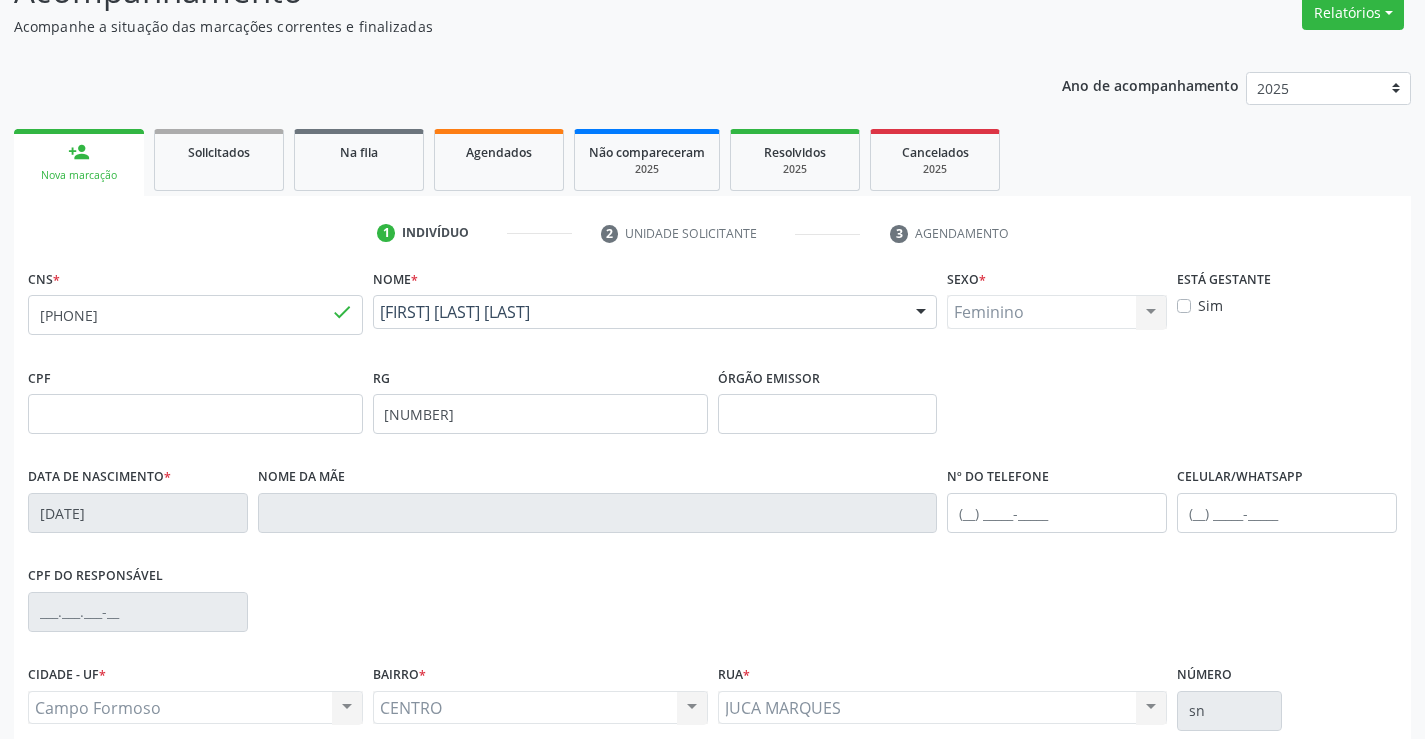 scroll, scrollTop: 200, scrollLeft: 0, axis: vertical 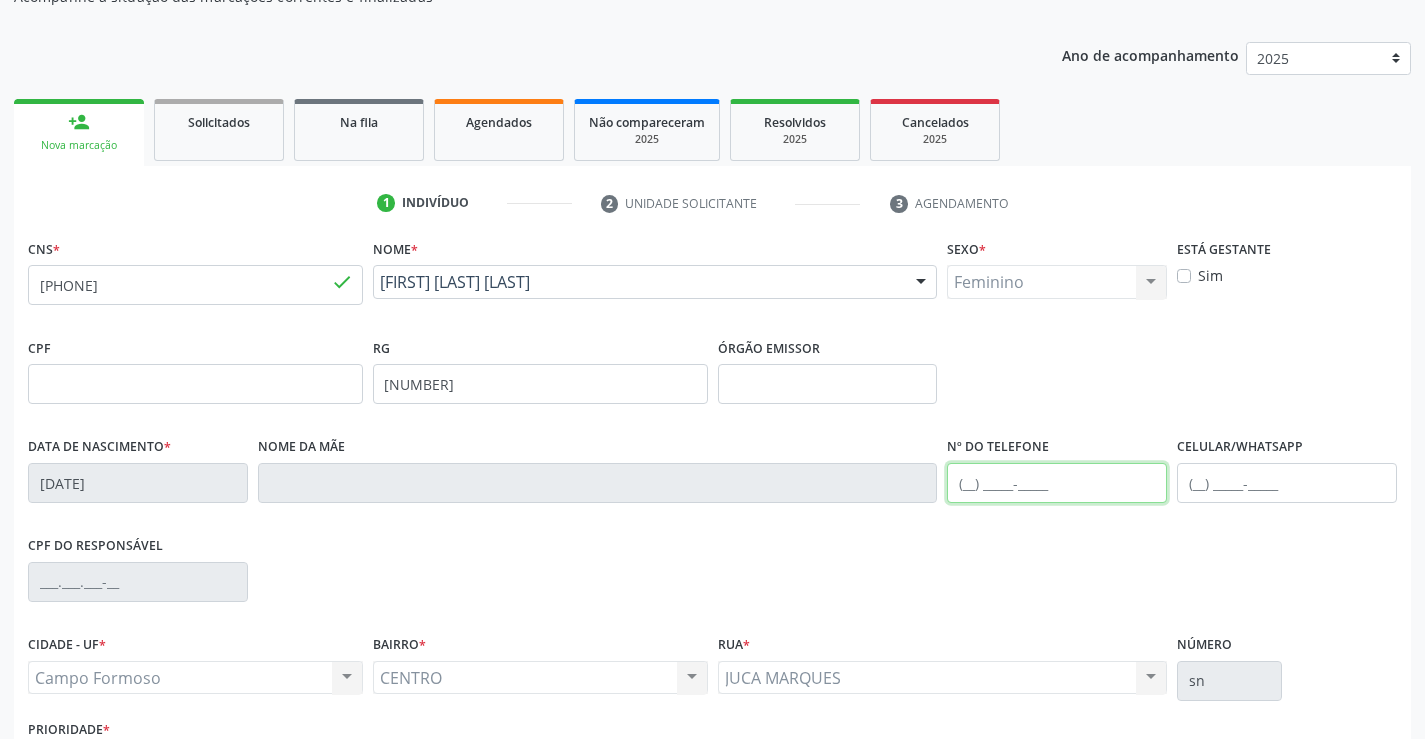 click at bounding box center (1057, 483) 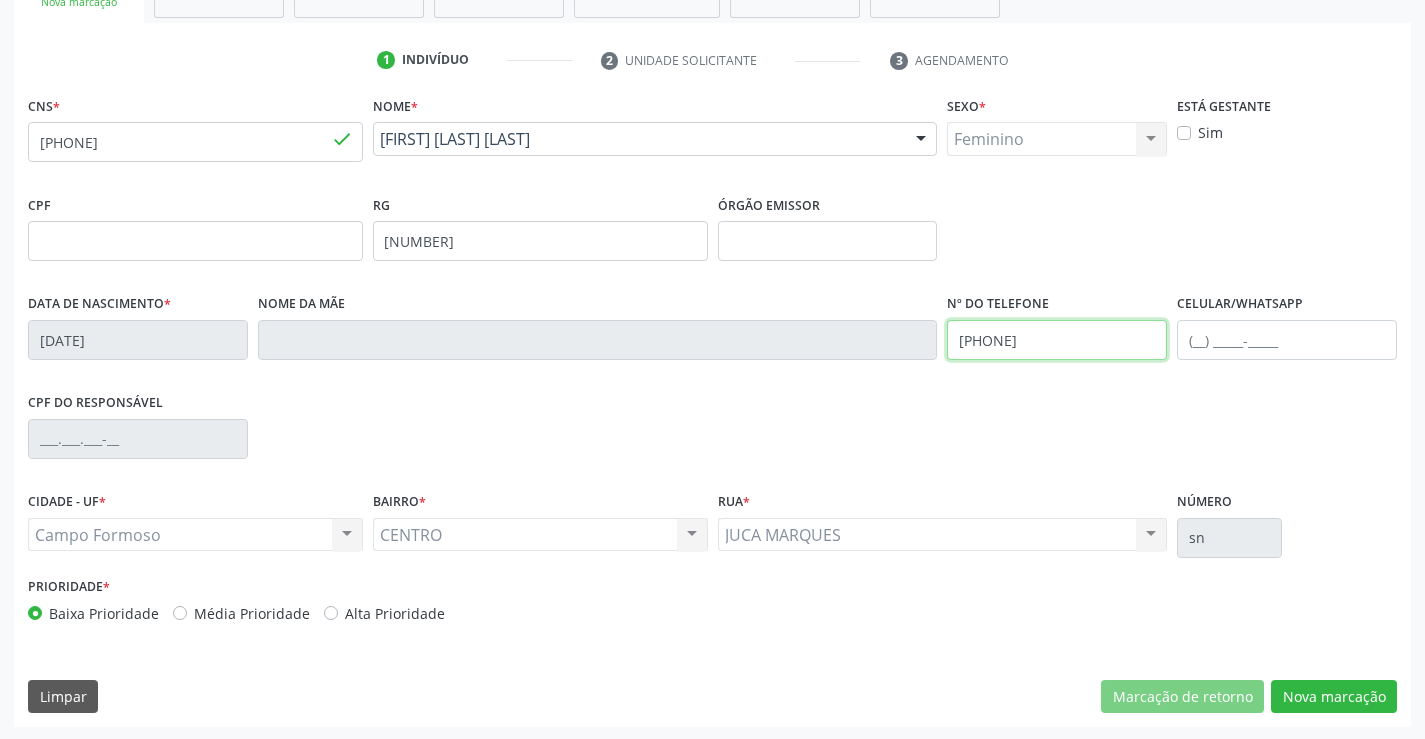 scroll, scrollTop: 345, scrollLeft: 0, axis: vertical 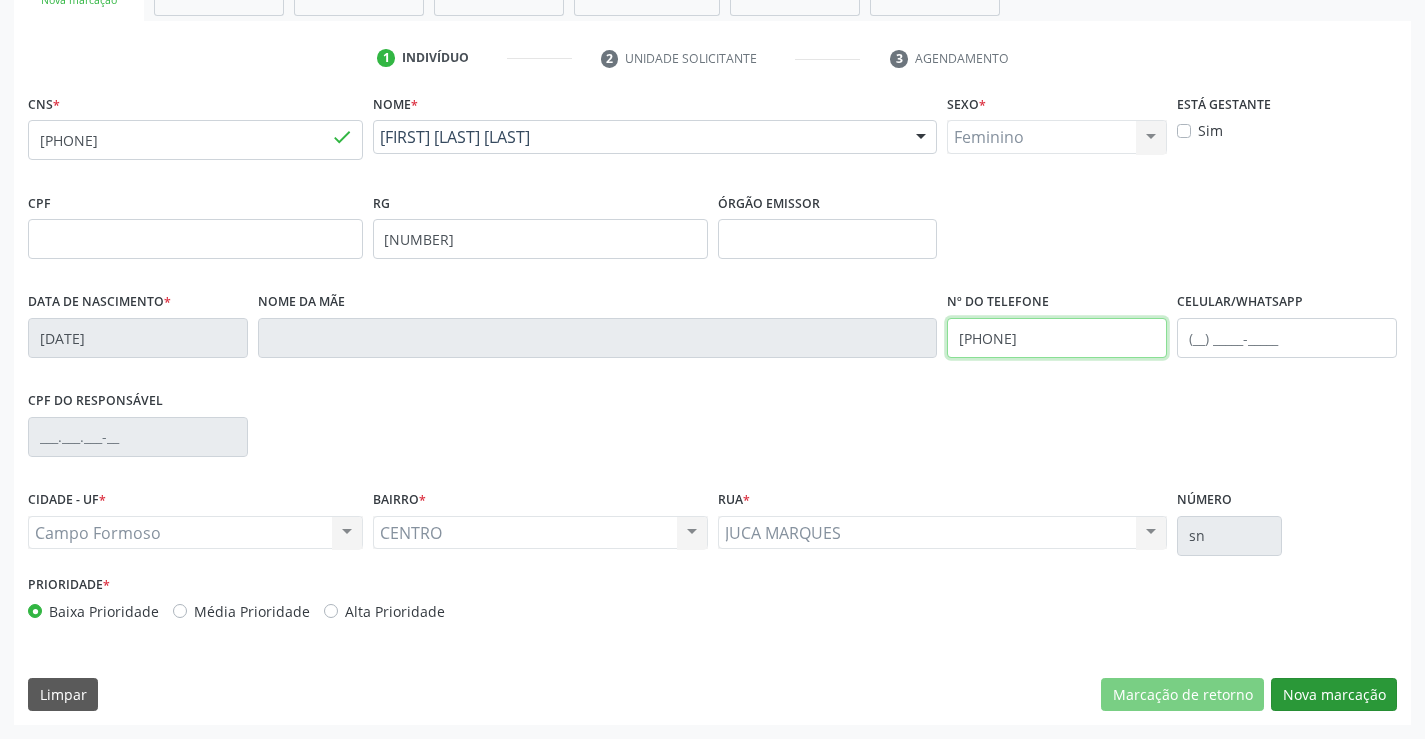 type on "(74) 99107-2084" 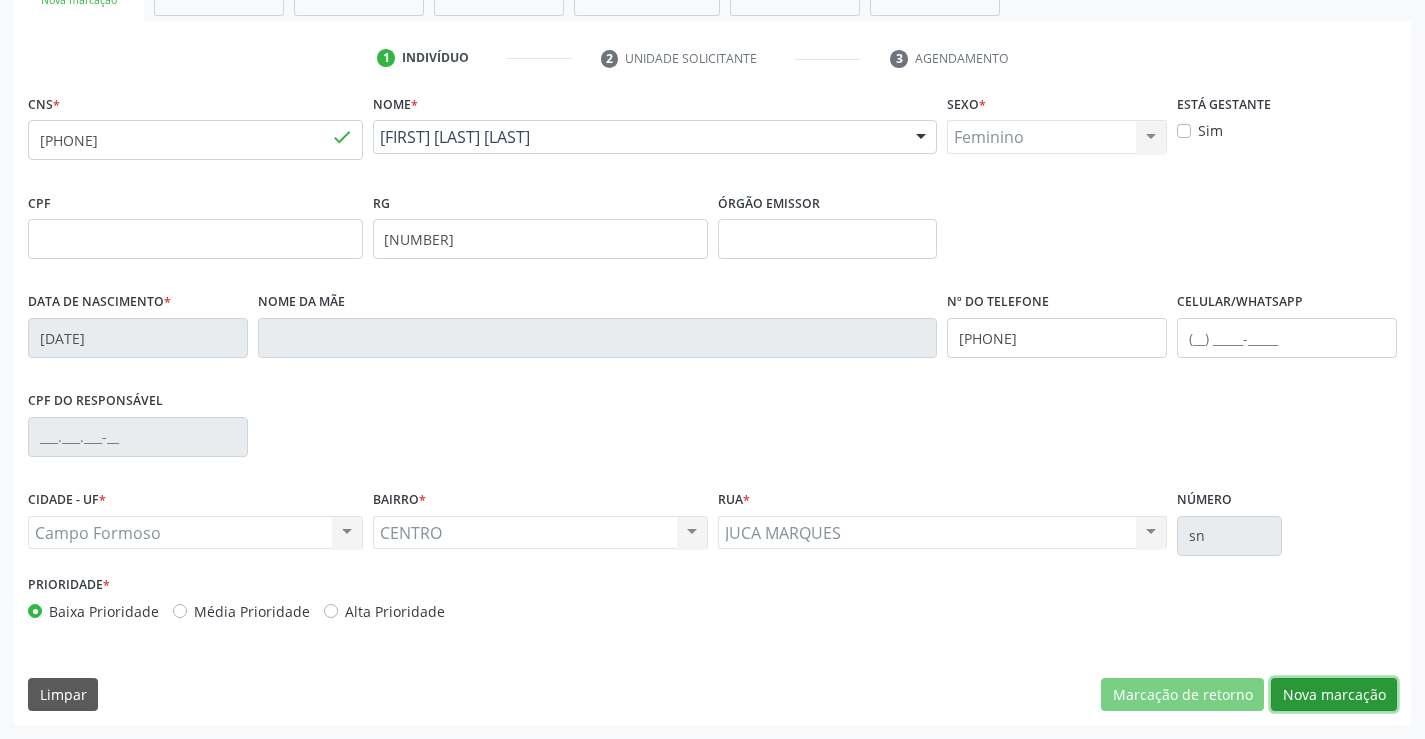 click on "Nova marcação" at bounding box center (1334, 695) 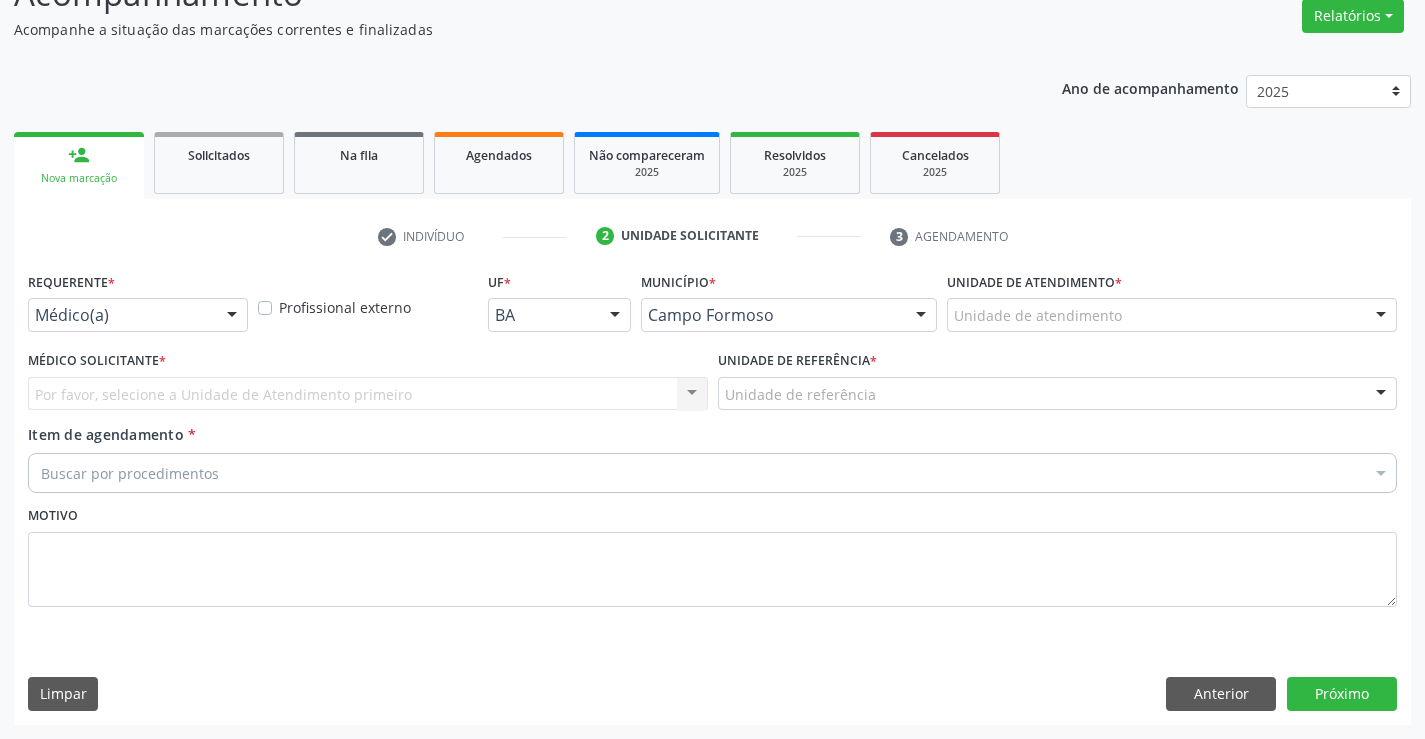 scroll, scrollTop: 167, scrollLeft: 0, axis: vertical 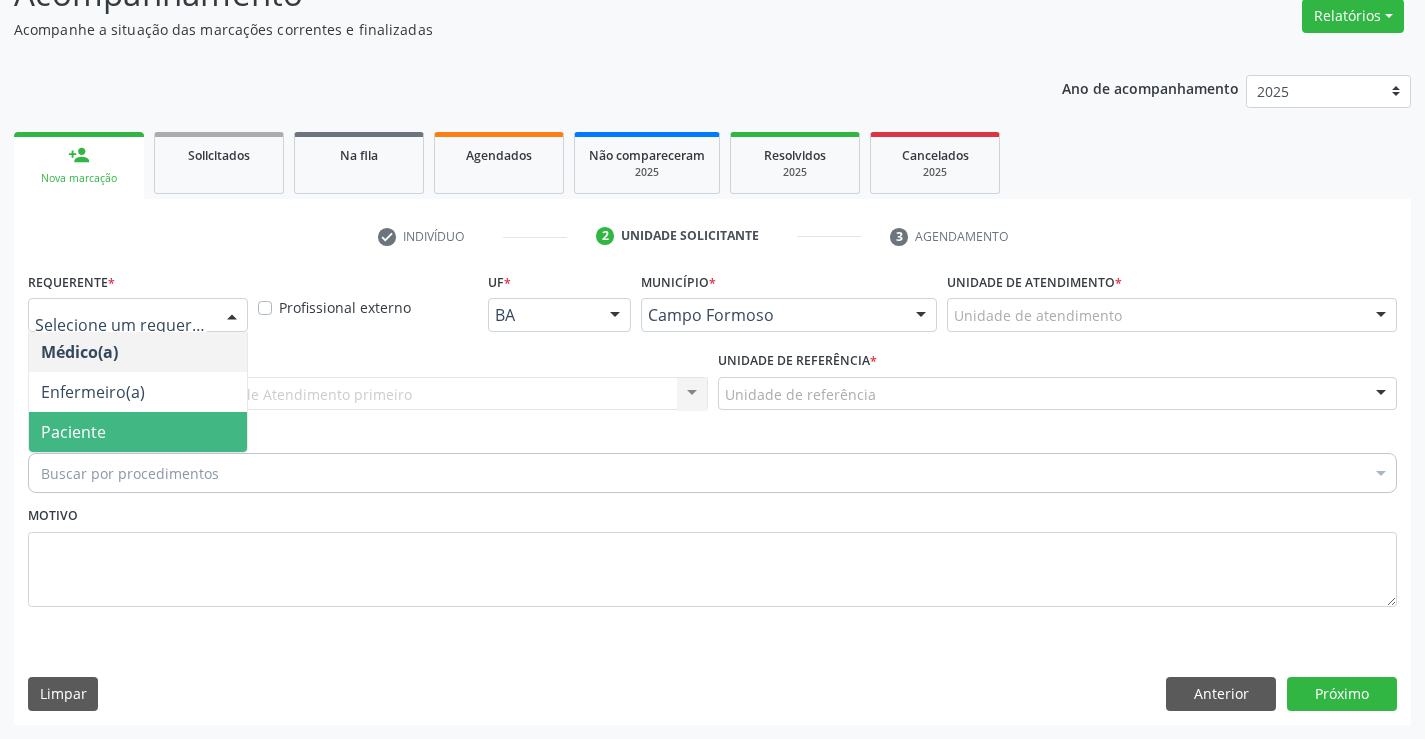 click on "Paciente" at bounding box center [138, 432] 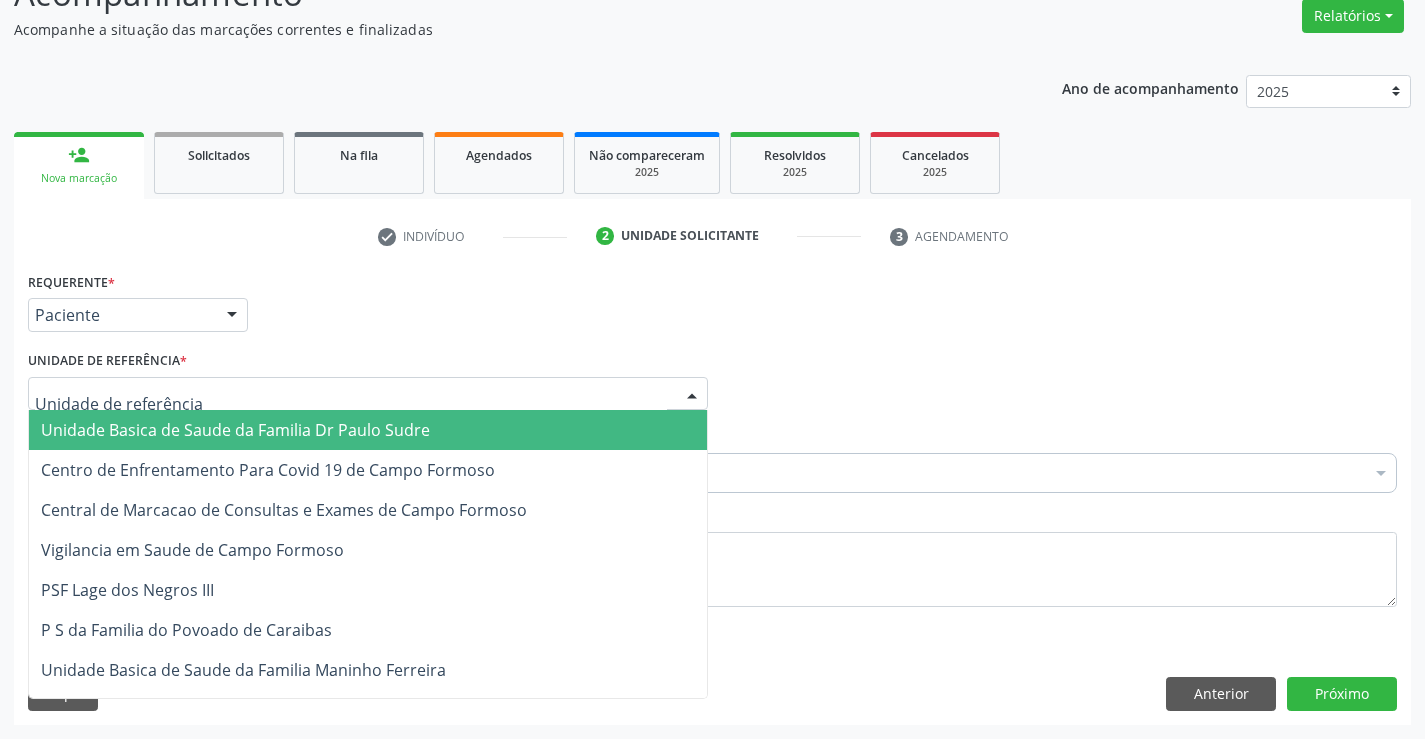 click at bounding box center [368, 394] 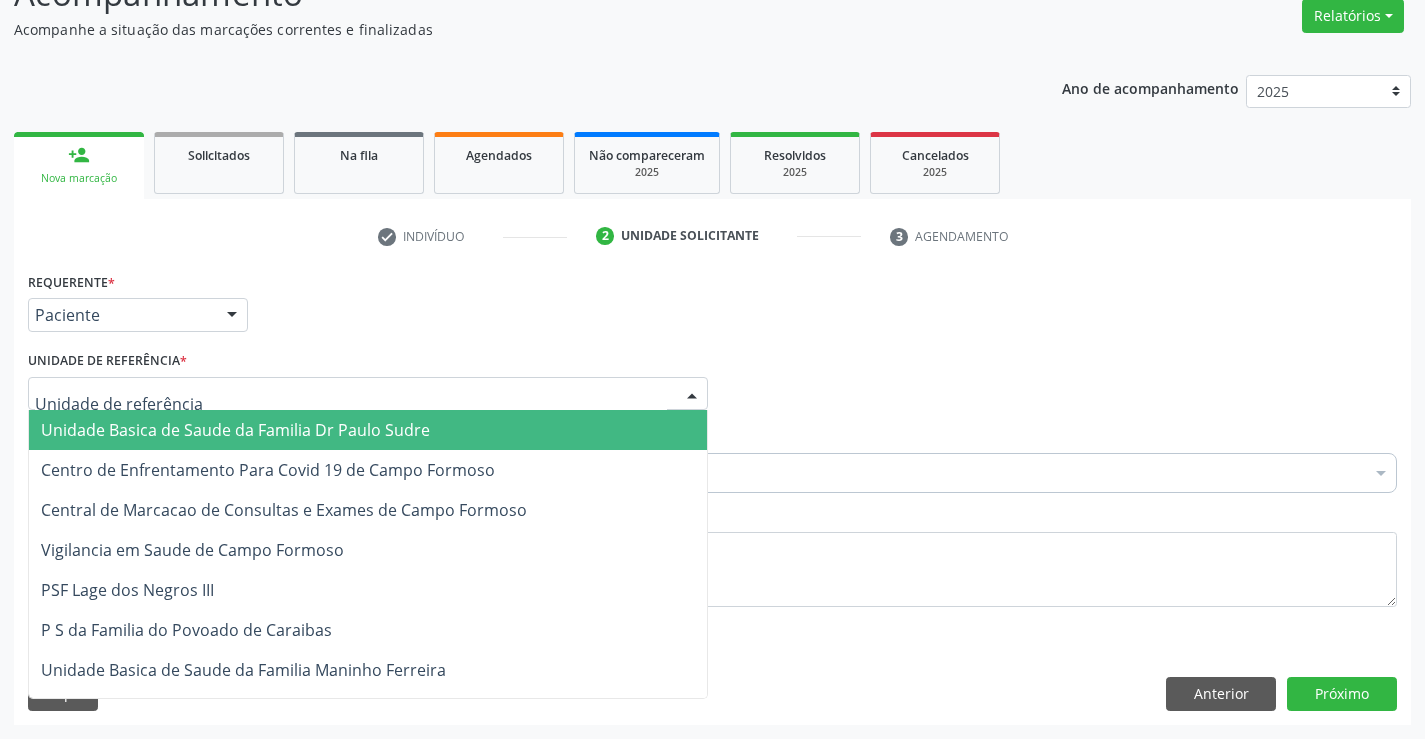 click on "Unidade Basica de Saude da Familia Dr Paulo Sudre" at bounding box center [235, 430] 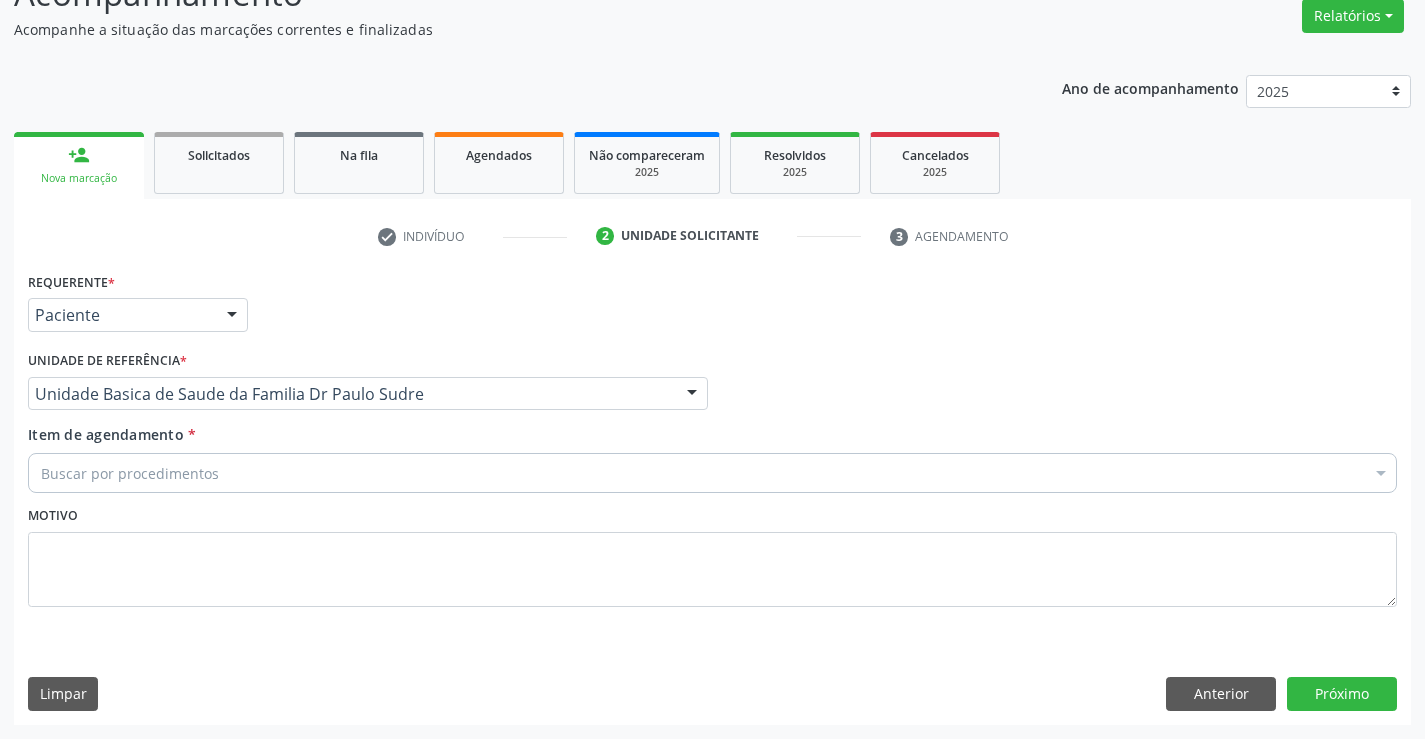 click on "Buscar por procedimentos" at bounding box center [712, 473] 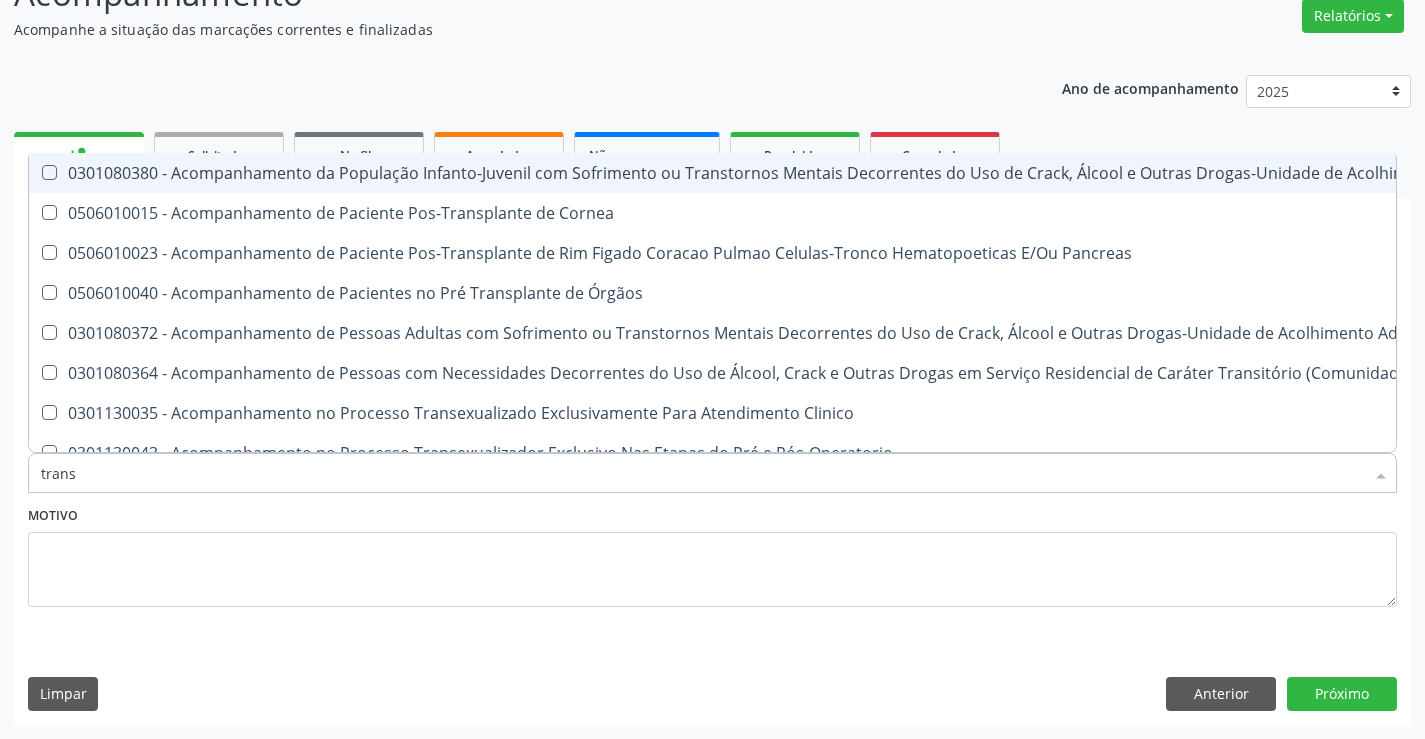 type on "transv" 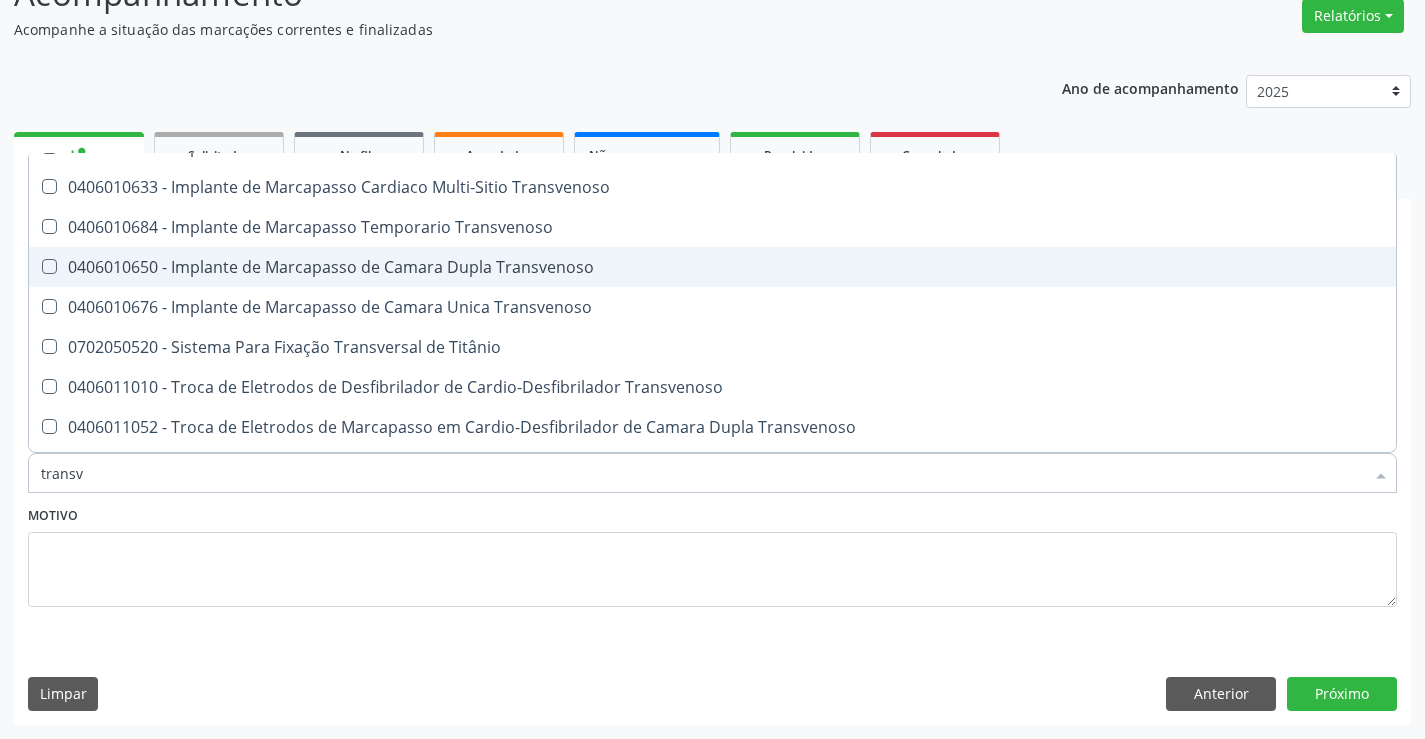 scroll, scrollTop: 221, scrollLeft: 0, axis: vertical 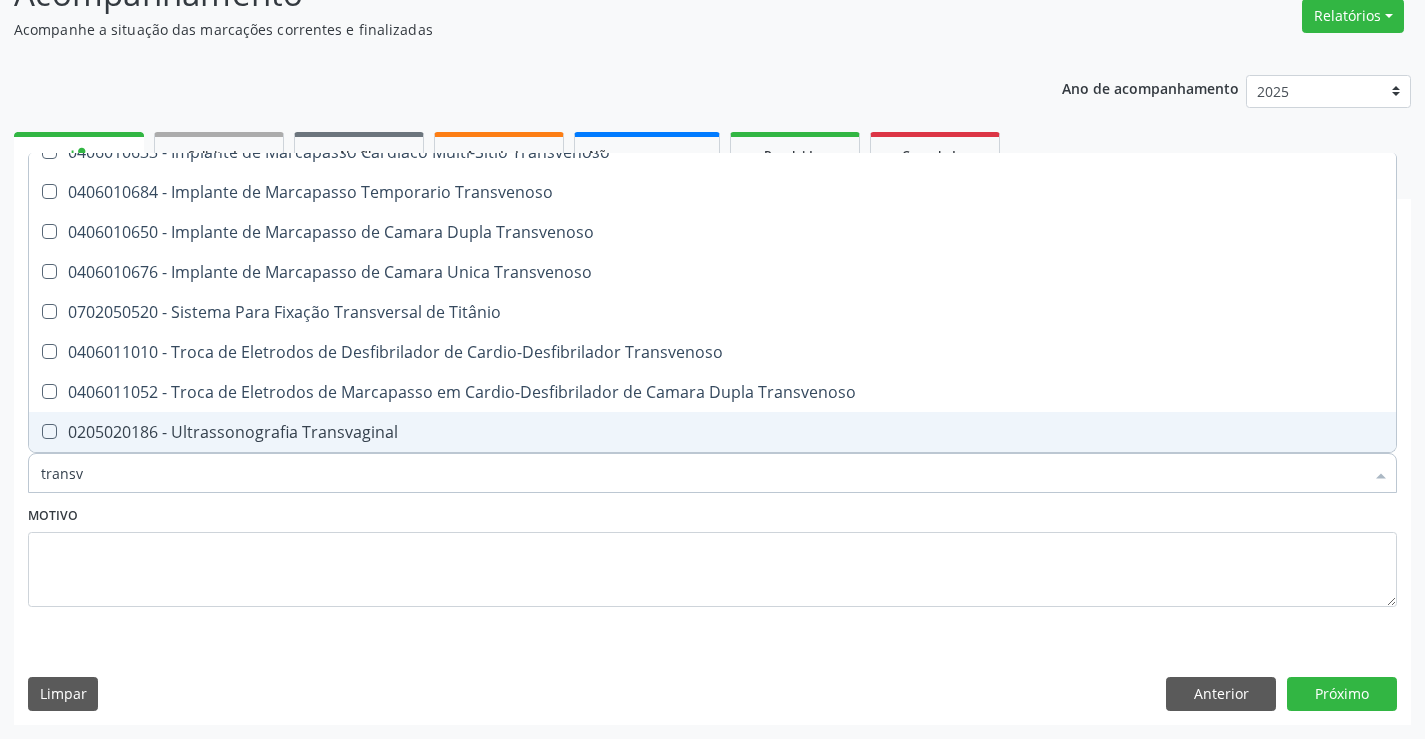 click on "0205020186 - Ultrassonografia Transvaginal" at bounding box center (712, 432) 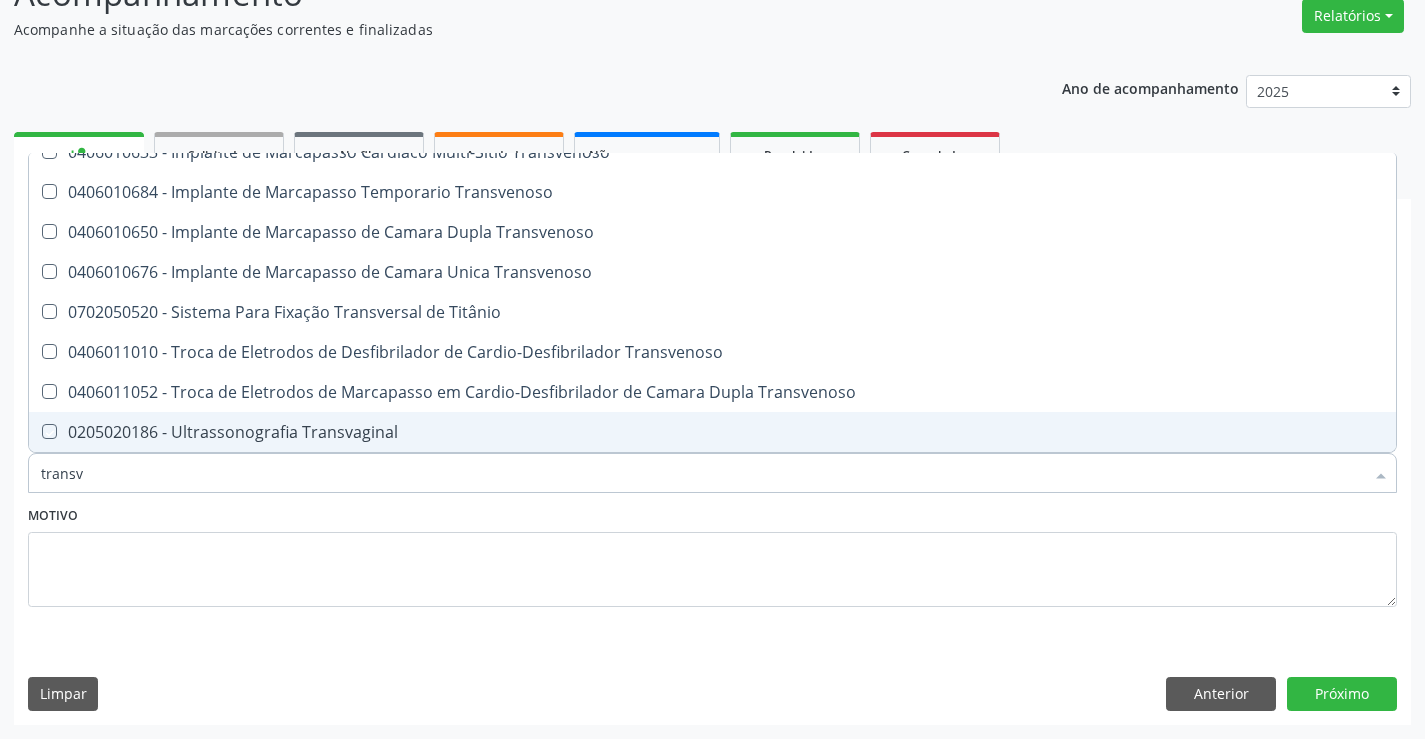 checkbox on "true" 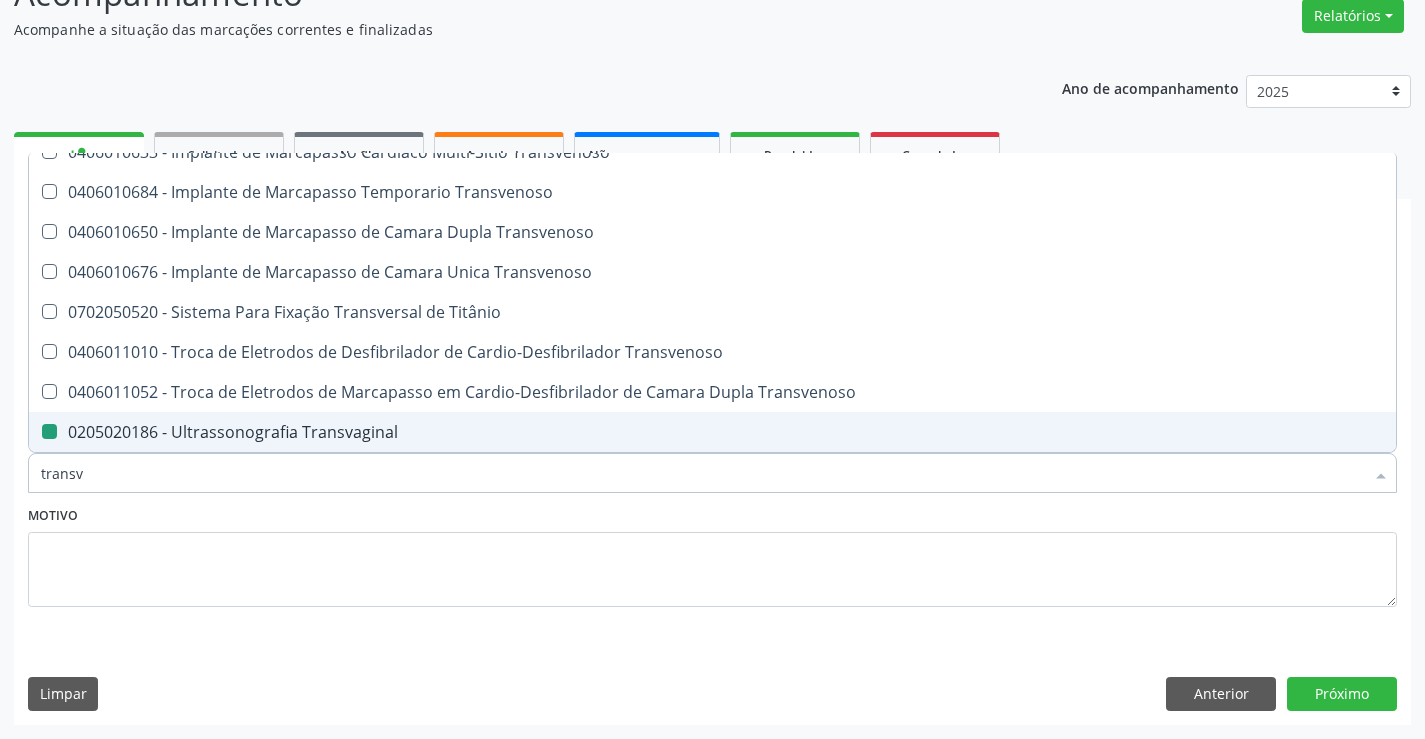 click on "Motivo" at bounding box center (712, 554) 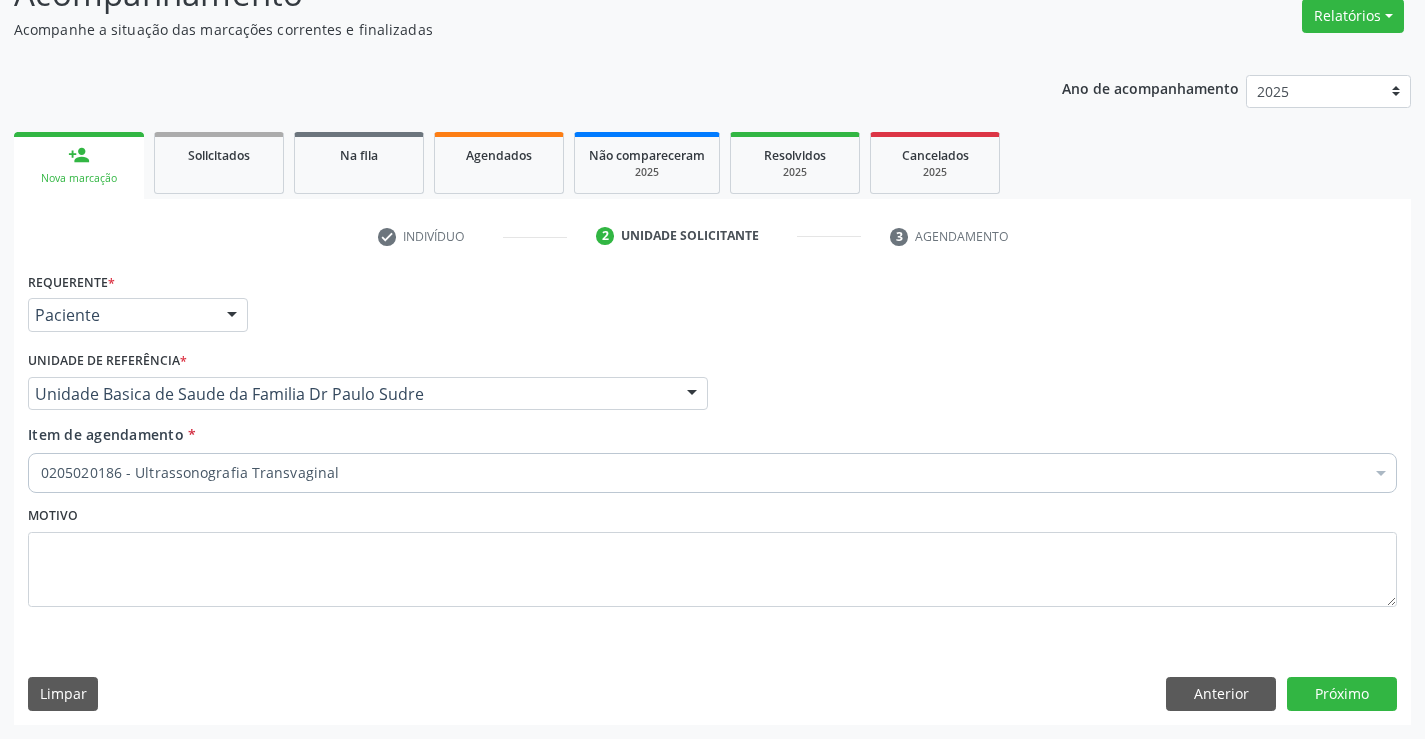 scroll, scrollTop: 0, scrollLeft: 0, axis: both 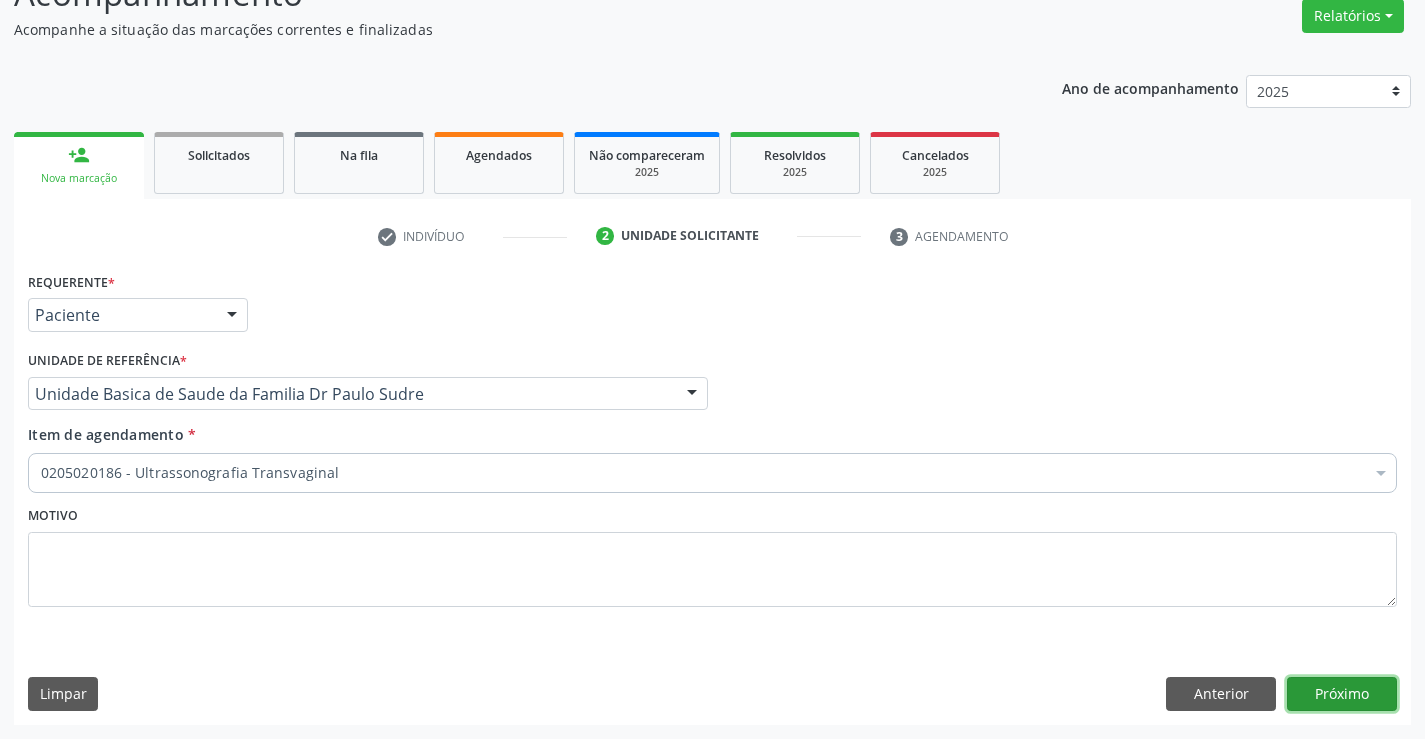 click on "Próximo" at bounding box center (1342, 694) 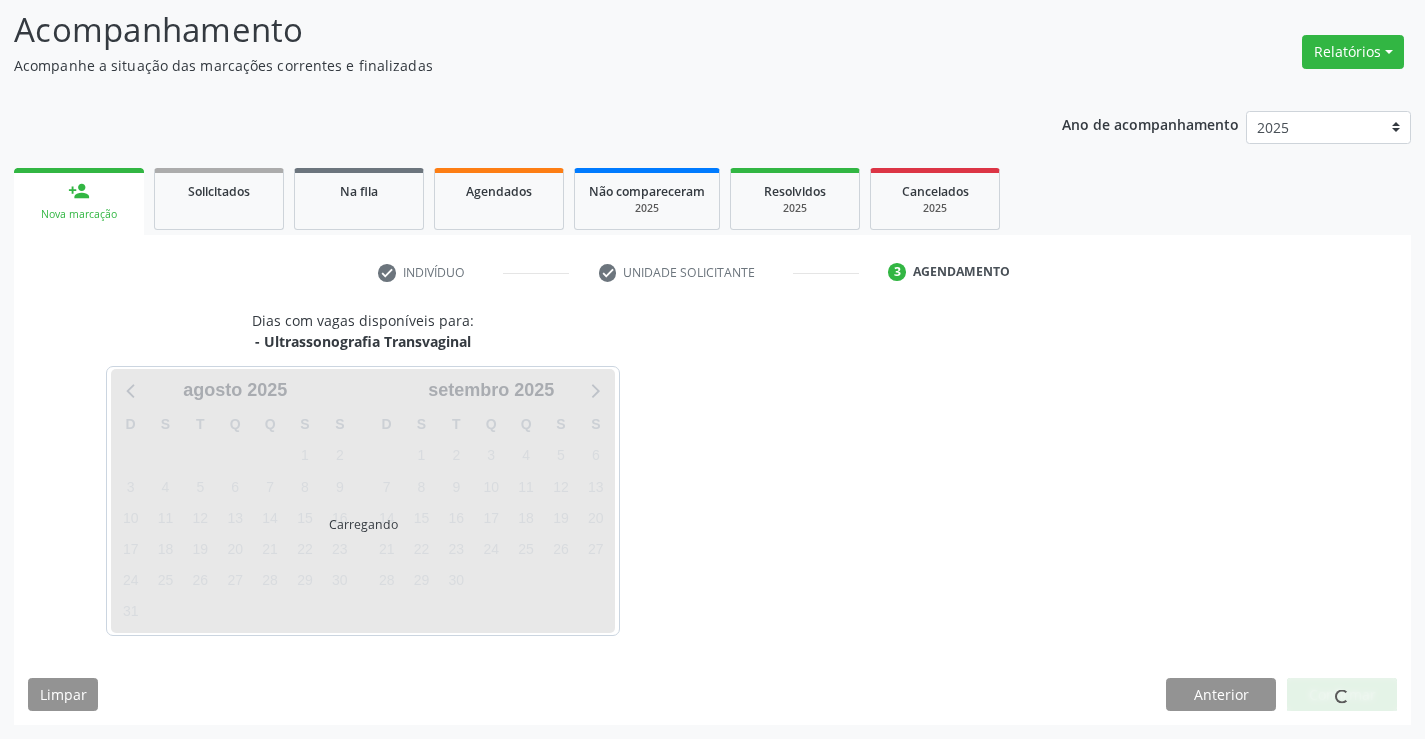 scroll, scrollTop: 131, scrollLeft: 0, axis: vertical 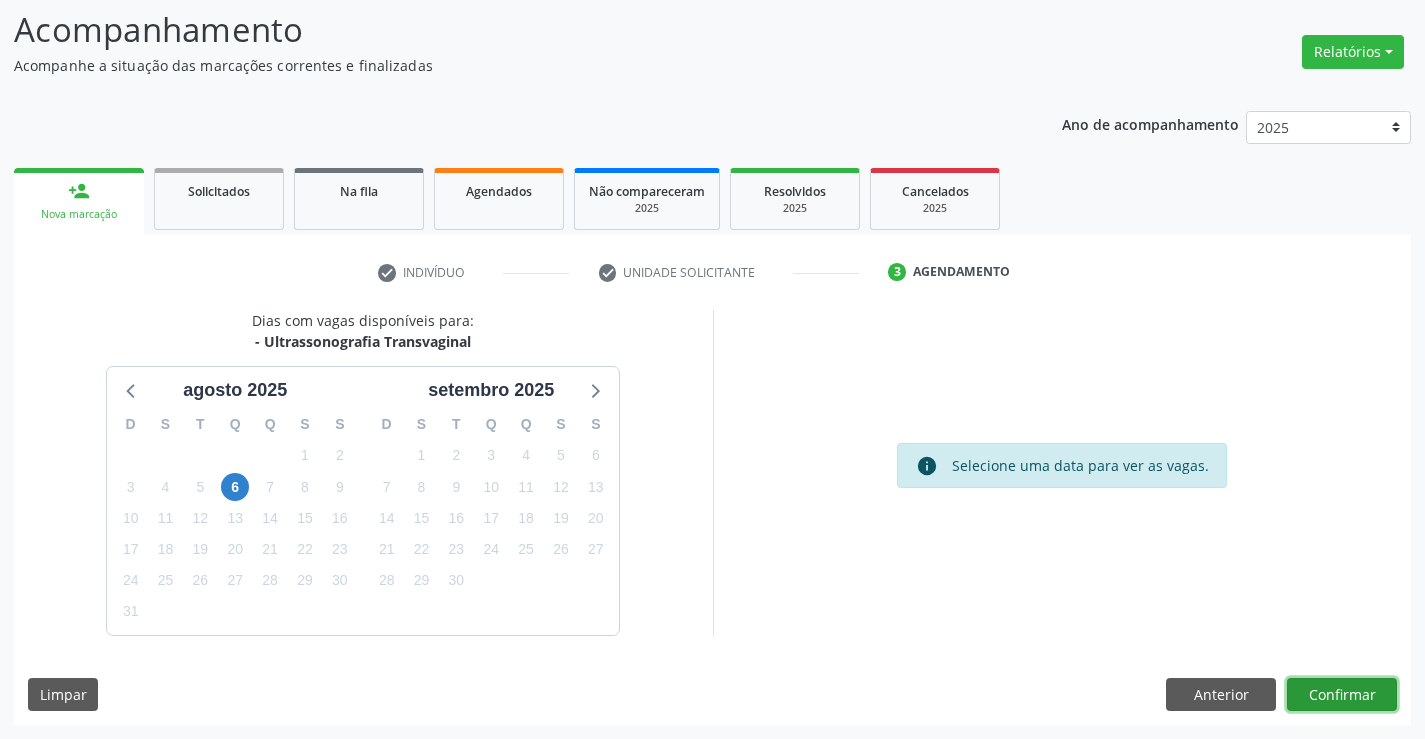 click on "Confirmar" at bounding box center [1342, 695] 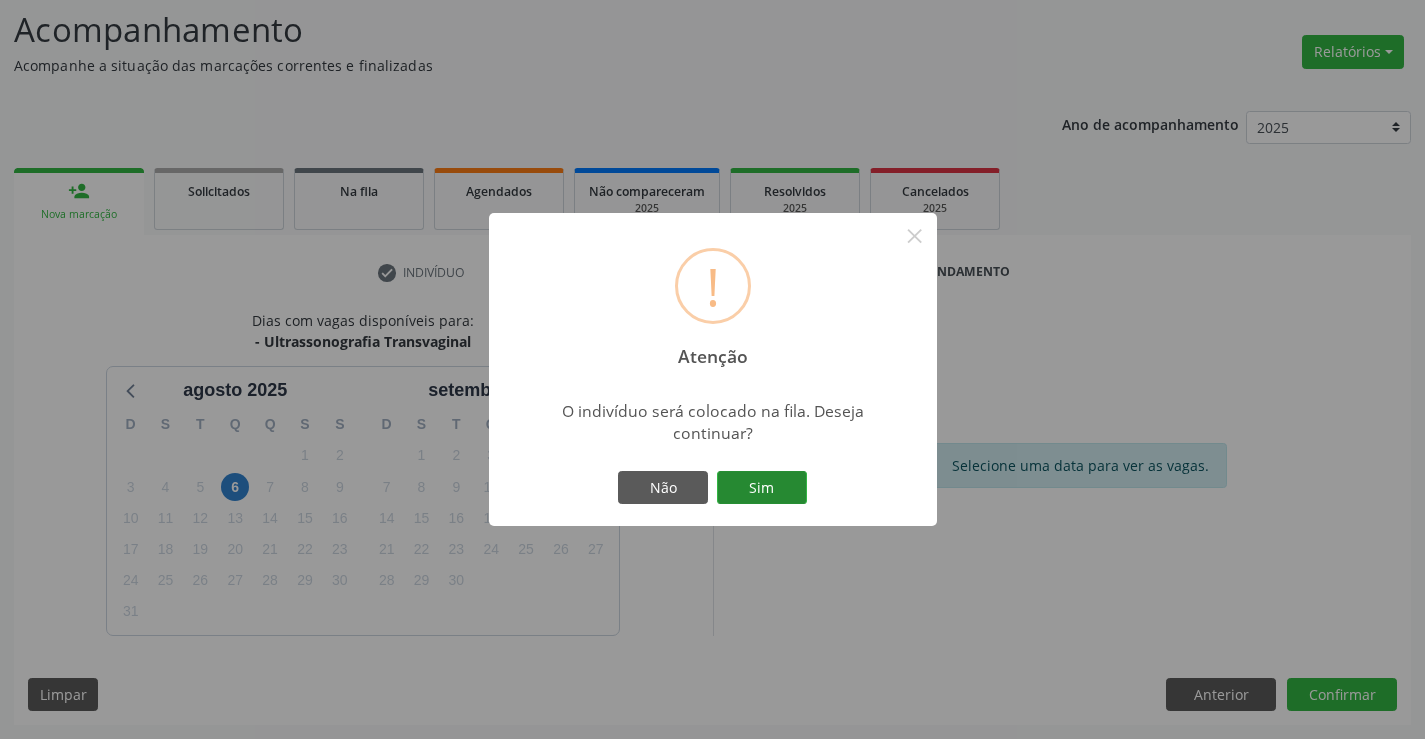 click on "Sim" at bounding box center (762, 488) 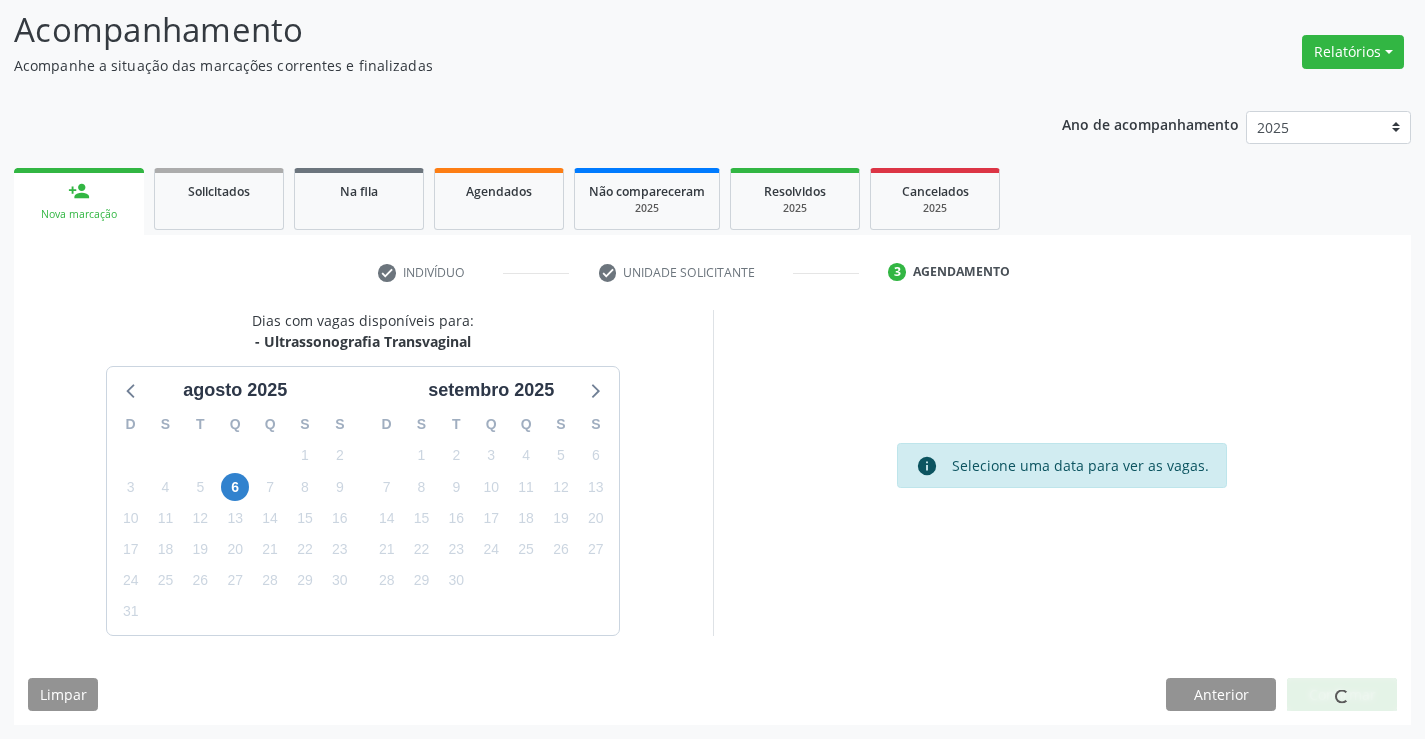 scroll, scrollTop: 0, scrollLeft: 0, axis: both 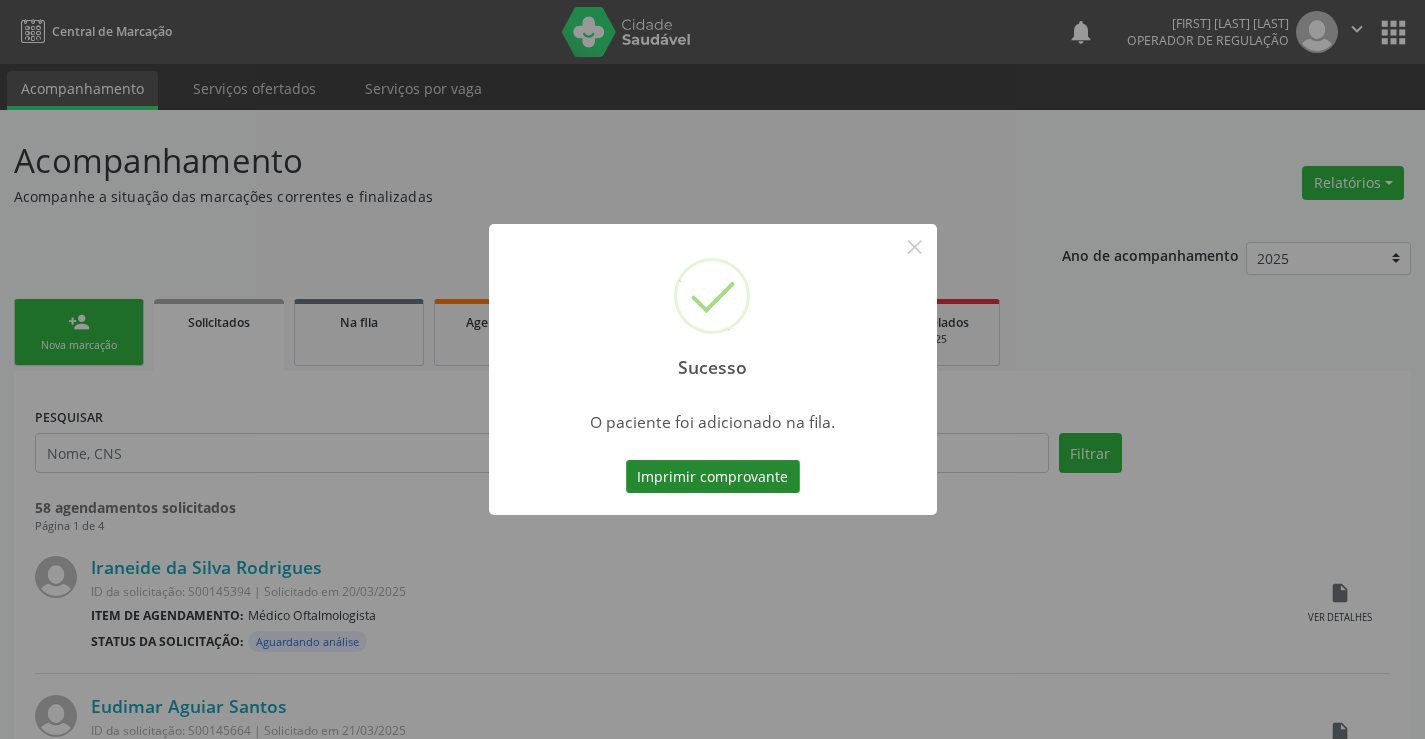 click on "Imprimir comprovante" at bounding box center [713, 477] 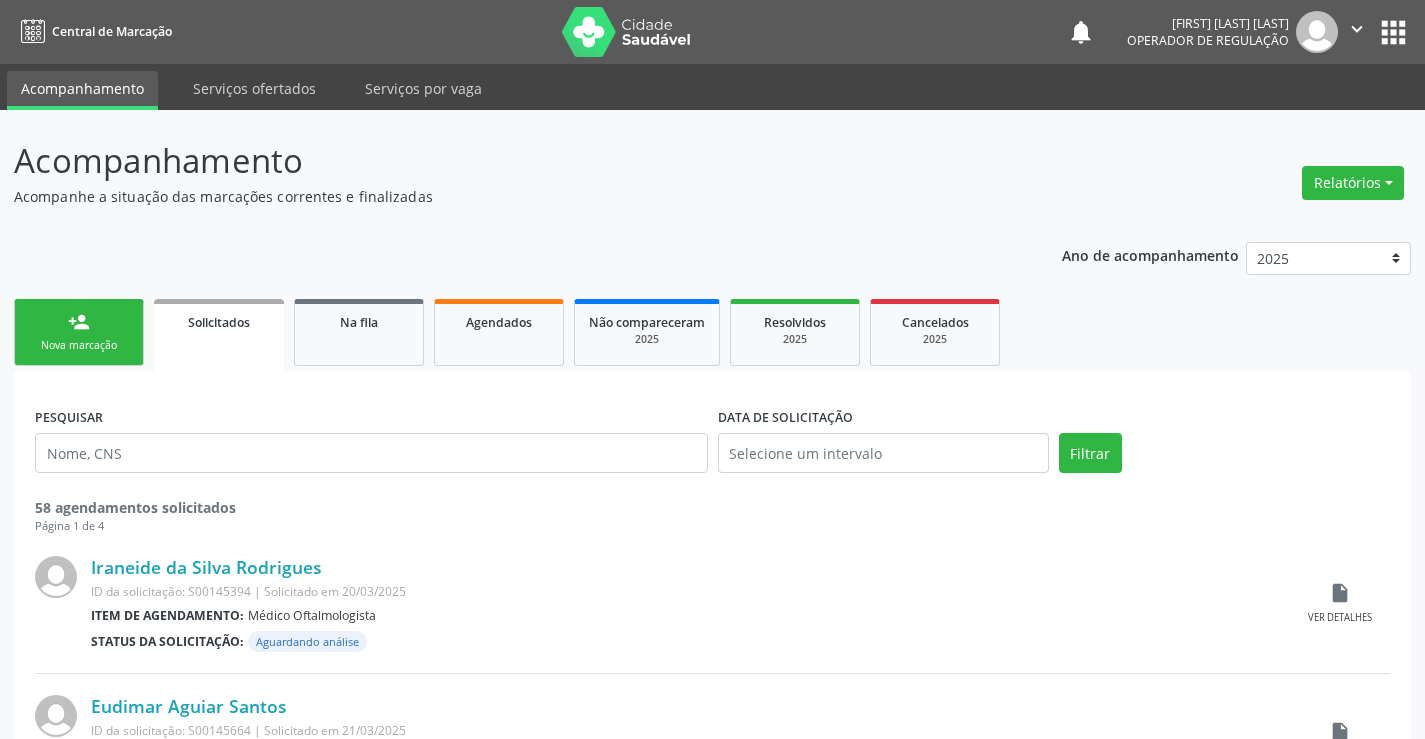 click on "person_add
Nova marcação" at bounding box center [79, 332] 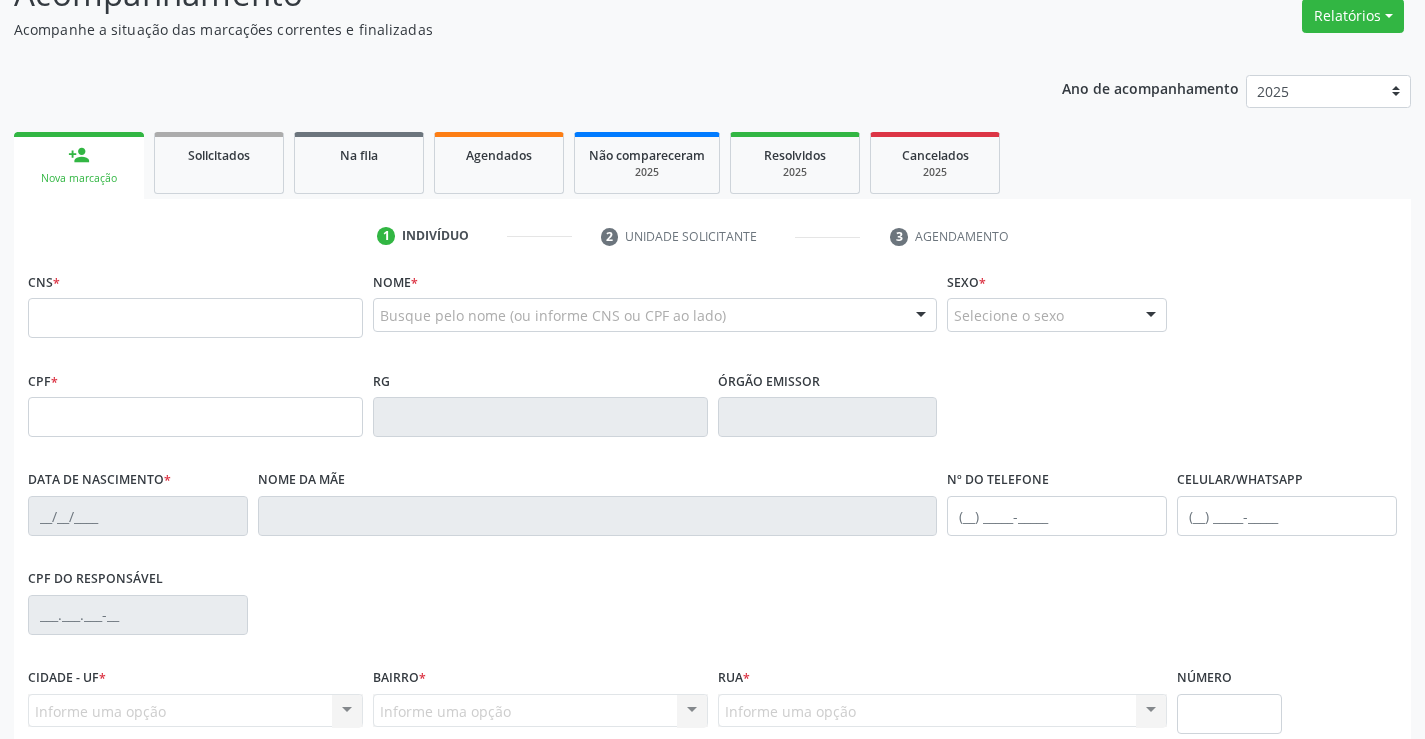 scroll, scrollTop: 200, scrollLeft: 0, axis: vertical 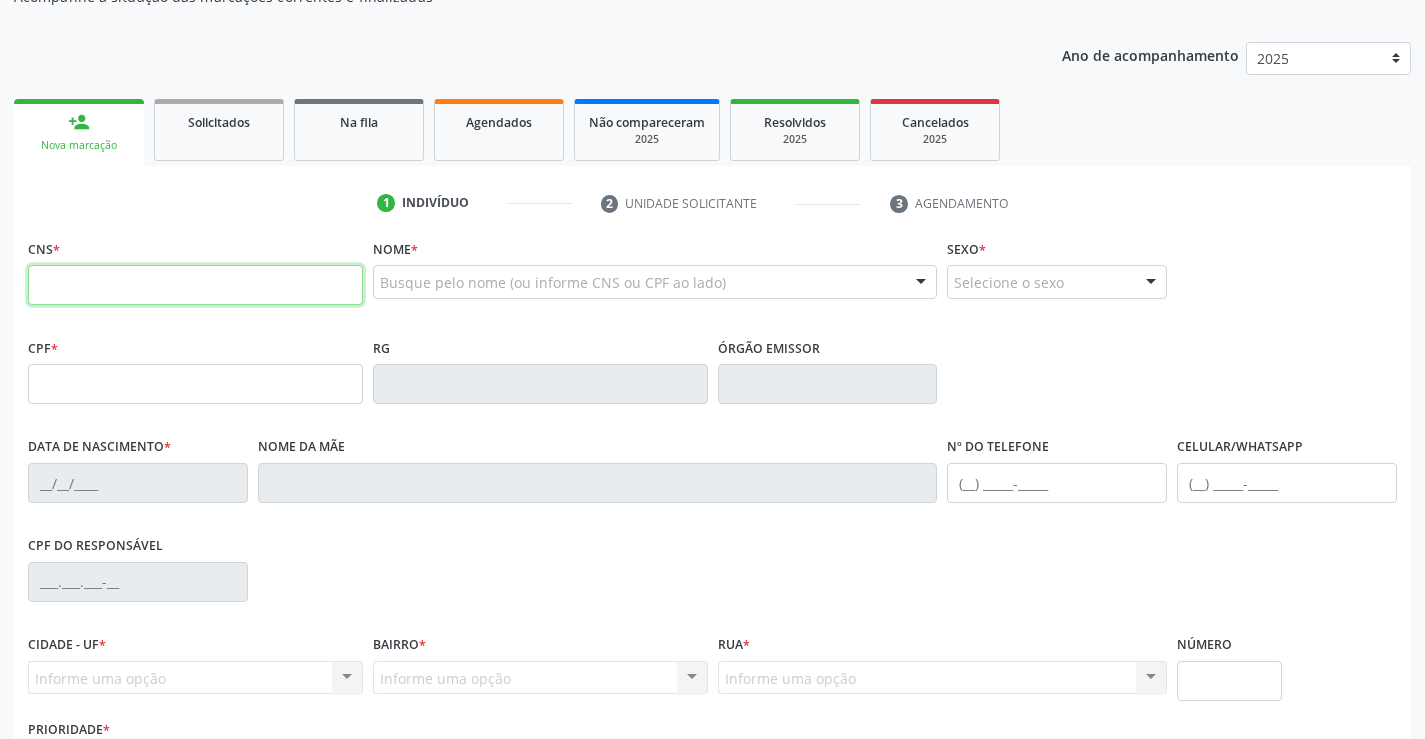 click at bounding box center [195, 285] 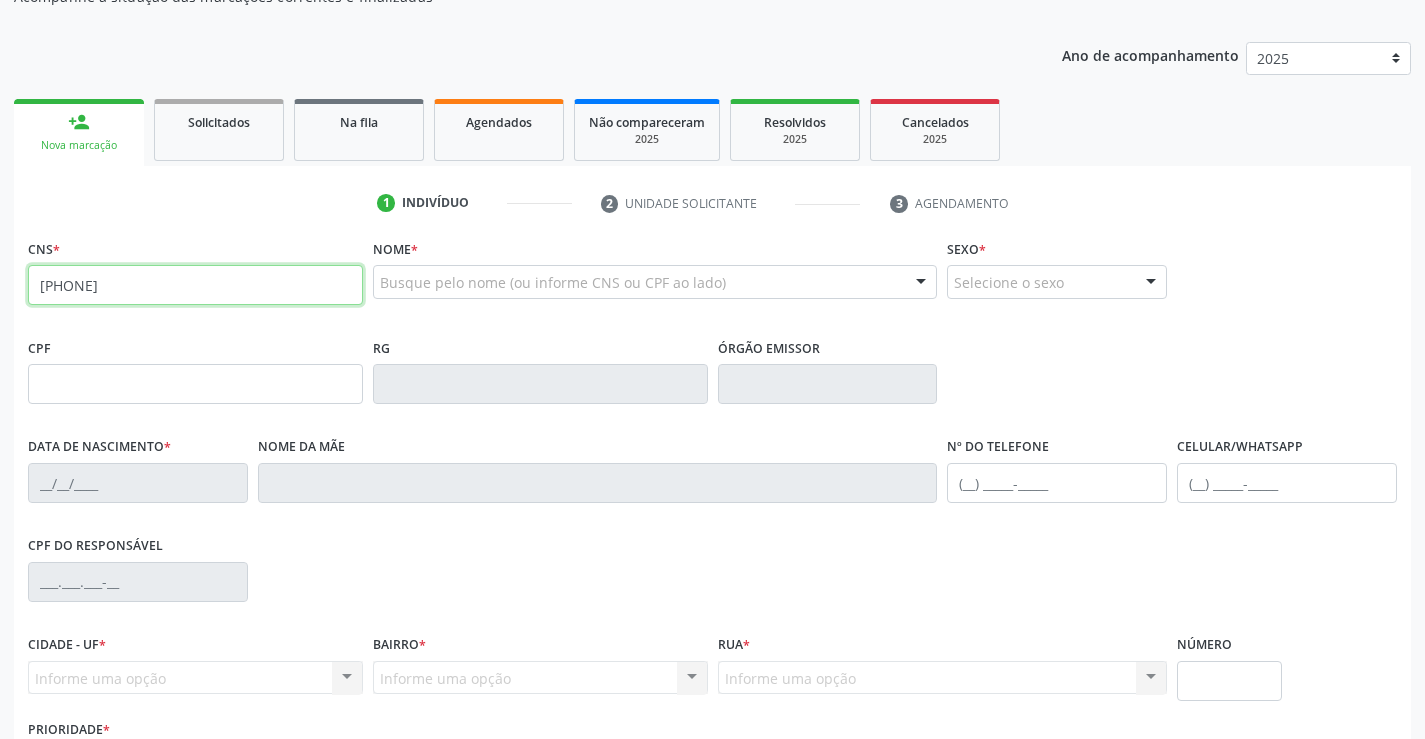 type on "705 0050 1584 6059" 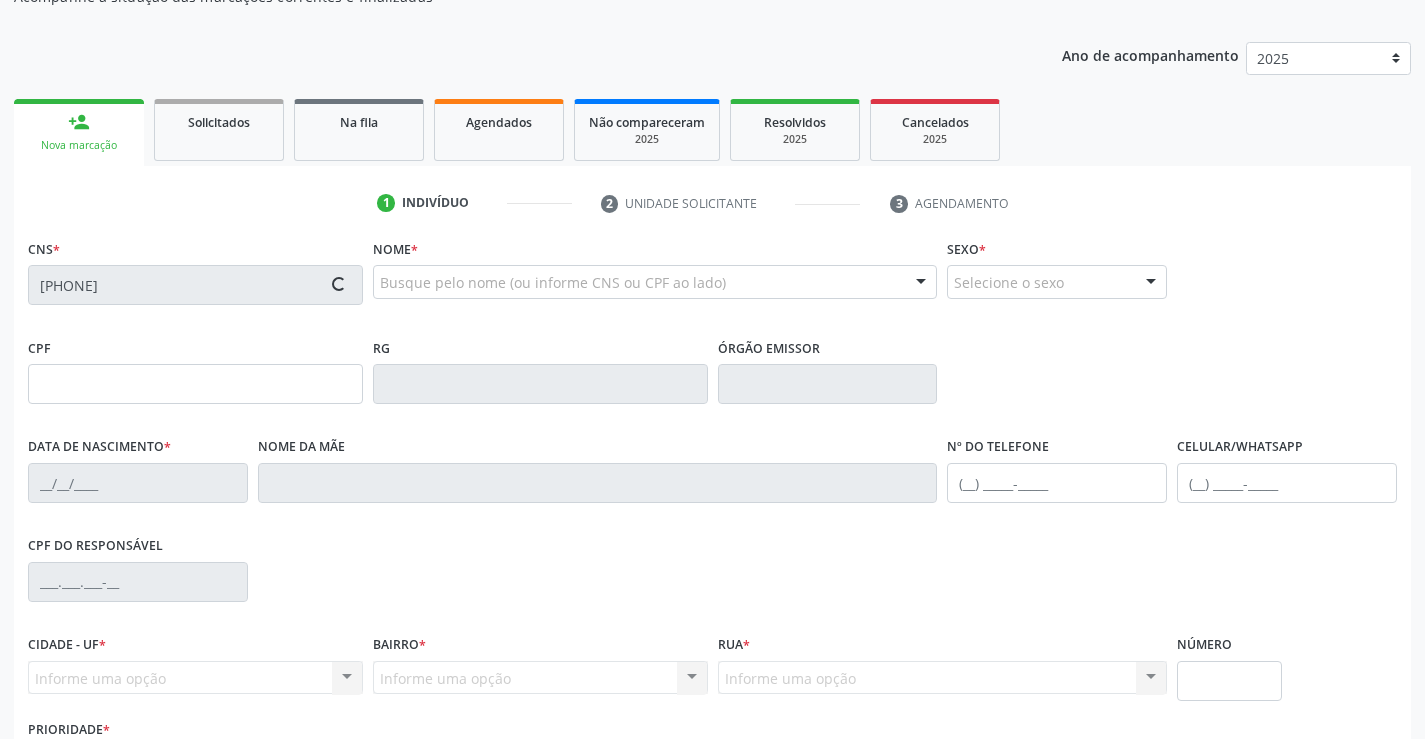 type on "20/04/1965" 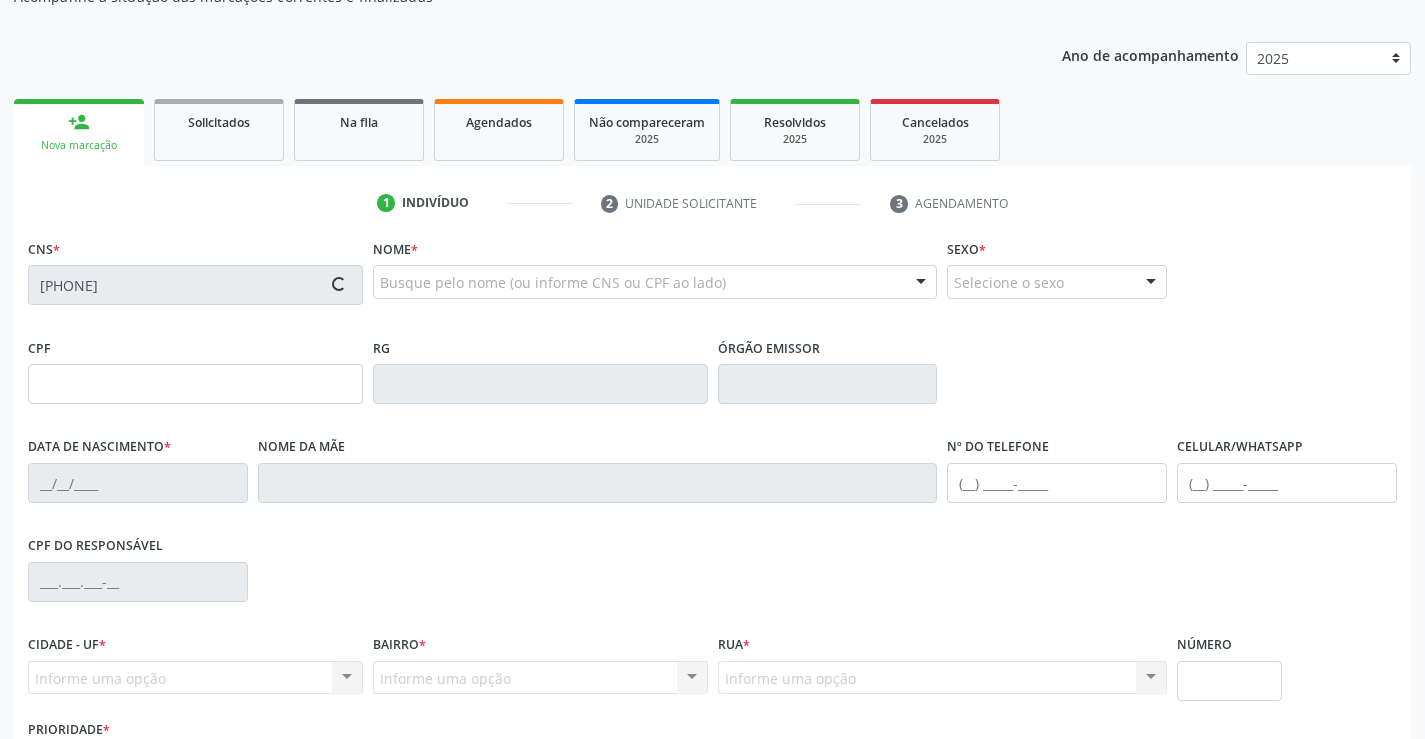 type on "S/N" 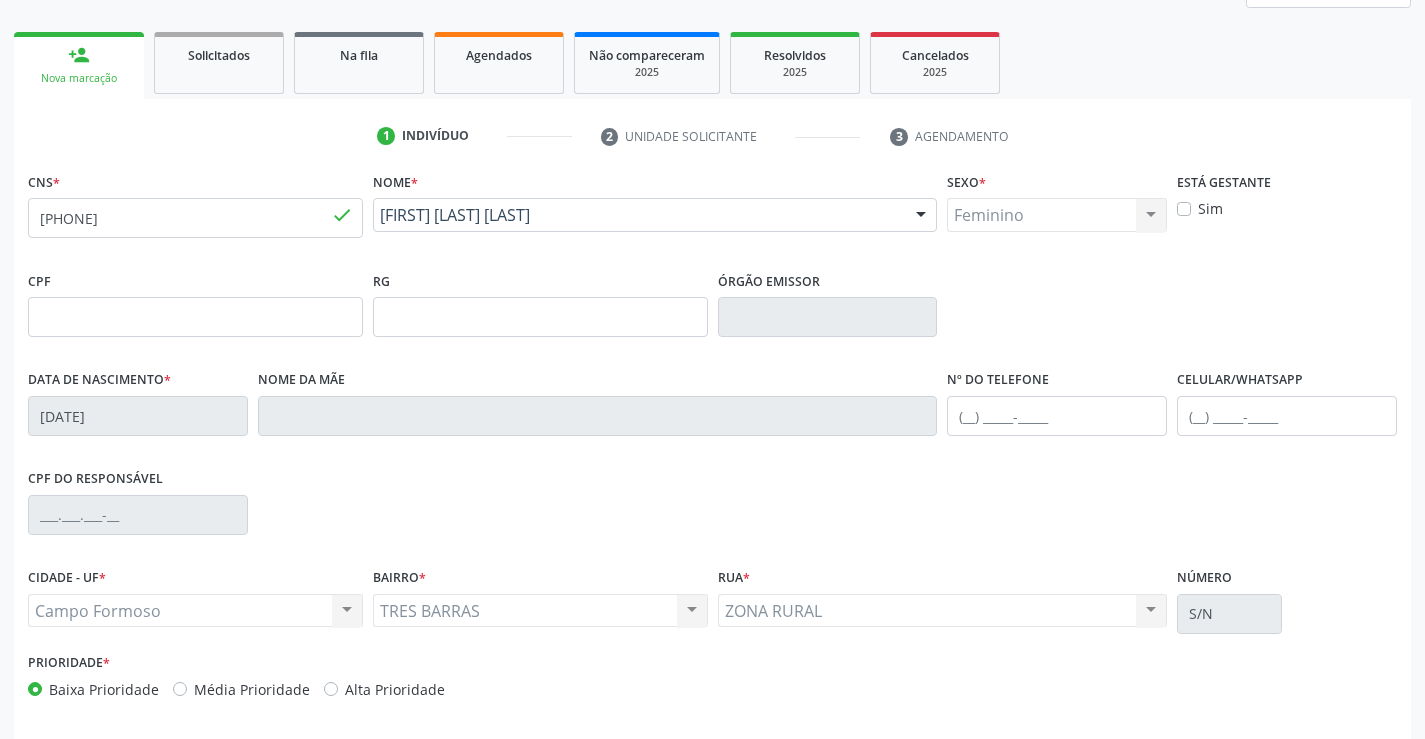 scroll, scrollTop: 345, scrollLeft: 0, axis: vertical 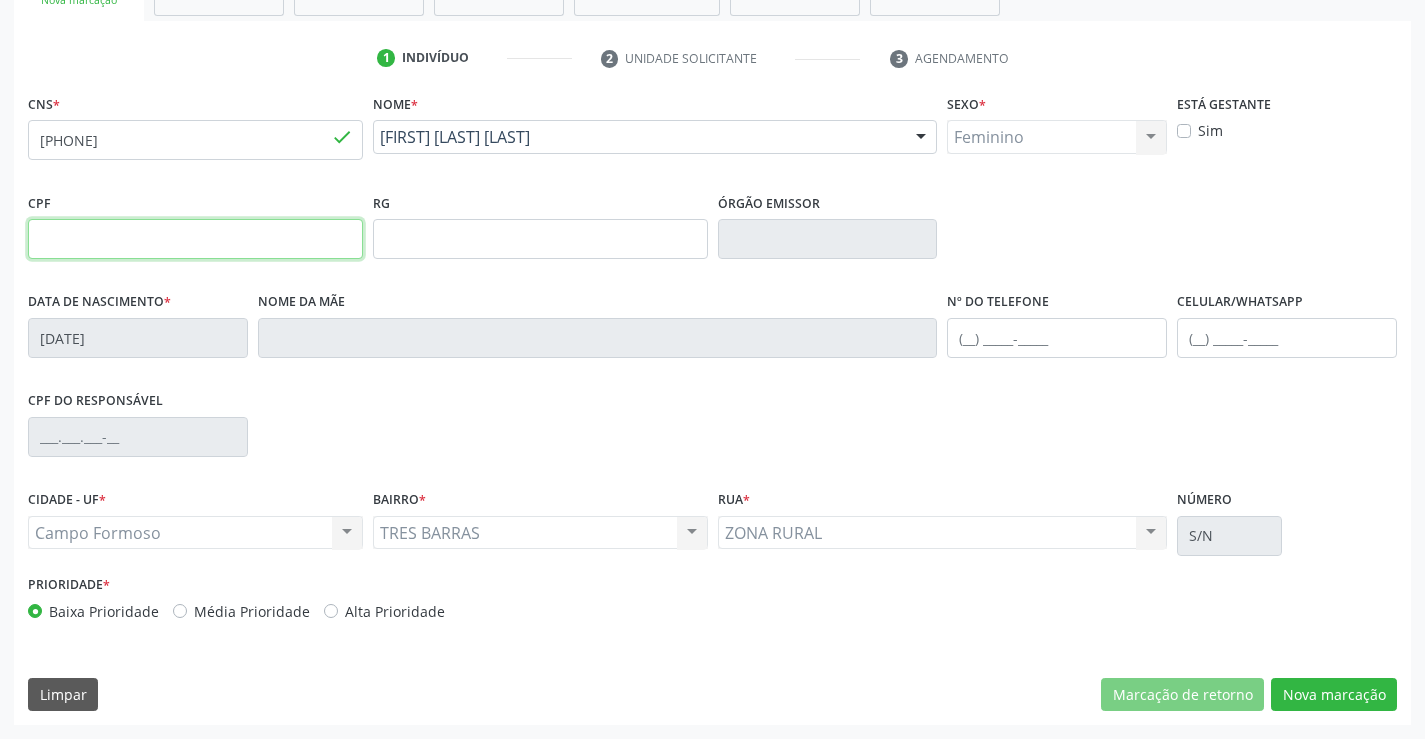 click at bounding box center [195, 239] 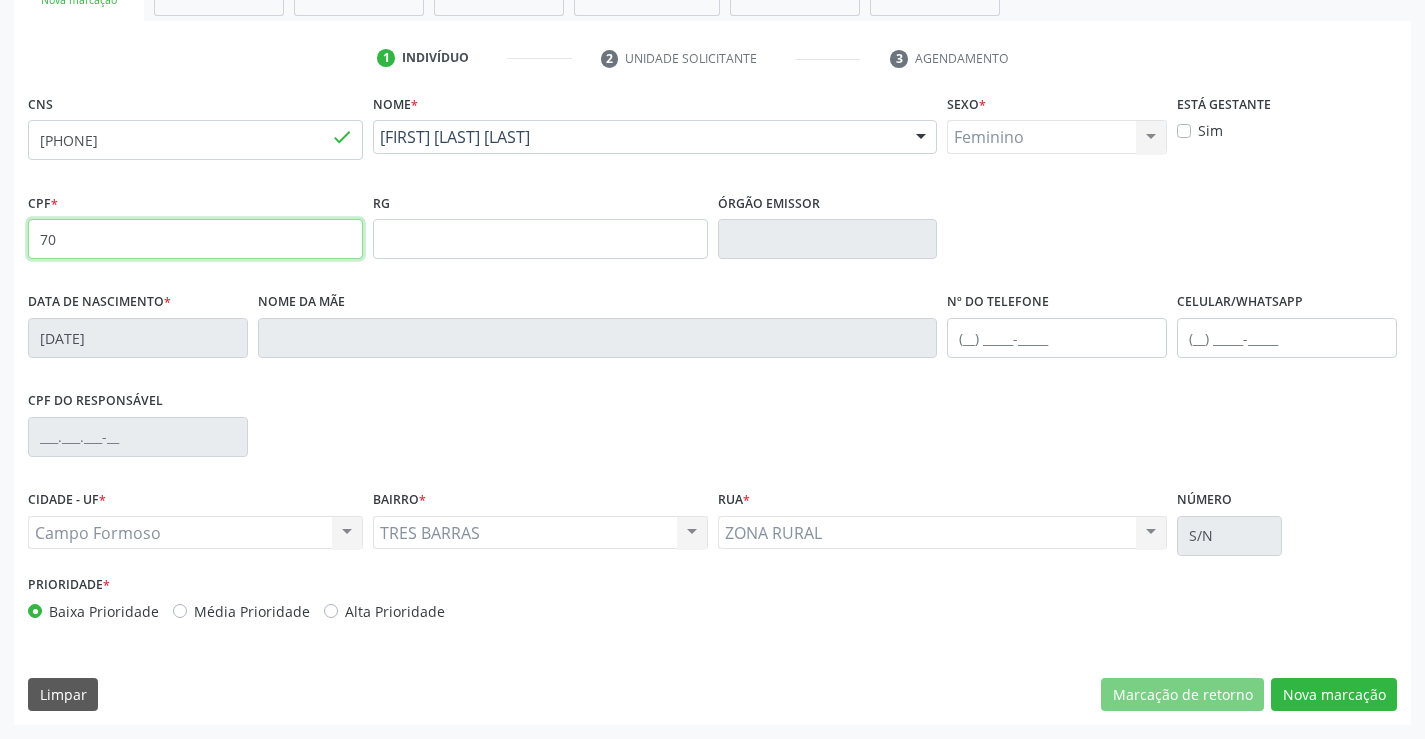 type on "7" 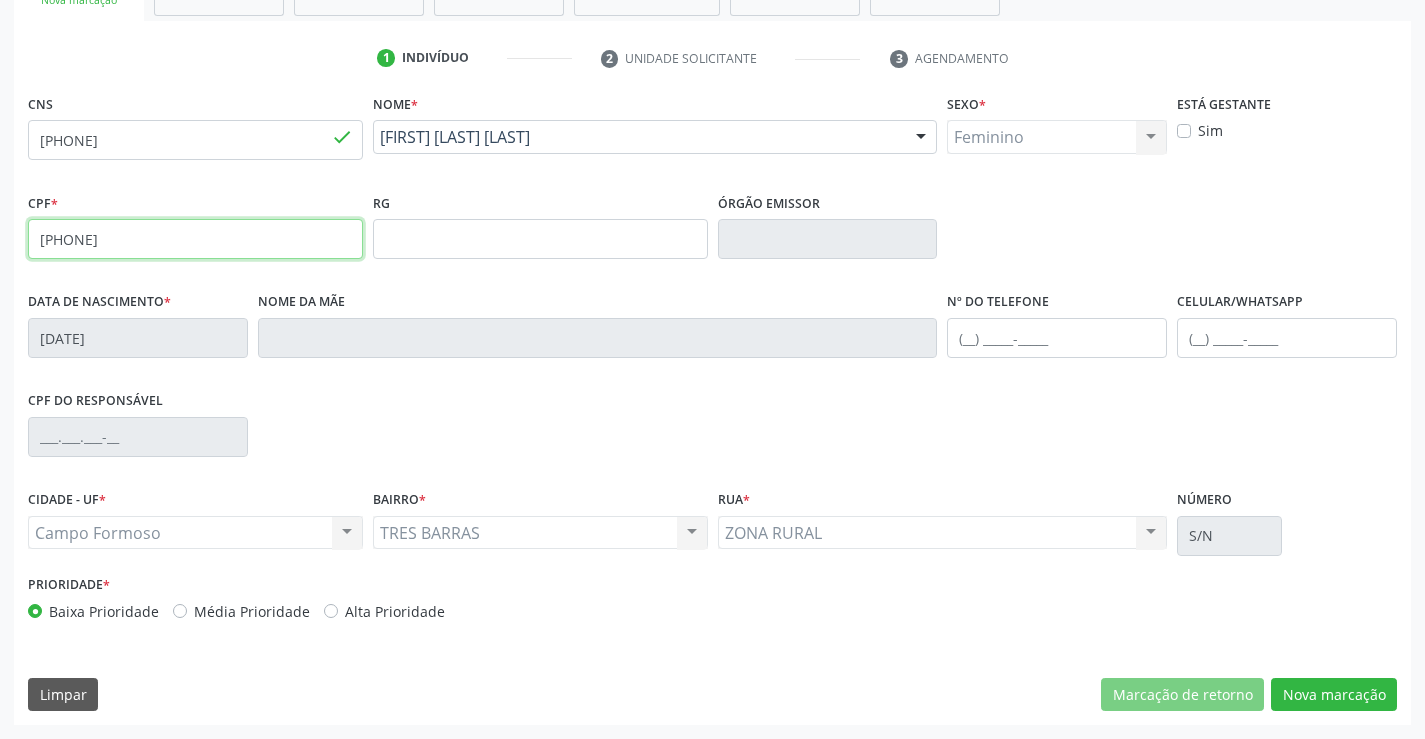 type on "015.760.755-08" 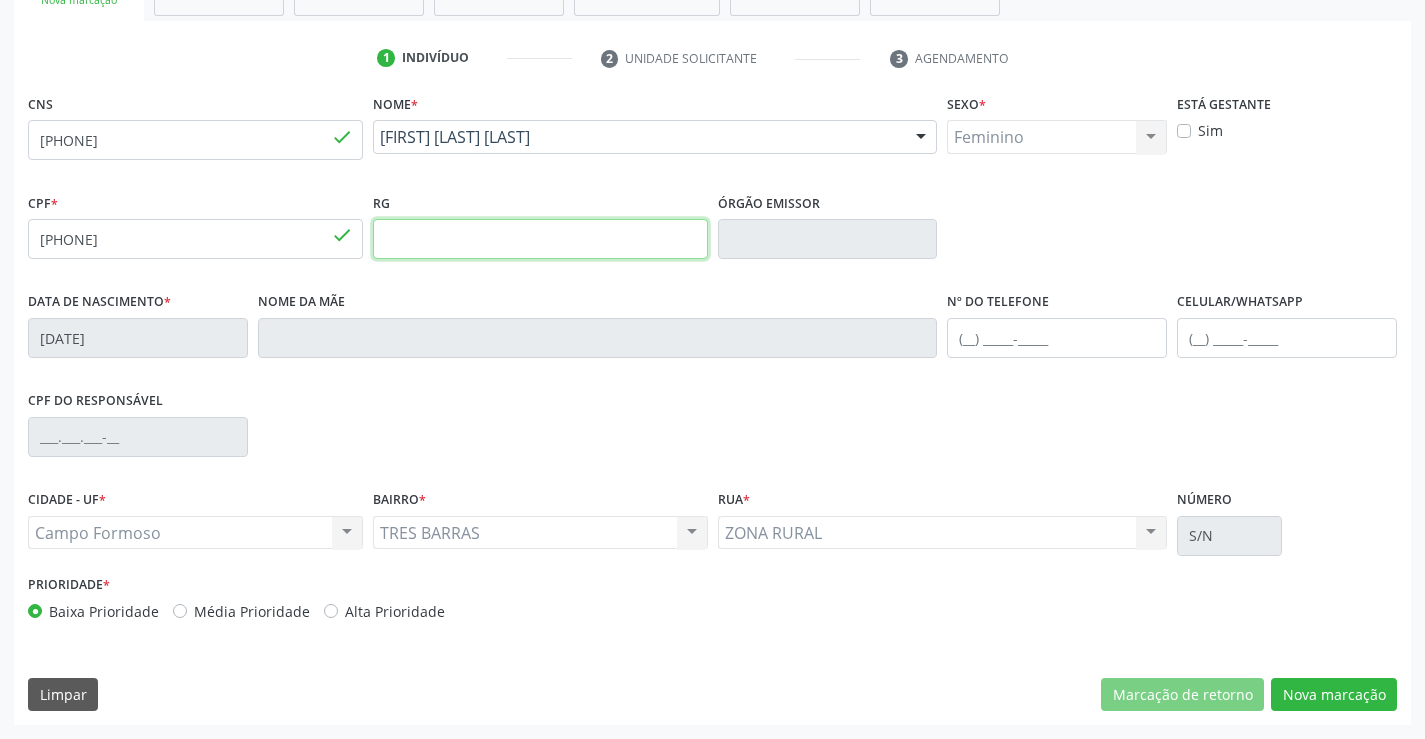 click at bounding box center [540, 239] 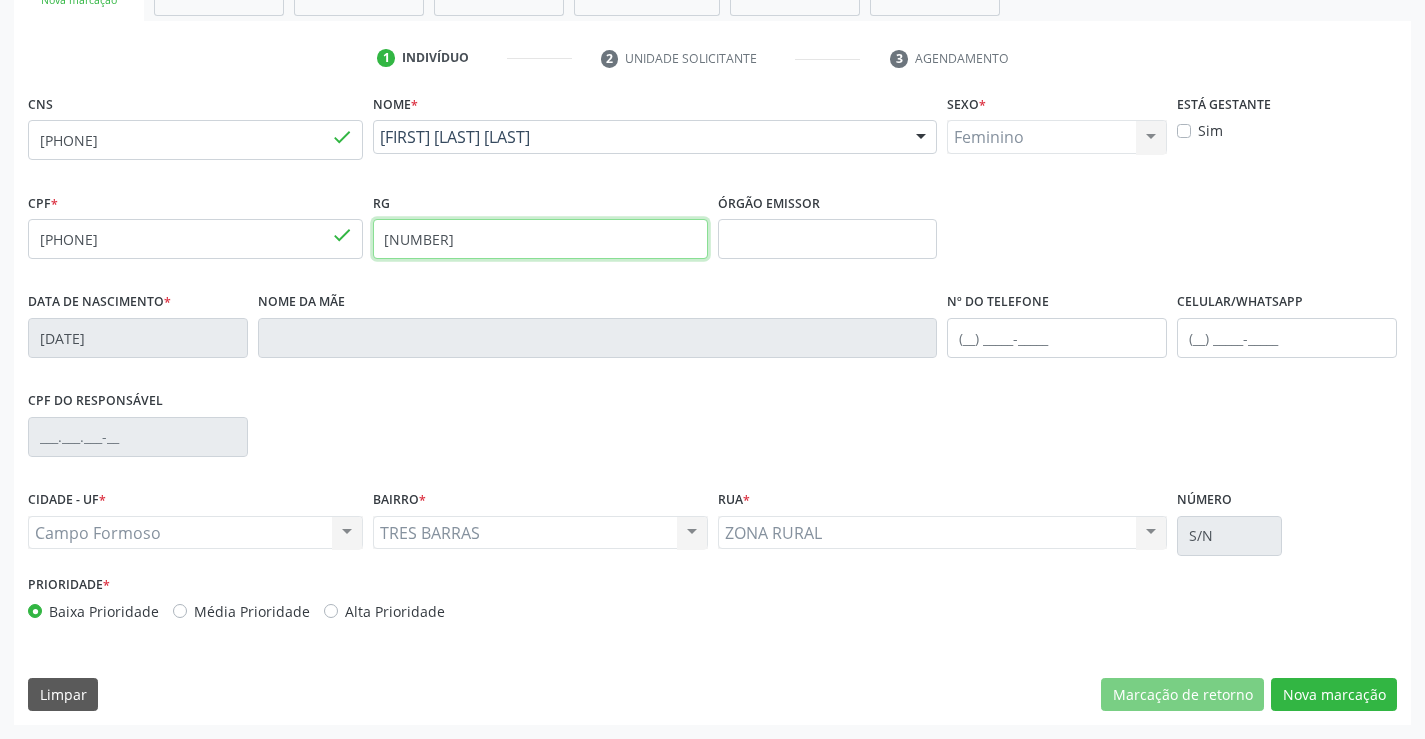 type on "1193763932" 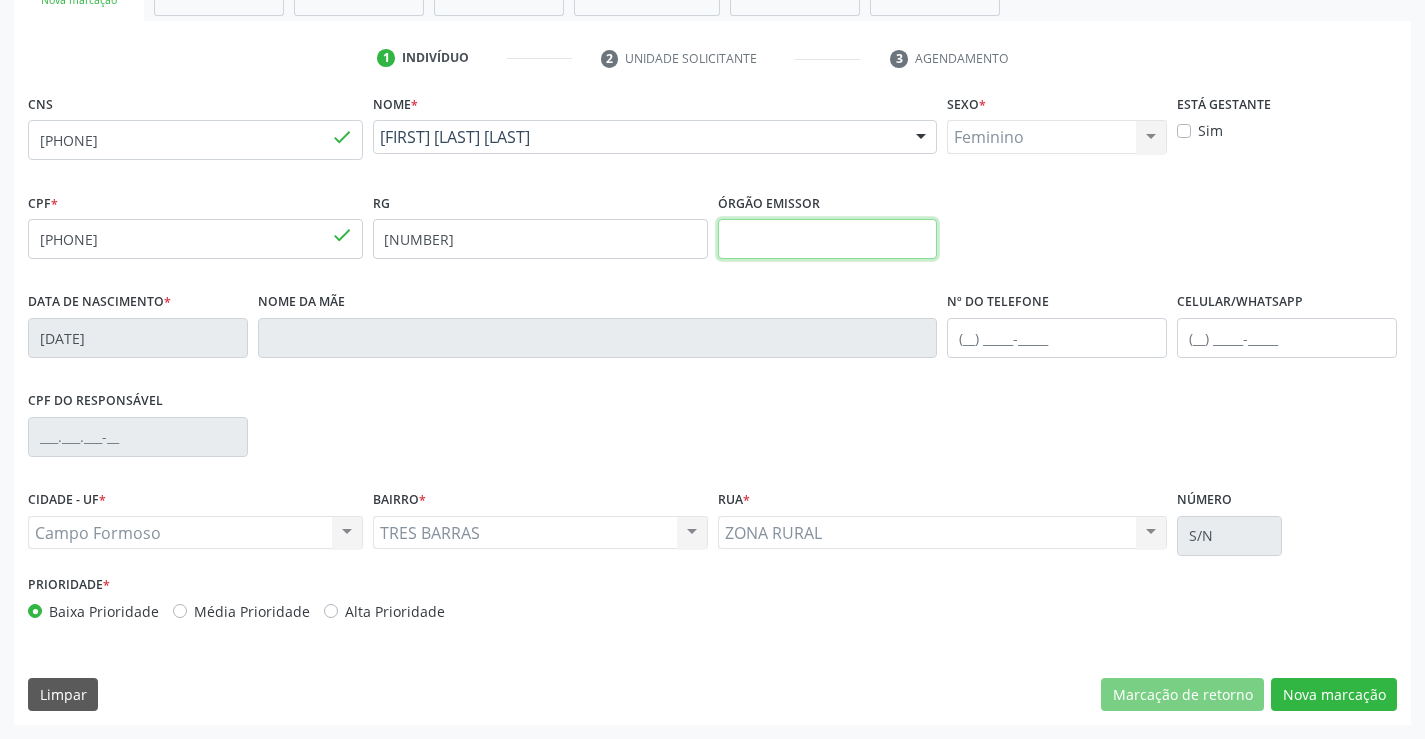 click at bounding box center (828, 239) 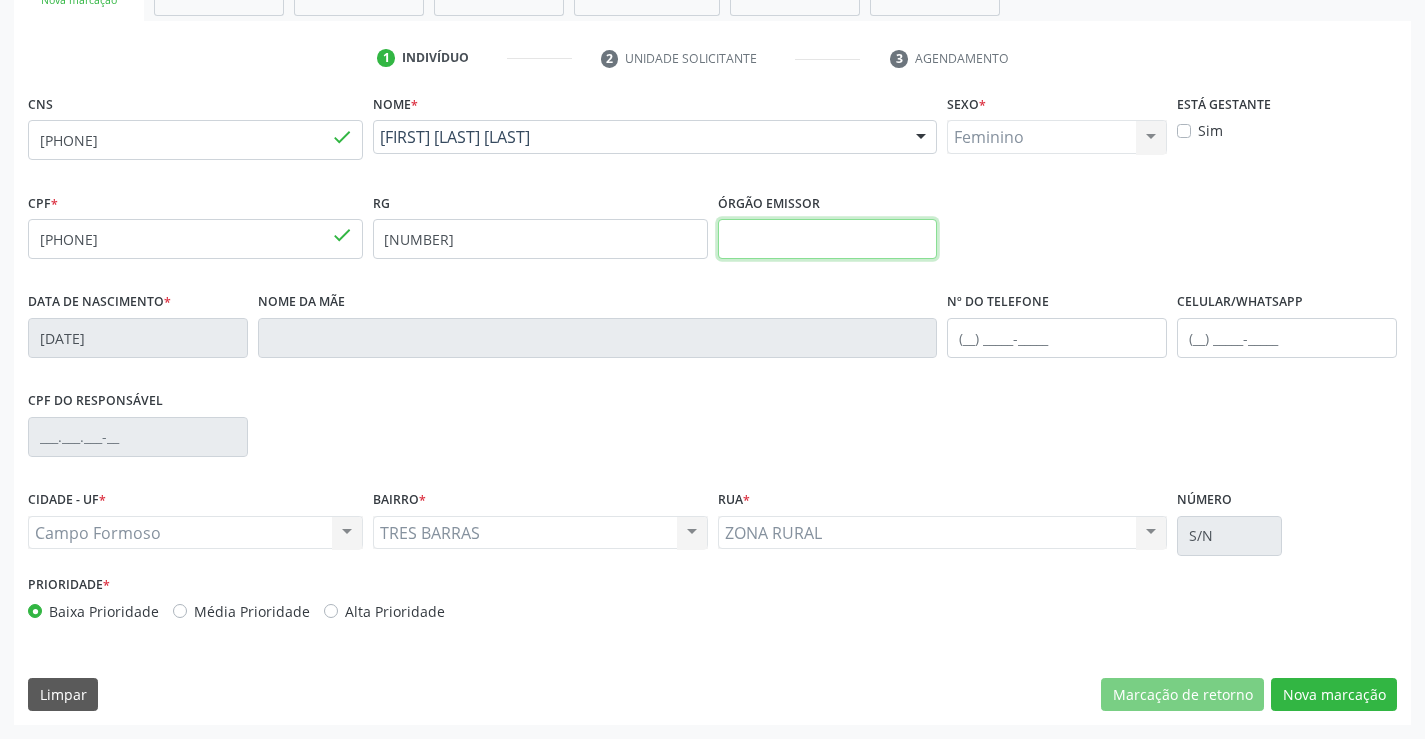 type on "SSPBA" 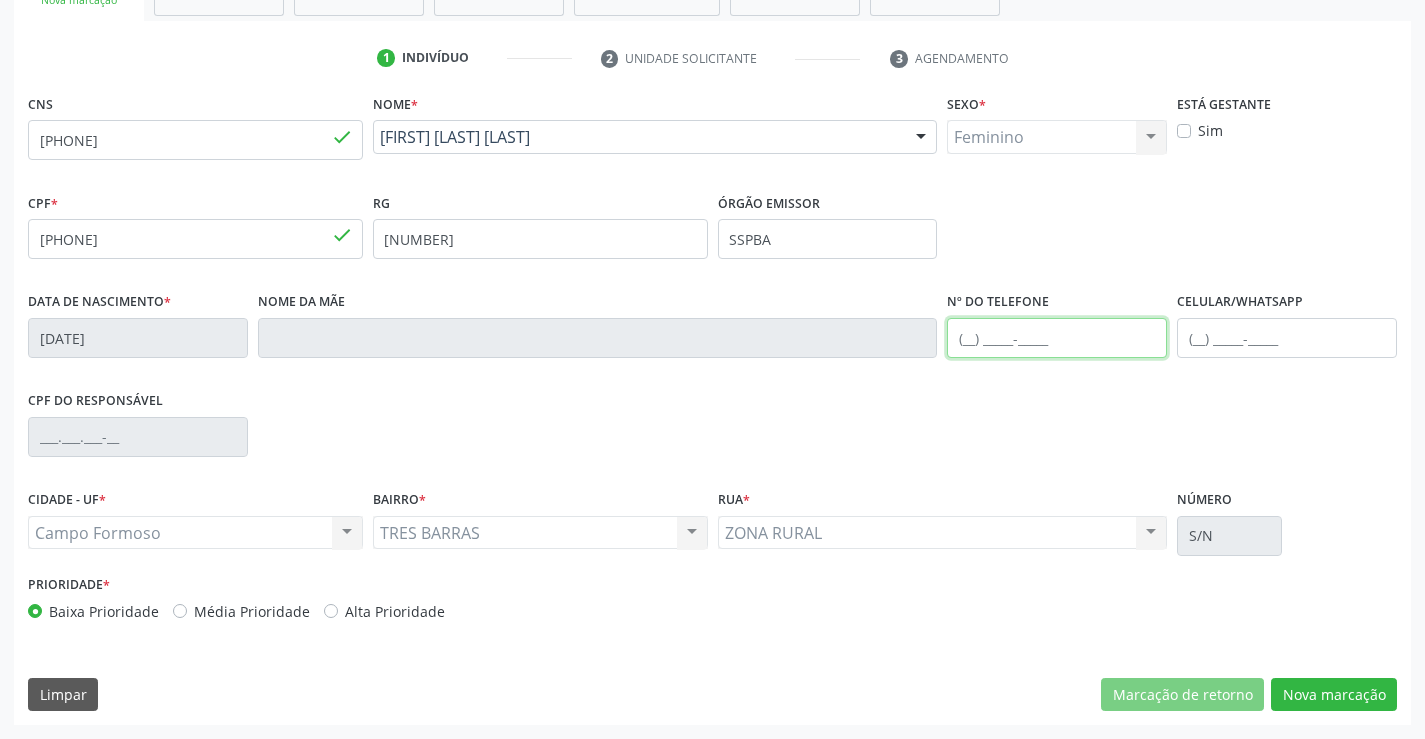 click at bounding box center [1057, 338] 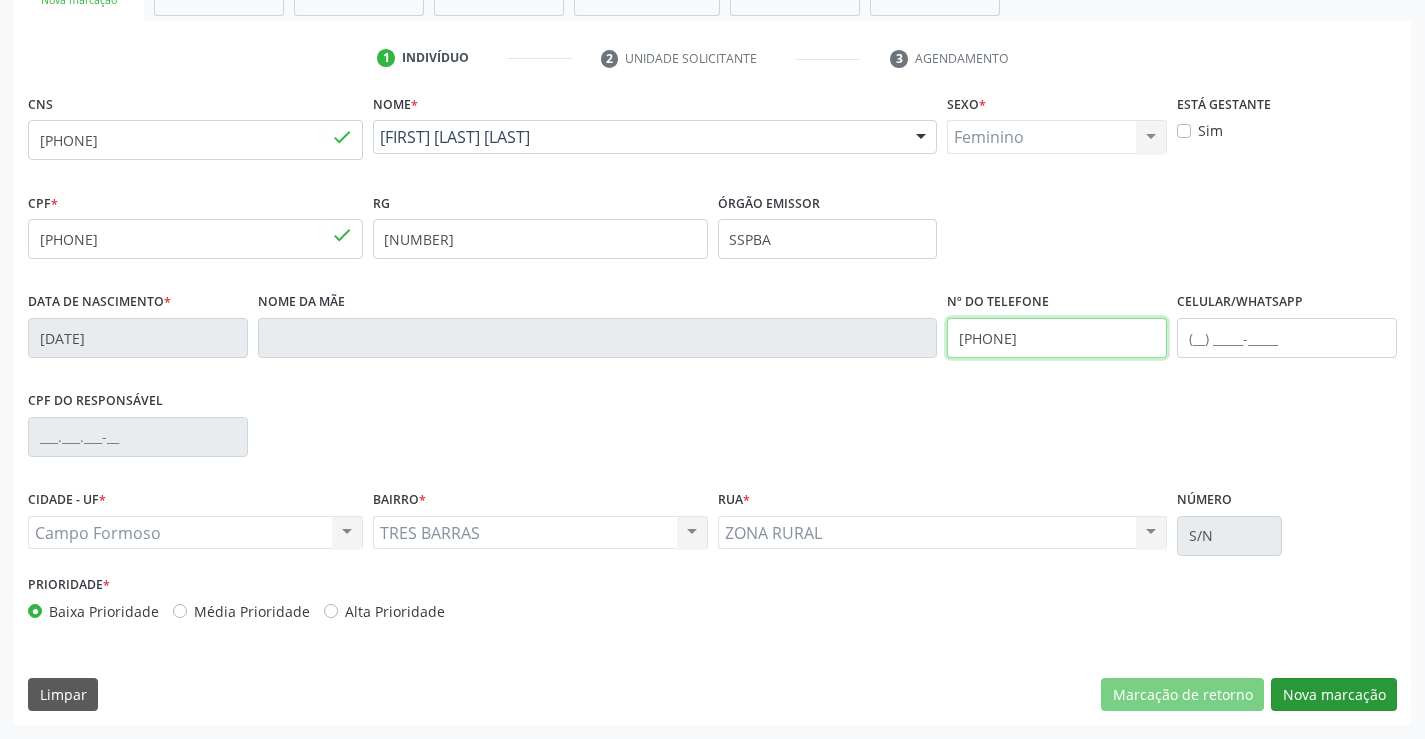 type on "(74) 99107-2084" 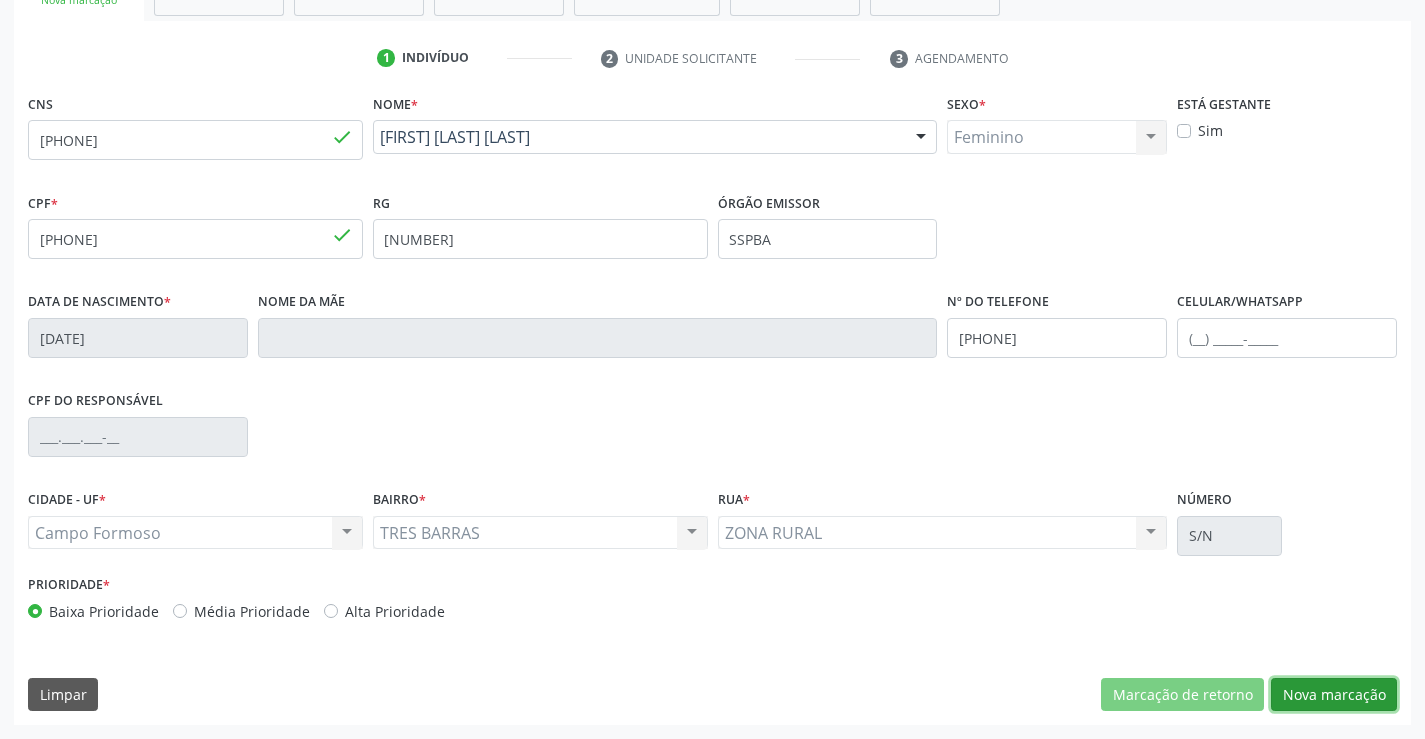 drag, startPoint x: 1295, startPoint y: 697, endPoint x: 1296, endPoint y: 687, distance: 10.049875 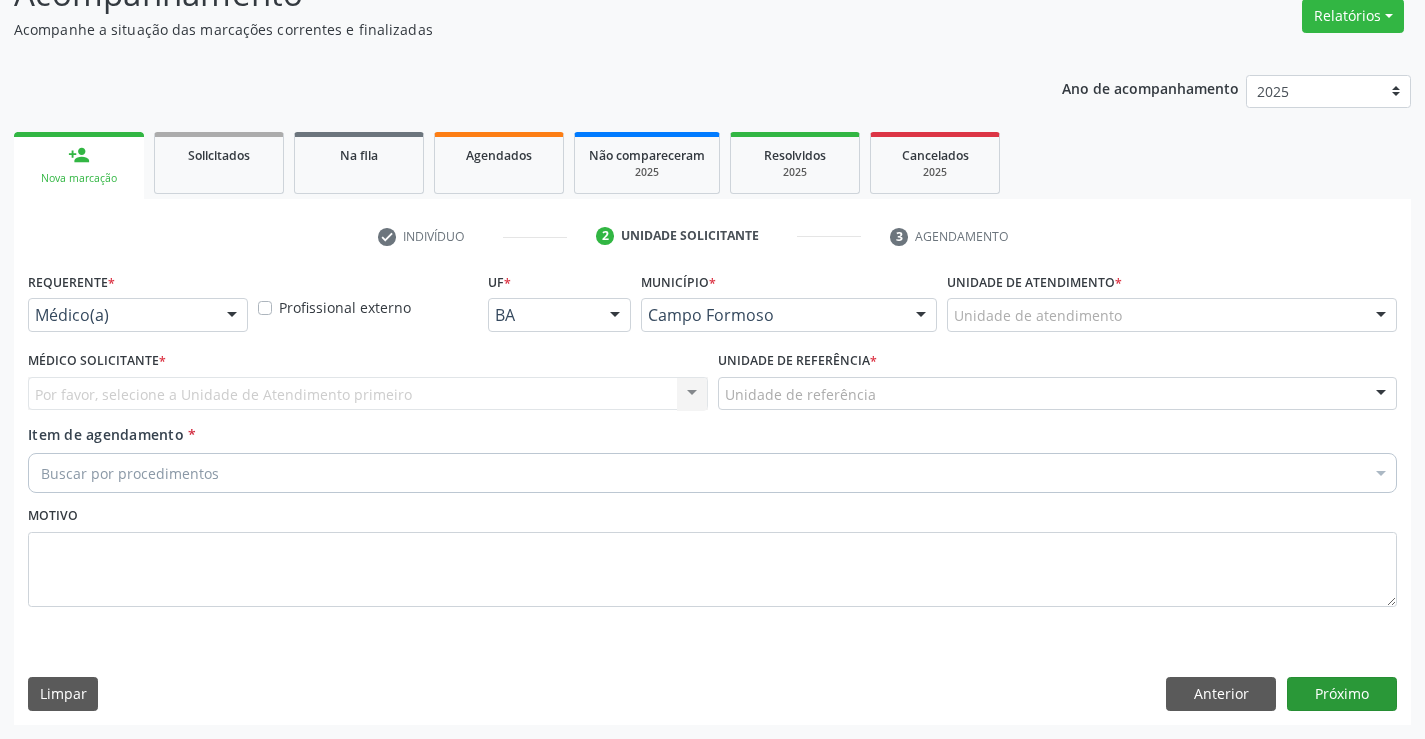 scroll, scrollTop: 167, scrollLeft: 0, axis: vertical 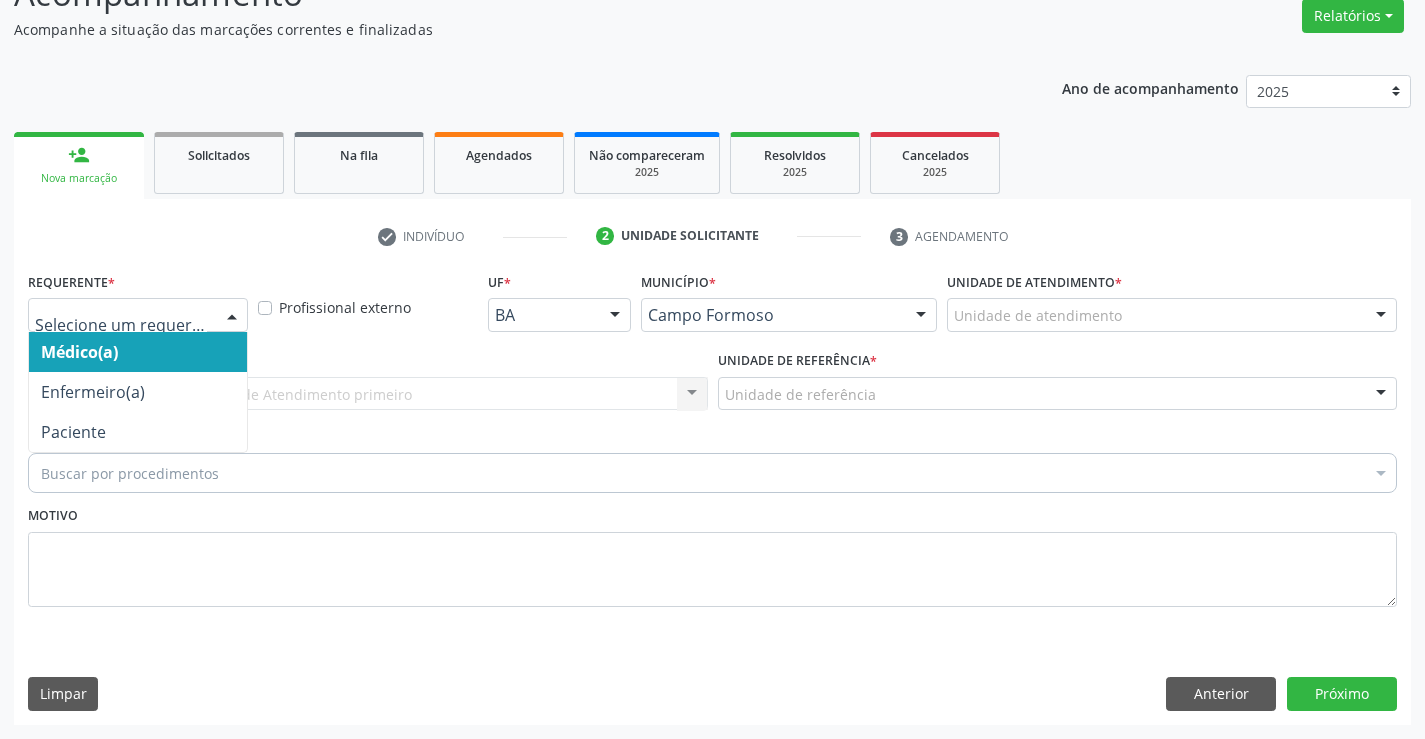click at bounding box center (232, 316) 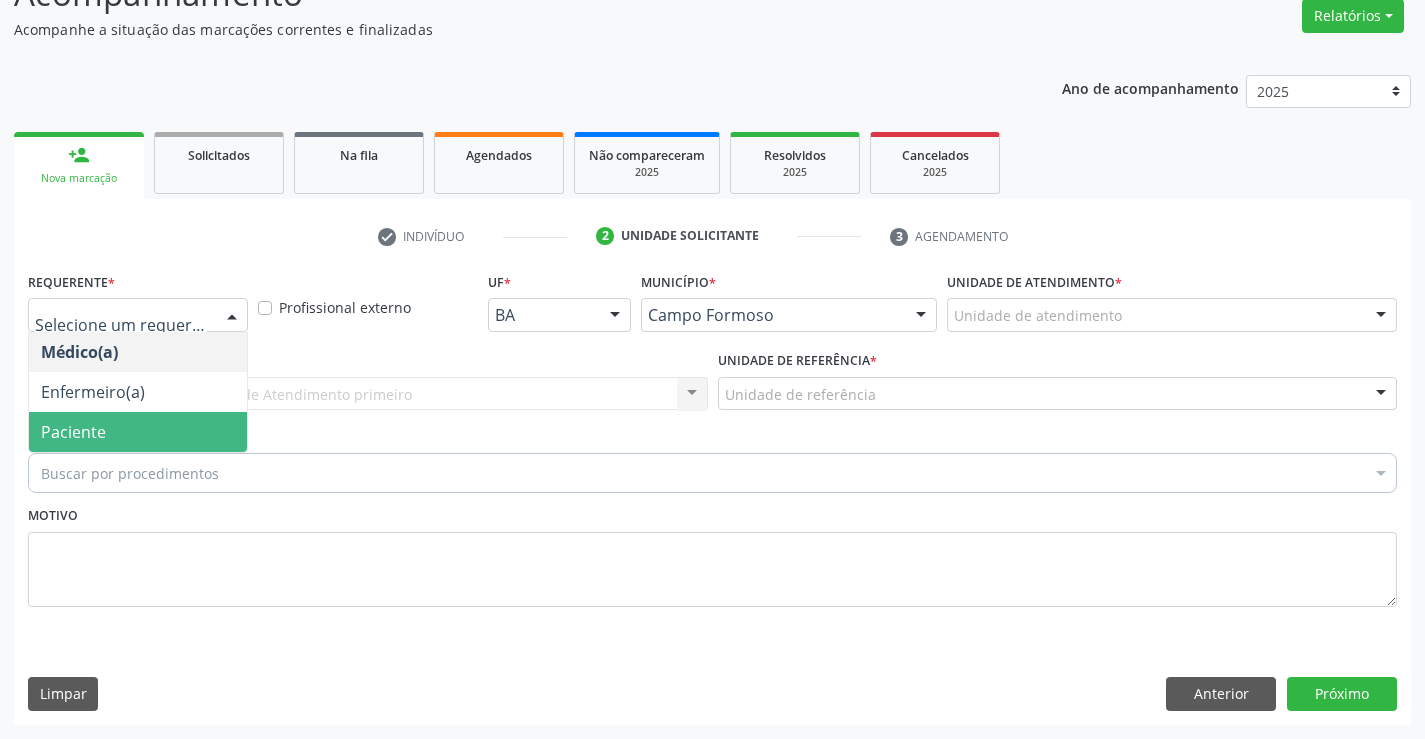 drag, startPoint x: 162, startPoint y: 440, endPoint x: 186, endPoint y: 427, distance: 27.294687 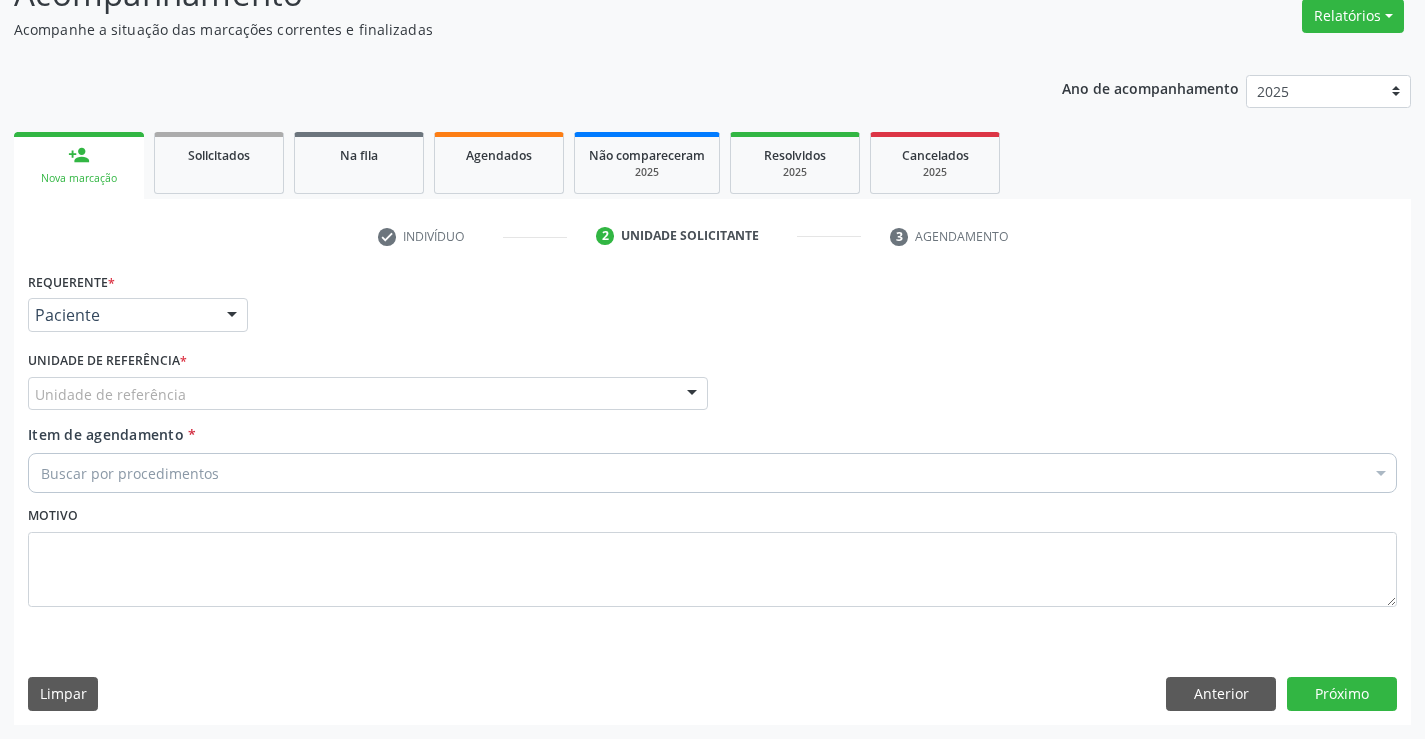 click on "Unidade de referência" at bounding box center [368, 394] 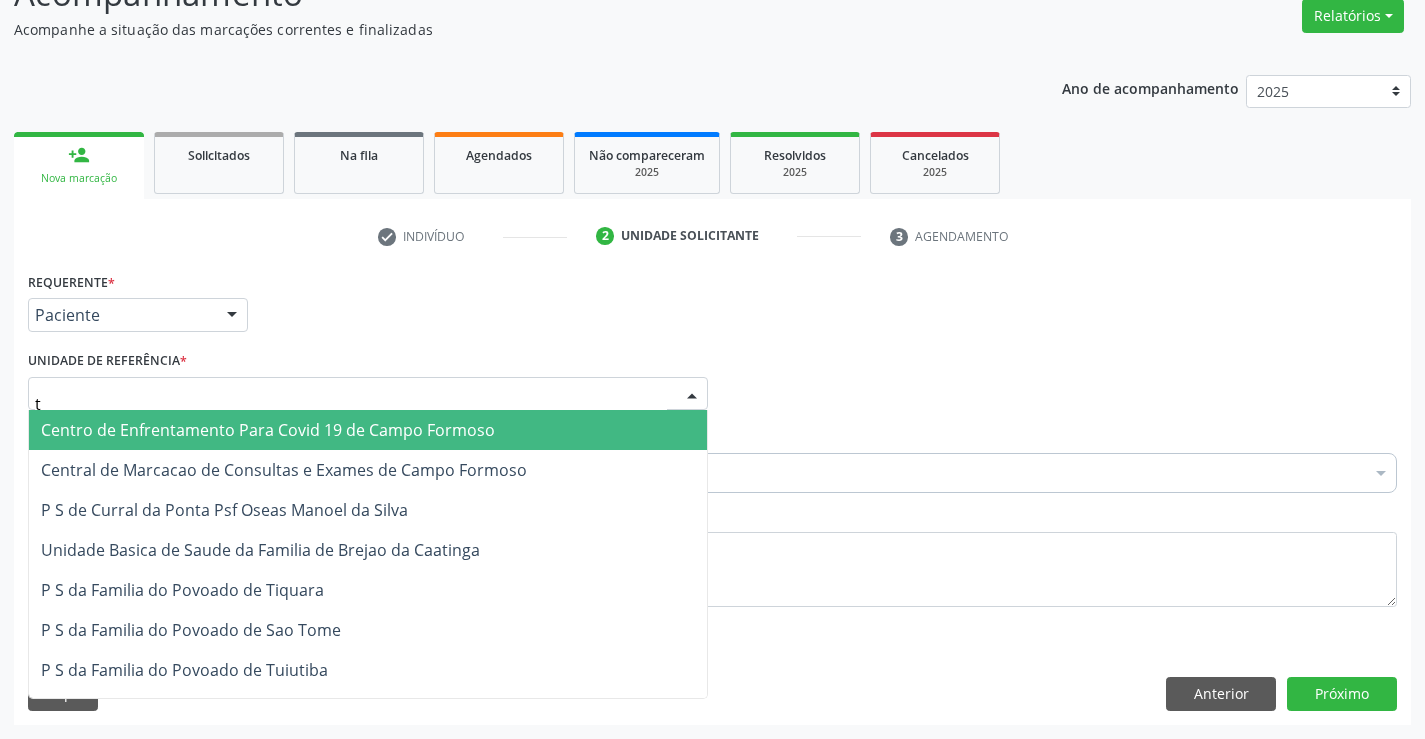 type on "ti" 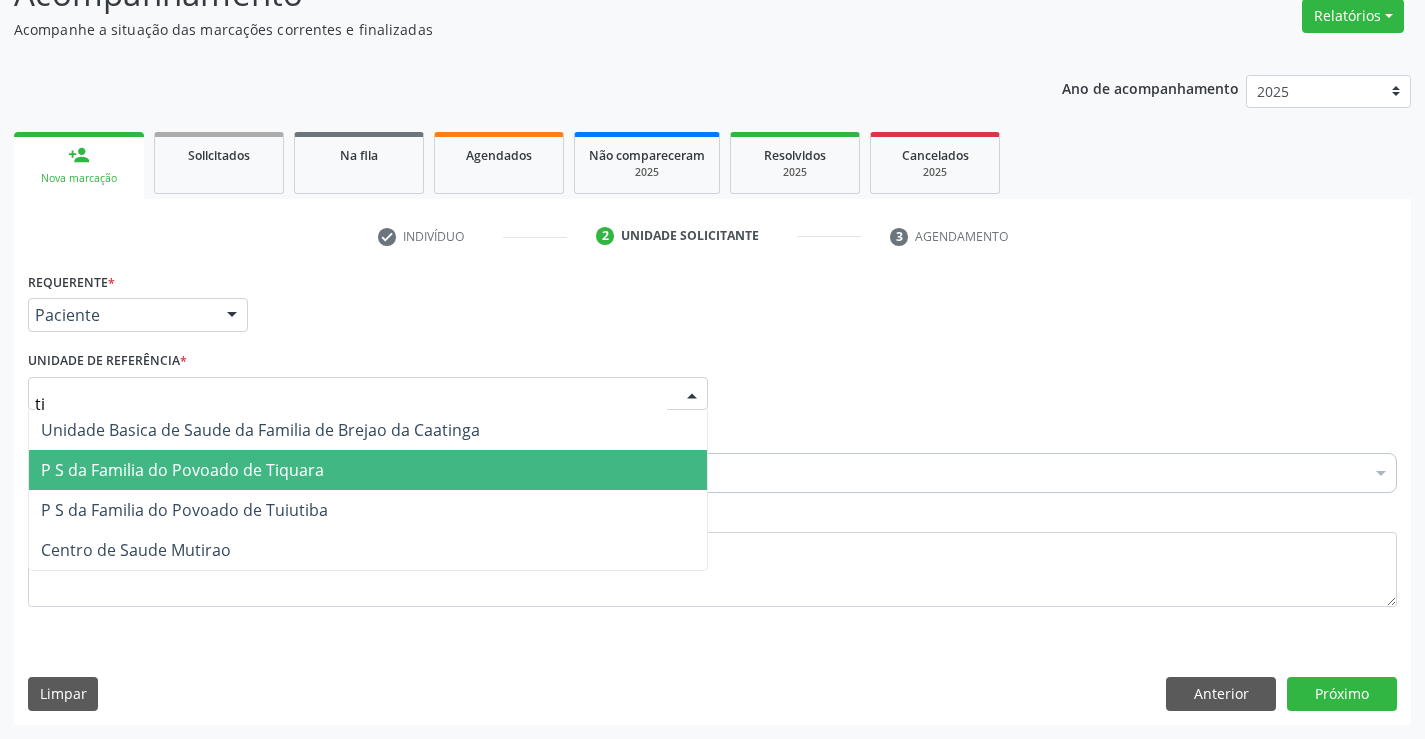 click on "P S da Familia do Povoado de Tiquara" at bounding box center [182, 470] 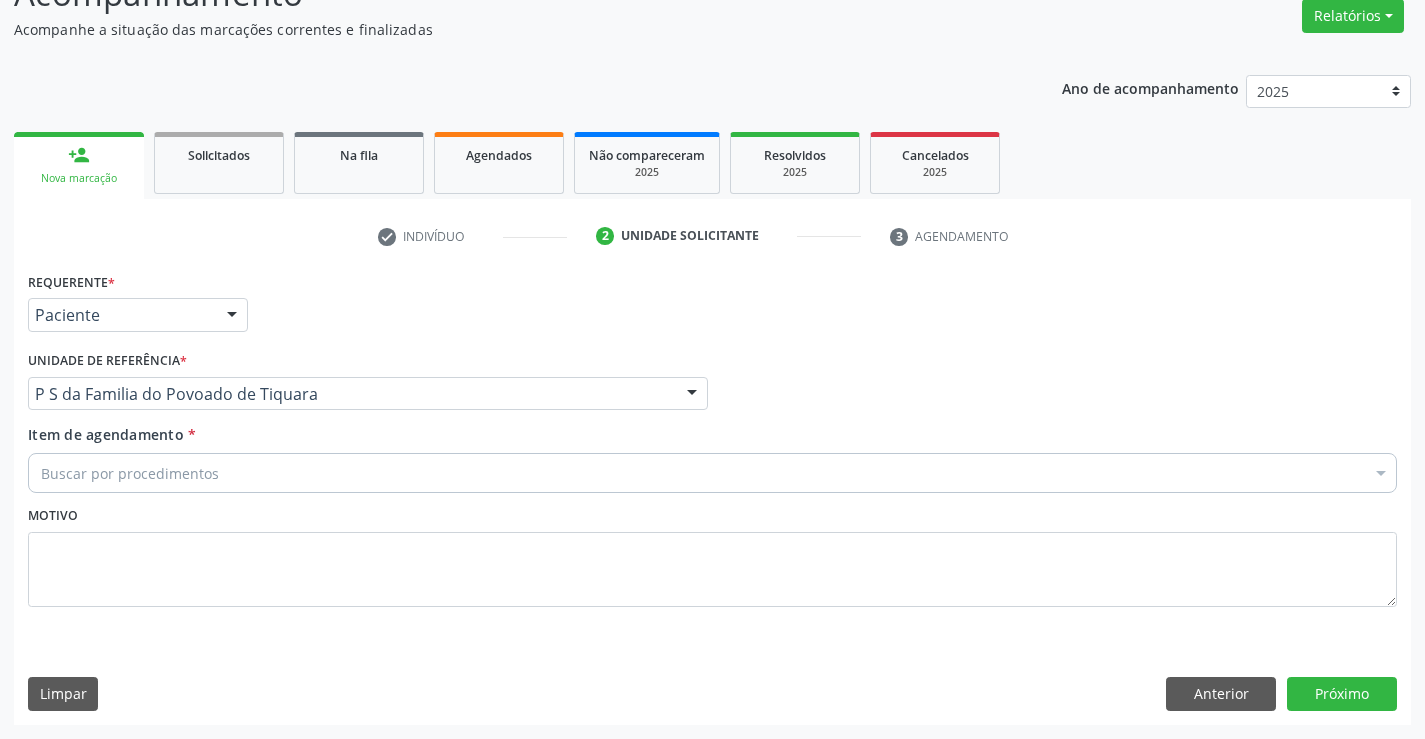 click on "Buscar por procedimentos" at bounding box center [712, 473] 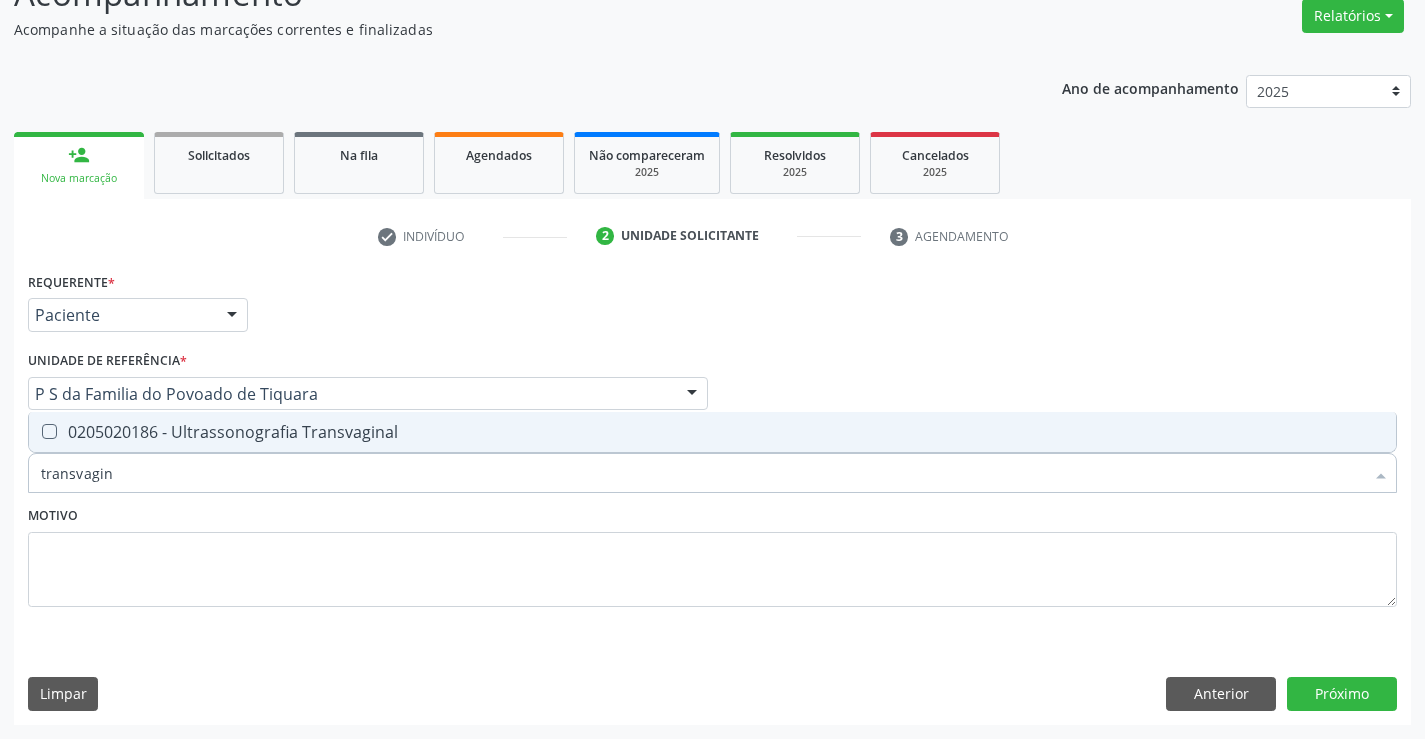 type on "transvagina" 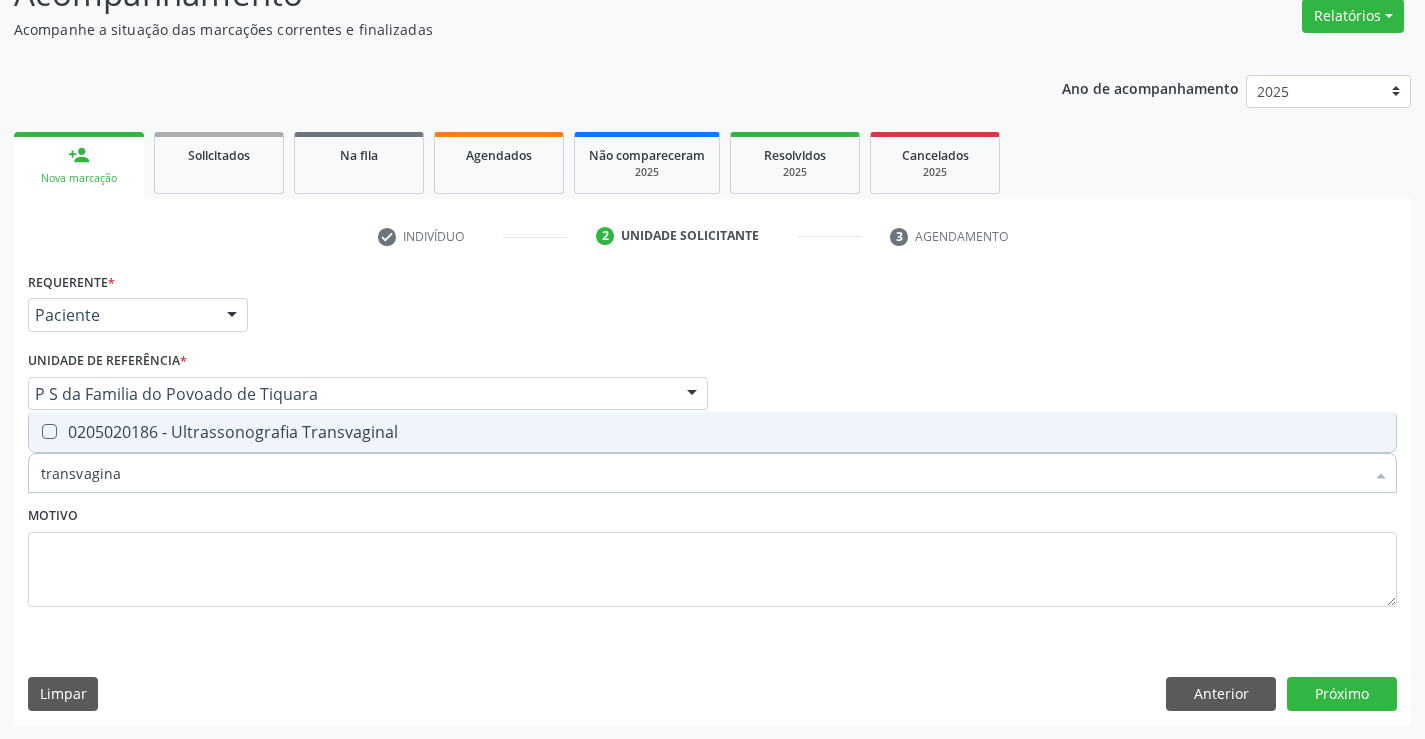 click on "0205020186 - Ultrassonografia Transvaginal" at bounding box center [712, 432] 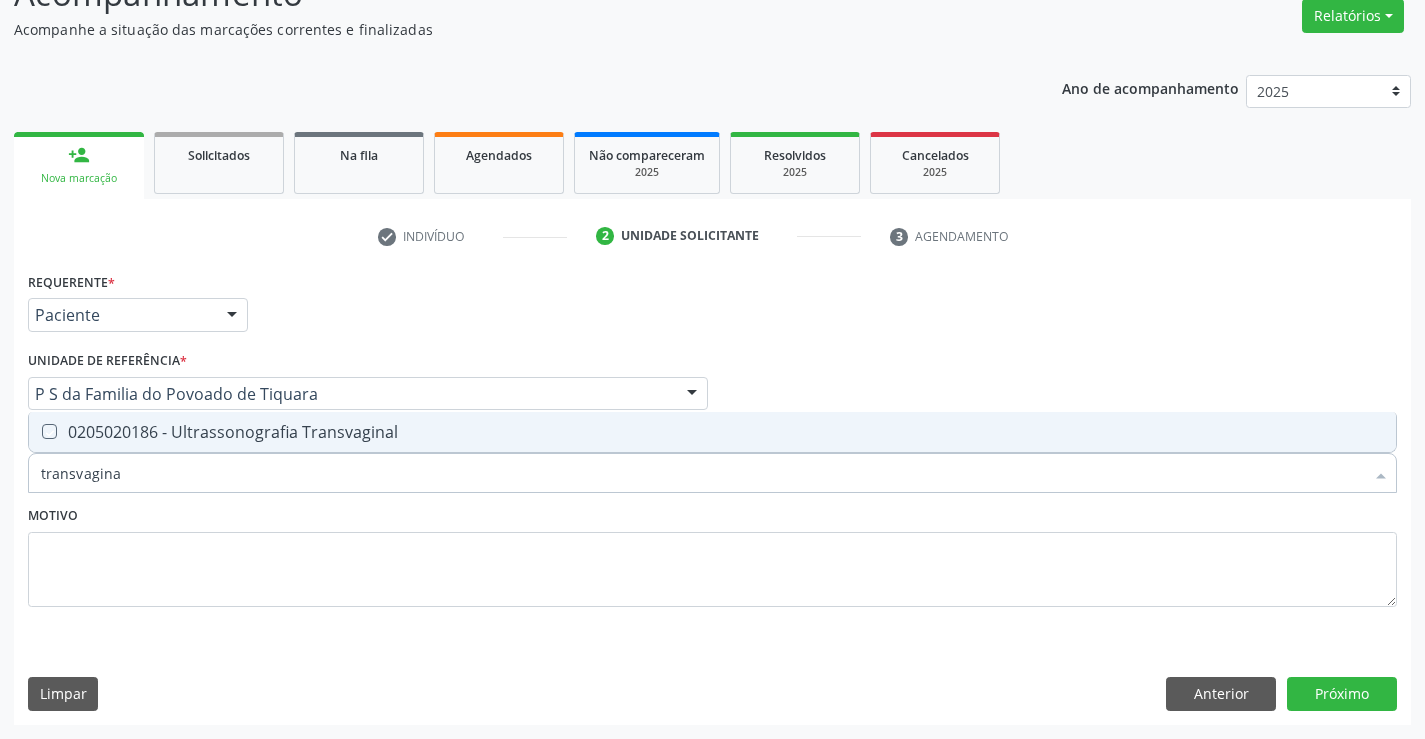 checkbox on "true" 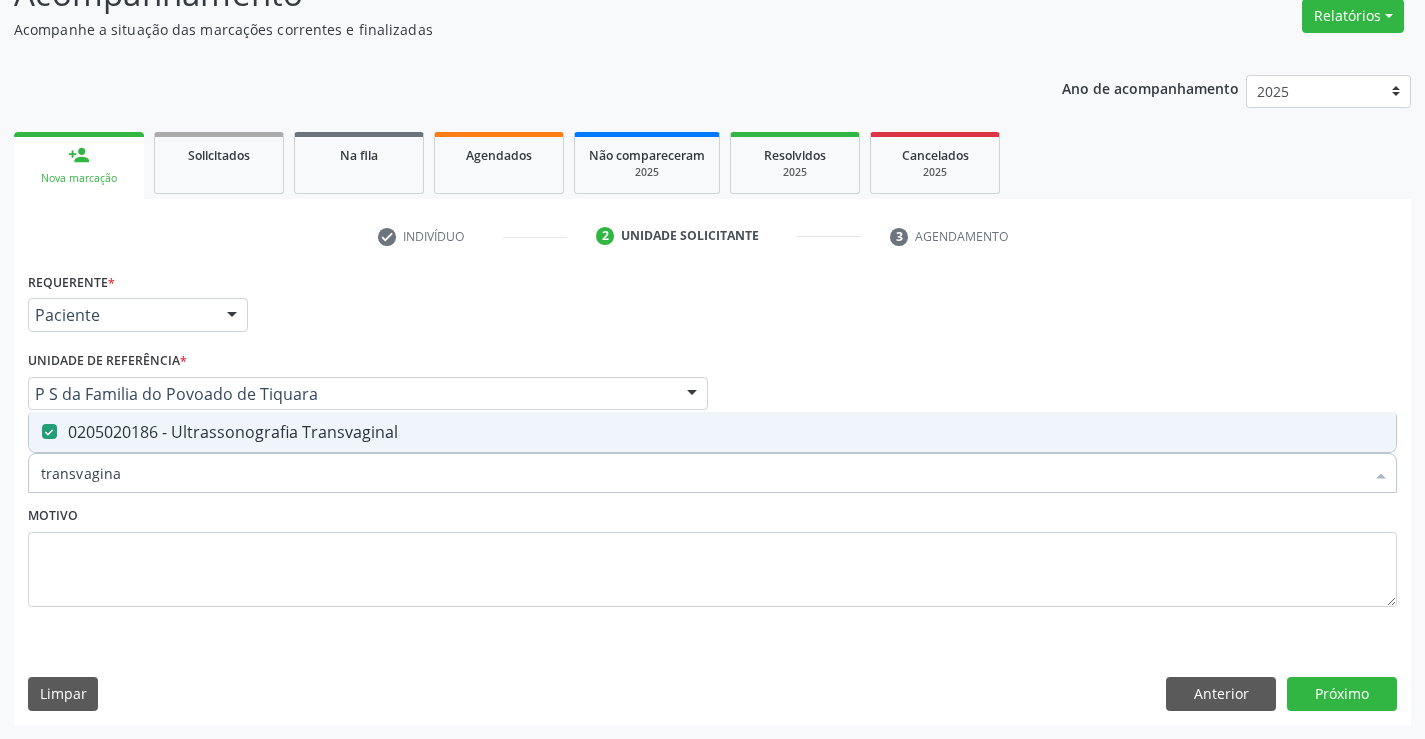 click on "Motivo" at bounding box center (712, 554) 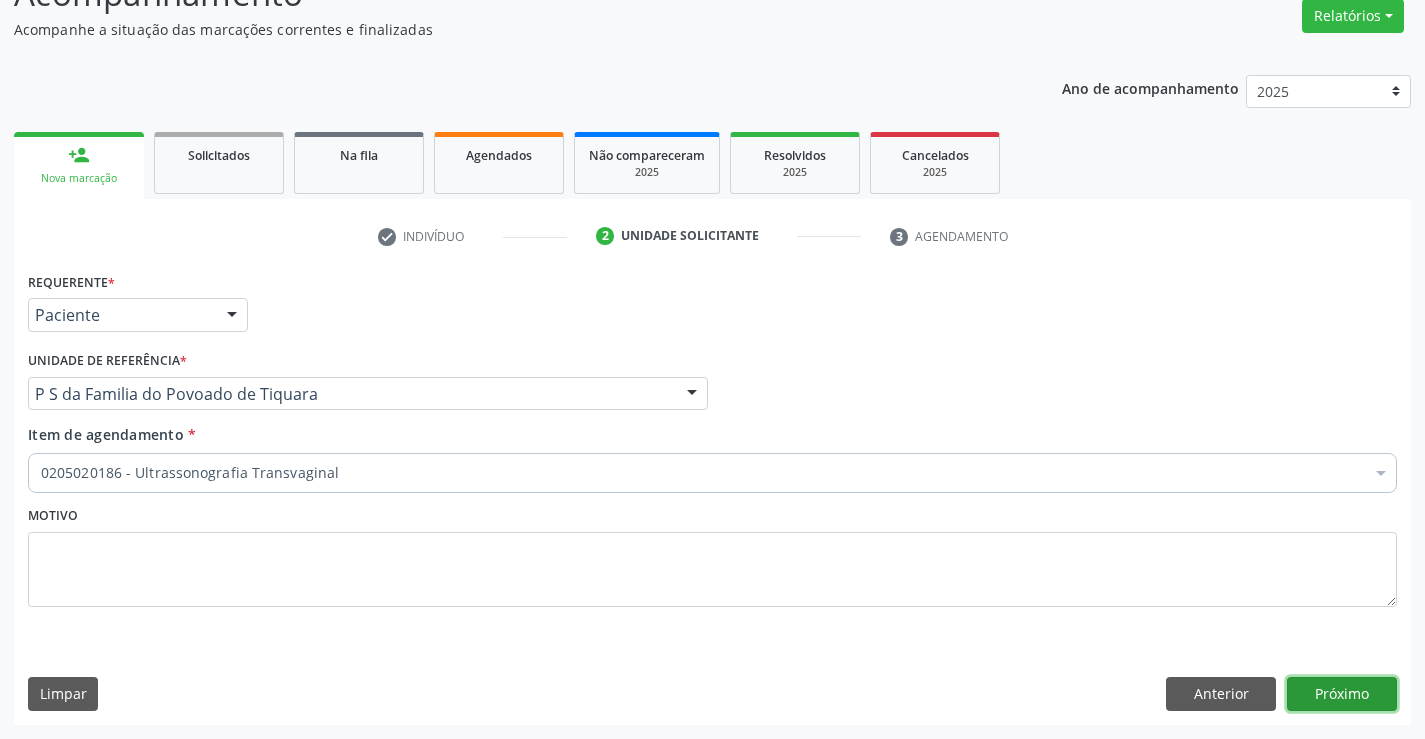 click on "Próximo" at bounding box center (1342, 694) 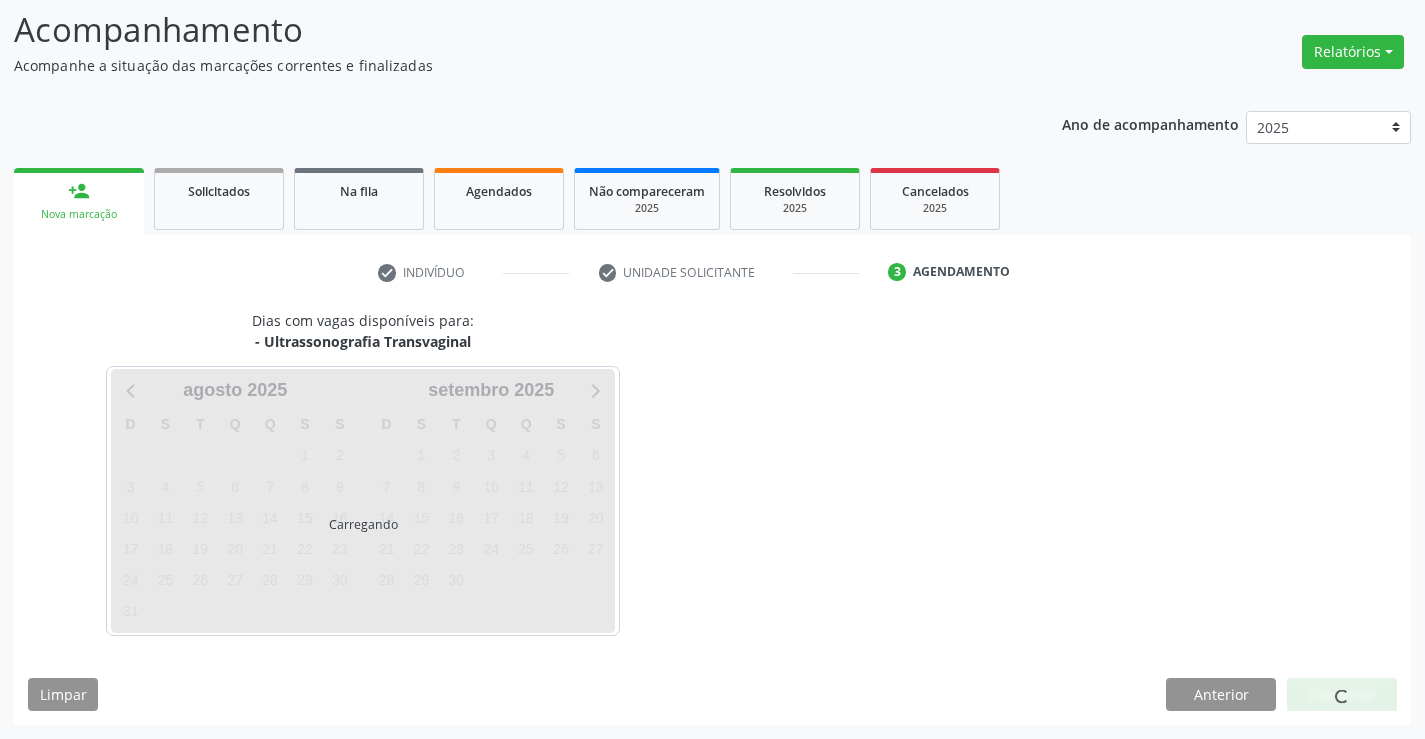 scroll, scrollTop: 131, scrollLeft: 0, axis: vertical 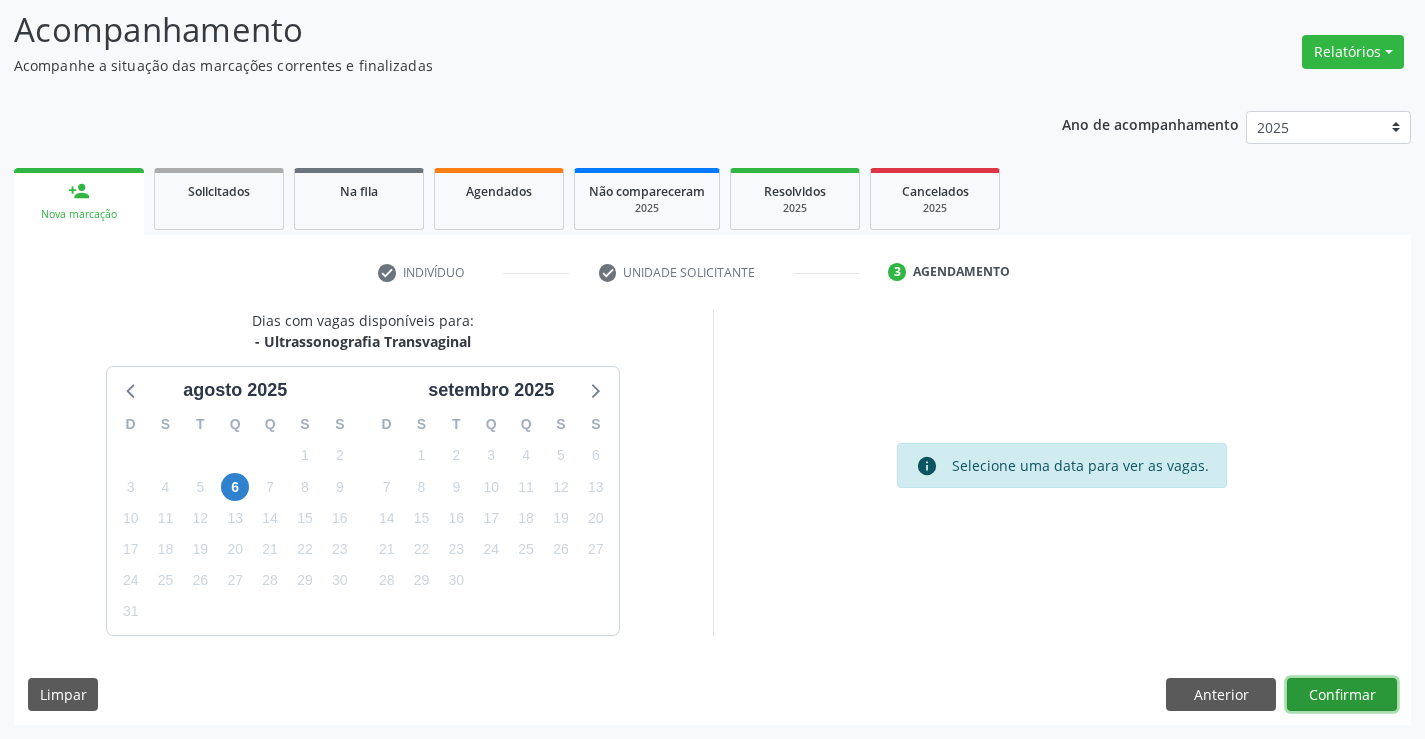 click on "Confirmar" at bounding box center (1342, 695) 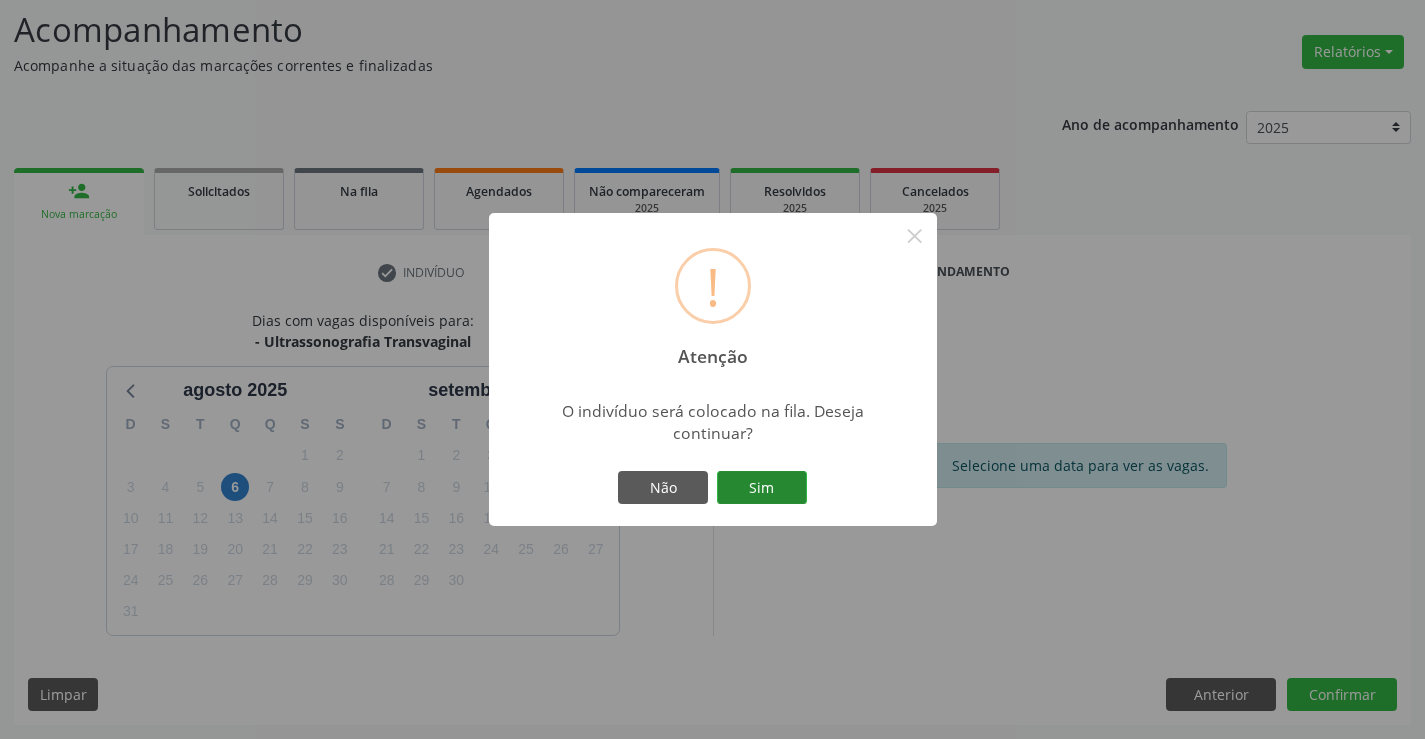 click on "Sim" at bounding box center [762, 488] 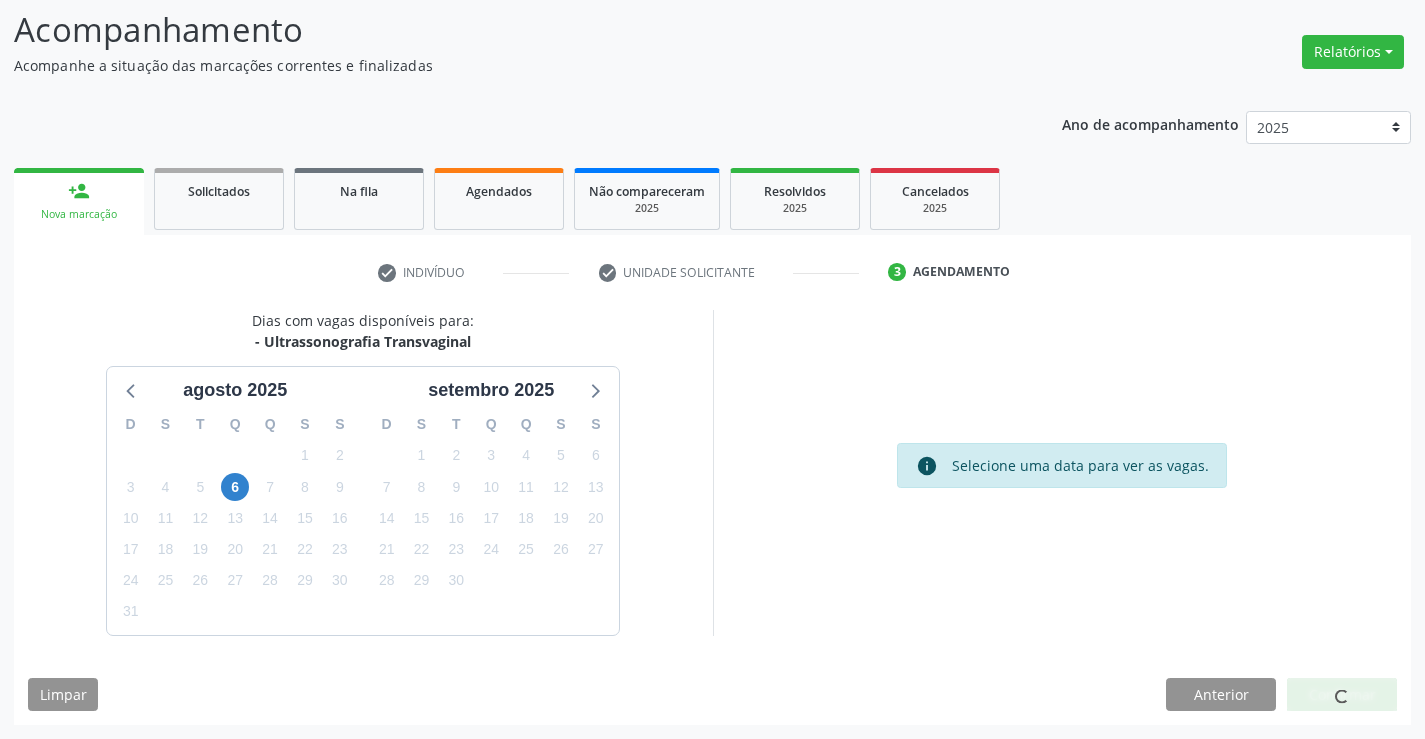 scroll, scrollTop: 0, scrollLeft: 0, axis: both 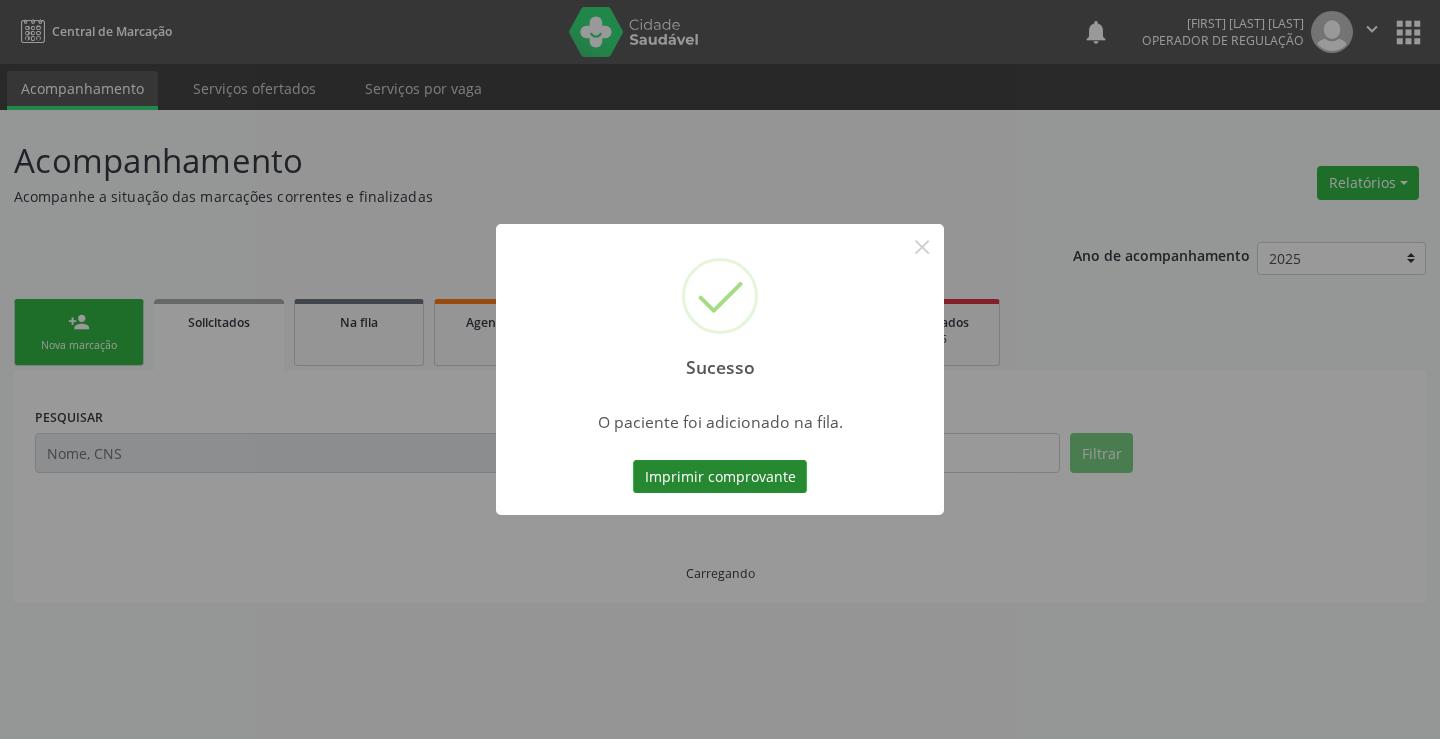 click on "Imprimir comprovante" at bounding box center (720, 477) 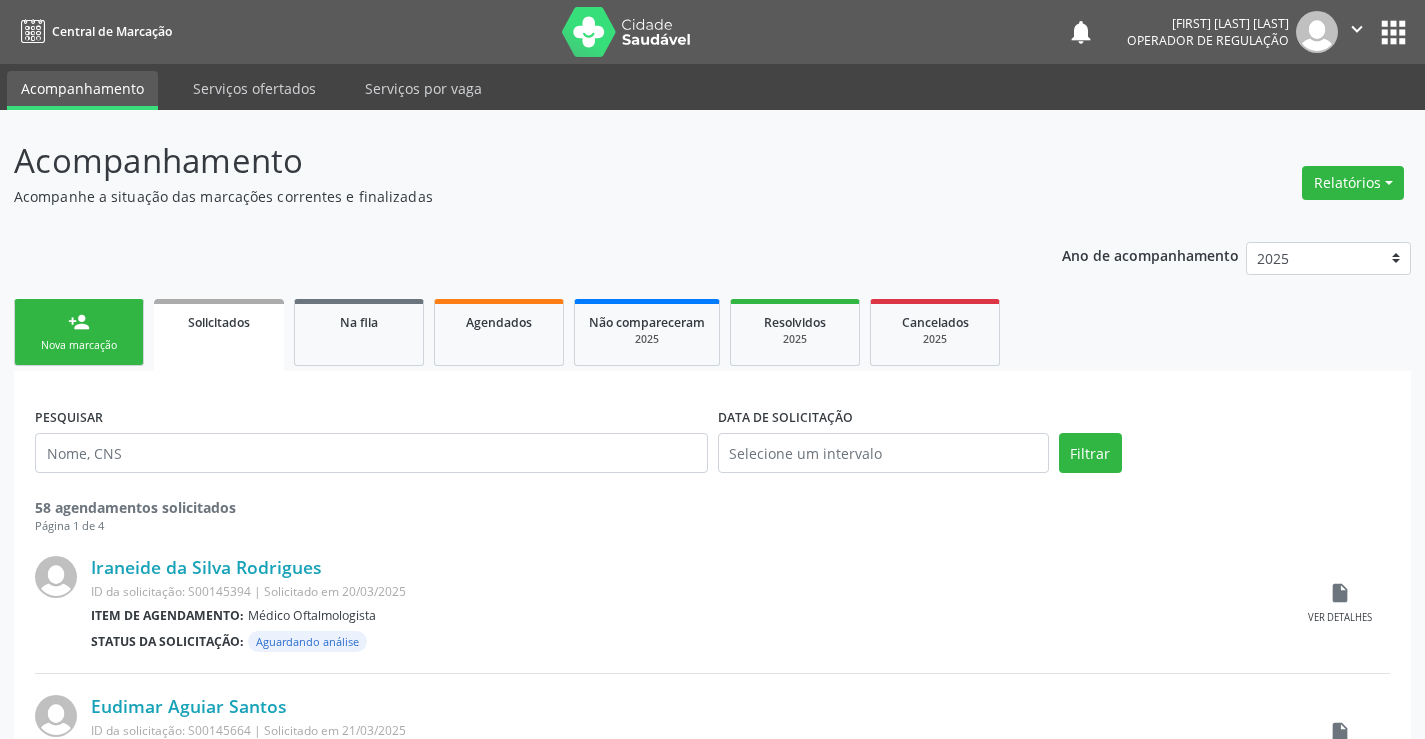 scroll, scrollTop: 0, scrollLeft: 0, axis: both 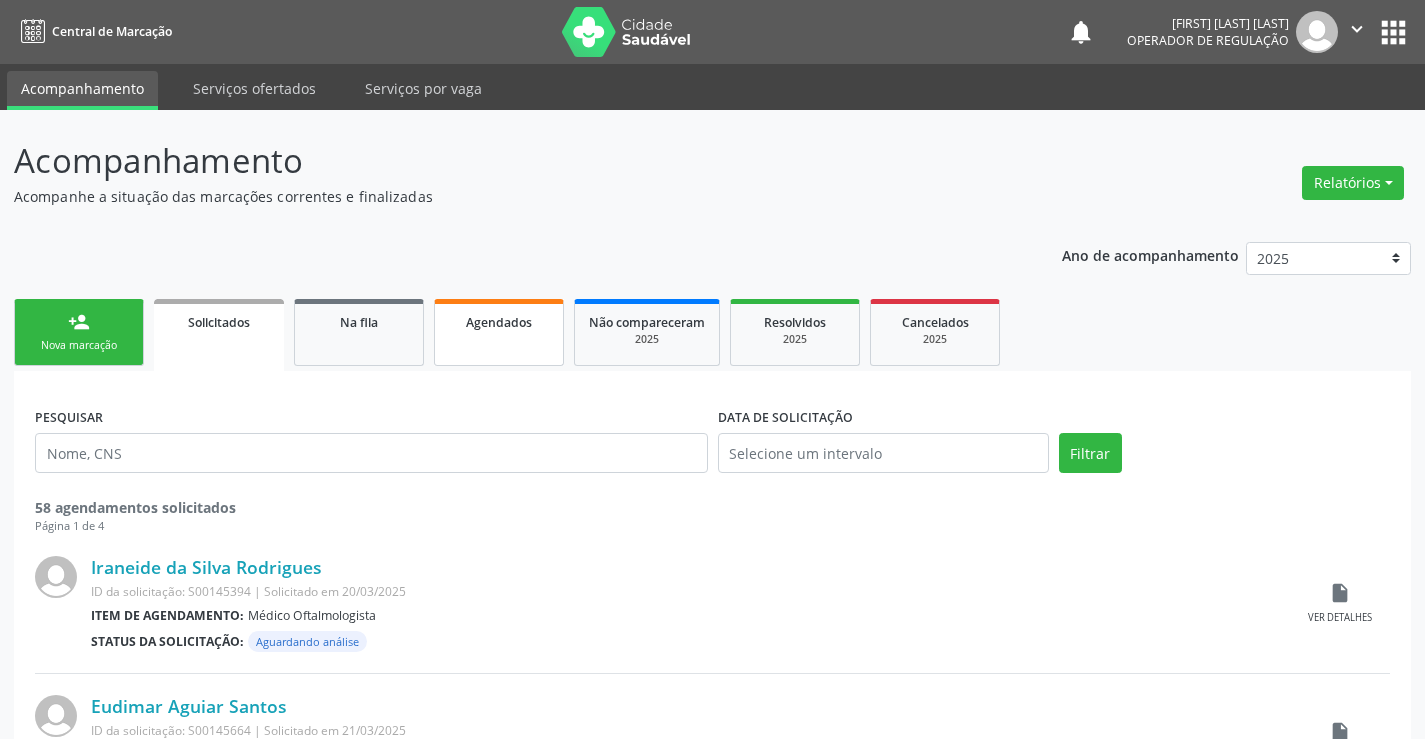 click on "Agendados" at bounding box center [499, 332] 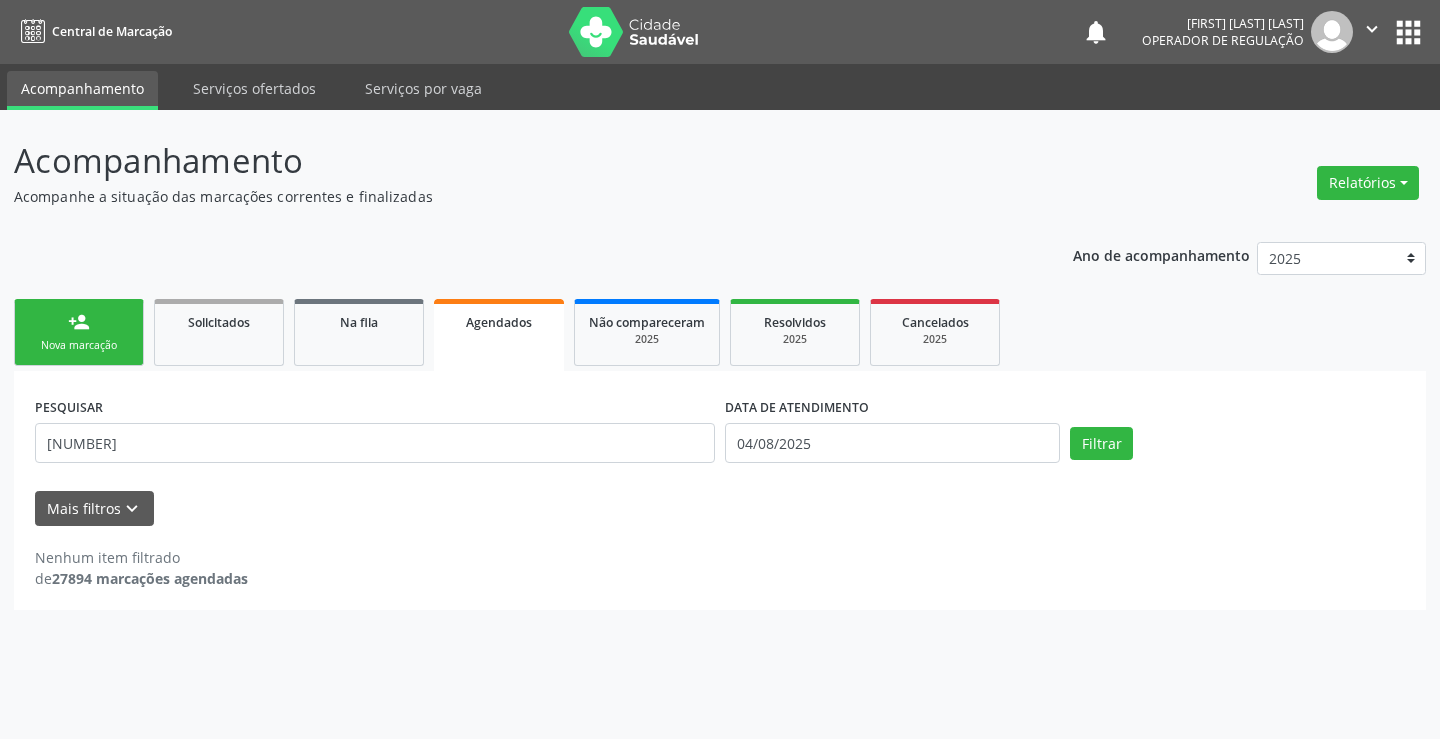 drag, startPoint x: 113, startPoint y: 341, endPoint x: 115, endPoint y: 325, distance: 16.124516 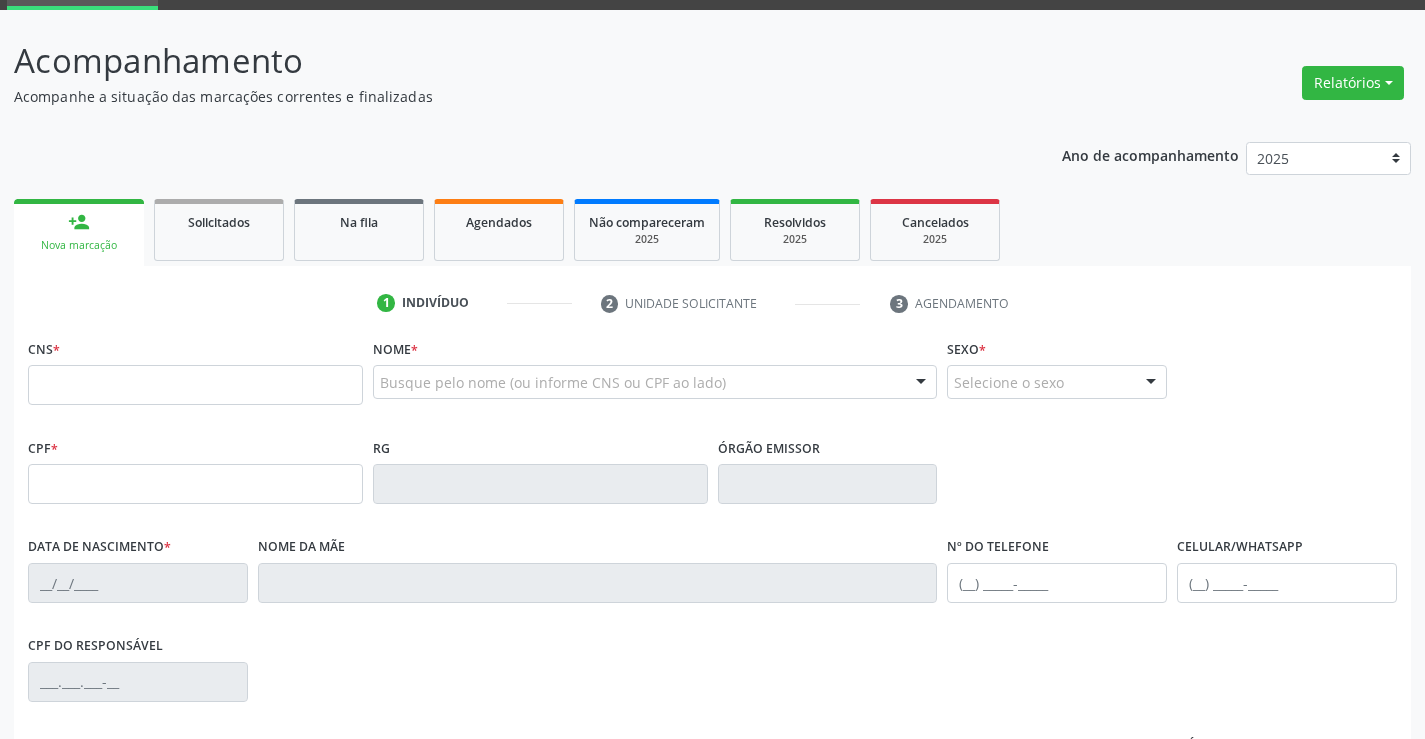 scroll, scrollTop: 200, scrollLeft: 0, axis: vertical 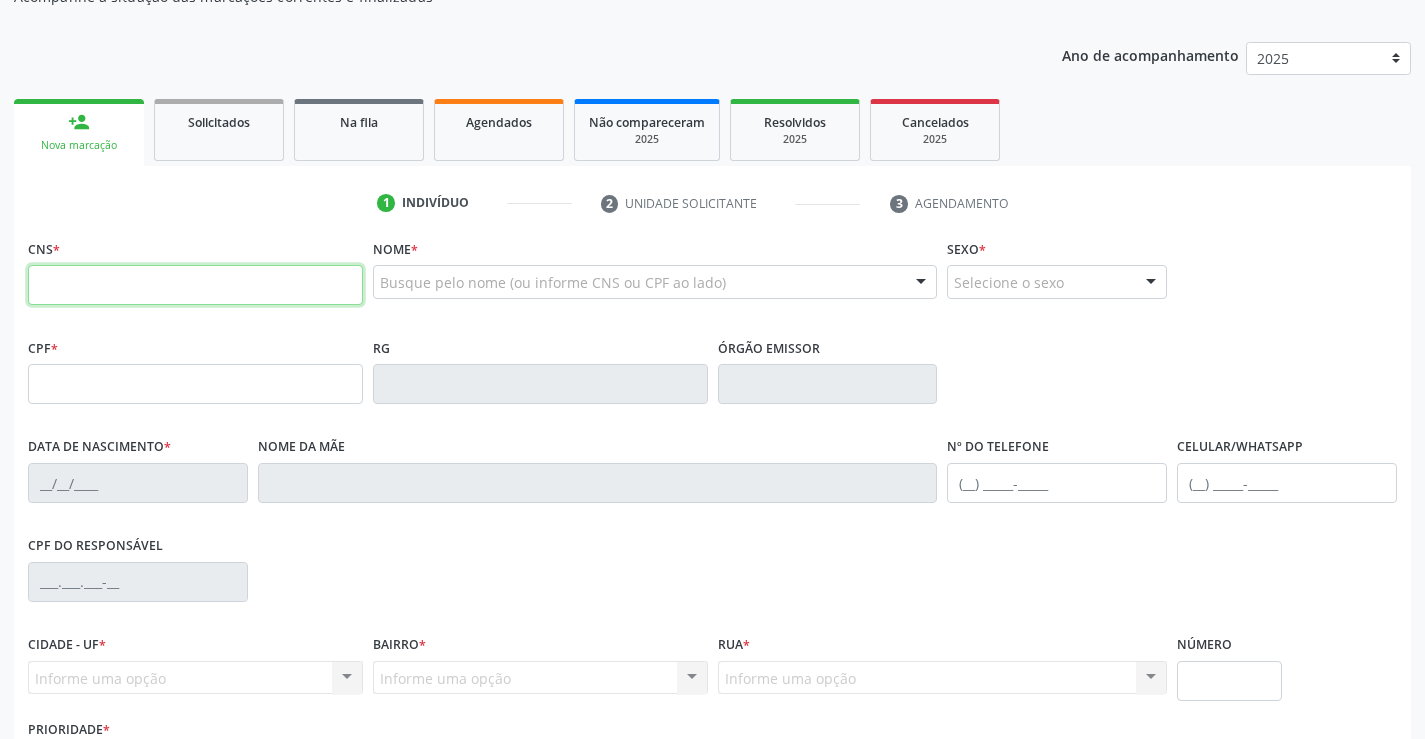 click at bounding box center (195, 285) 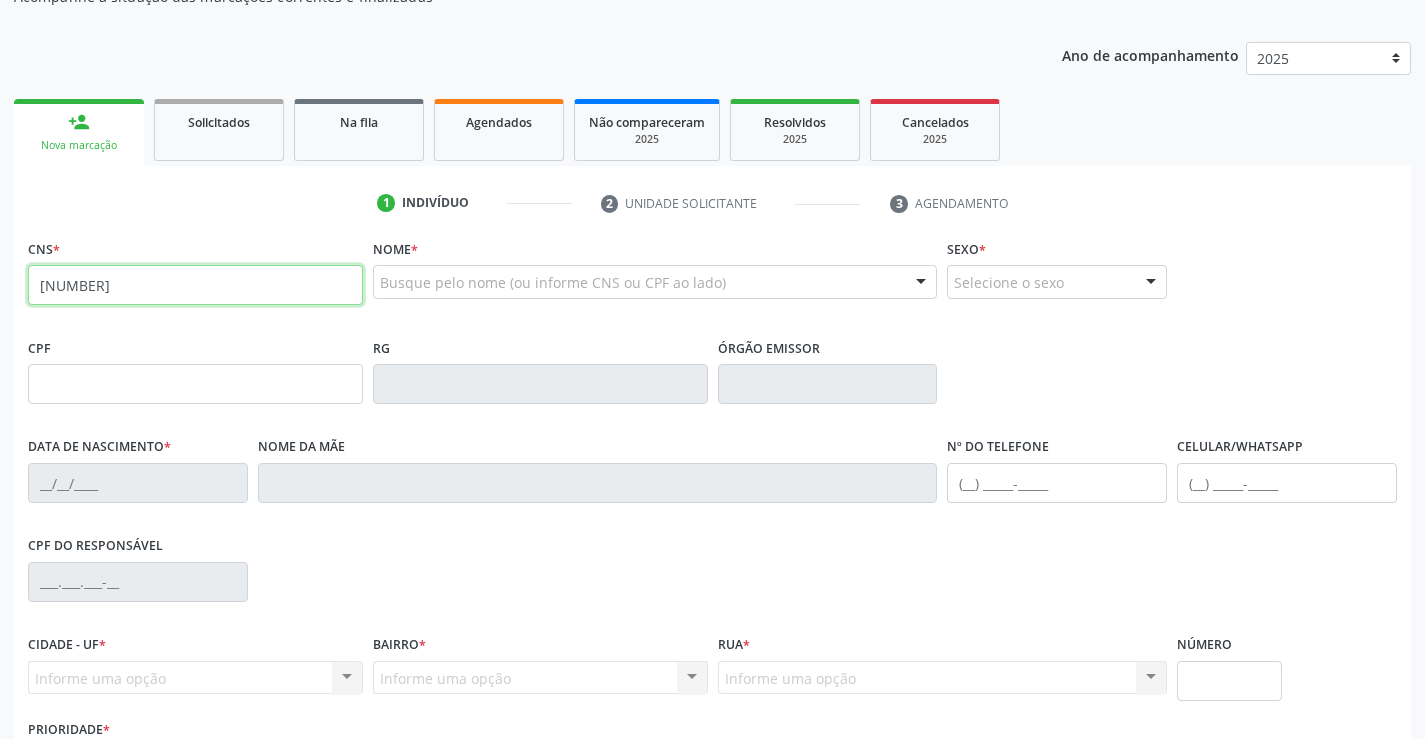 type on "704 2057 4724 3387" 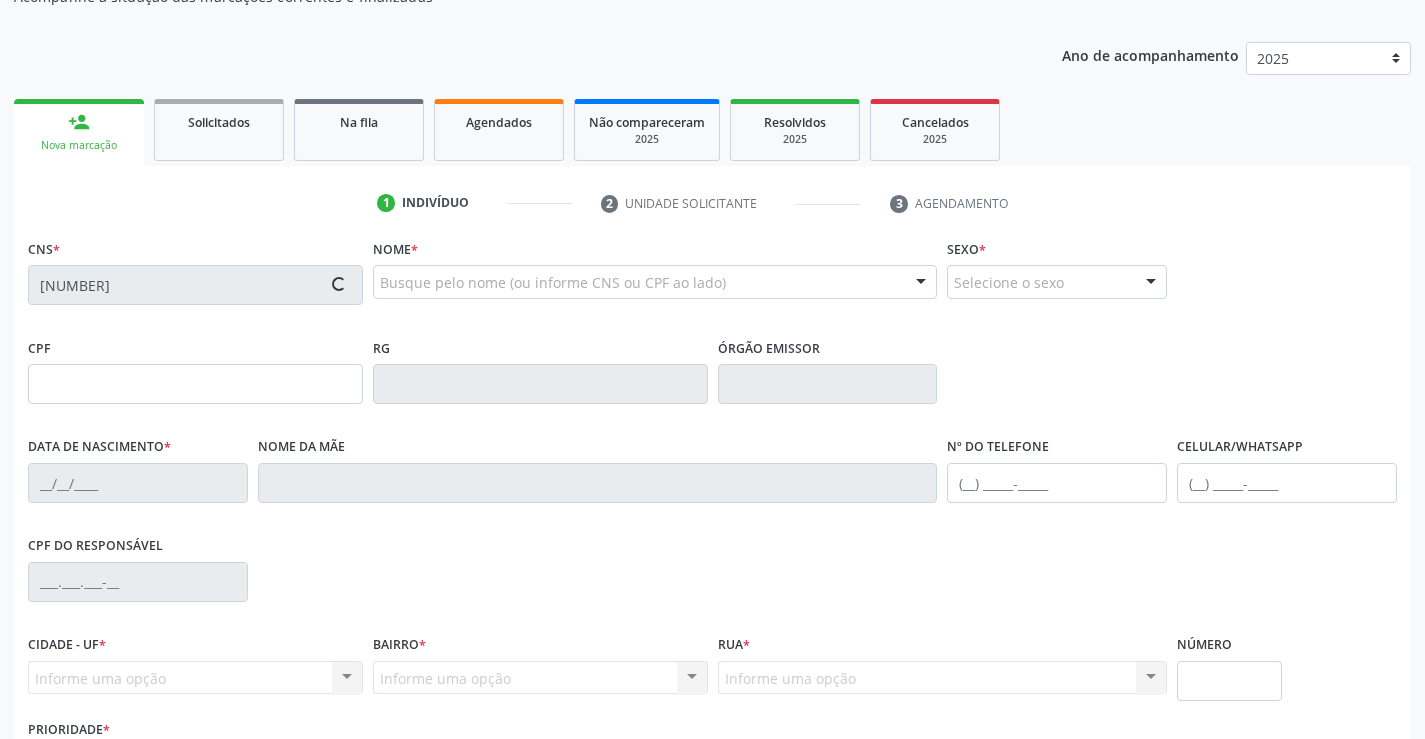 type on "12/05/1932" 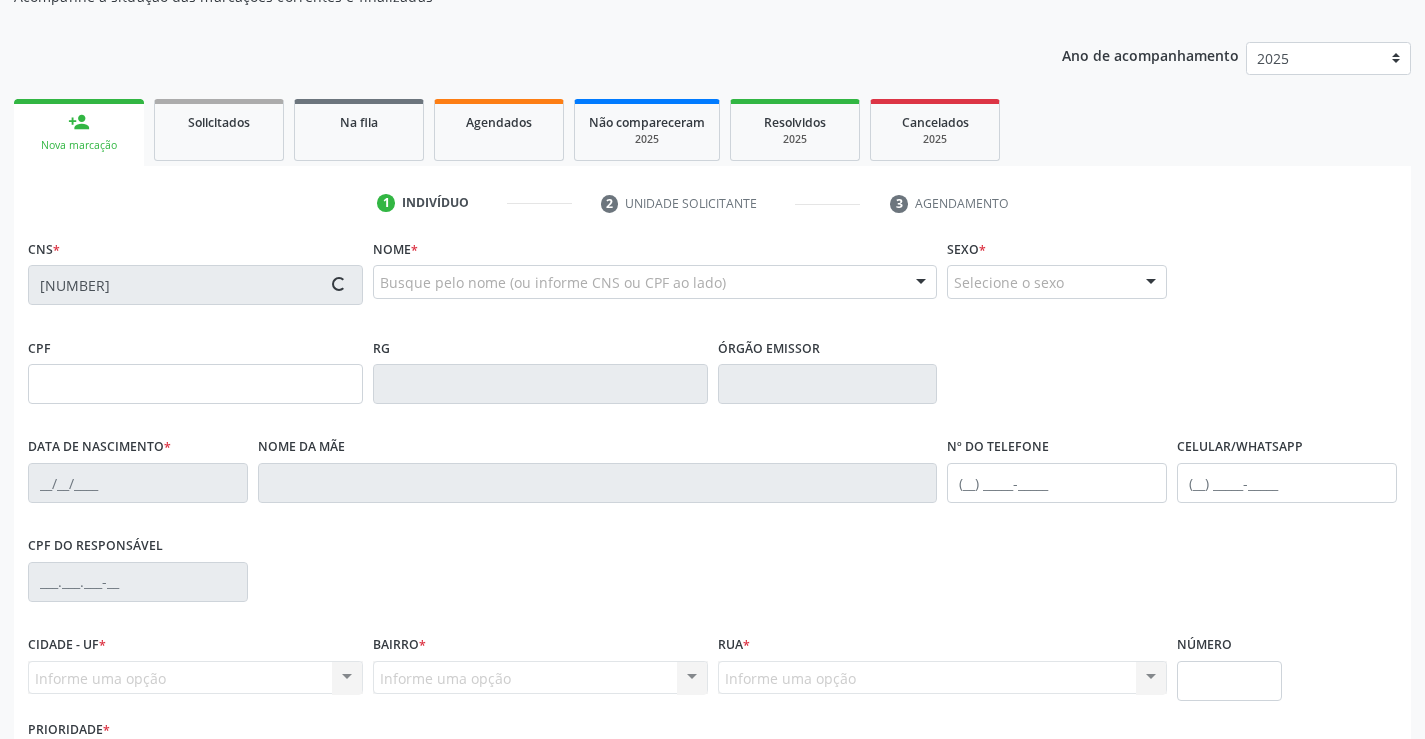 type on "S/N" 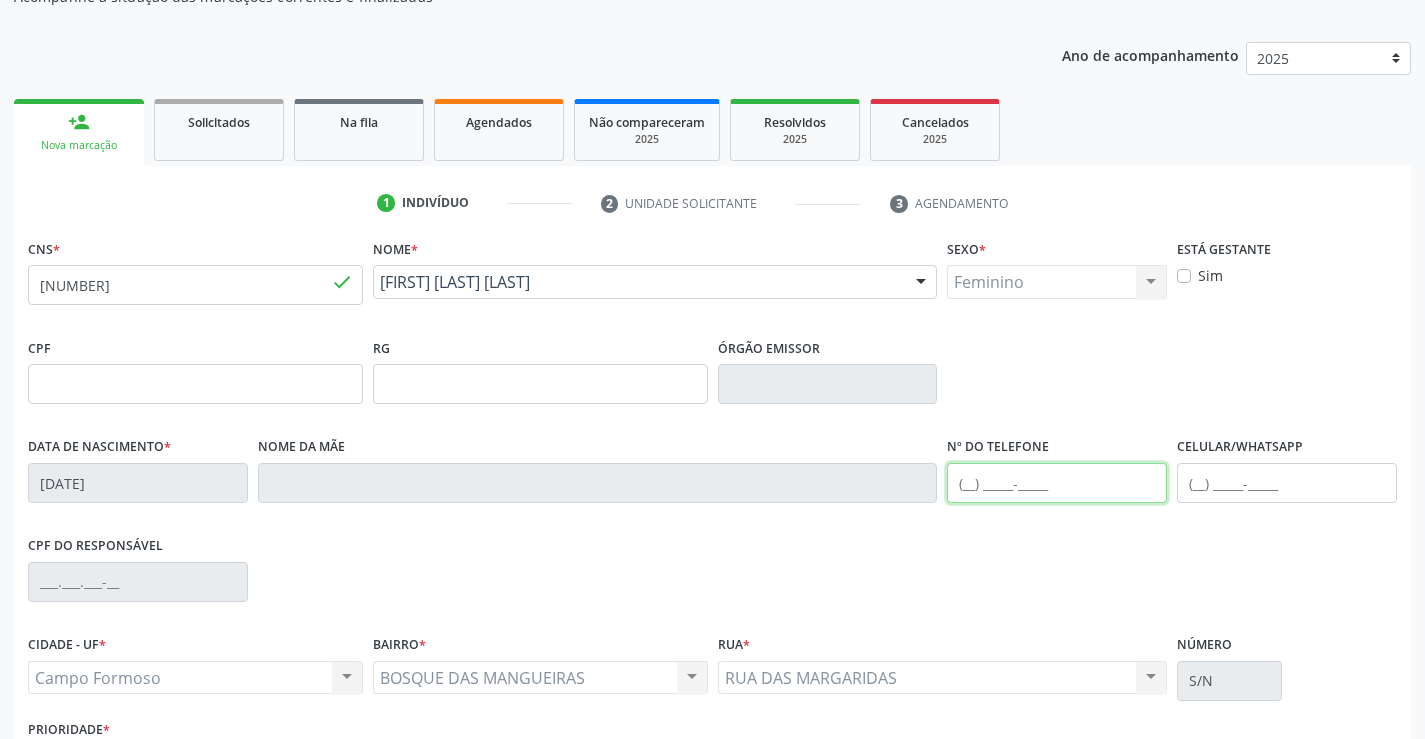 click at bounding box center (1057, 483) 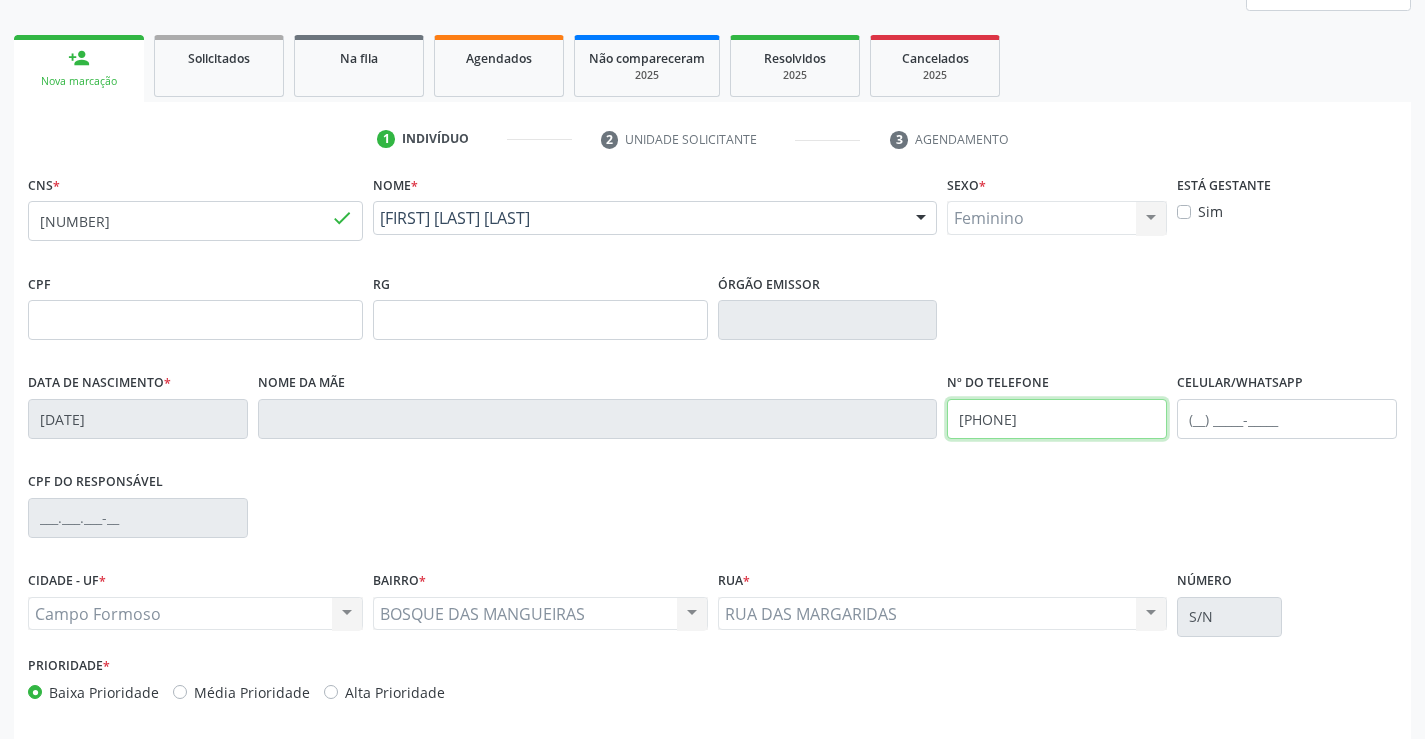 scroll, scrollTop: 345, scrollLeft: 0, axis: vertical 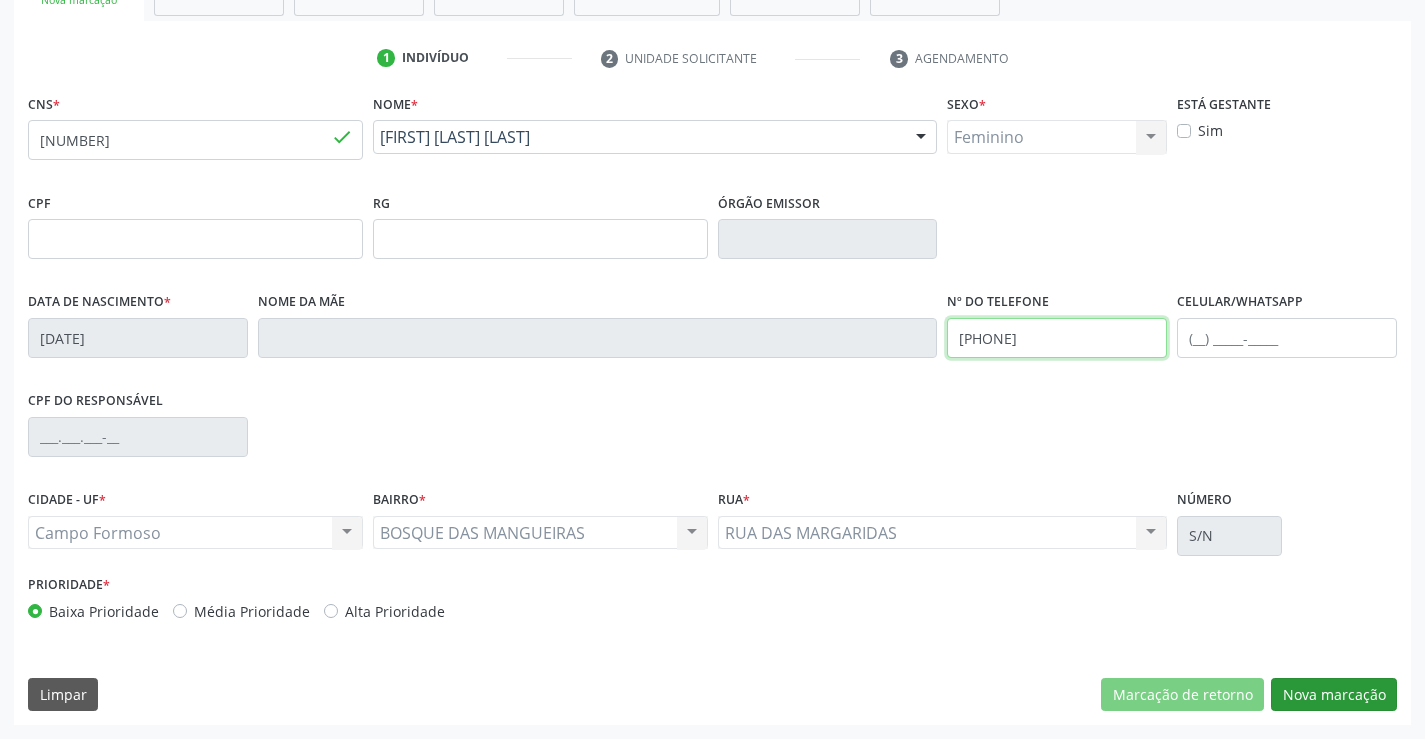 type on "(74) 99112-8996" 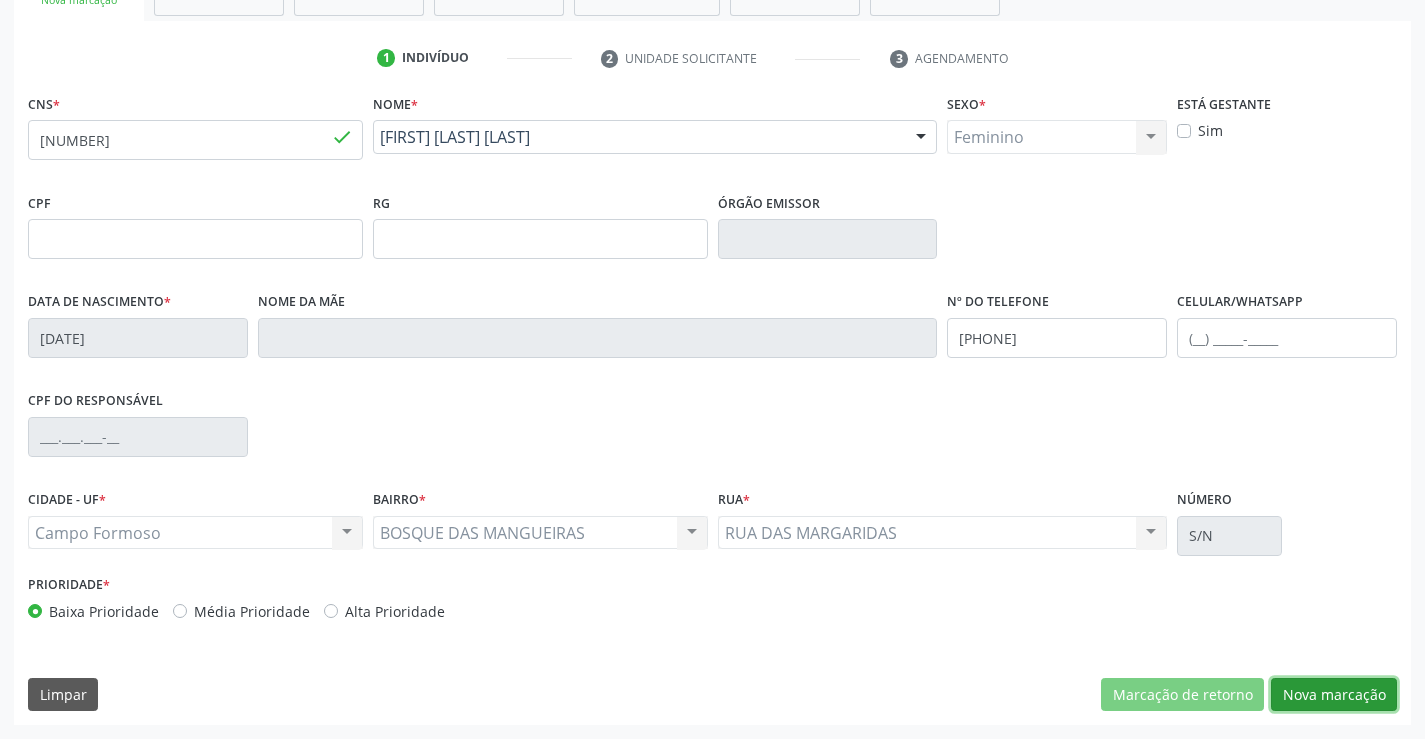 click on "Nova marcação" at bounding box center (1334, 695) 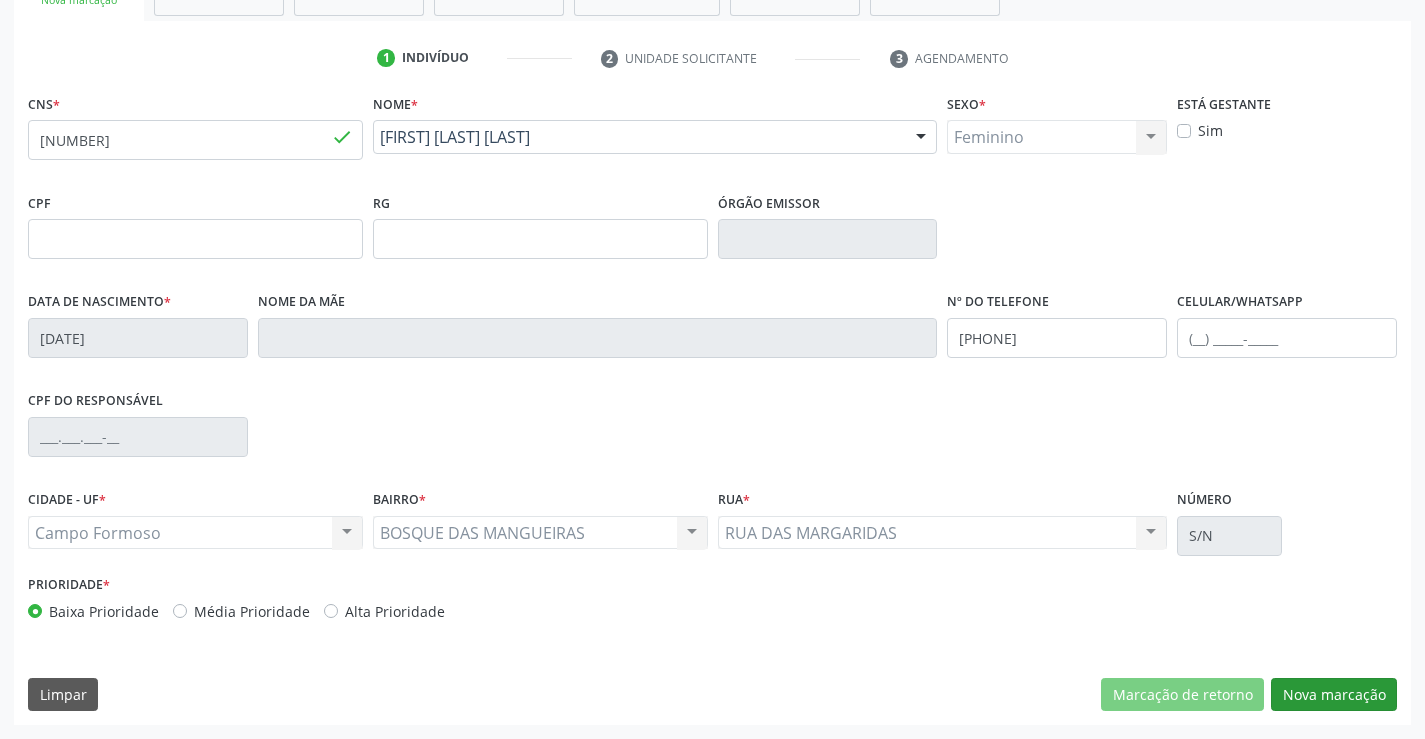 scroll, scrollTop: 167, scrollLeft: 0, axis: vertical 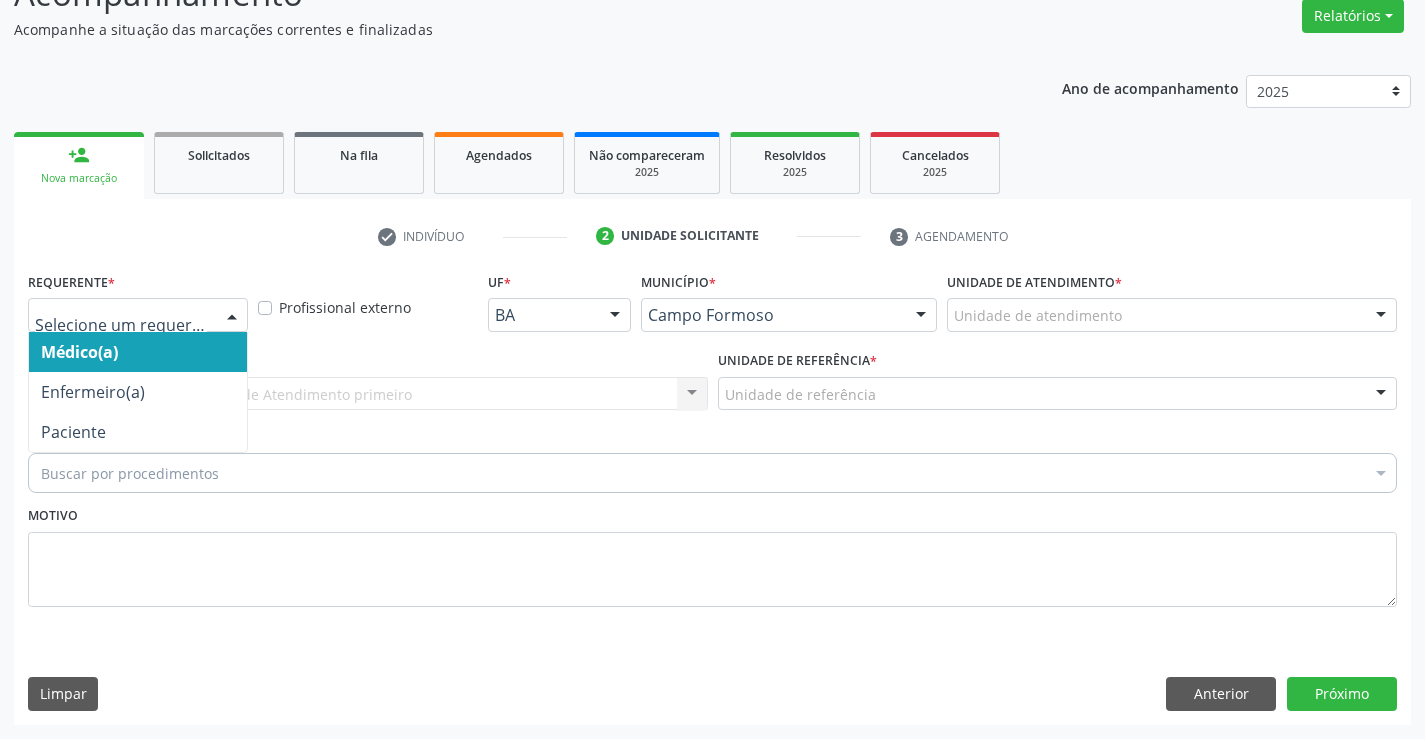 click on "Médico(a)   Enfermeiro(a)   Paciente
Nenhum resultado encontrado para: "   "
Não há nenhuma opção para ser exibida." at bounding box center (138, 315) 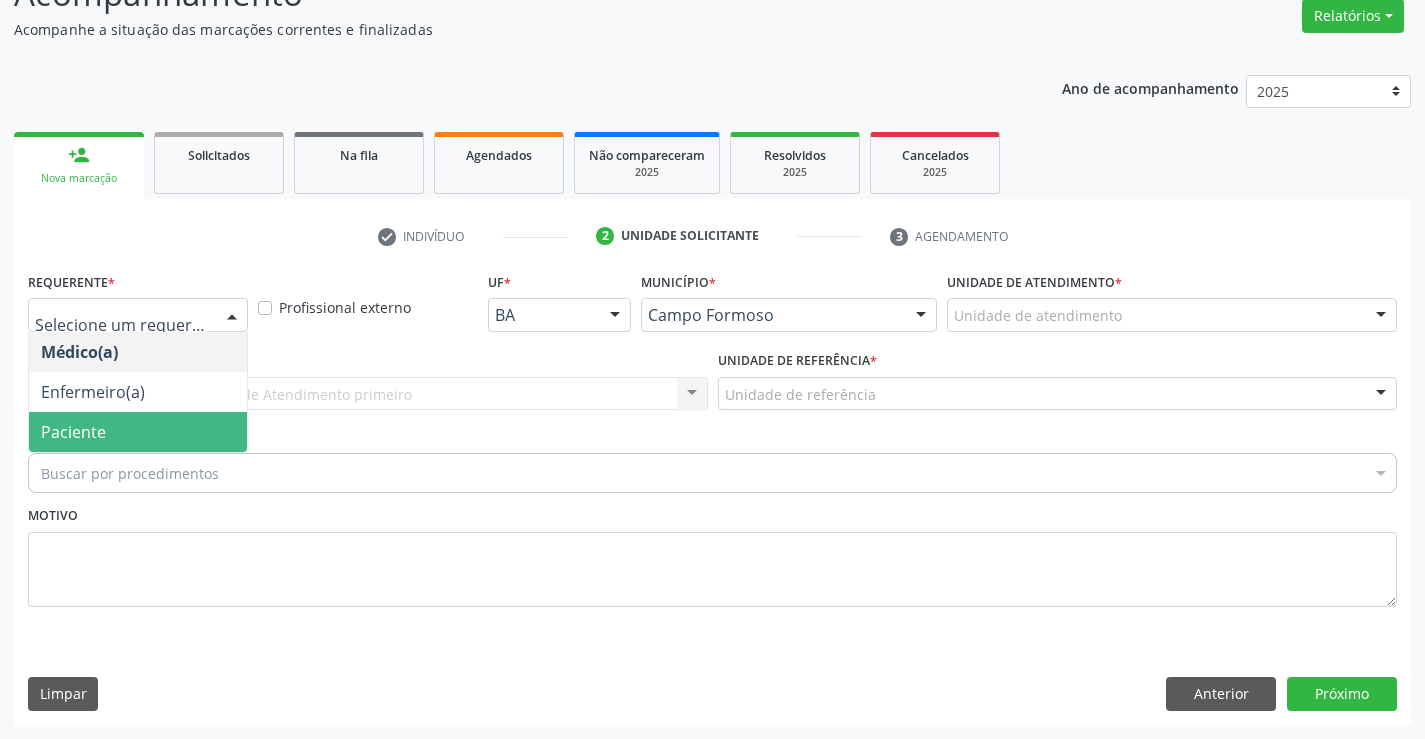 drag, startPoint x: 172, startPoint y: 434, endPoint x: 188, endPoint y: 398, distance: 39.39543 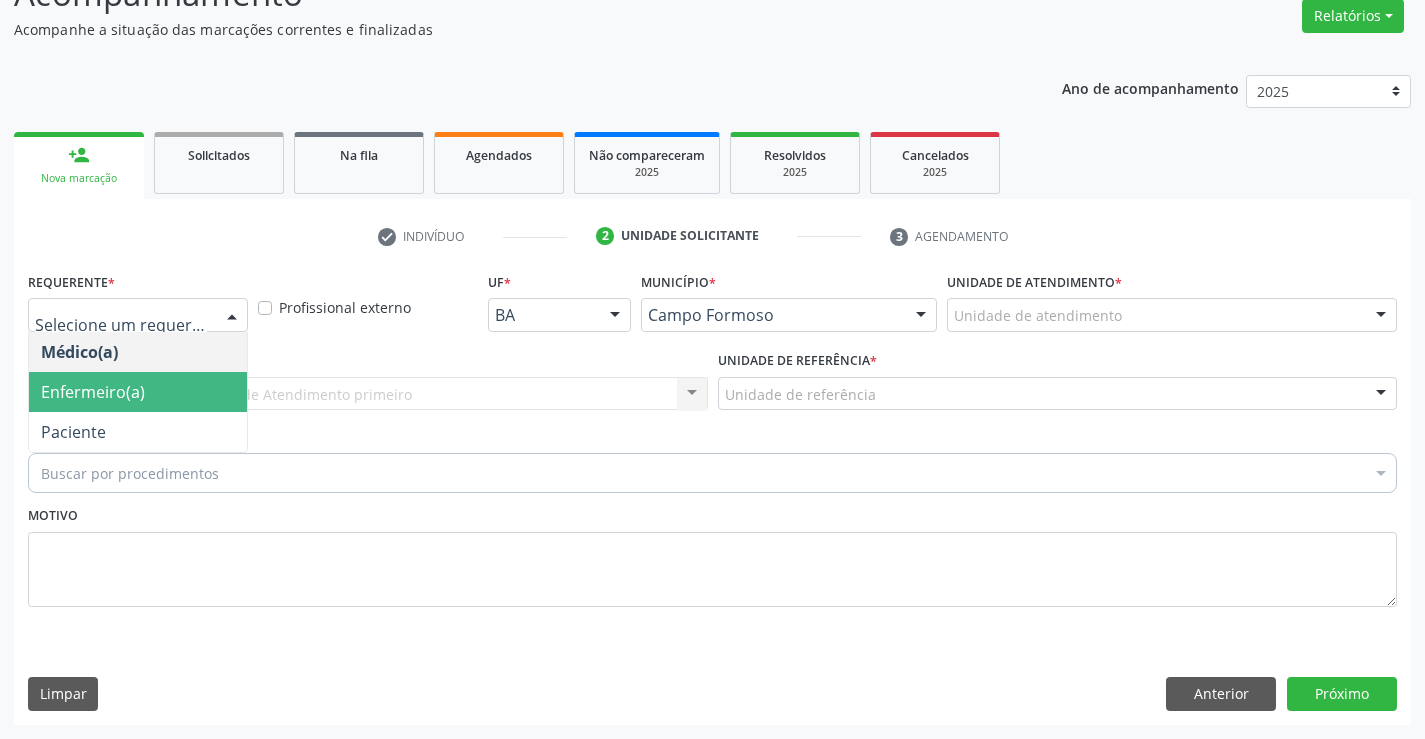 click on "Enfermeiro(a)" at bounding box center (138, 392) 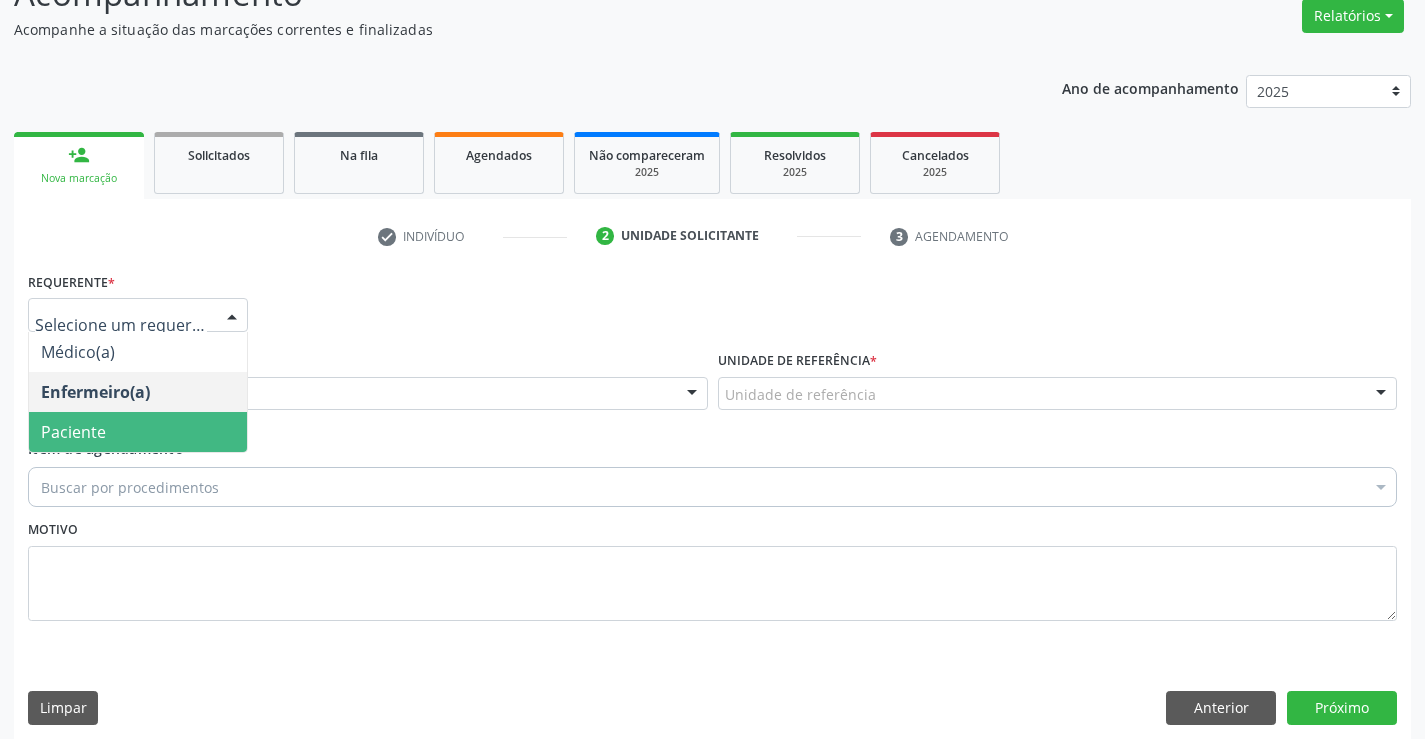 click at bounding box center [232, 316] 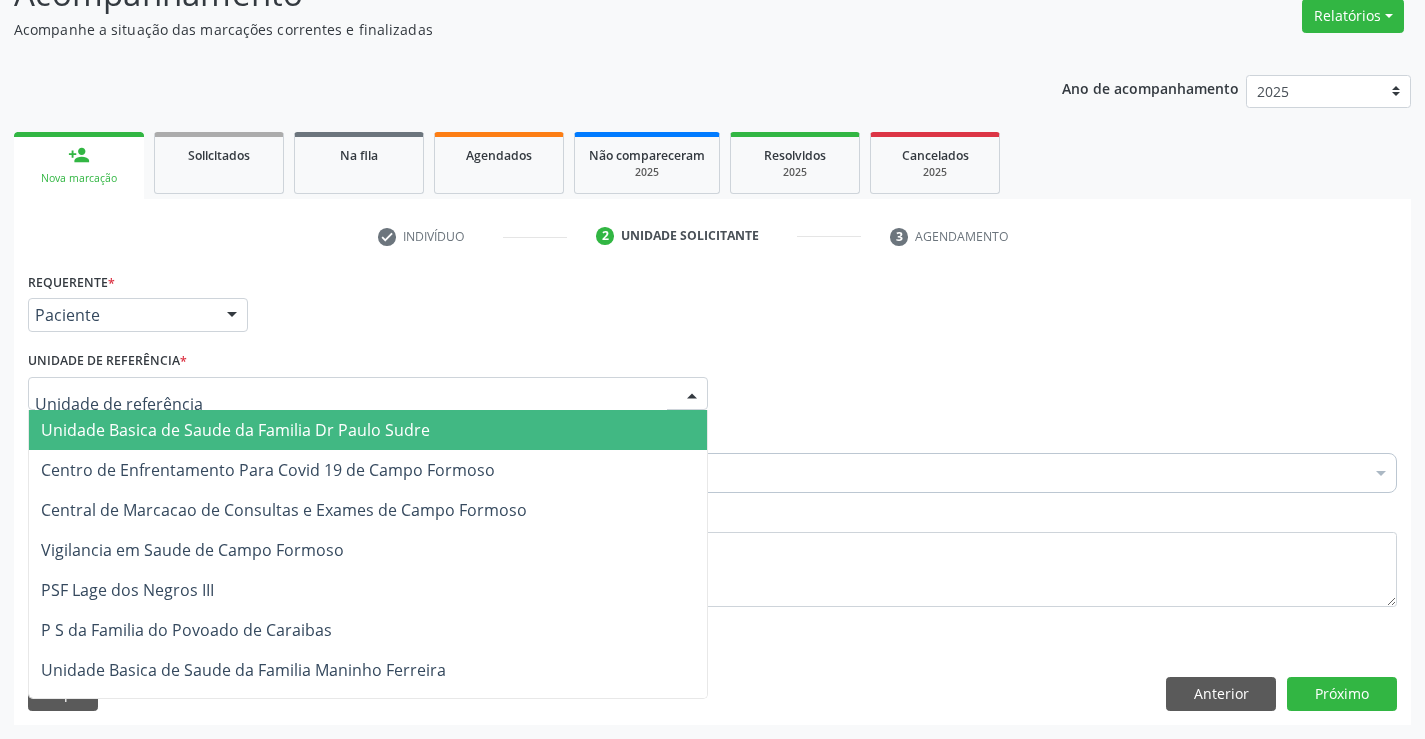 click at bounding box center (368, 394) 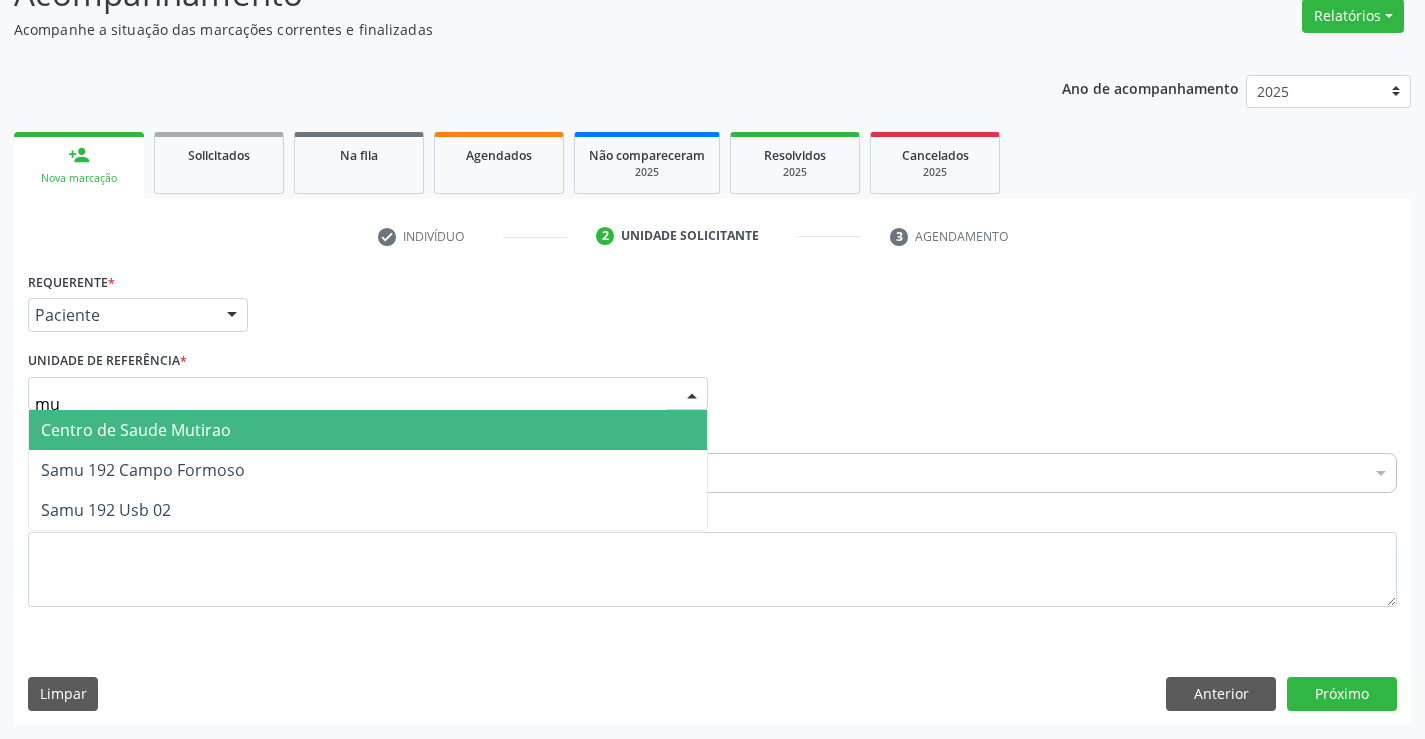 type on "mut" 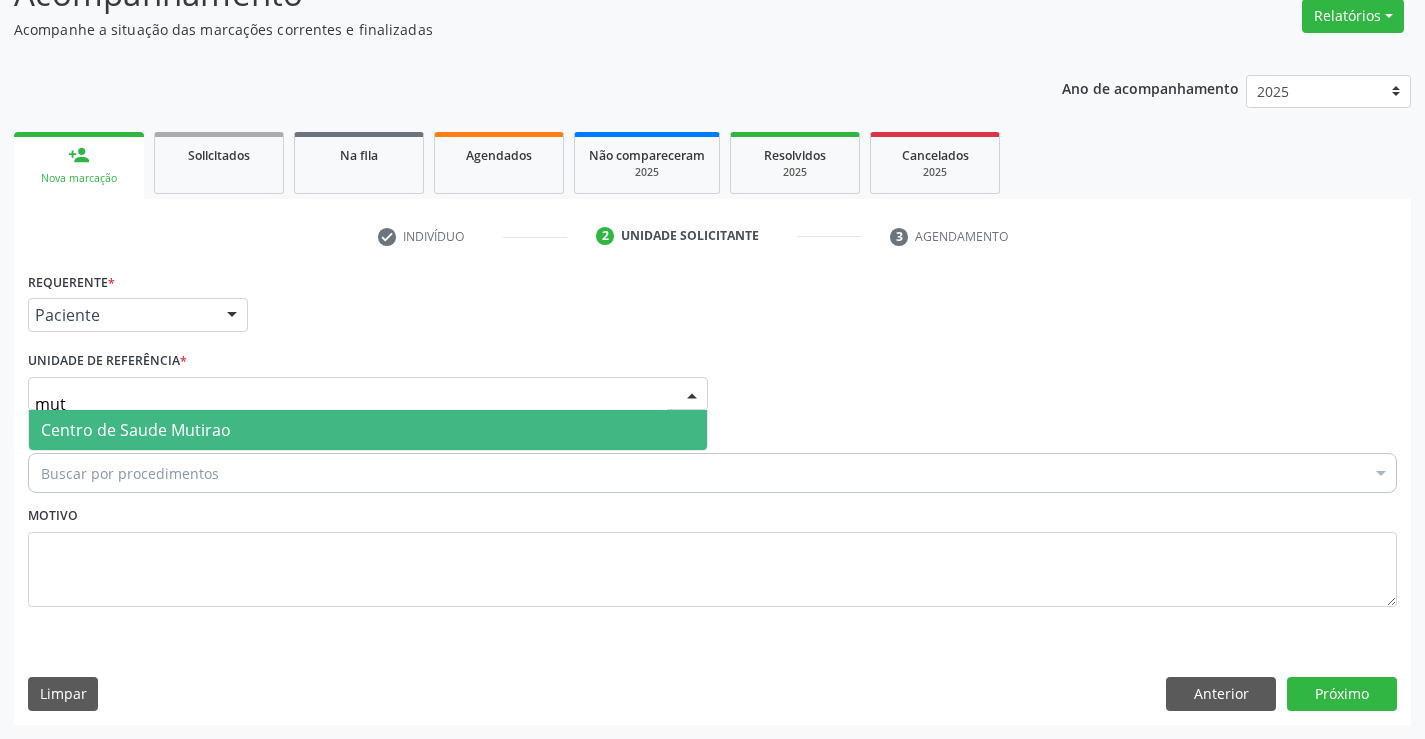 click on "Centro de Saude Mutirao" at bounding box center [136, 430] 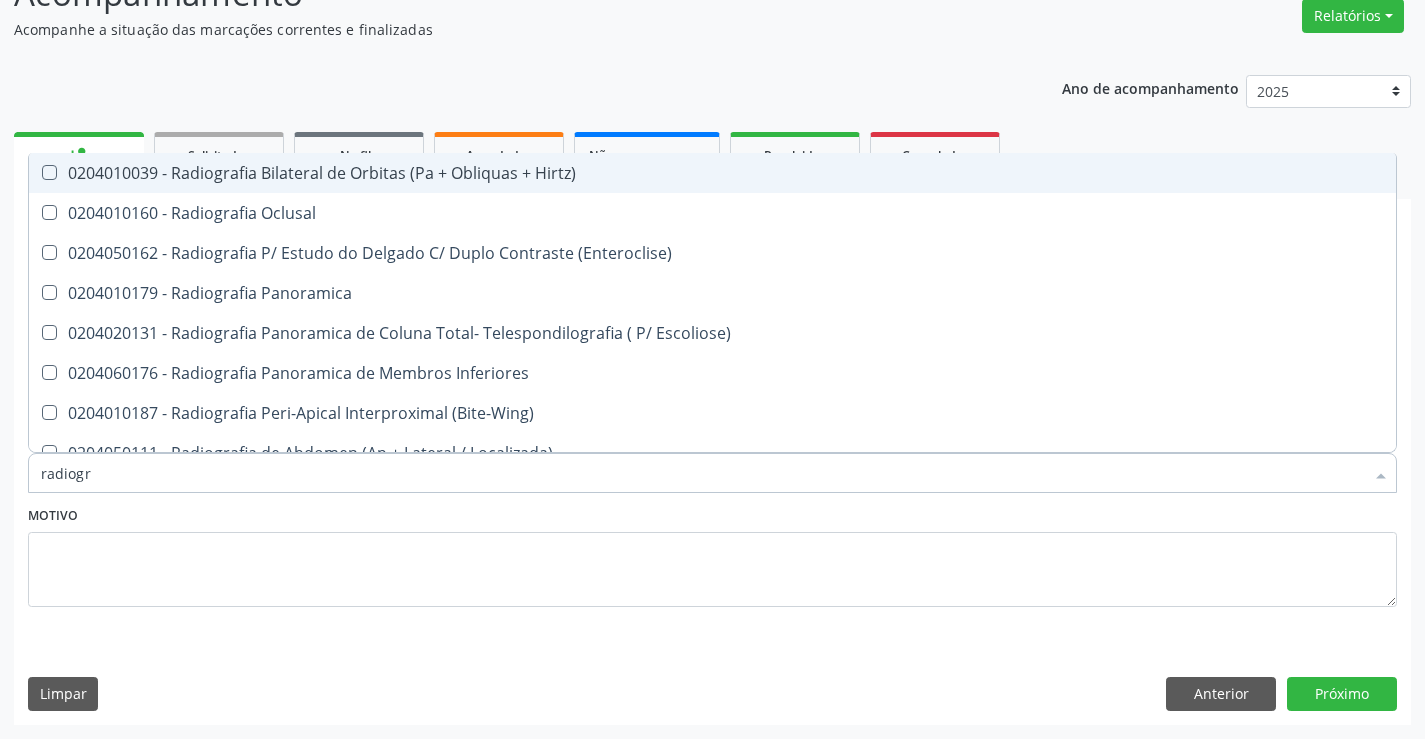 type on "radiogra" 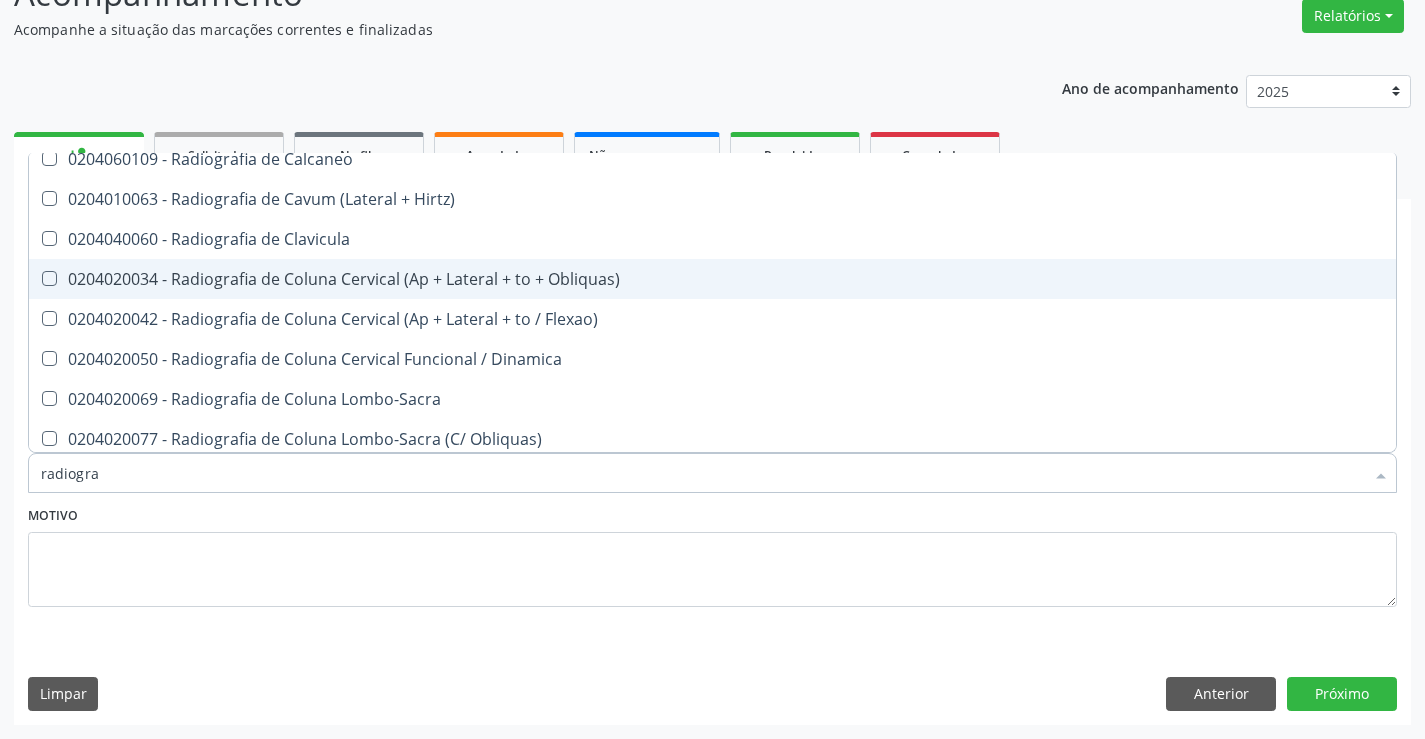 scroll, scrollTop: 900, scrollLeft: 0, axis: vertical 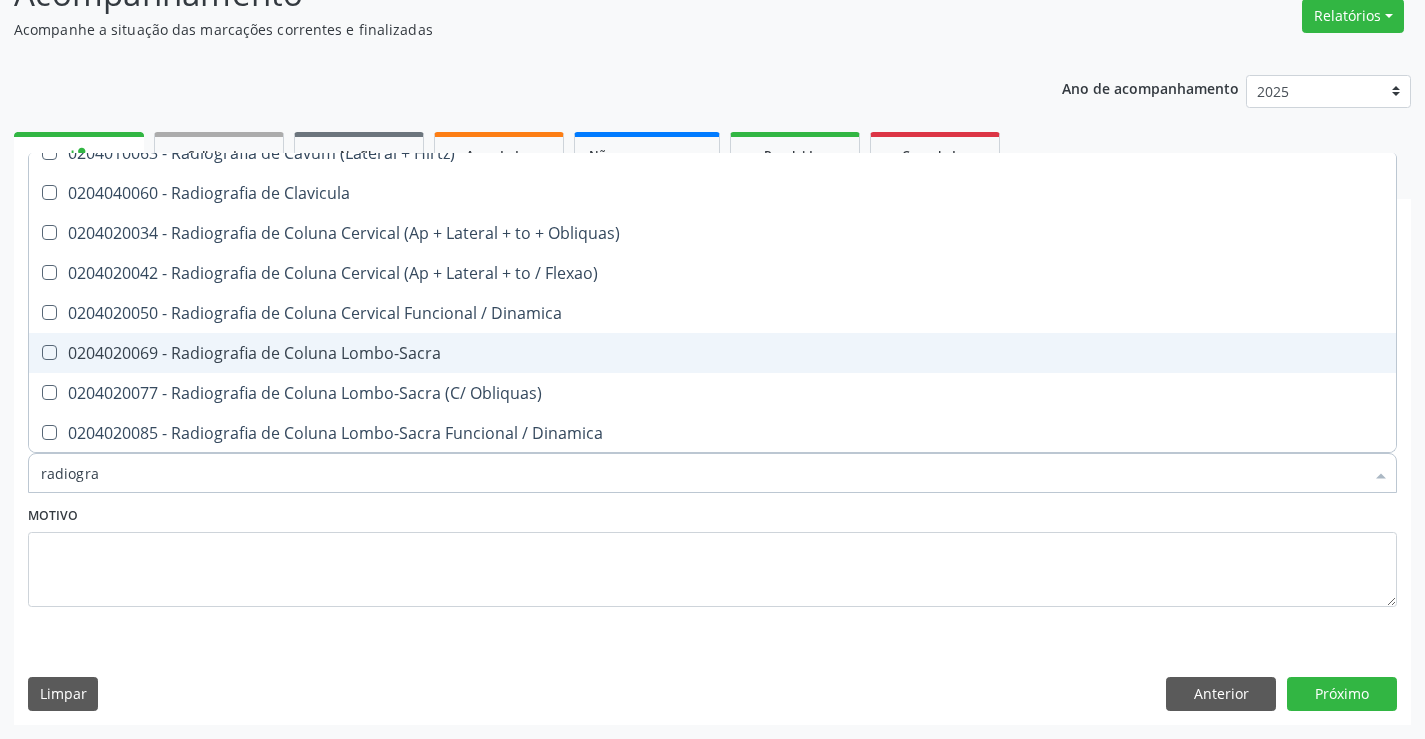 click on "0204020069 - Radiografia de Coluna Lombo-Sacra" at bounding box center (712, 353) 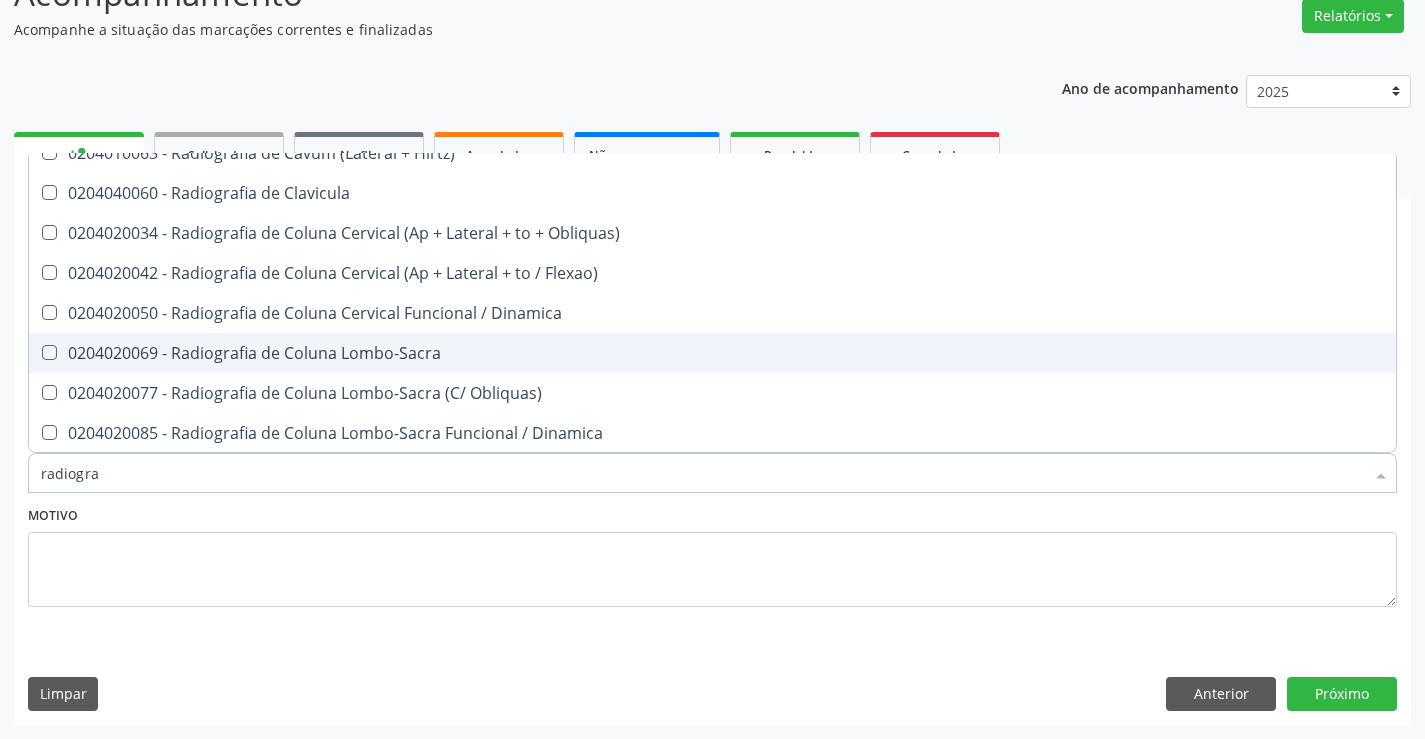 checkbox on "true" 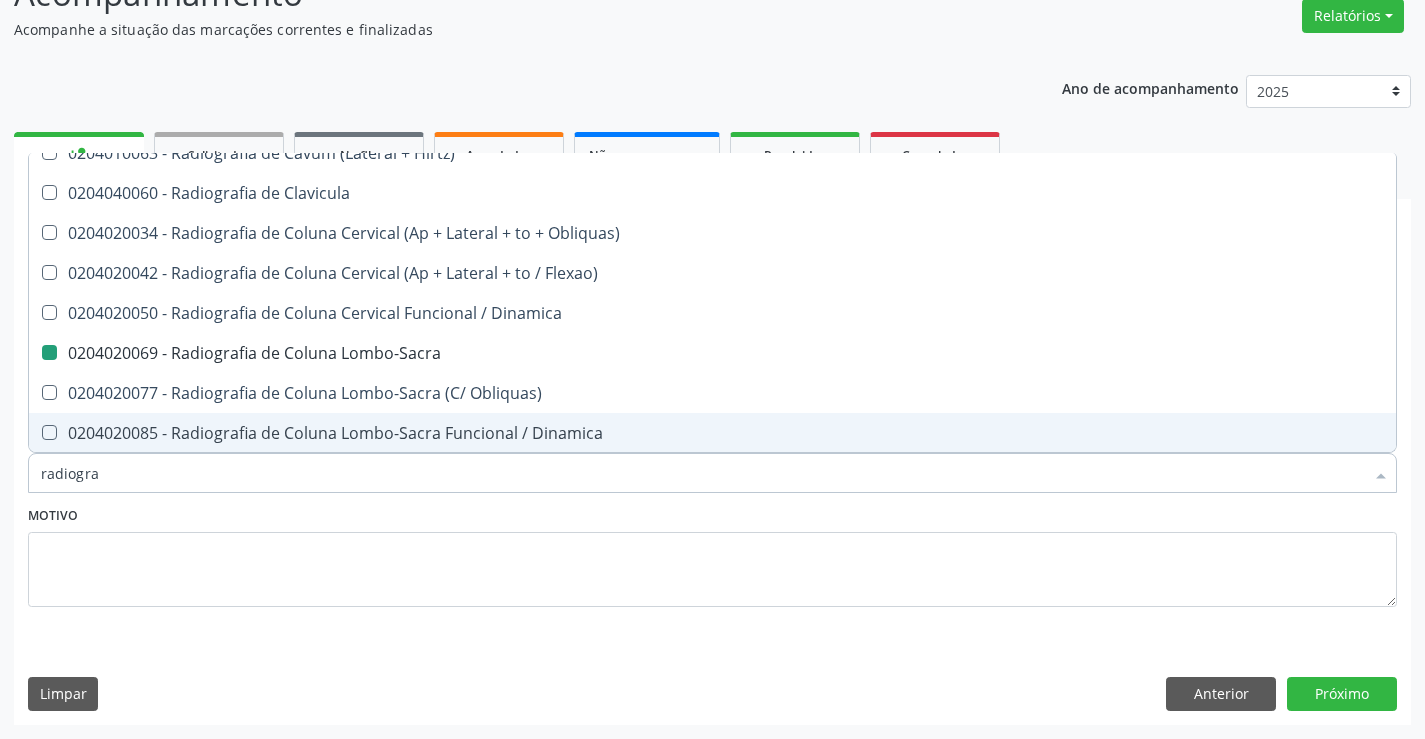 click on "Motivo" at bounding box center [712, 554] 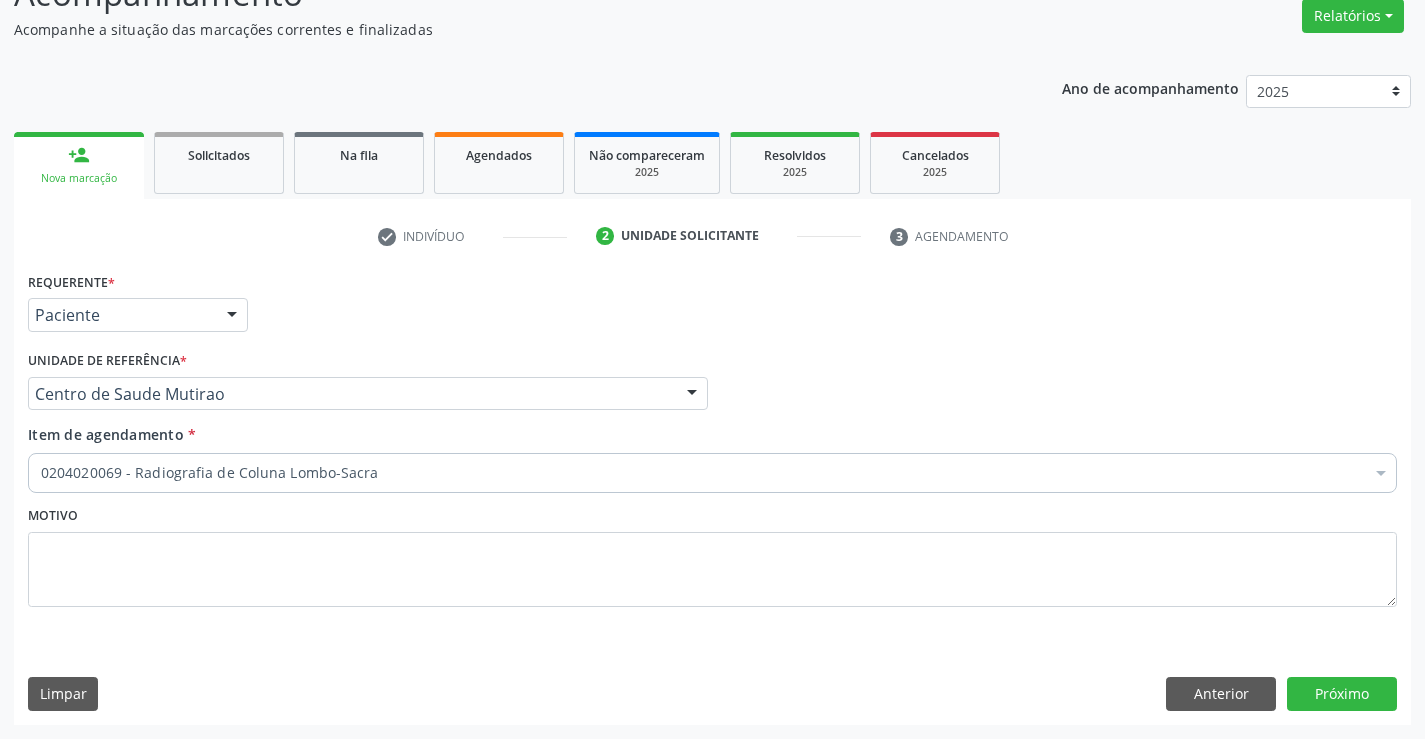 scroll, scrollTop: 0, scrollLeft: 0, axis: both 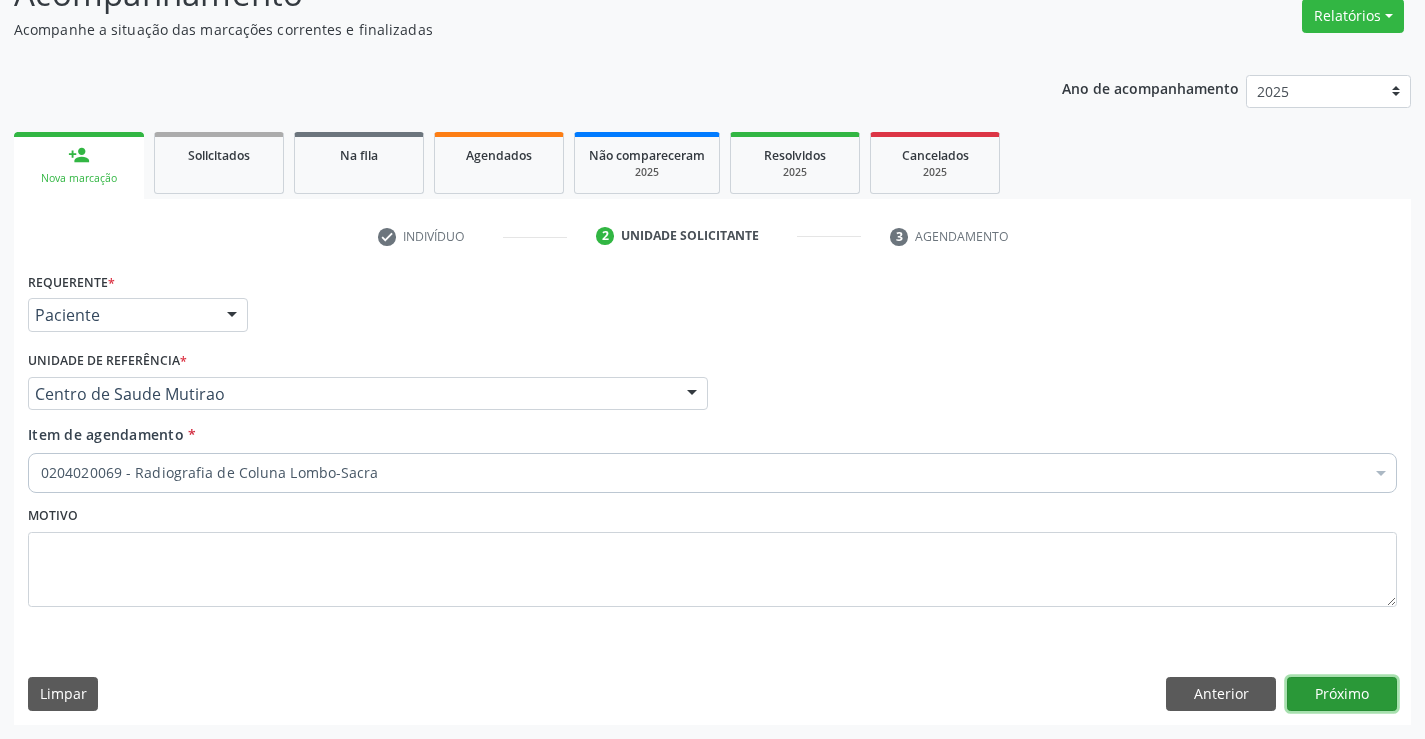 click on "Próximo" at bounding box center (1342, 694) 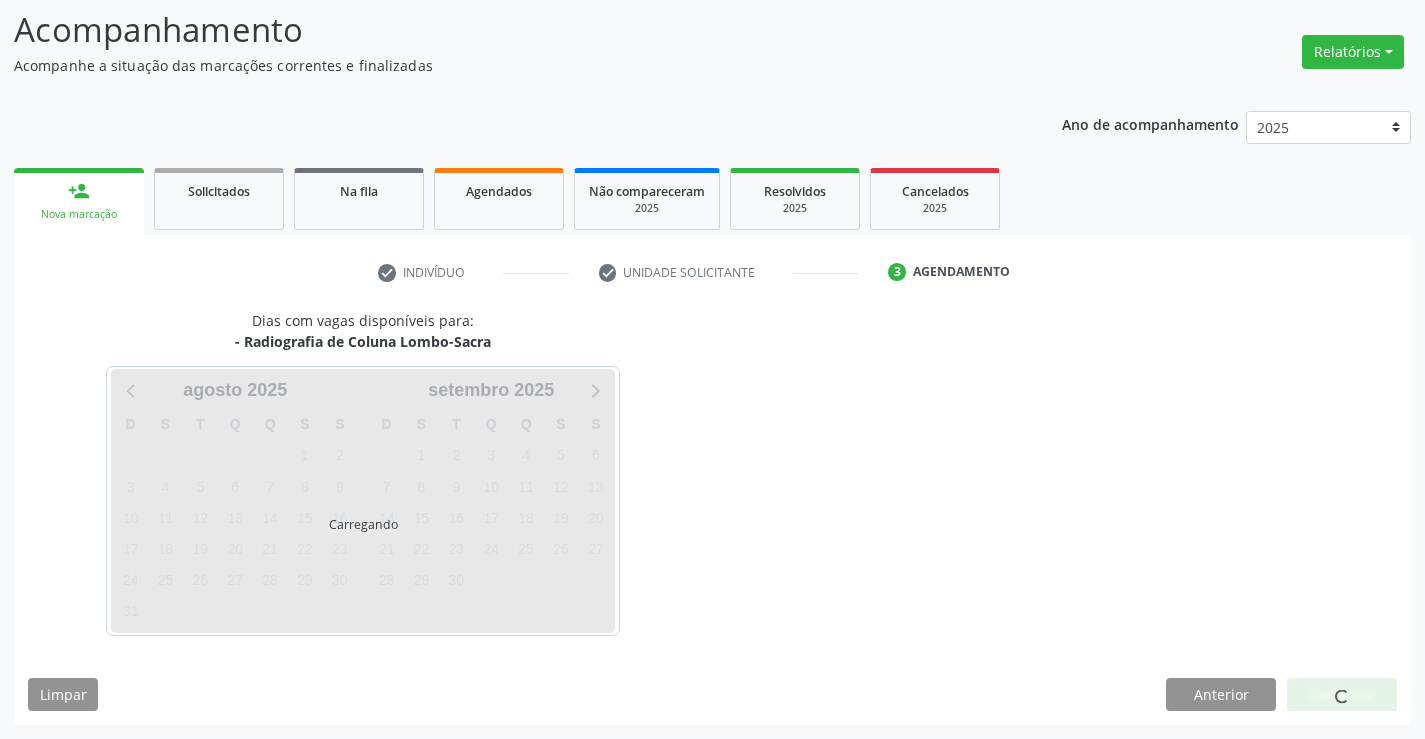 scroll, scrollTop: 131, scrollLeft: 0, axis: vertical 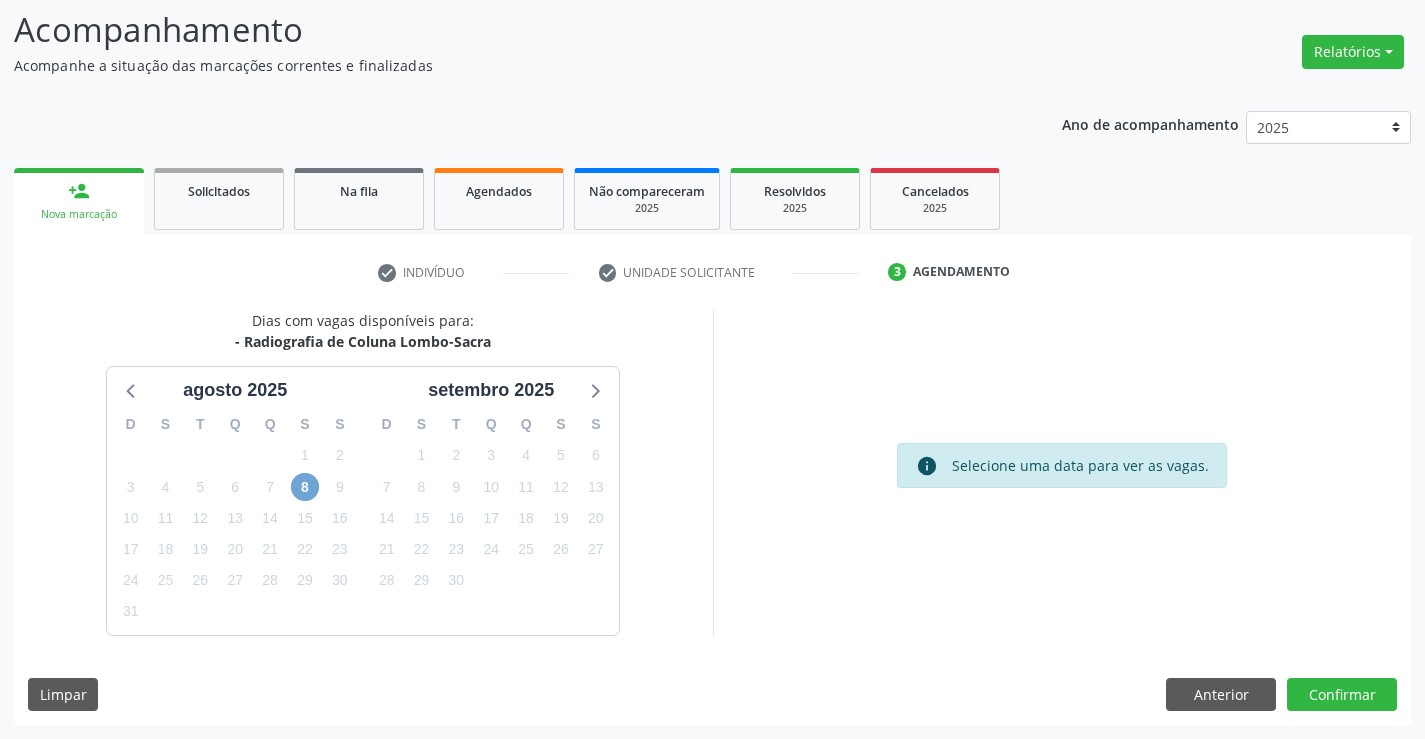 click on "8" at bounding box center [305, 487] 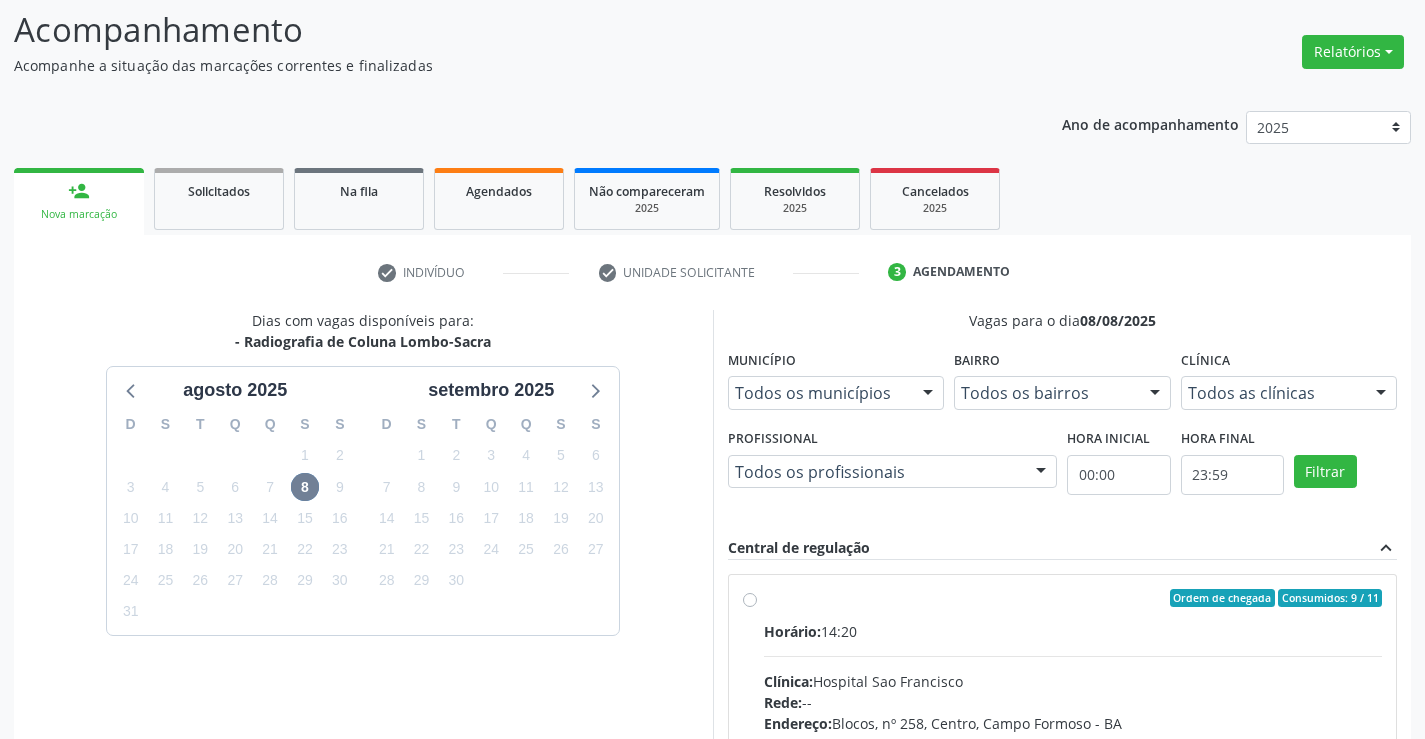 click on "Ordem de chegada
Consumidos: 9 / 11
Horário:   14:20
Clínica:  Hospital Sao Francisco
Rede:
--
Endereço:   Blocos, nº 258, Centro, Campo Formoso - BA
Telefone:   (74) 36451217
Profissional:
Joel da Rocha Almeida
Informações adicionais sobre o atendimento
Idade de atendimento:
de 0 a 120 anos
Gênero(s) atendido(s):
Masculino e Feminino
Informações adicionais:
--" at bounding box center (1073, 742) 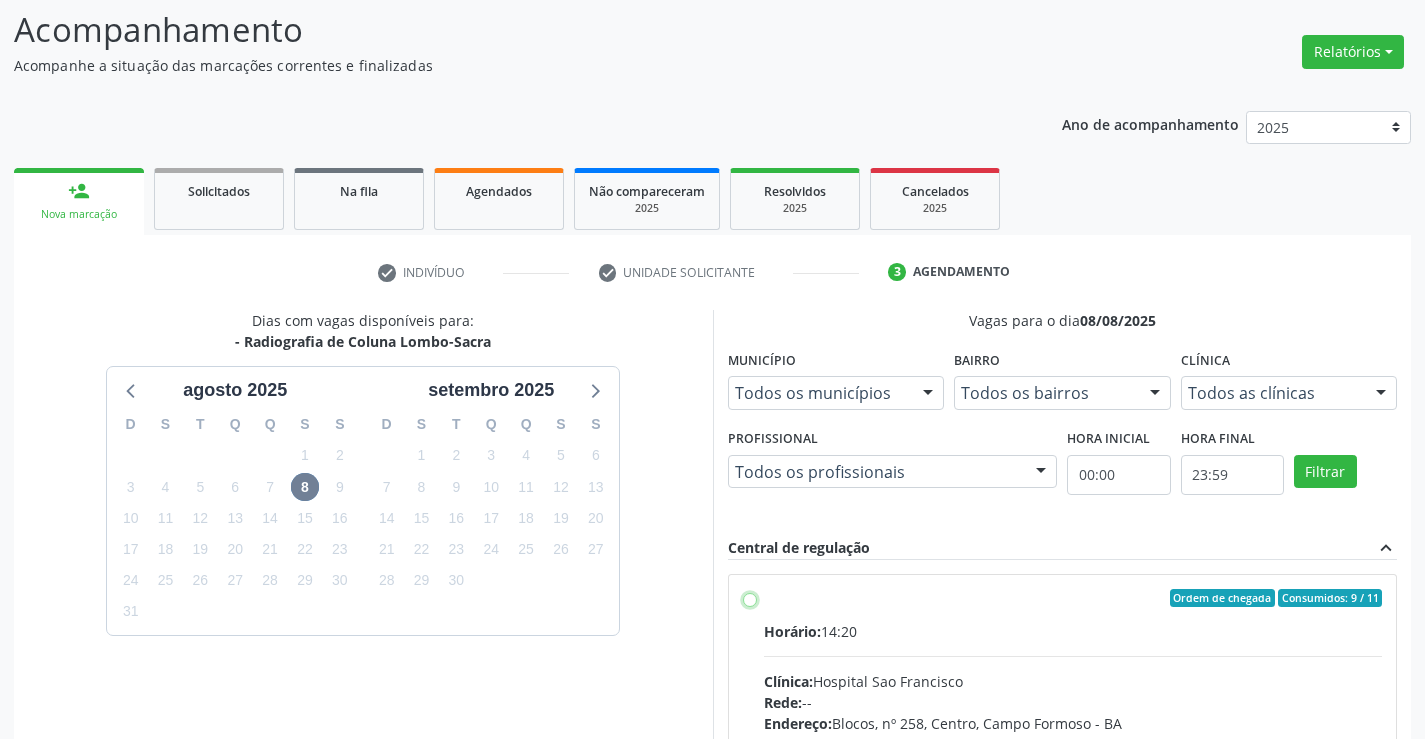 click on "Ordem de chegada
Consumidos: 9 / 11
Horário:   14:20
Clínica:  Hospital Sao Francisco
Rede:
--
Endereço:   Blocos, nº 258, Centro, Campo Formoso - BA
Telefone:   (74) 36451217
Profissional:
Joel da Rocha Almeida
Informações adicionais sobre o atendimento
Idade de atendimento:
de 0 a 120 anos
Gênero(s) atendido(s):
Masculino e Feminino
Informações adicionais:
--" at bounding box center [750, 598] 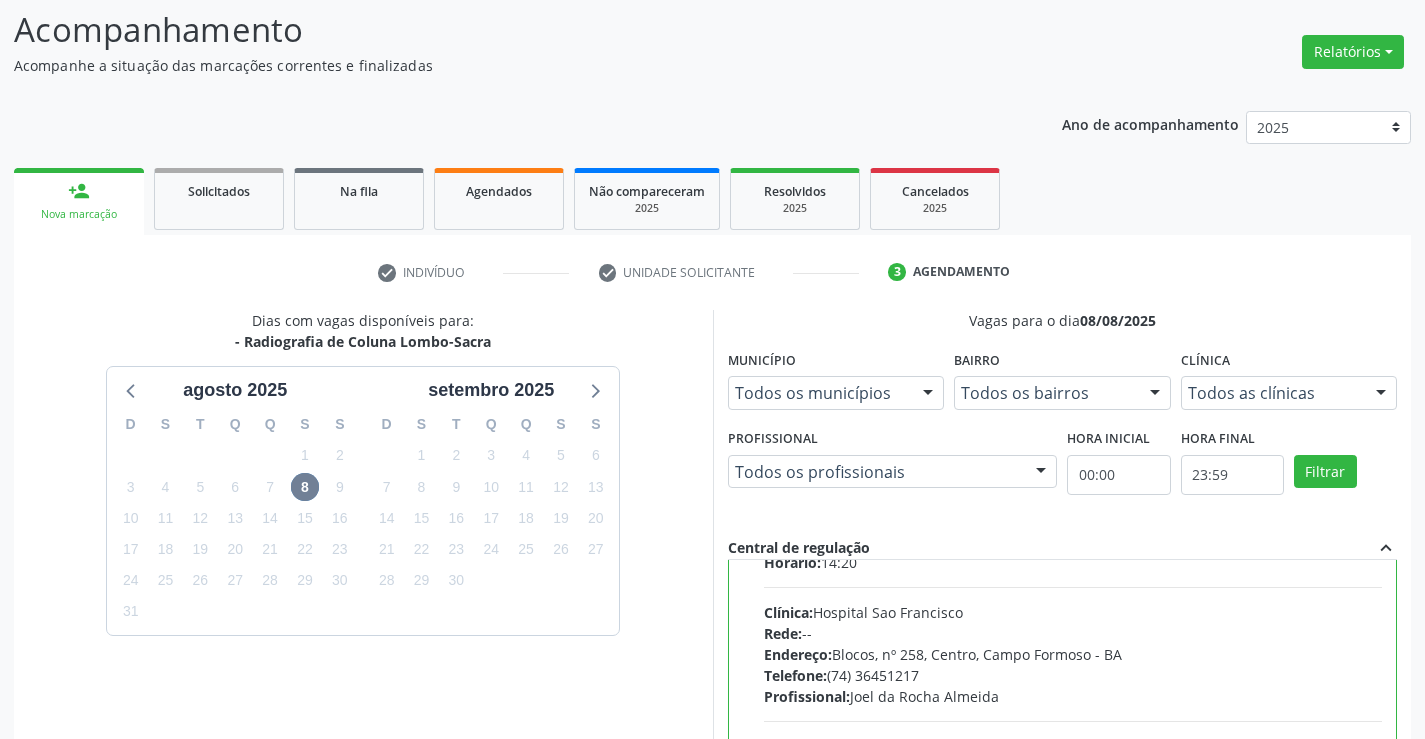 scroll, scrollTop: 99, scrollLeft: 0, axis: vertical 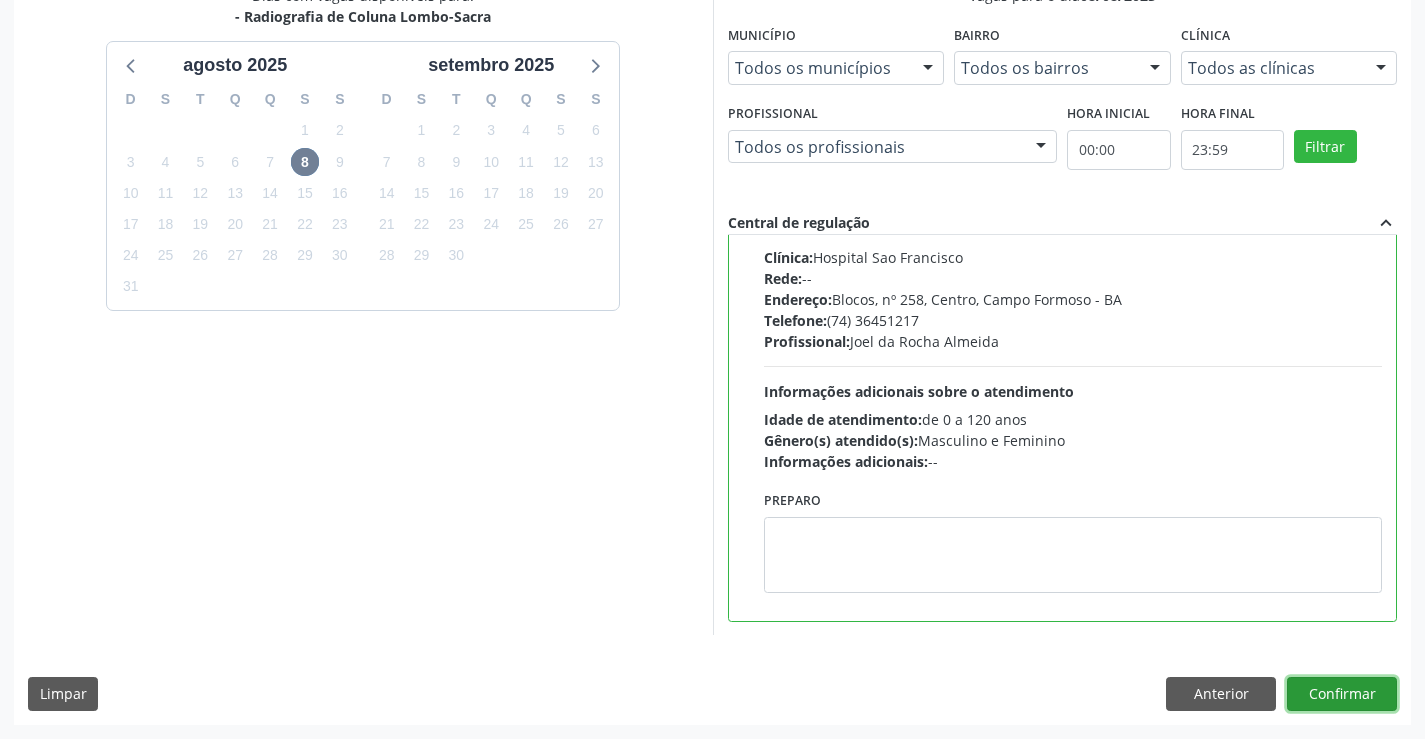 click on "Confirmar" at bounding box center (1342, 694) 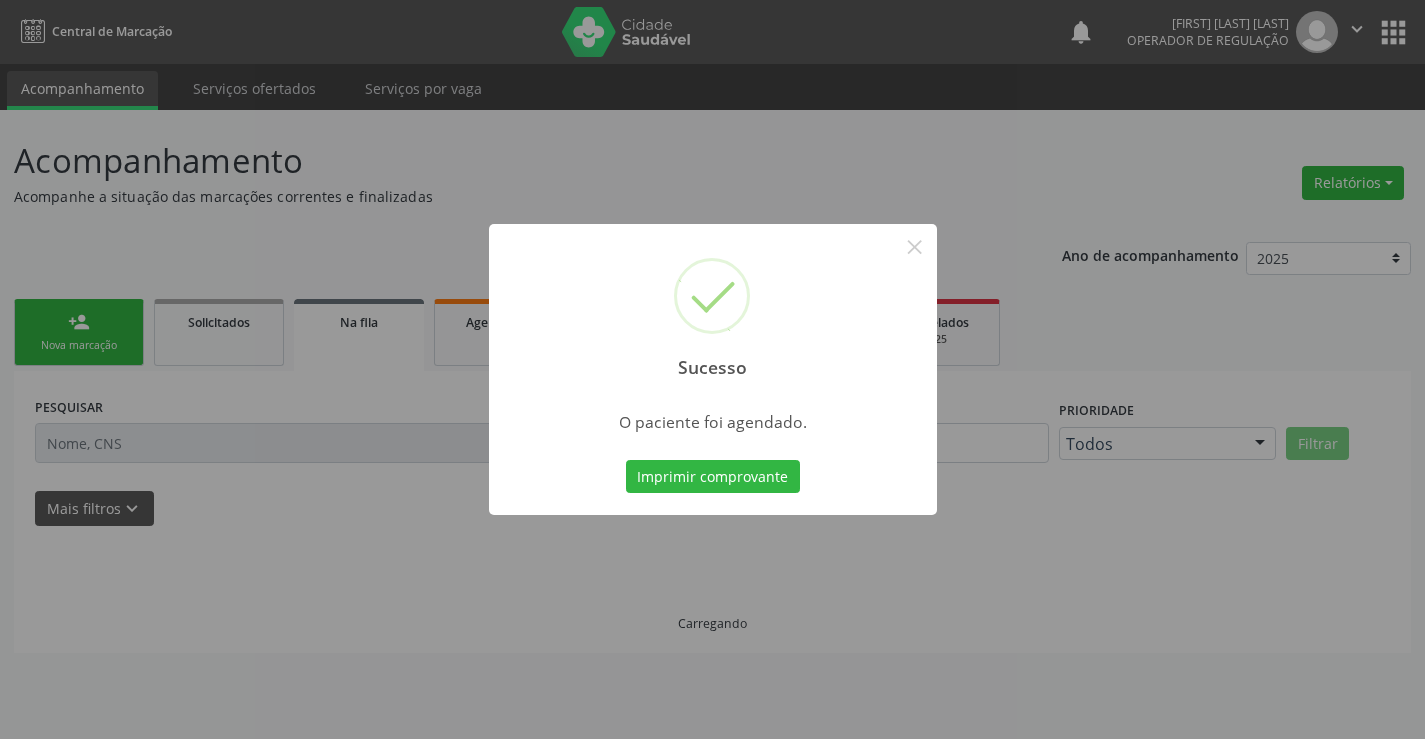 scroll, scrollTop: 0, scrollLeft: 0, axis: both 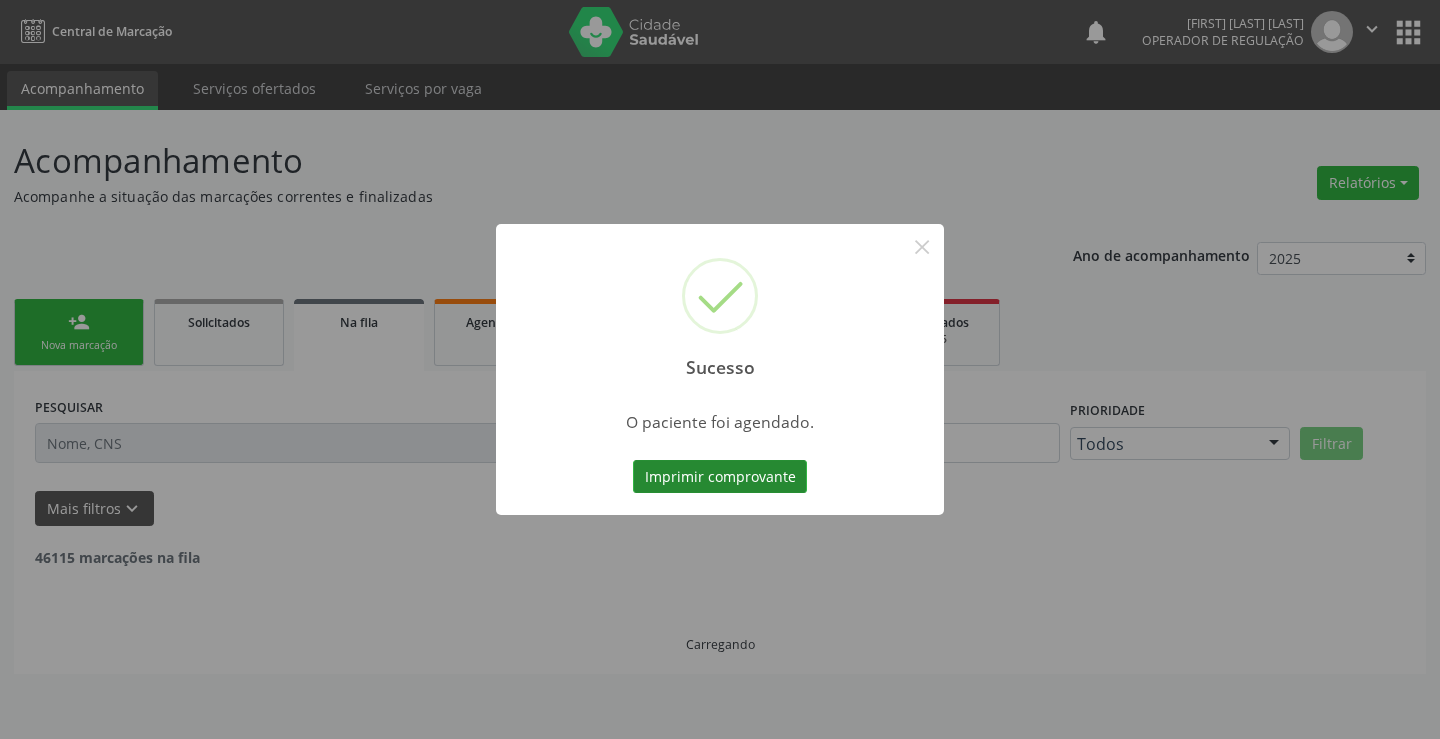click on "Imprimir comprovante" at bounding box center [720, 477] 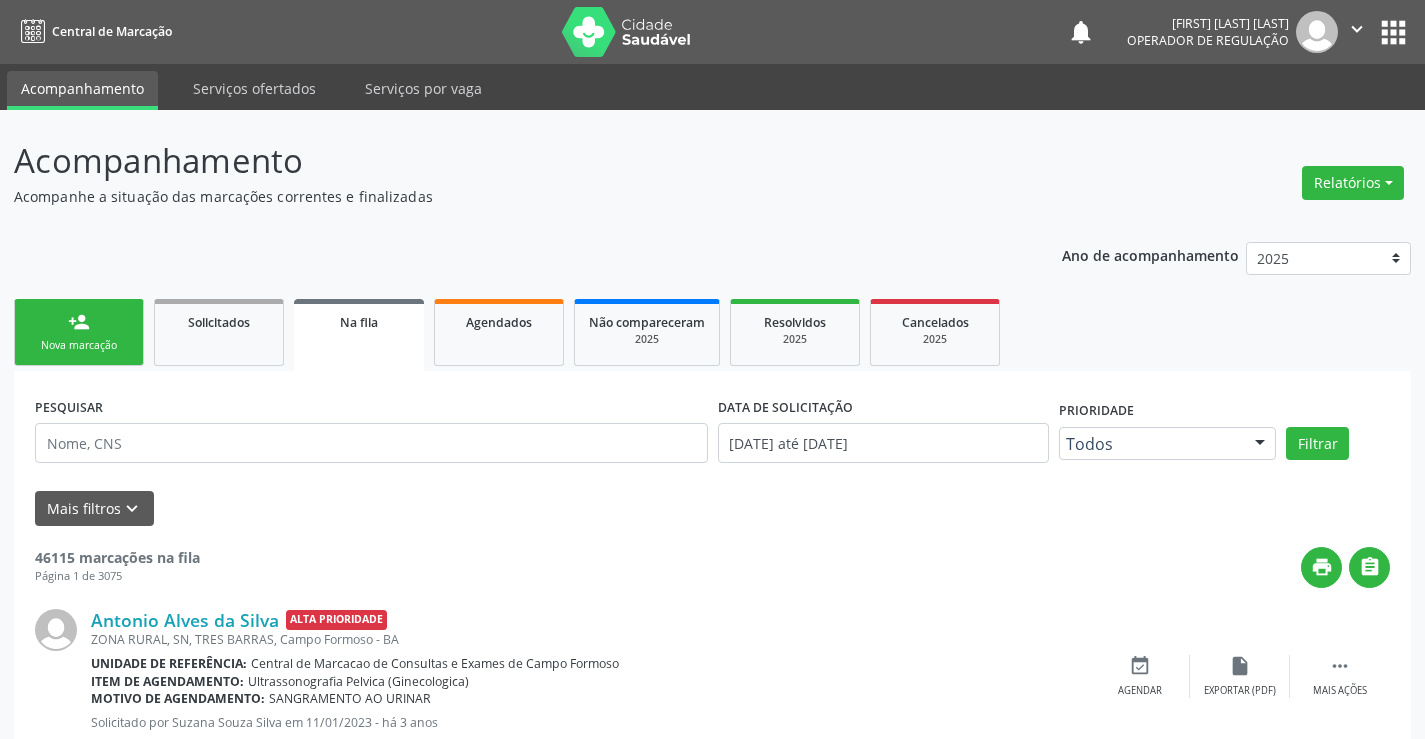 click on "Nova marcação" at bounding box center [79, 345] 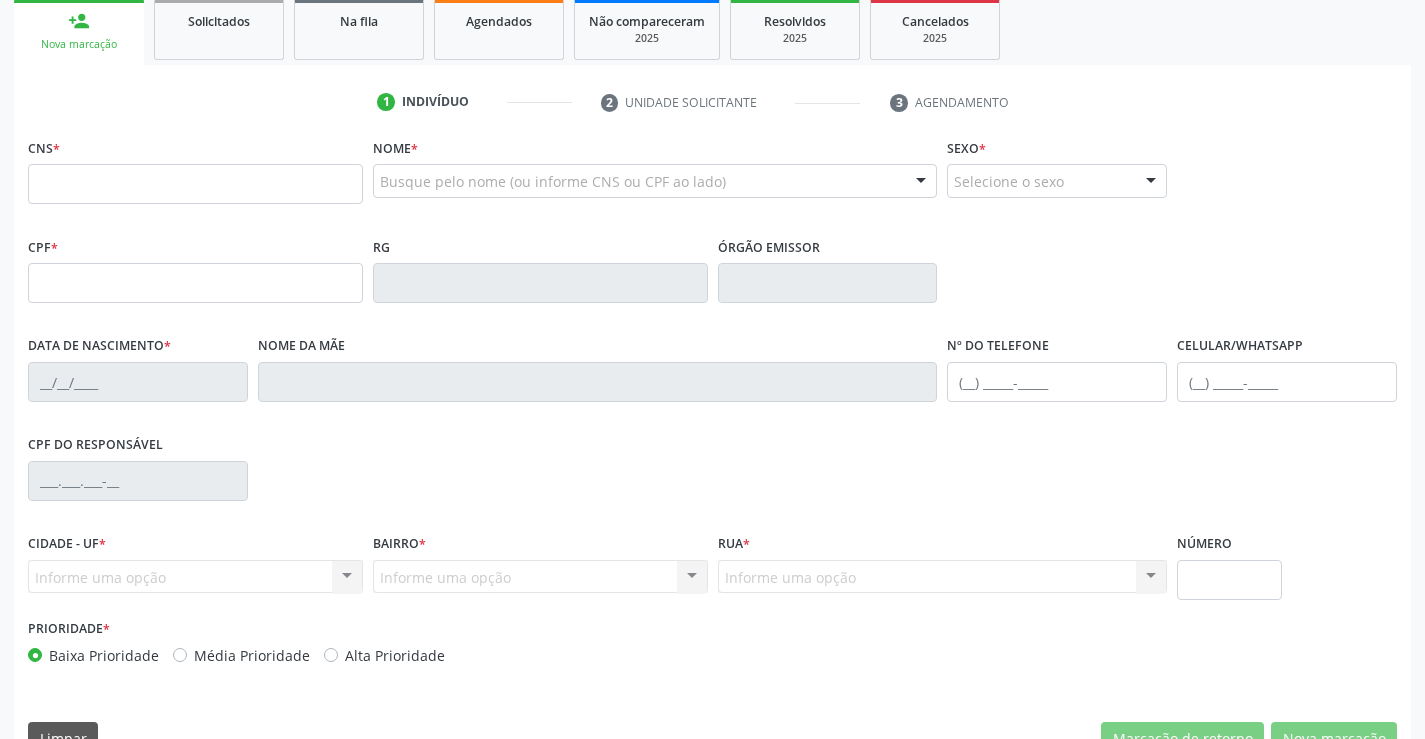scroll, scrollTop: 345, scrollLeft: 0, axis: vertical 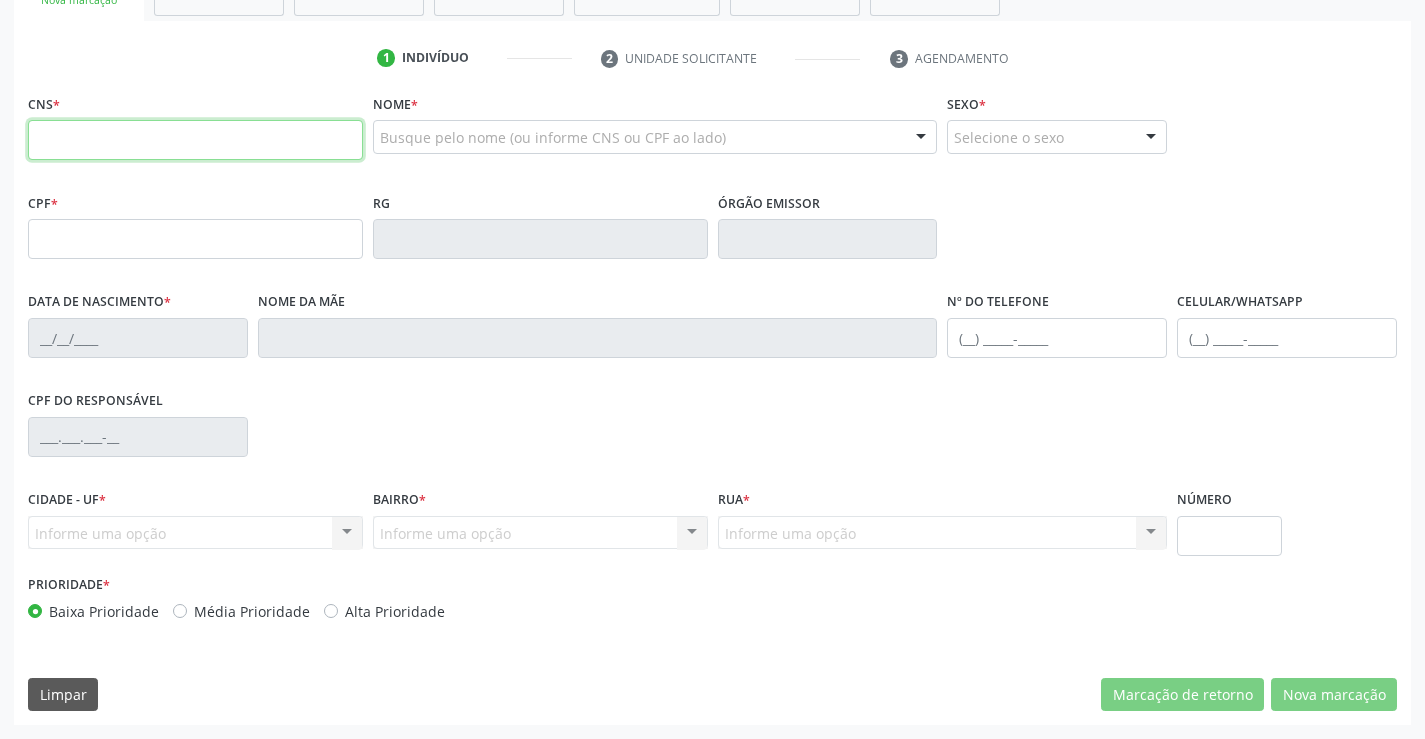 click at bounding box center [195, 140] 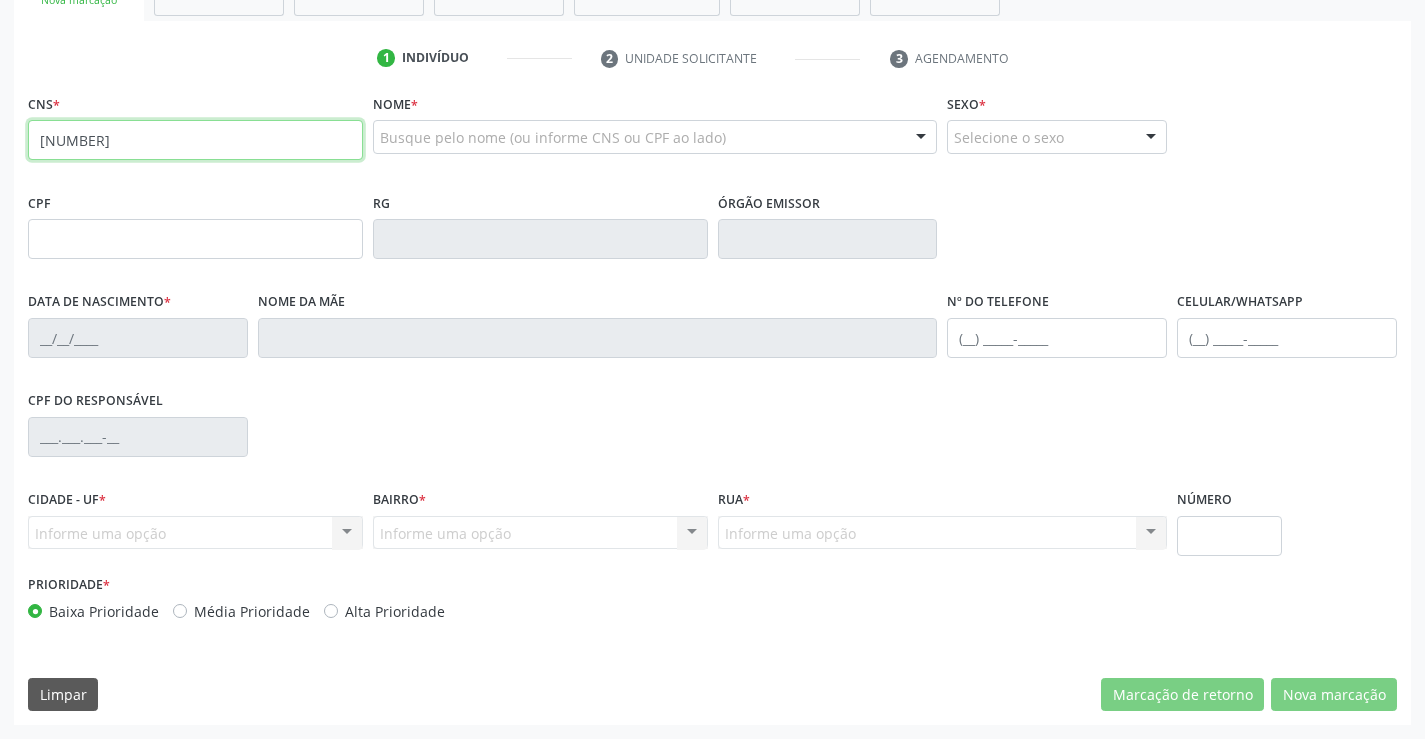 type on "702 8036 4530 7463" 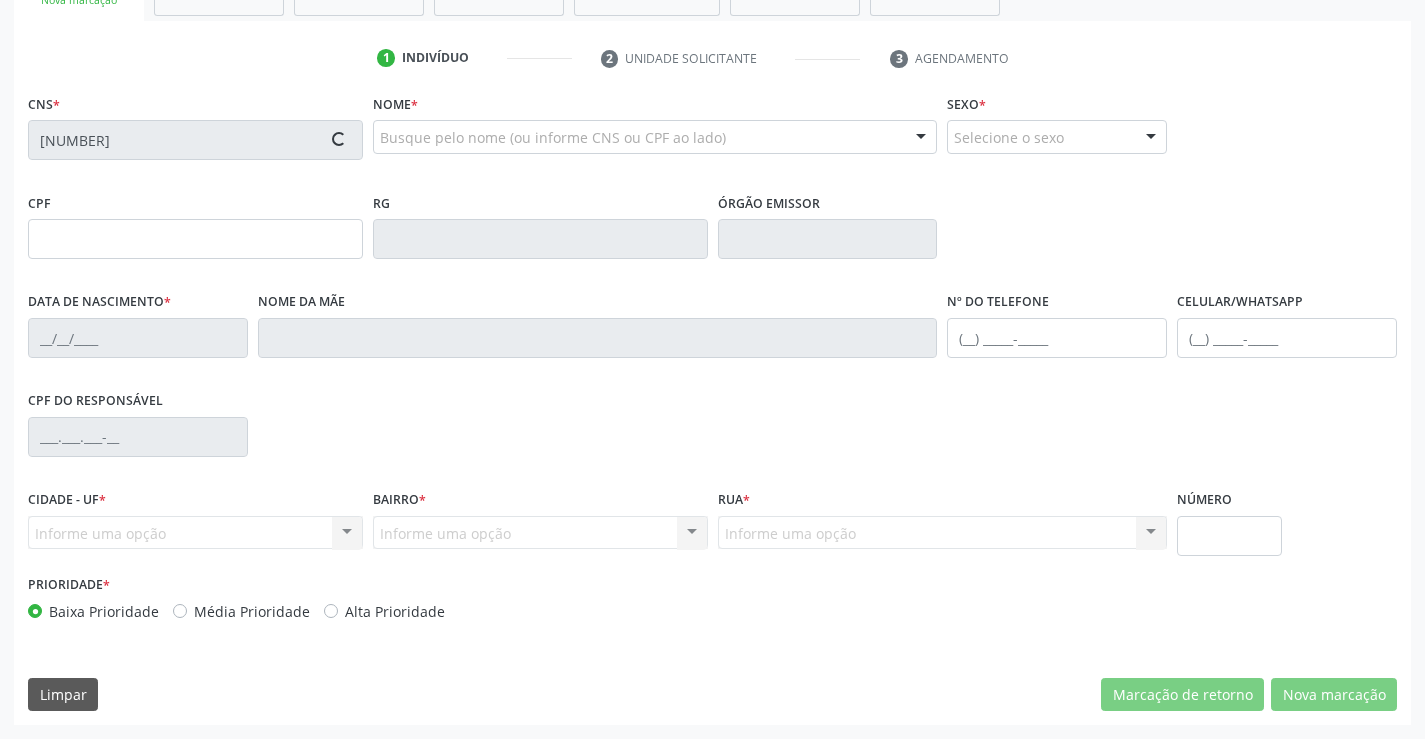 type on "136.273.835-24" 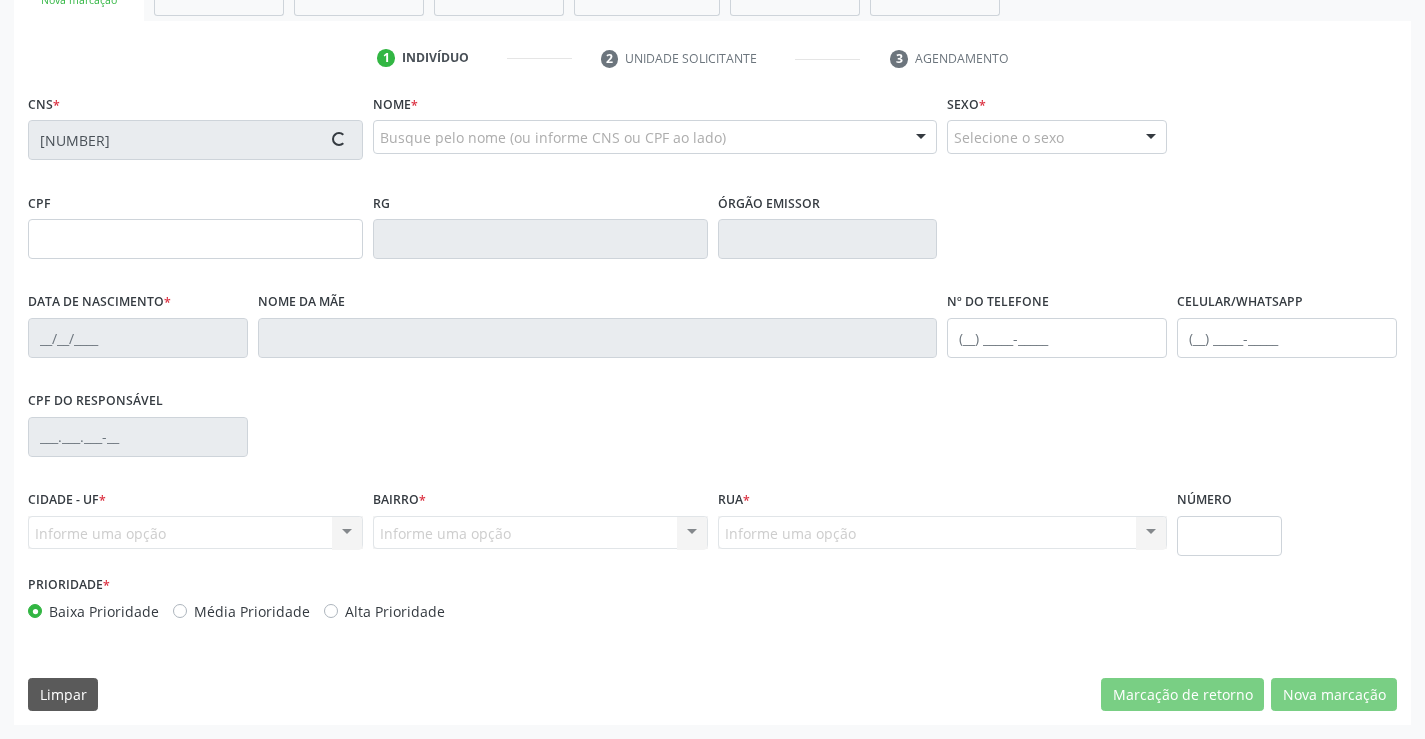 type on "29/07/2025" 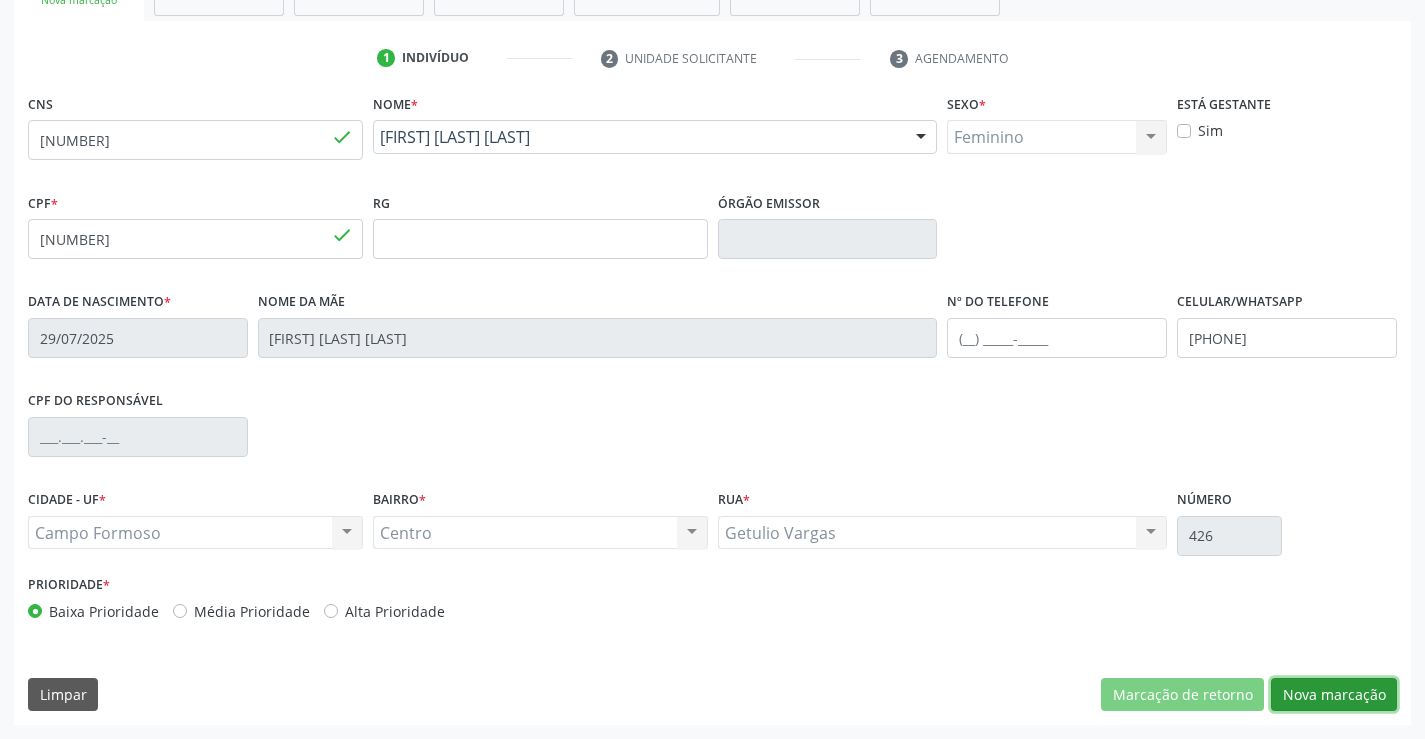 click on "Nova marcação" at bounding box center [1334, 695] 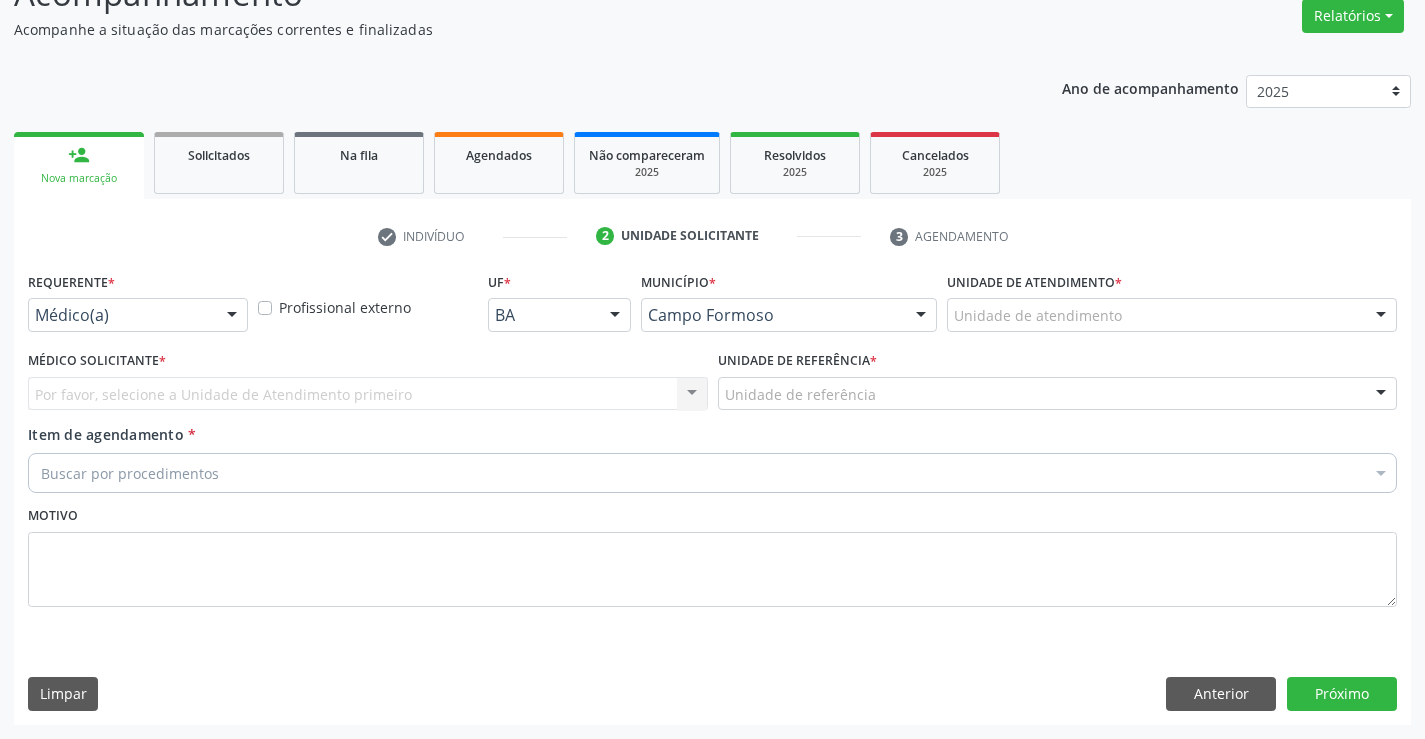 scroll, scrollTop: 167, scrollLeft: 0, axis: vertical 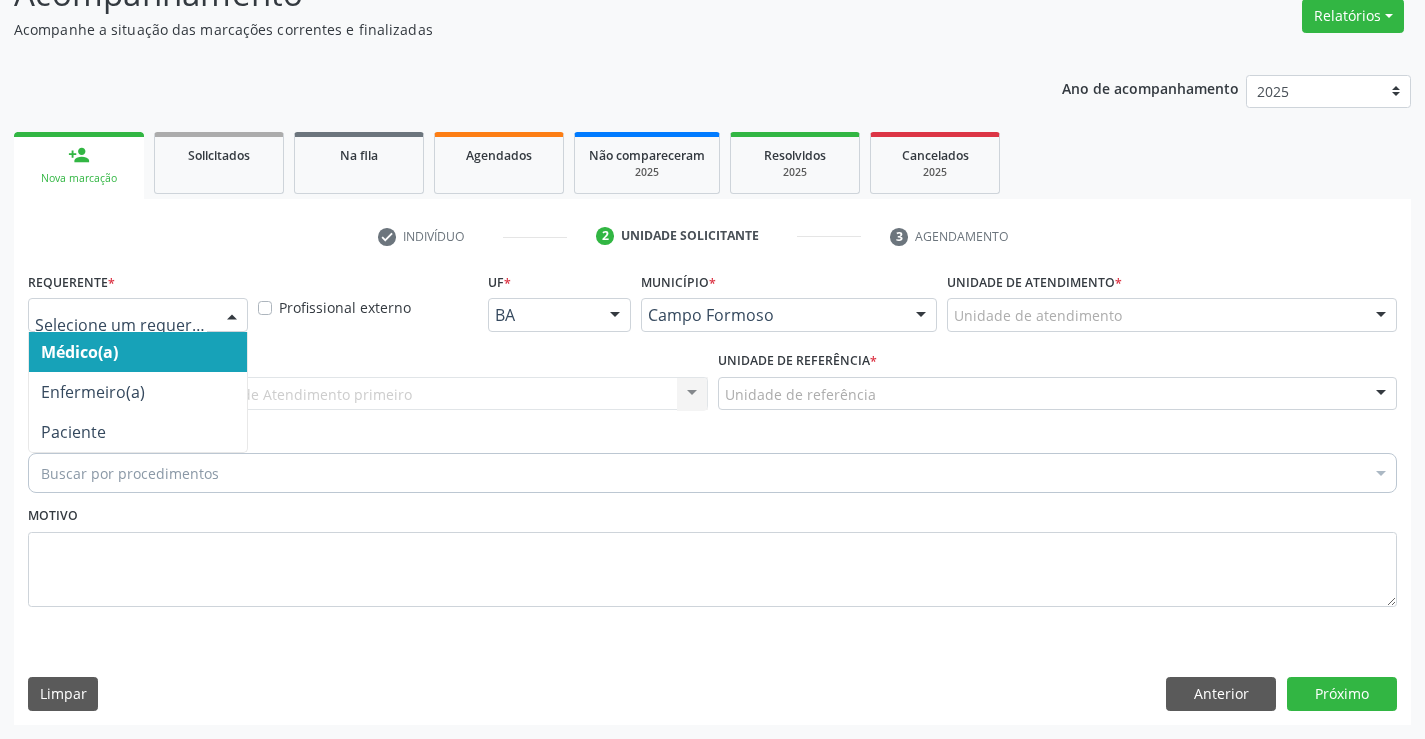 click at bounding box center (232, 316) 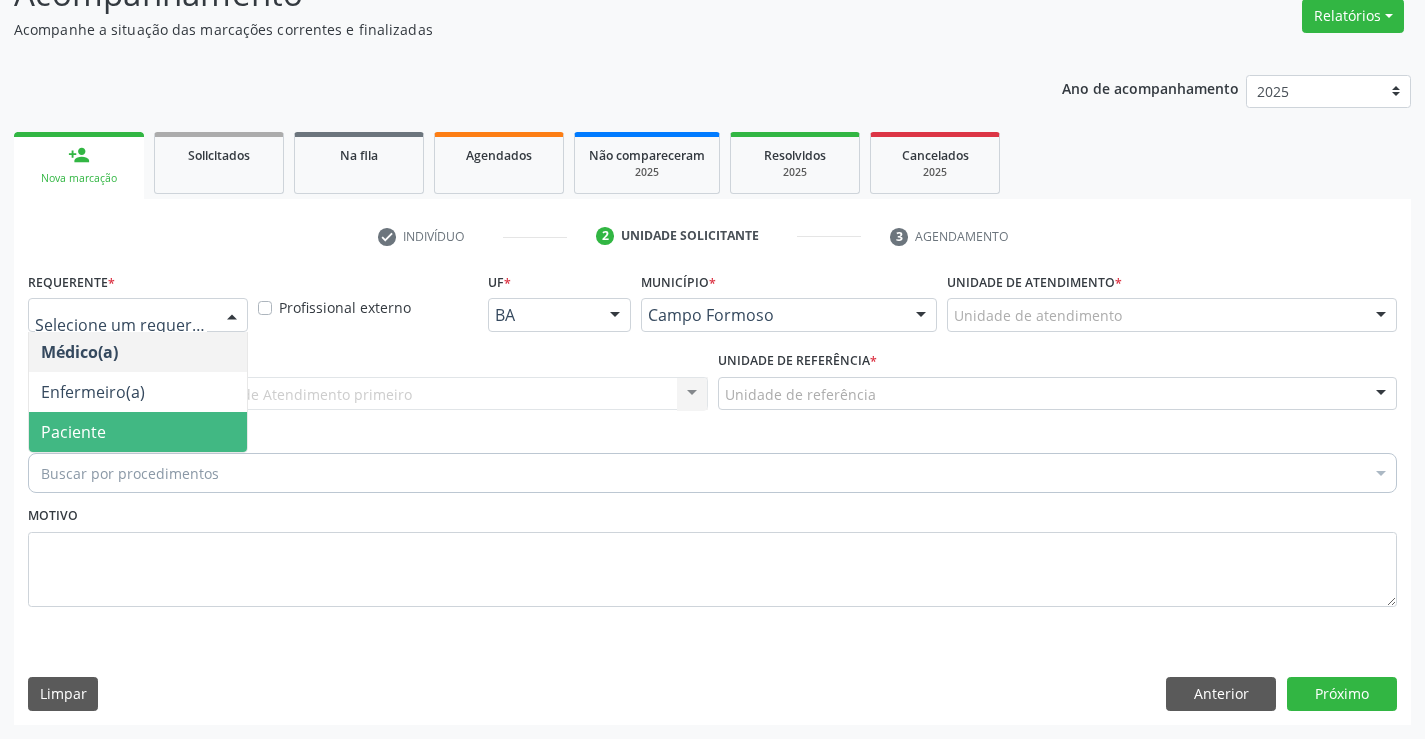 click on "Paciente" at bounding box center (138, 432) 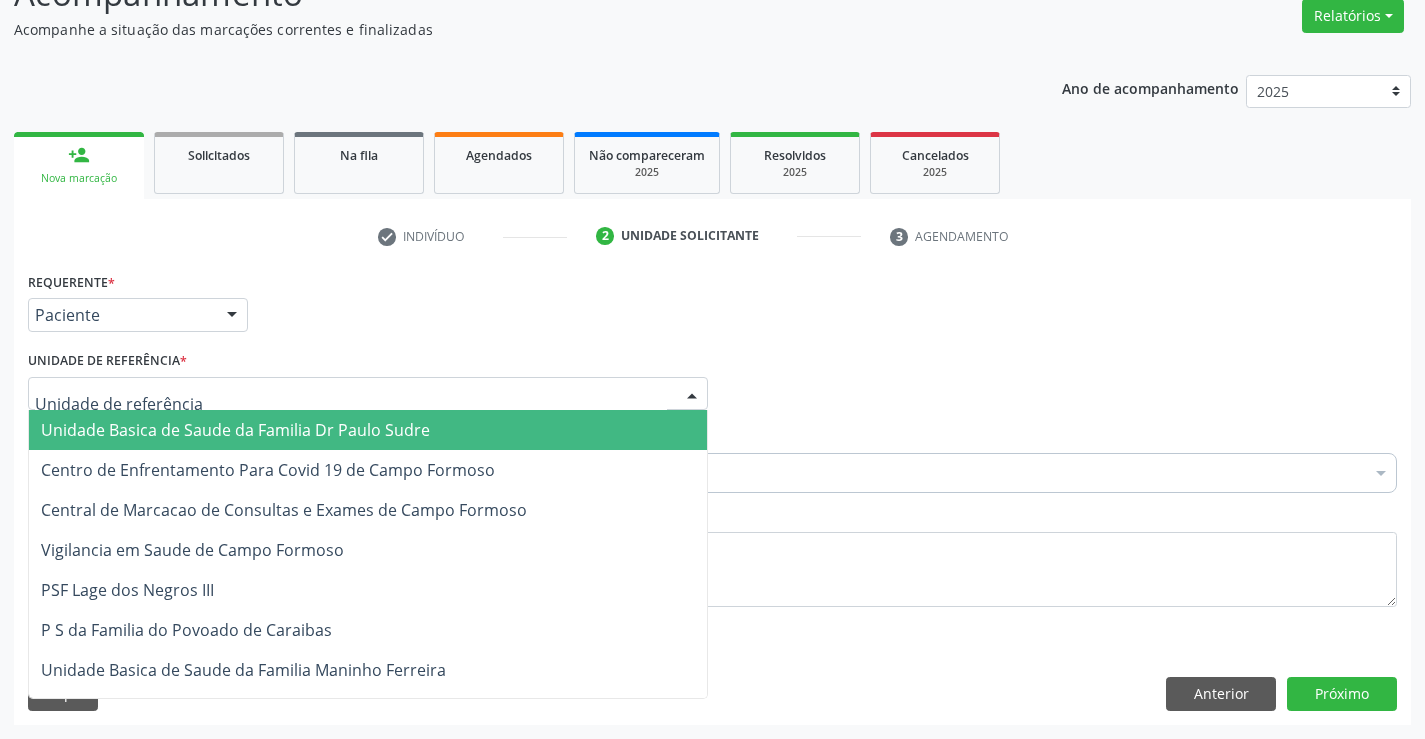 click at bounding box center [368, 394] 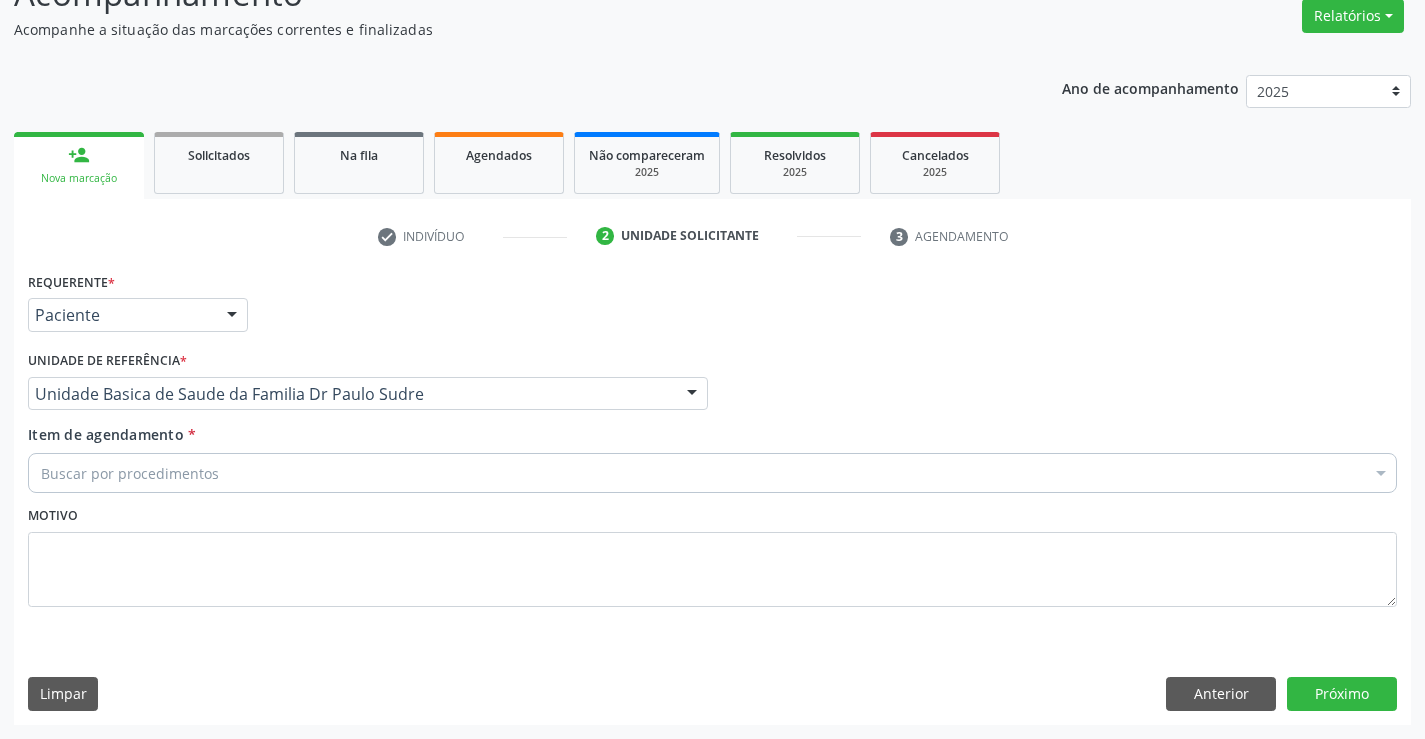 click on "Buscar por procedimentos" at bounding box center (712, 473) 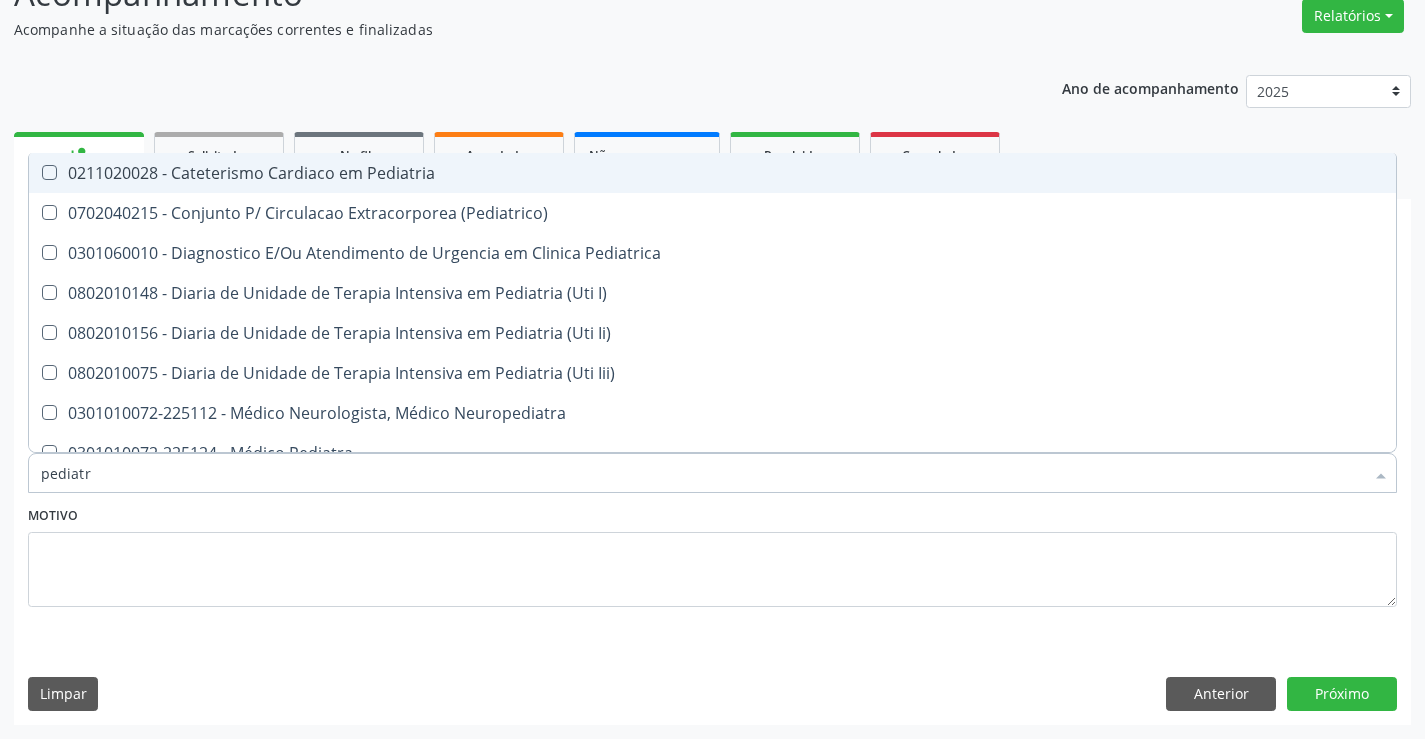 type on "pediatra" 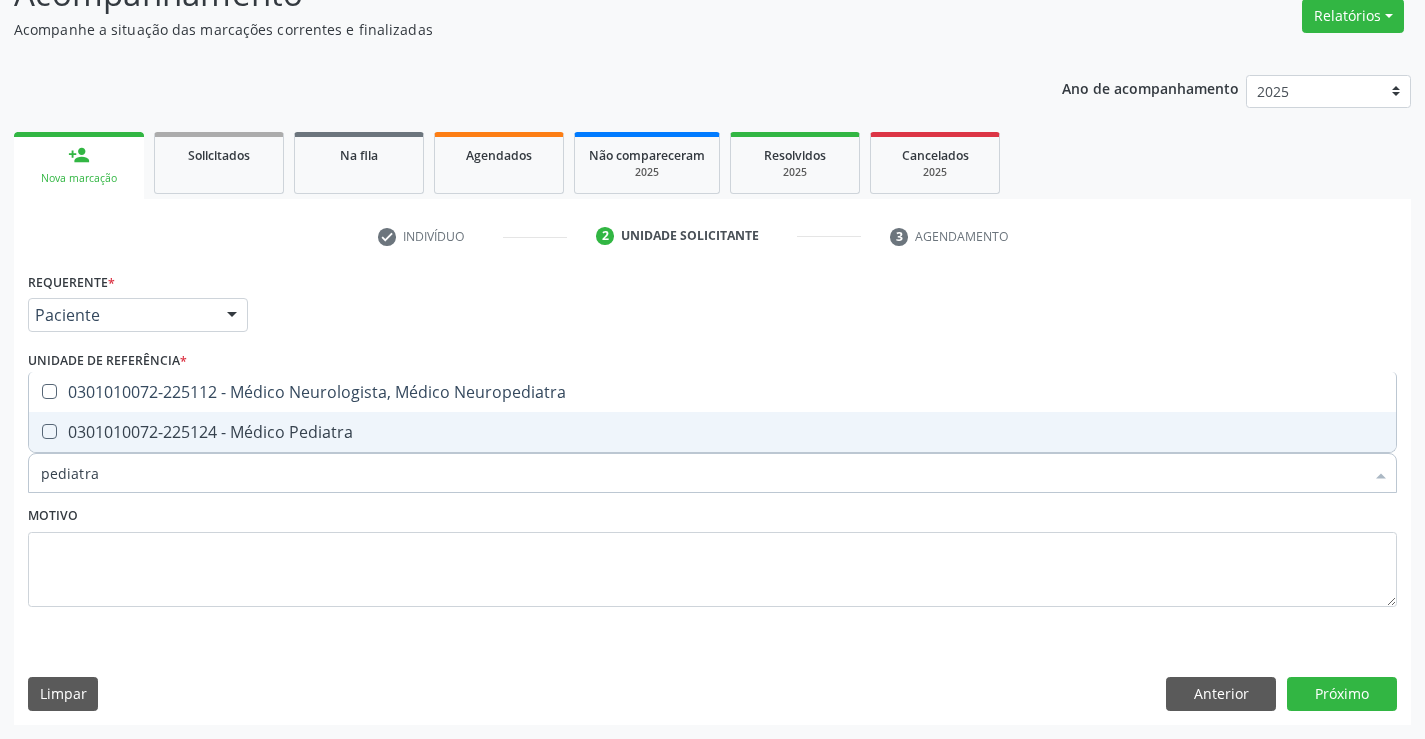 click on "0301010072-225124 - Médico Pediatra" at bounding box center [712, 432] 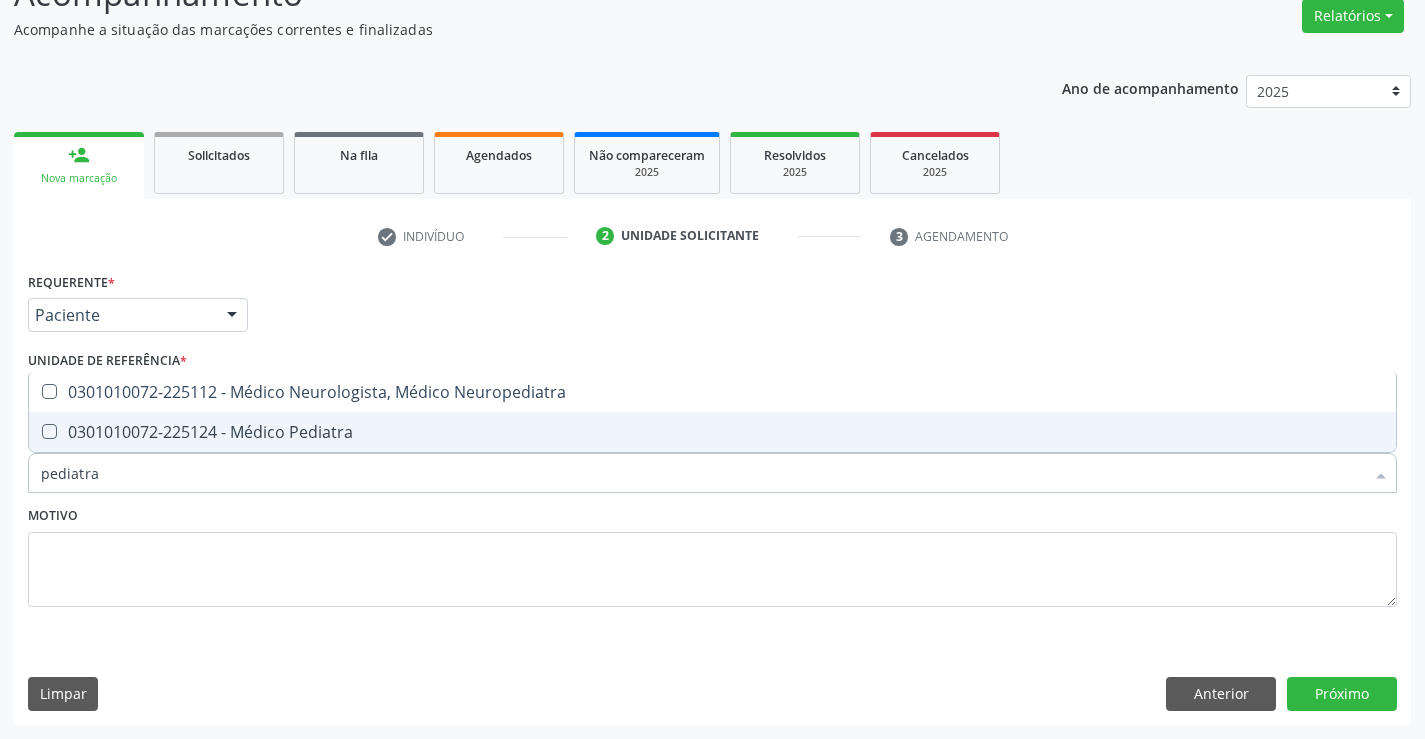 checkbox on "true" 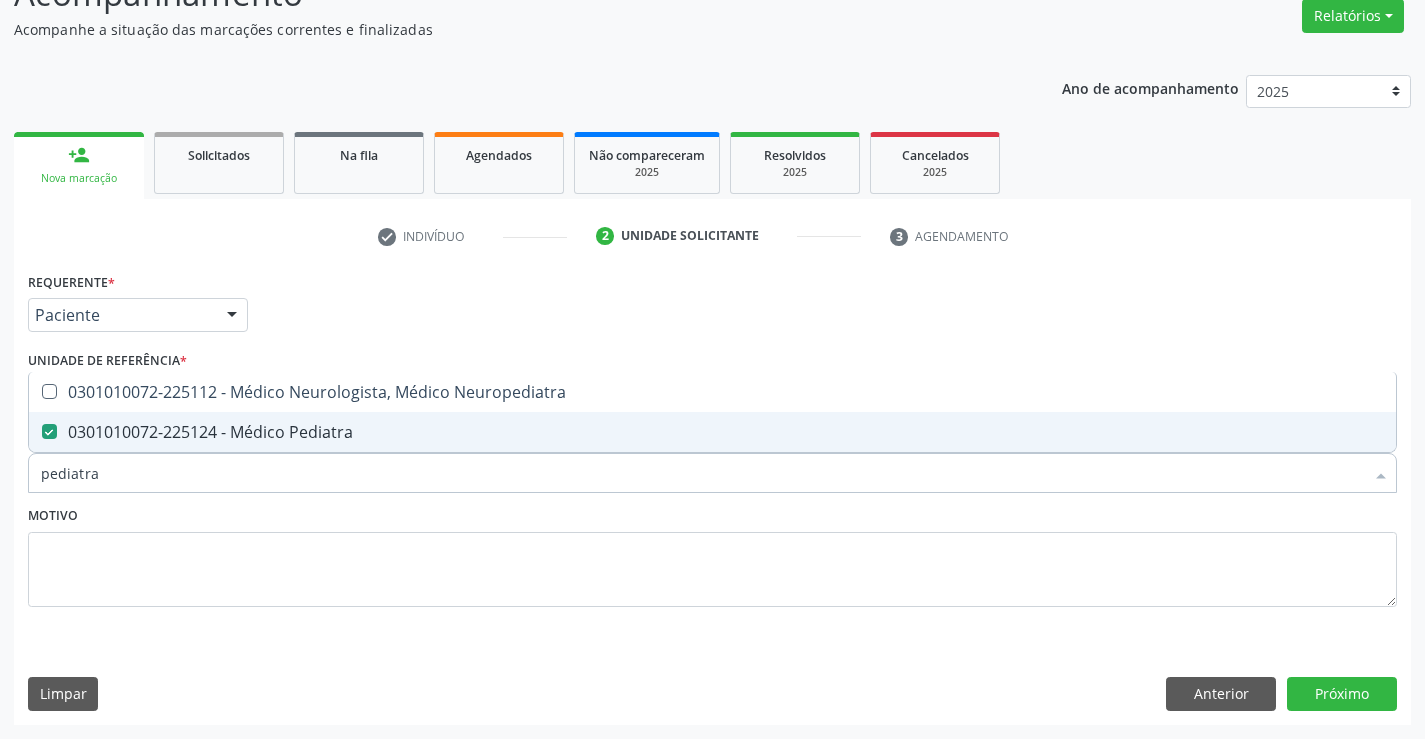 click on "Motivo" at bounding box center [712, 554] 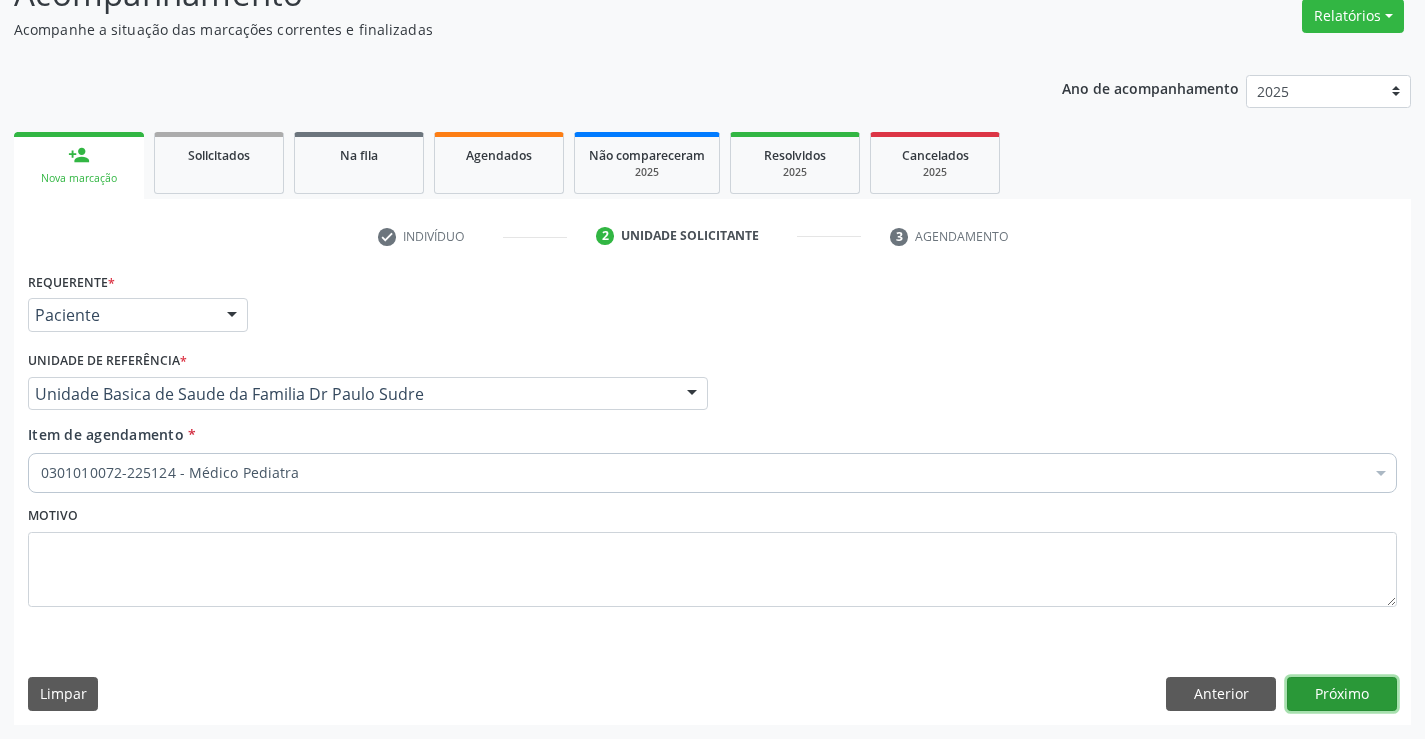 click on "Próximo" at bounding box center [1342, 694] 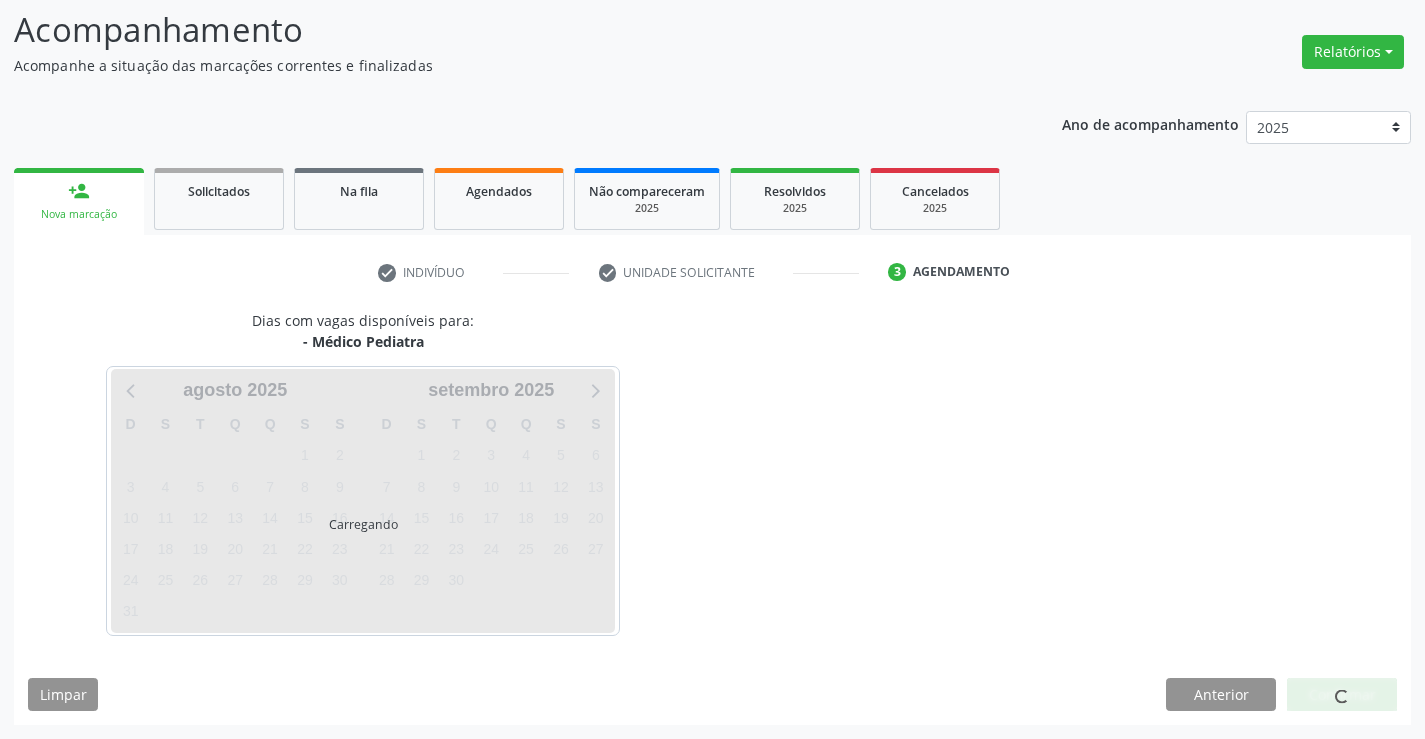 scroll, scrollTop: 131, scrollLeft: 0, axis: vertical 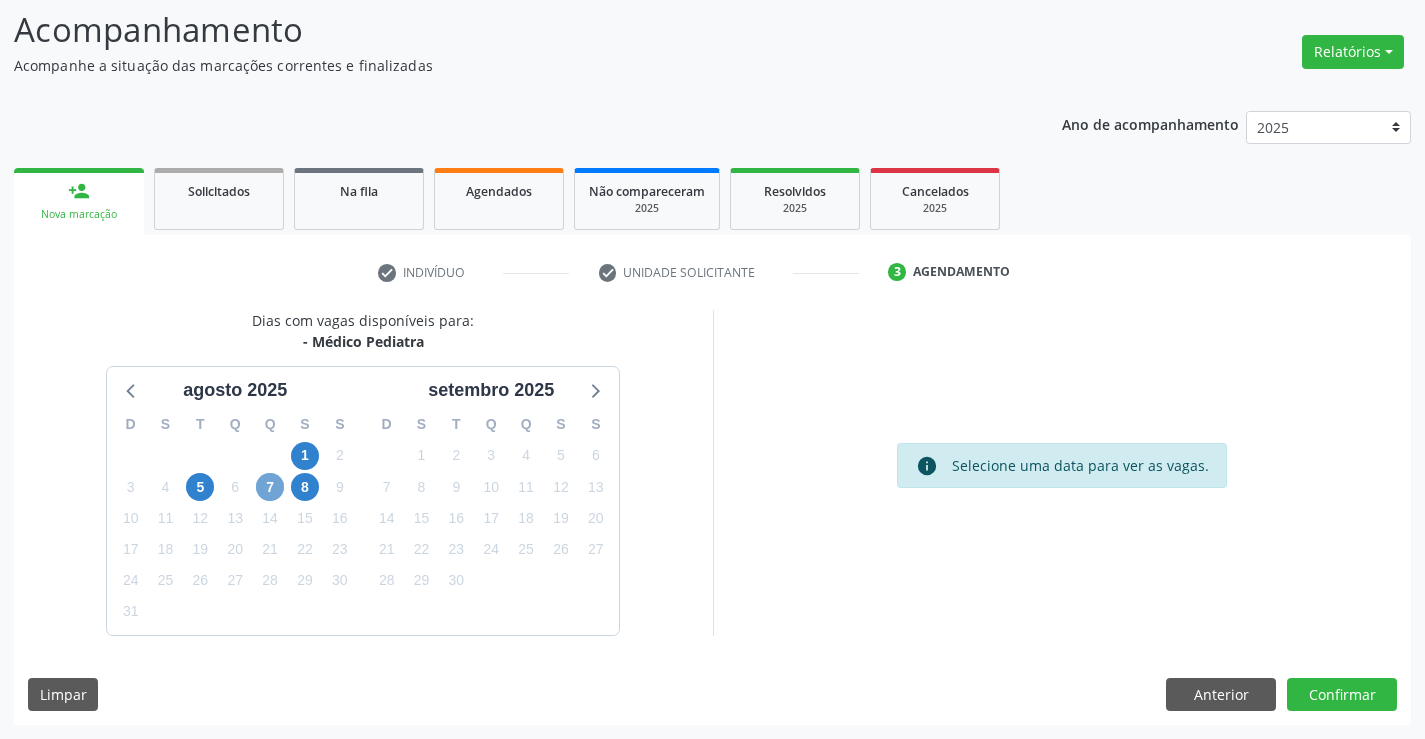 click on "7" at bounding box center (270, 487) 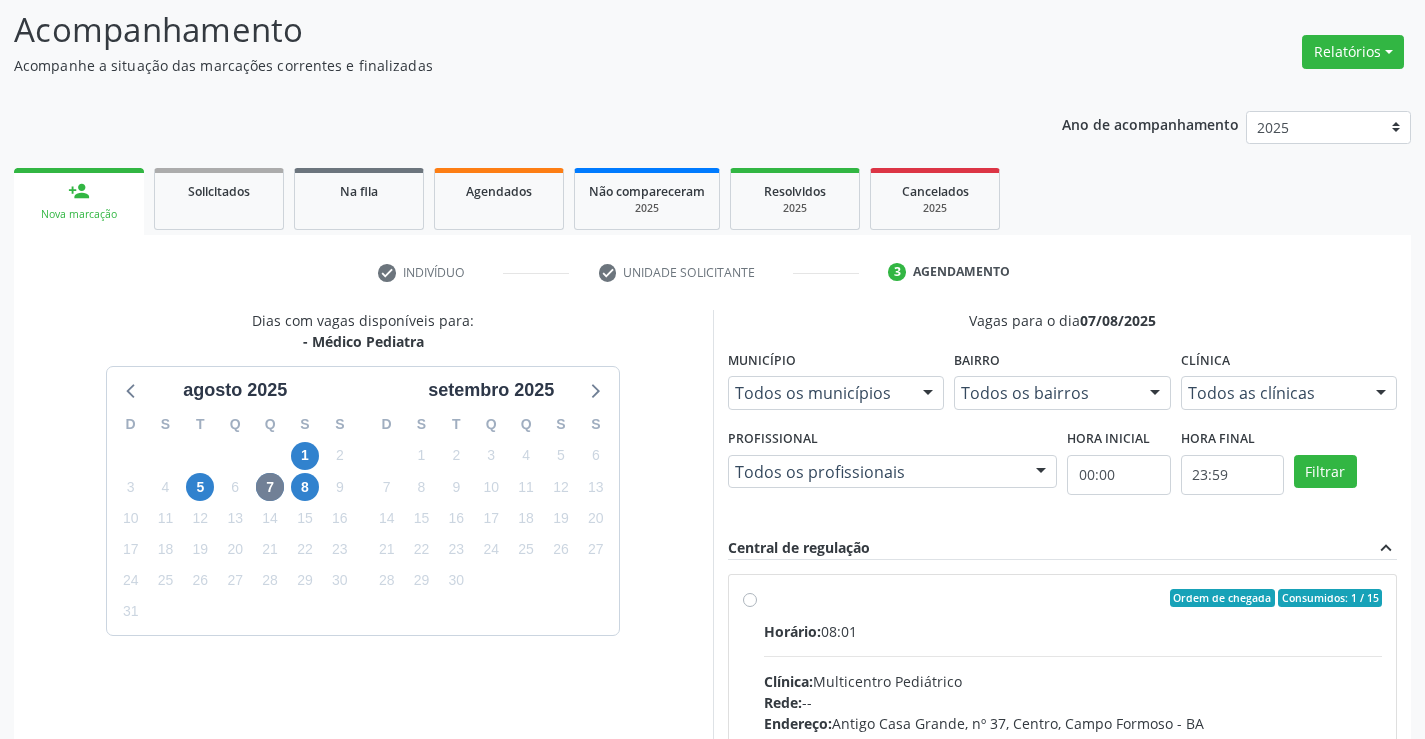 click on "Ordem de chegada
Consumidos: 1 / 15
Horário:   08:01
Clínica:  Multicentro Pediátrico
Rede:
--
Endereço:   Antigo Casa Grande, nº 37, Centro, Campo Formoso - BA
Telefone:   --
Profissional:
Maria Eleny Goncalves de Oliveira Porto
Informações adicionais sobre o atendimento
Idade de atendimento:
de 0 a 11 anos
Gênero(s) atendido(s):
Masculino e Feminino
Informações adicionais:
--" at bounding box center [1073, 742] 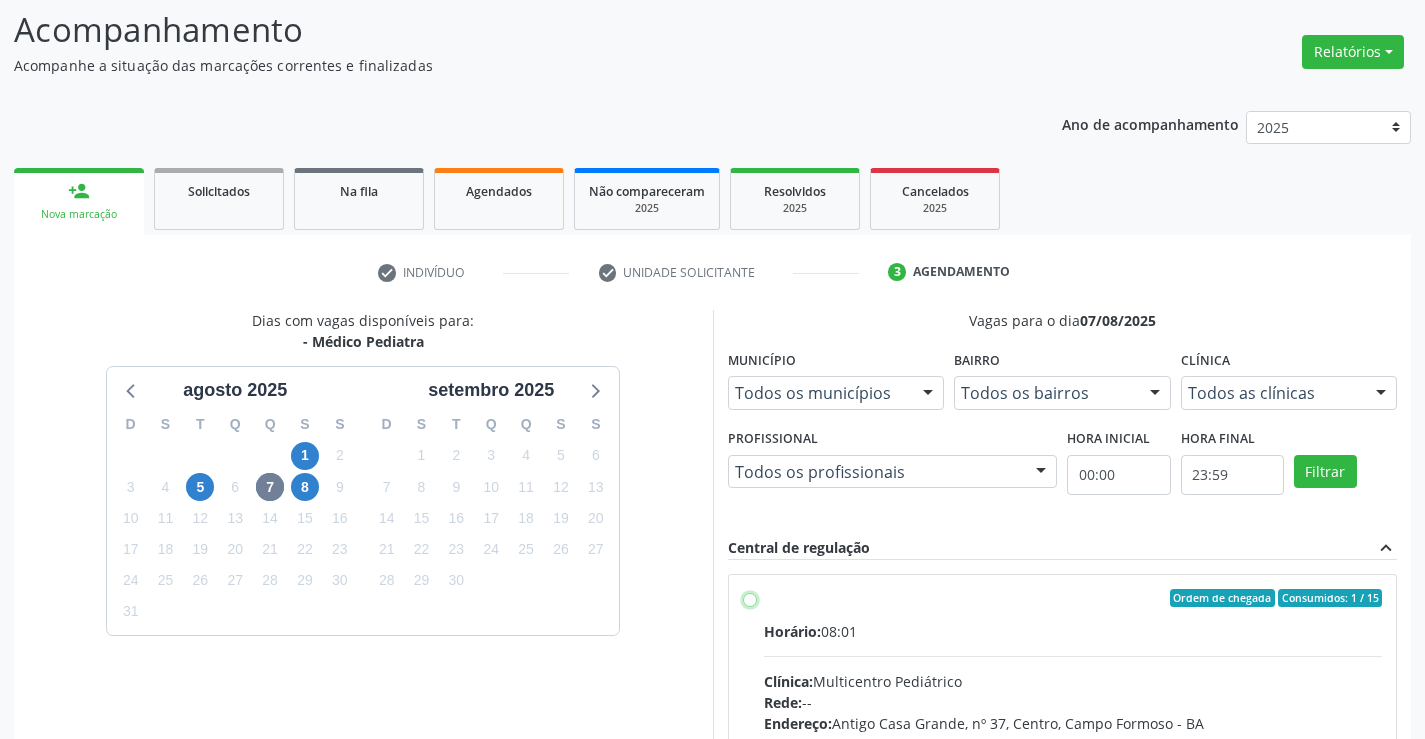 click on "Ordem de chegada
Consumidos: 1 / 15
Horário:   08:01
Clínica:  Multicentro Pediátrico
Rede:
--
Endereço:   Antigo Casa Grande, nº 37, Centro, Campo Formoso - BA
Telefone:   --
Profissional:
Maria Eleny Goncalves de Oliveira Porto
Informações adicionais sobre o atendimento
Idade de atendimento:
de 0 a 11 anos
Gênero(s) atendido(s):
Masculino e Feminino
Informações adicionais:
--" at bounding box center [750, 598] 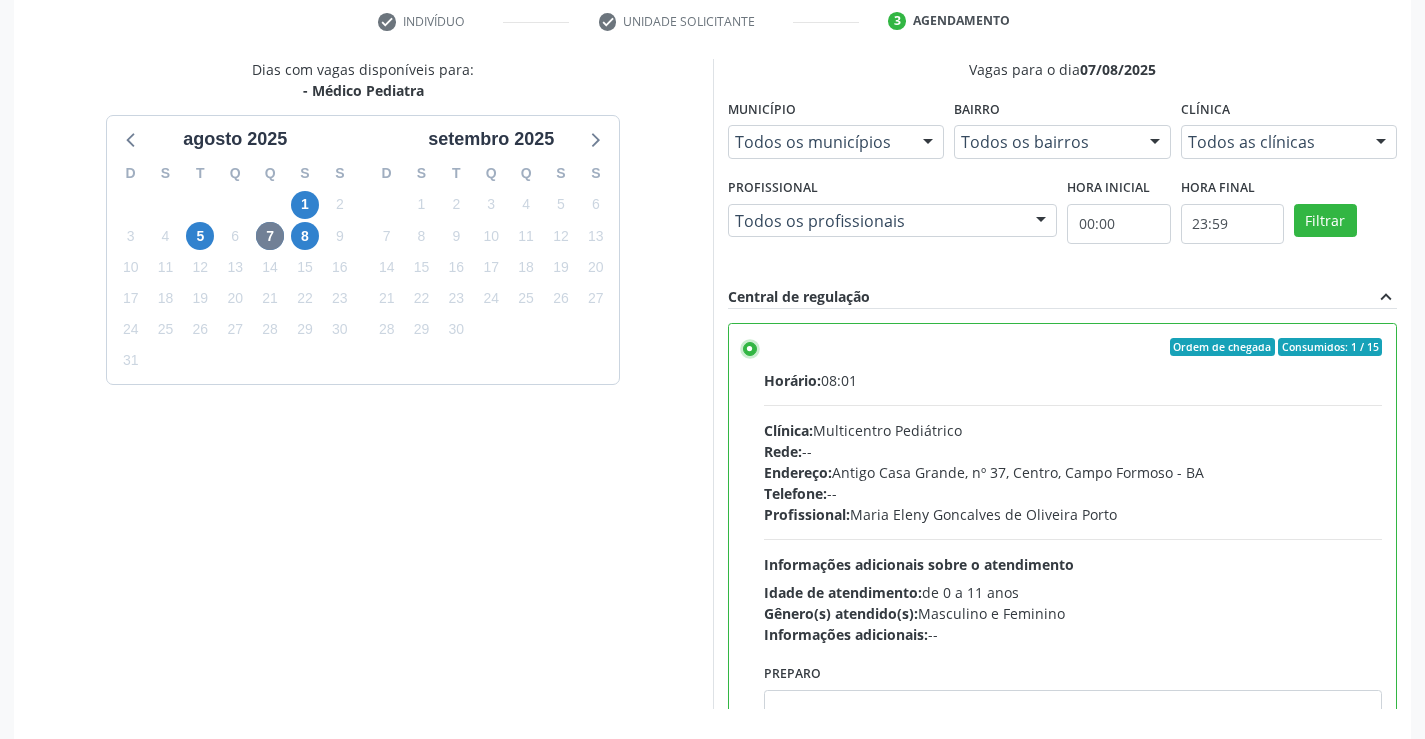 scroll, scrollTop: 456, scrollLeft: 0, axis: vertical 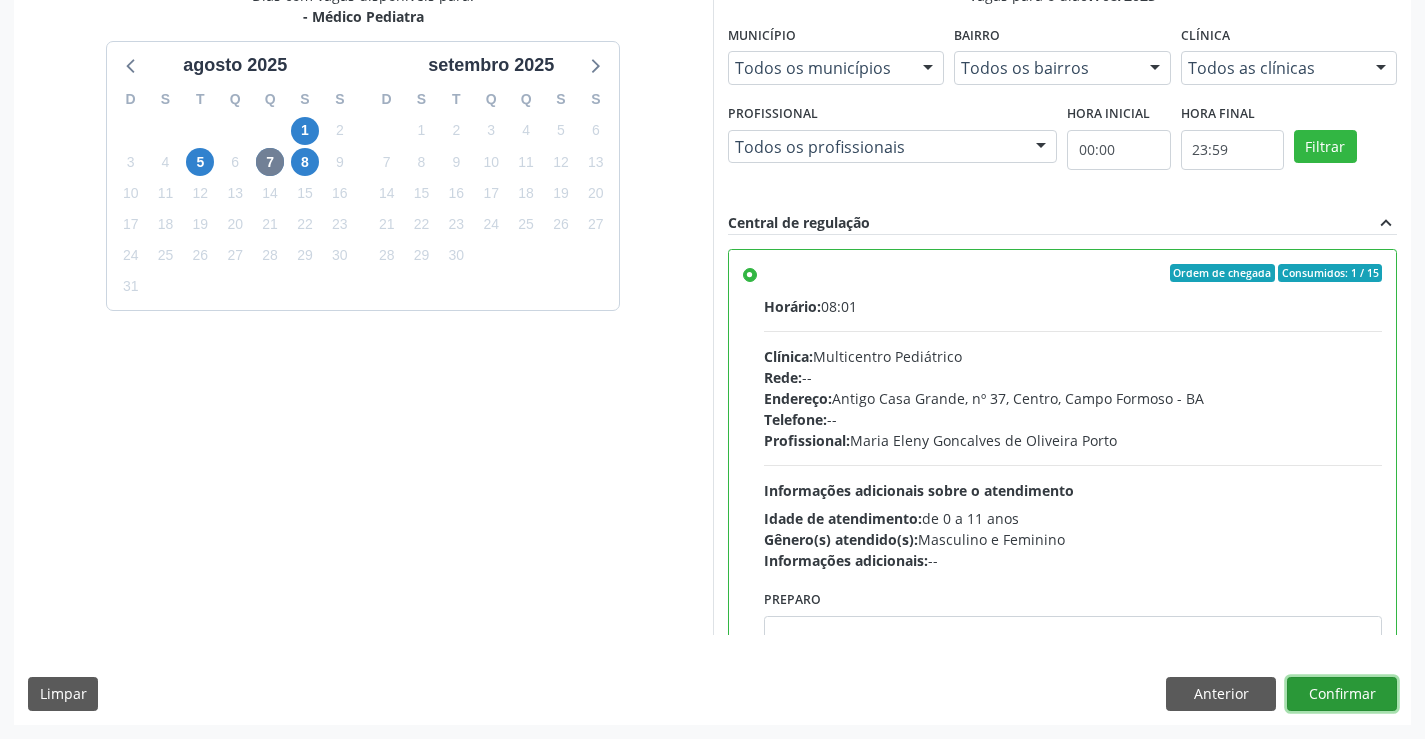 click on "Confirmar" at bounding box center (1342, 694) 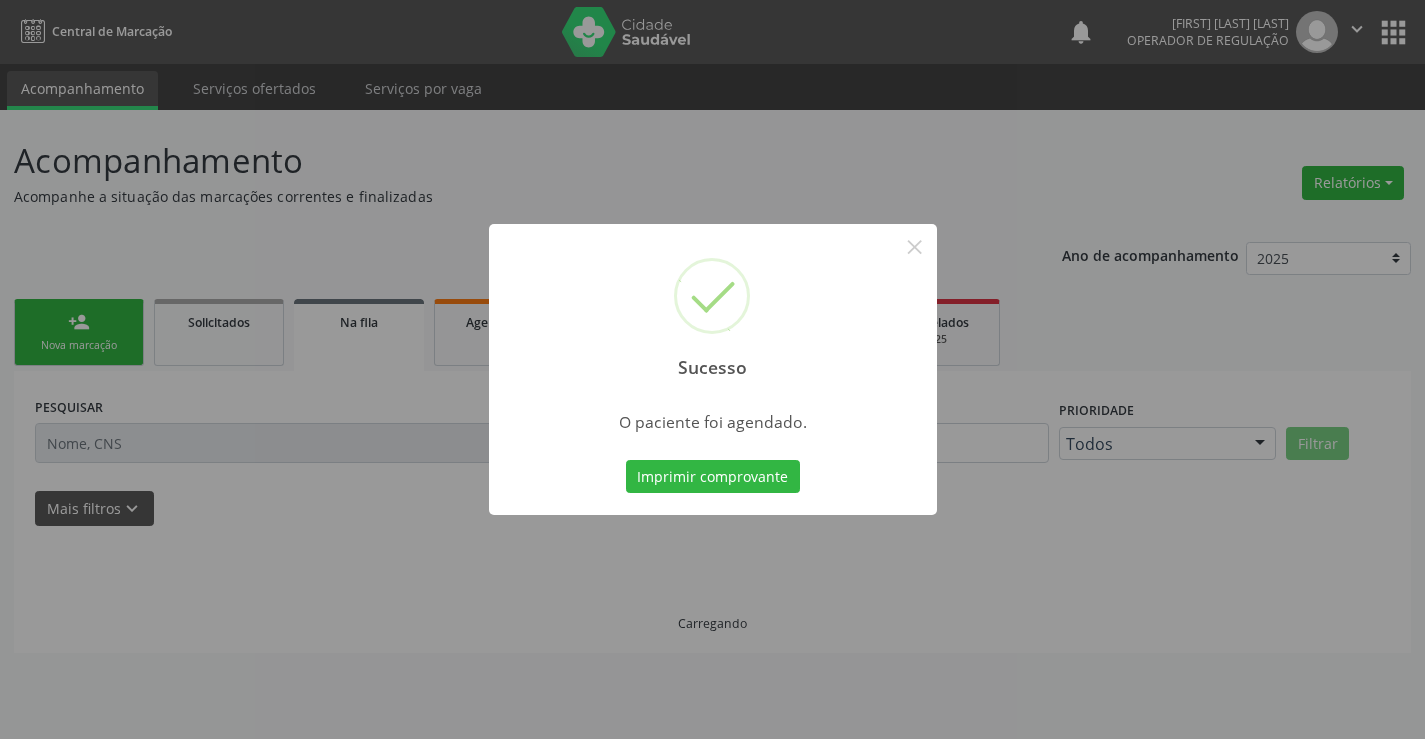 scroll, scrollTop: 0, scrollLeft: 0, axis: both 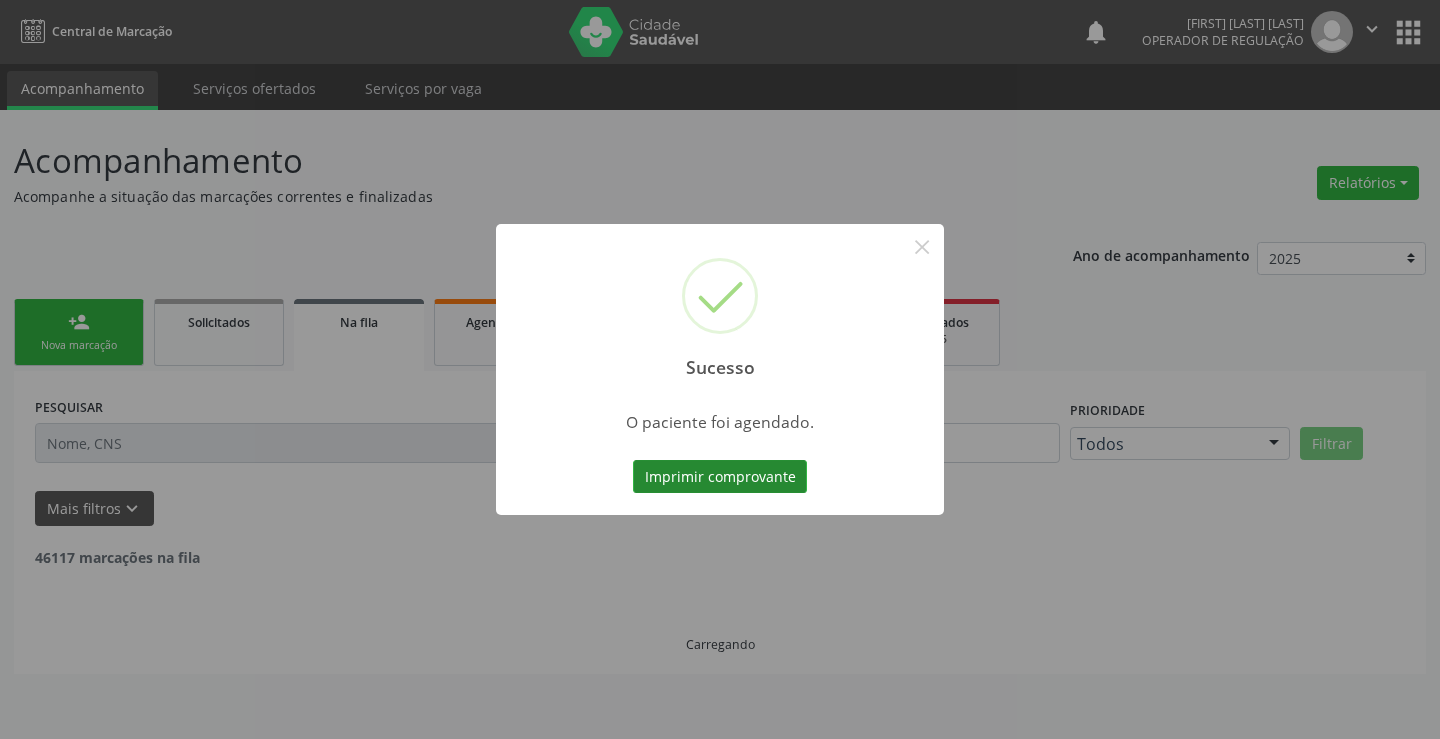 click on "Imprimir comprovante" at bounding box center (720, 477) 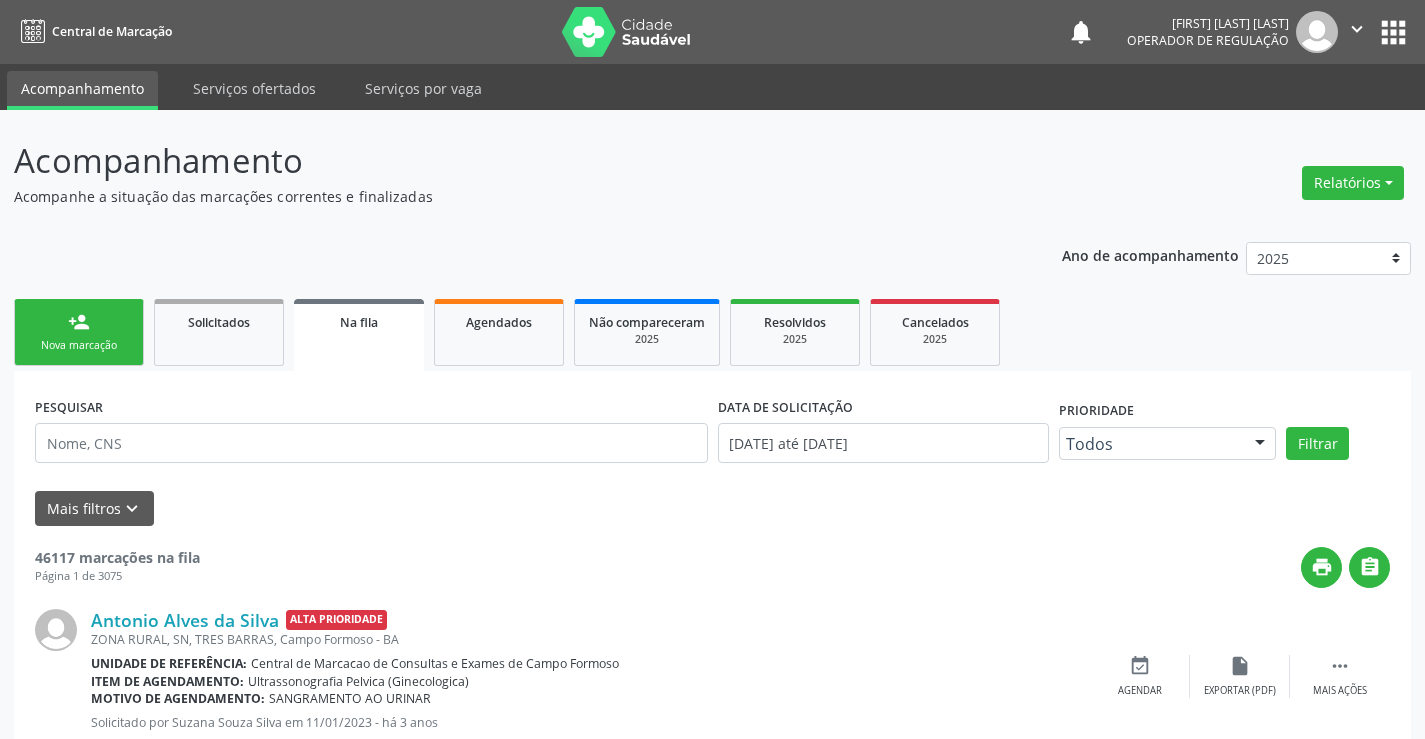 click on "person_add
Nova marcação" at bounding box center (79, 332) 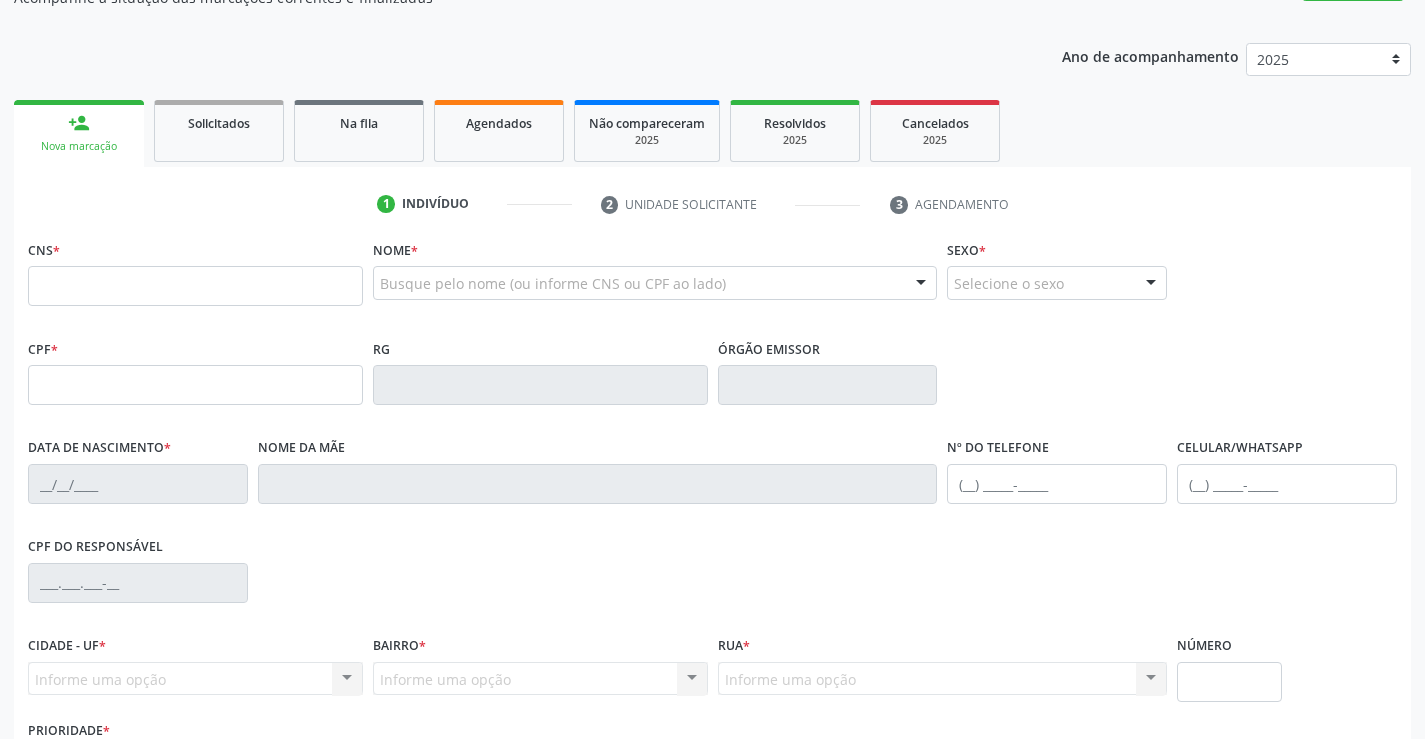 scroll, scrollTop: 200, scrollLeft: 0, axis: vertical 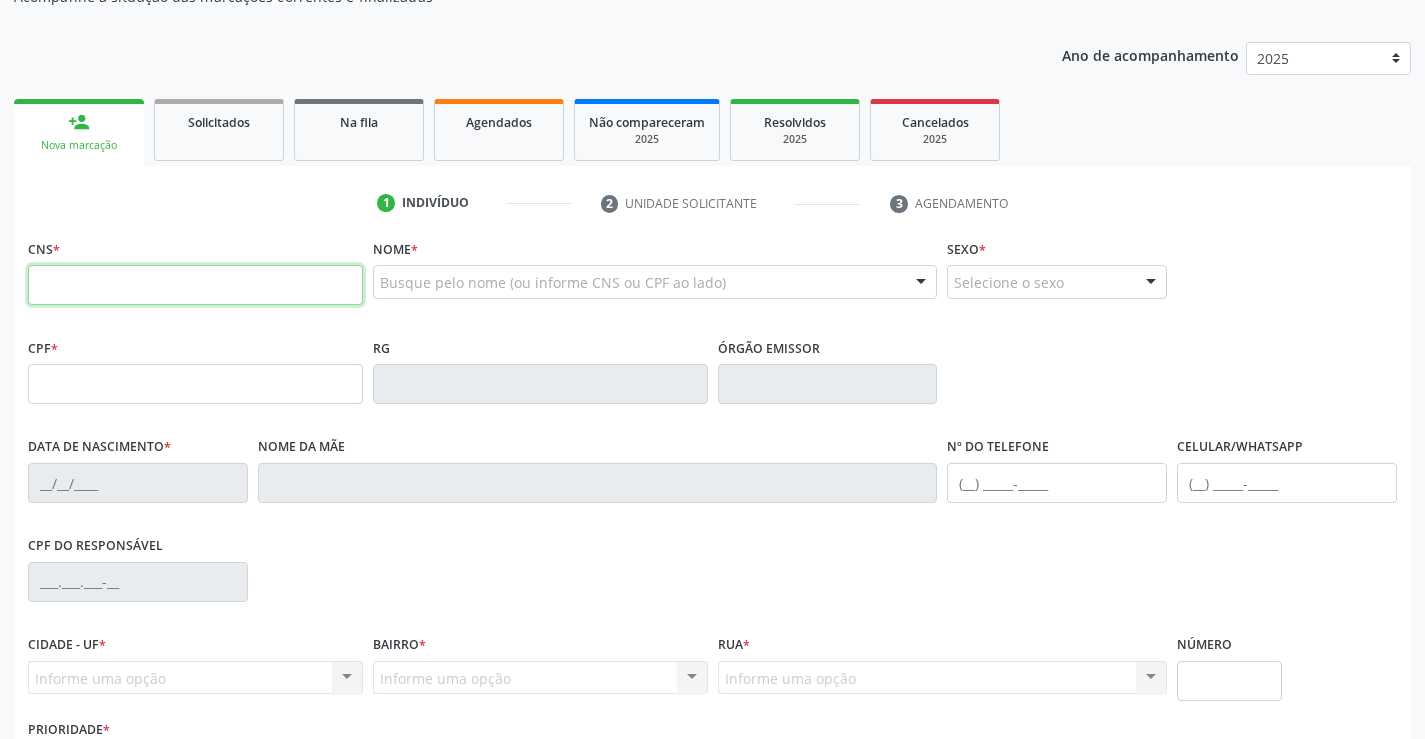 click at bounding box center (195, 285) 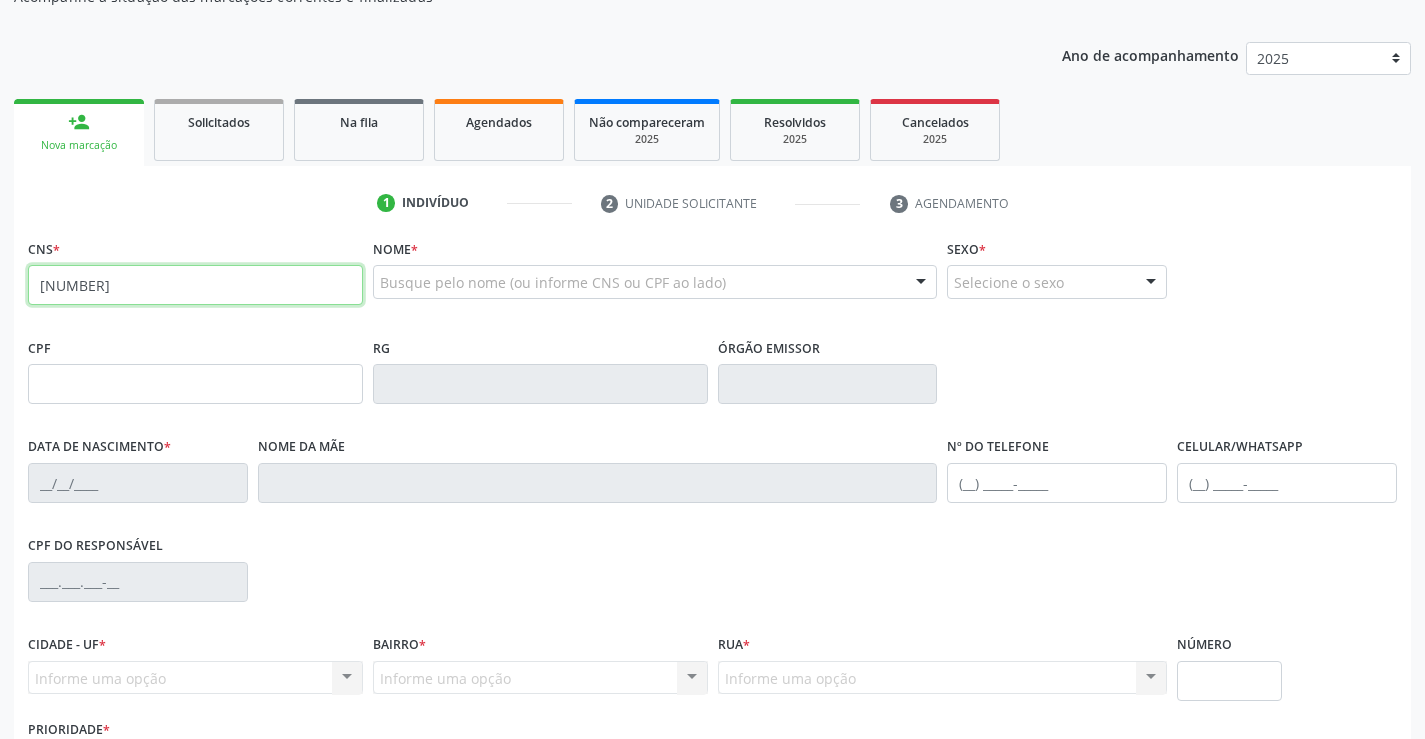 type on "707 8056 1023 6619" 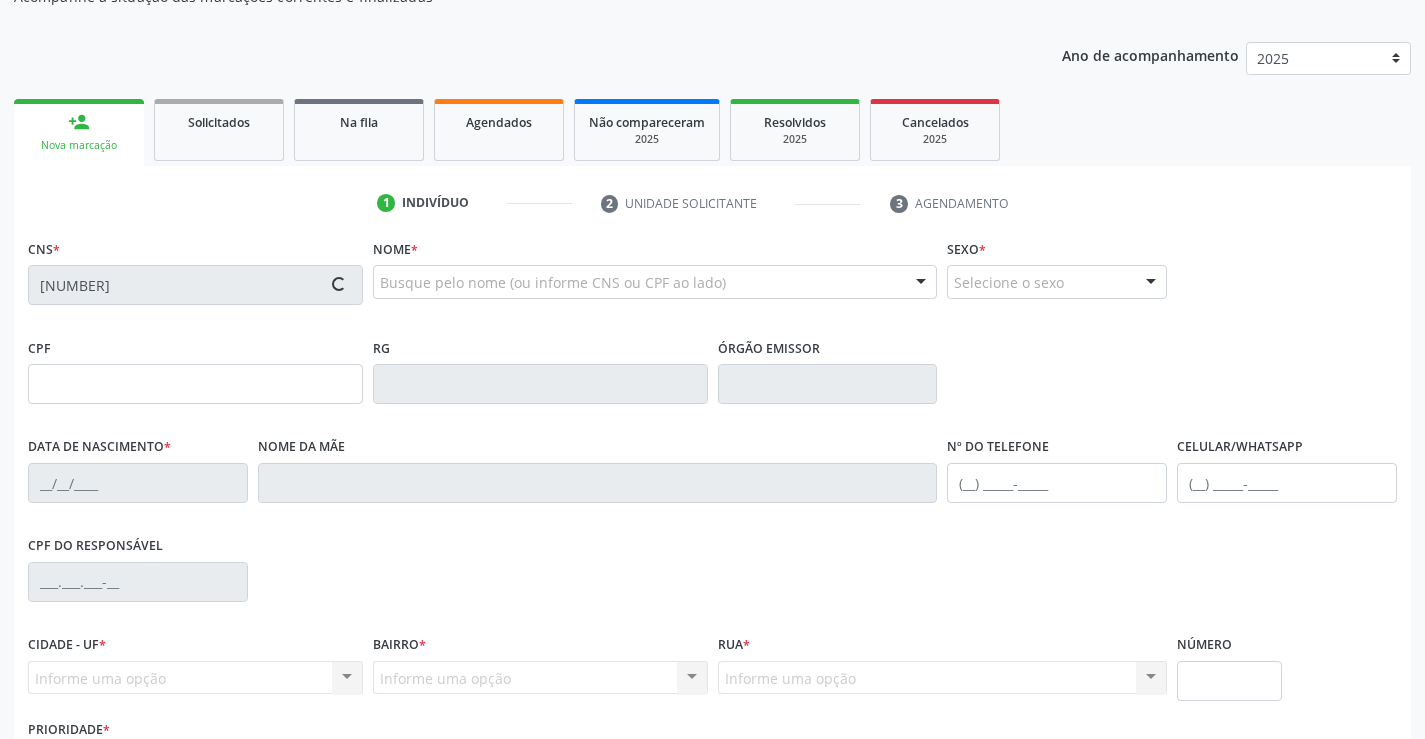type on "0639868096" 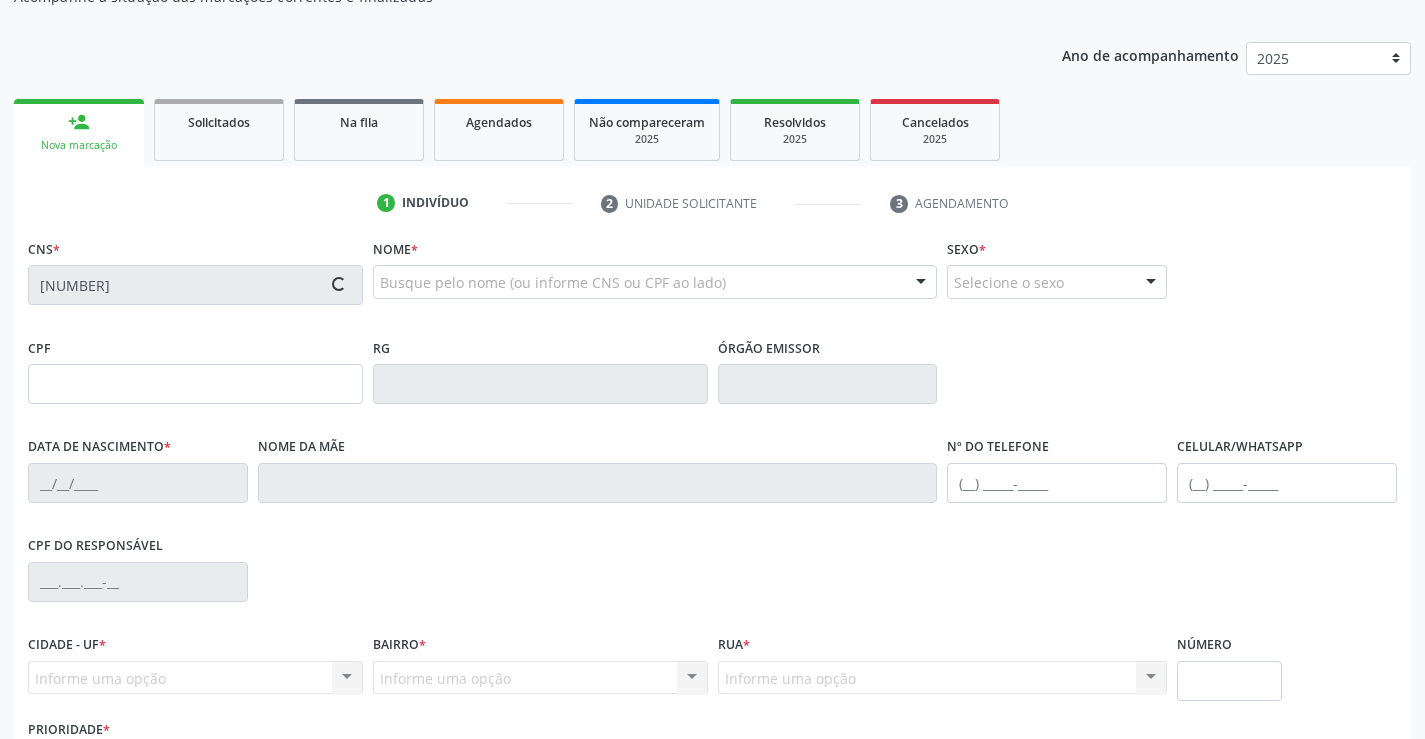 type on "31/05/1972" 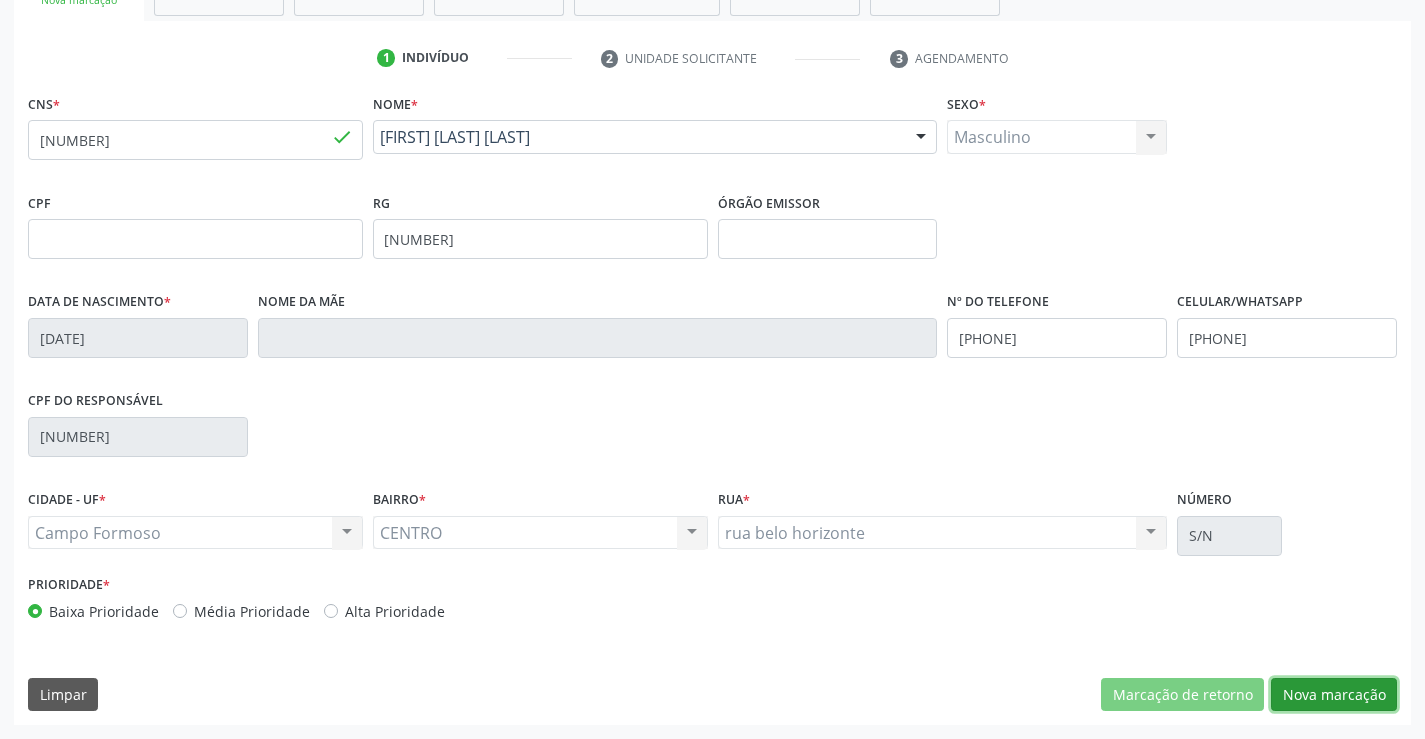 click on "Nova marcação" at bounding box center (1334, 695) 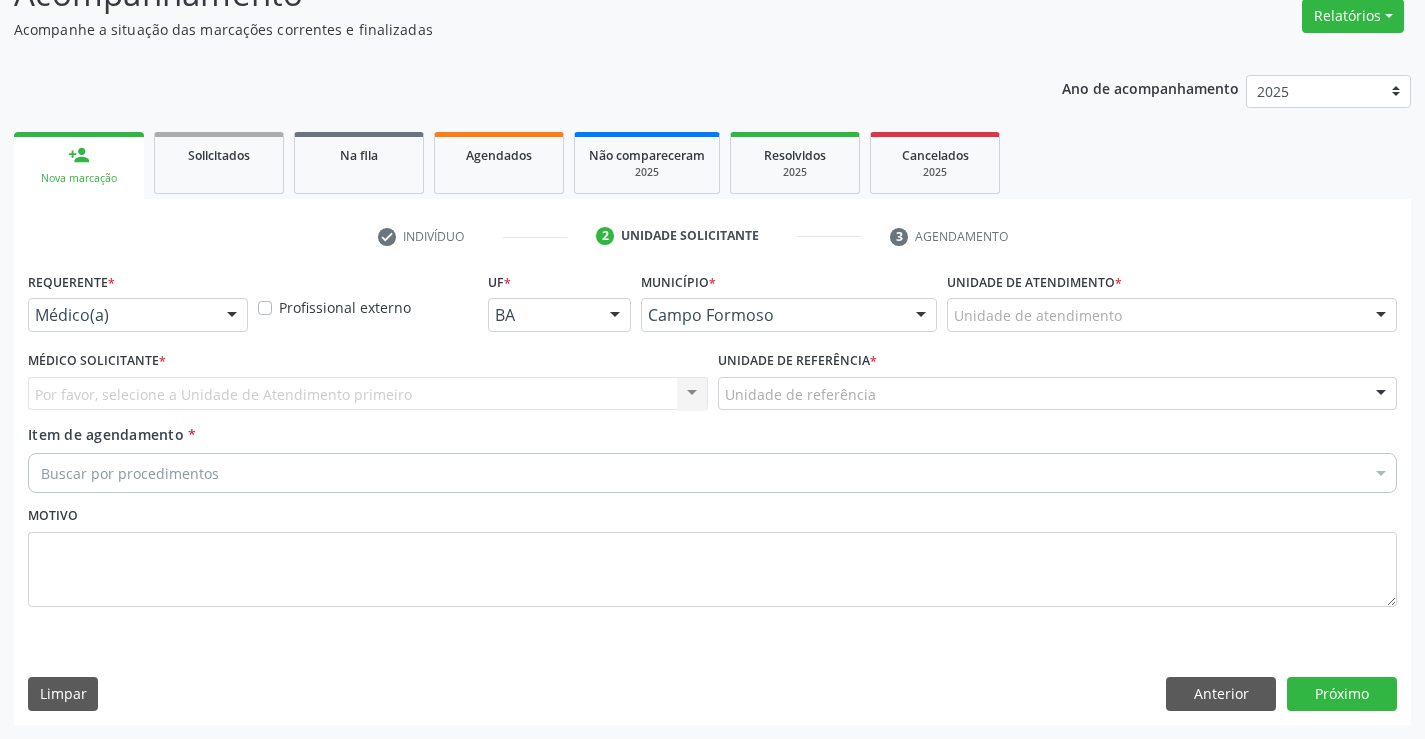 scroll, scrollTop: 167, scrollLeft: 0, axis: vertical 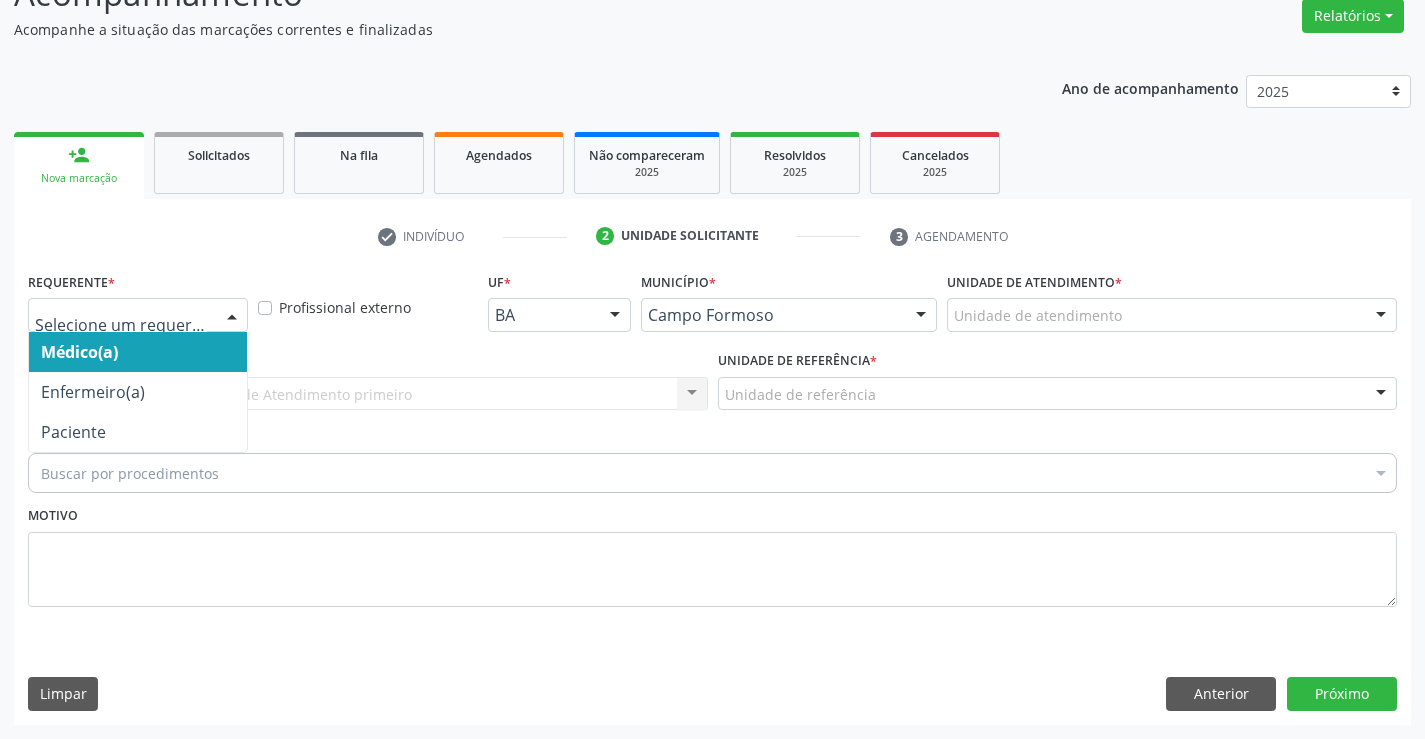 click at bounding box center [232, 316] 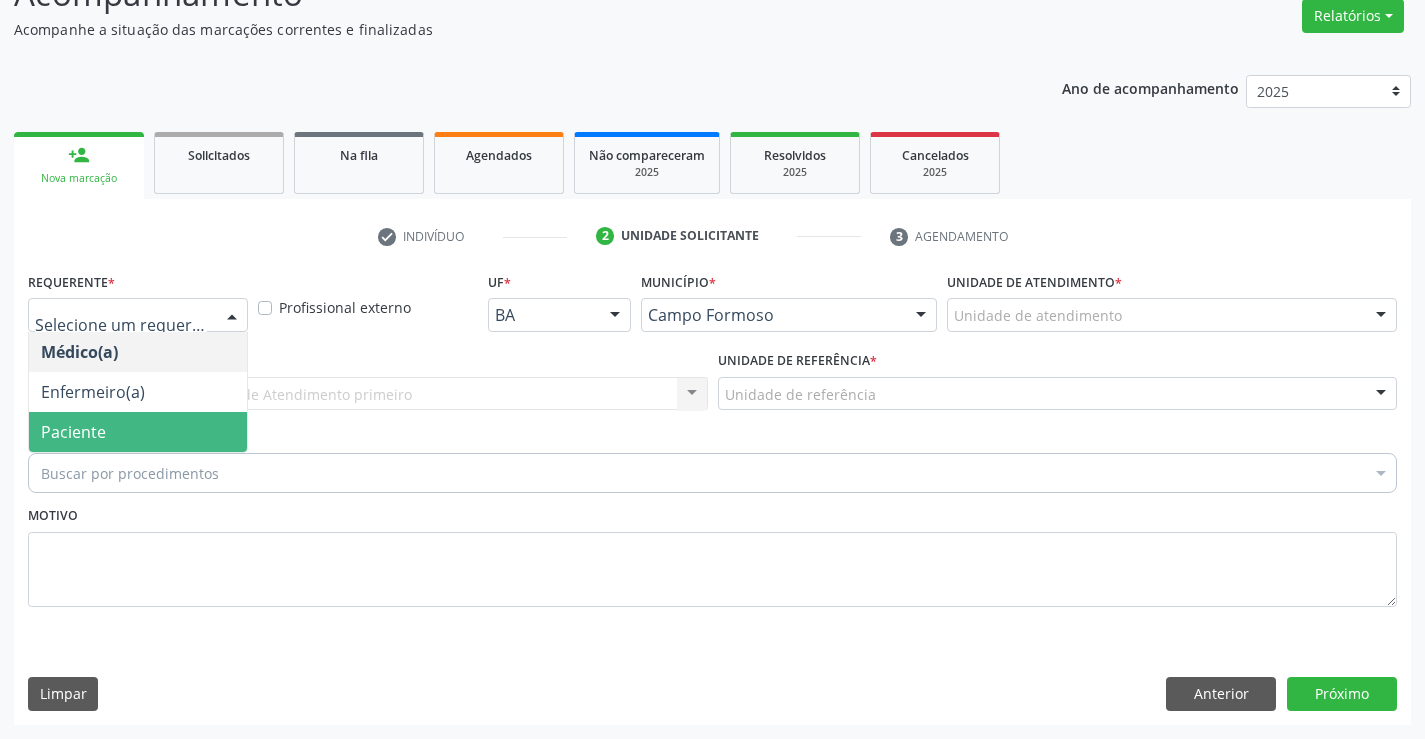click on "Paciente" at bounding box center (138, 432) 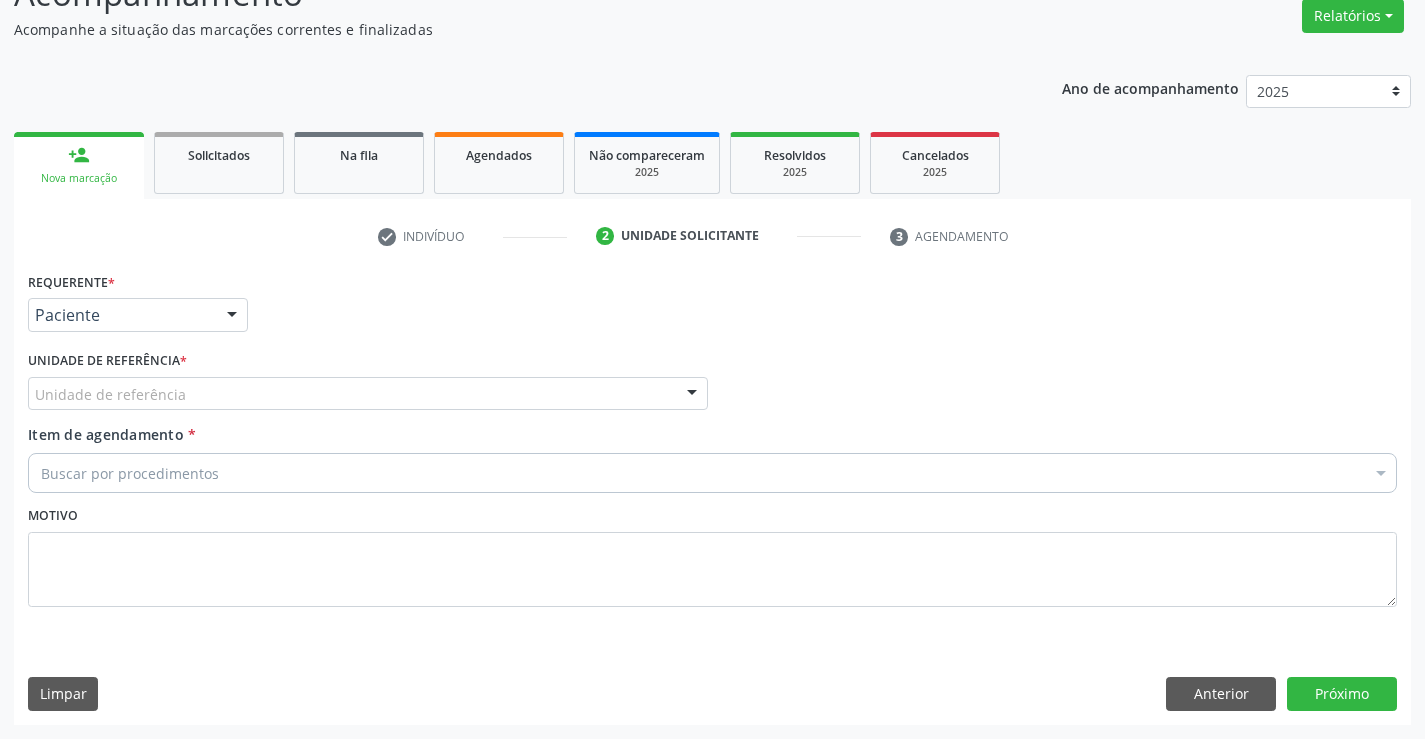 click on "Unidade de referência" at bounding box center (368, 394) 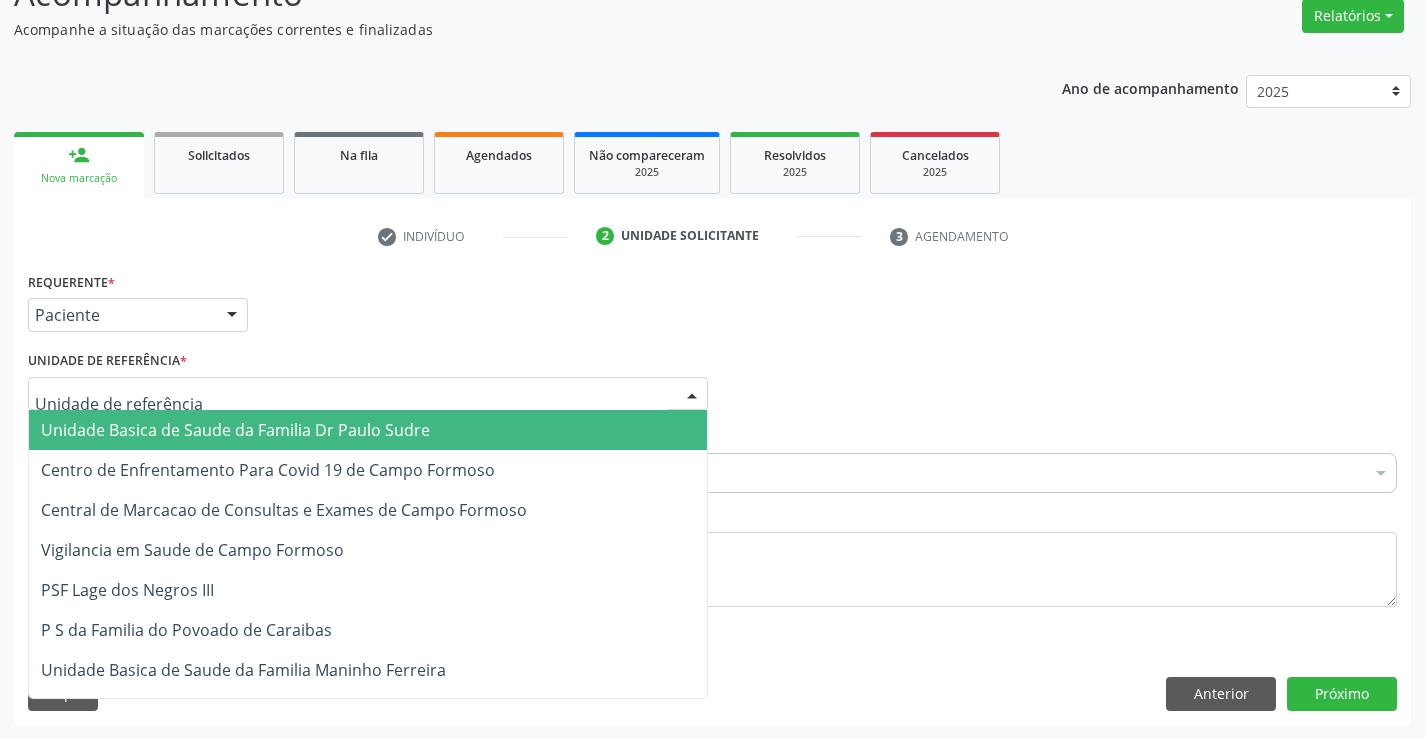 click on "Unidade Basica de Saude da Familia Dr Paulo Sudre" at bounding box center (235, 430) 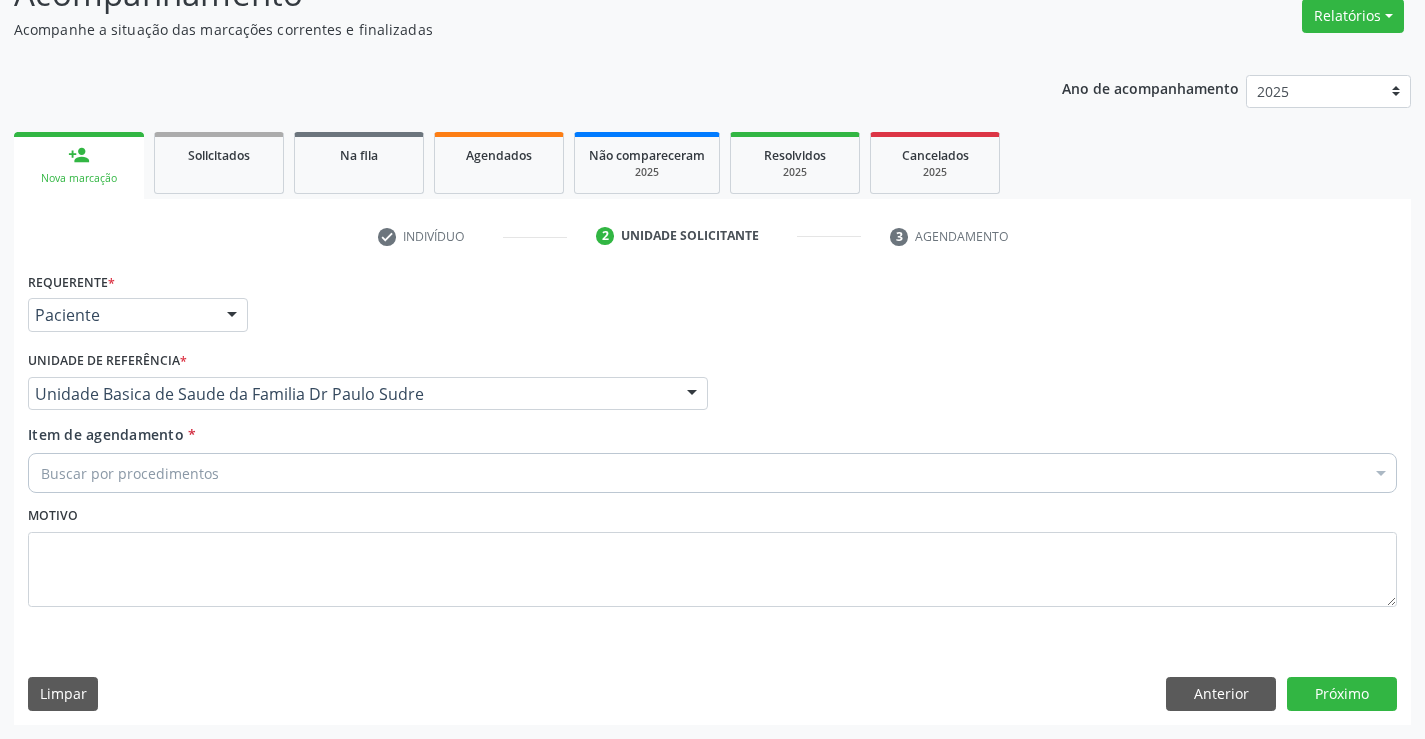 click on "Buscar por procedimentos" at bounding box center [712, 473] 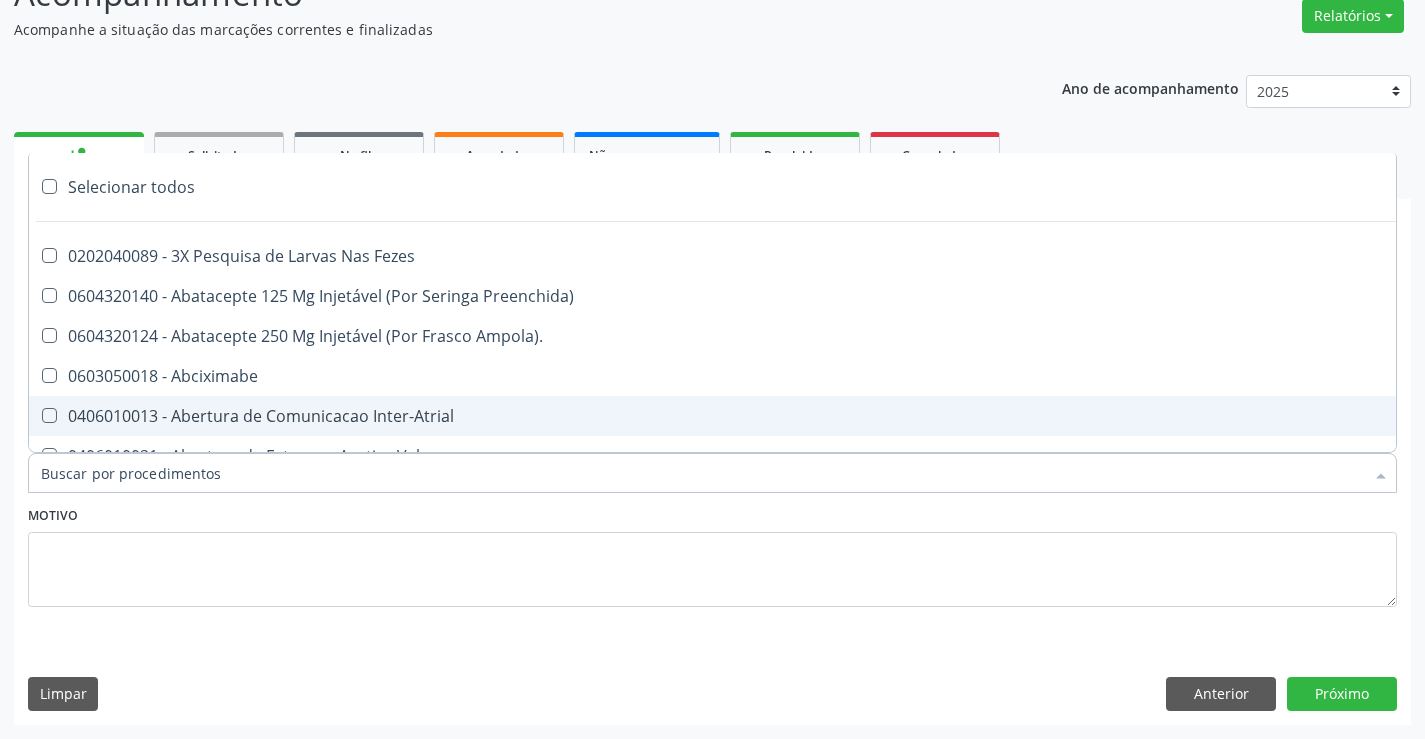 click on "Item de agendamento
*" at bounding box center (702, 473) 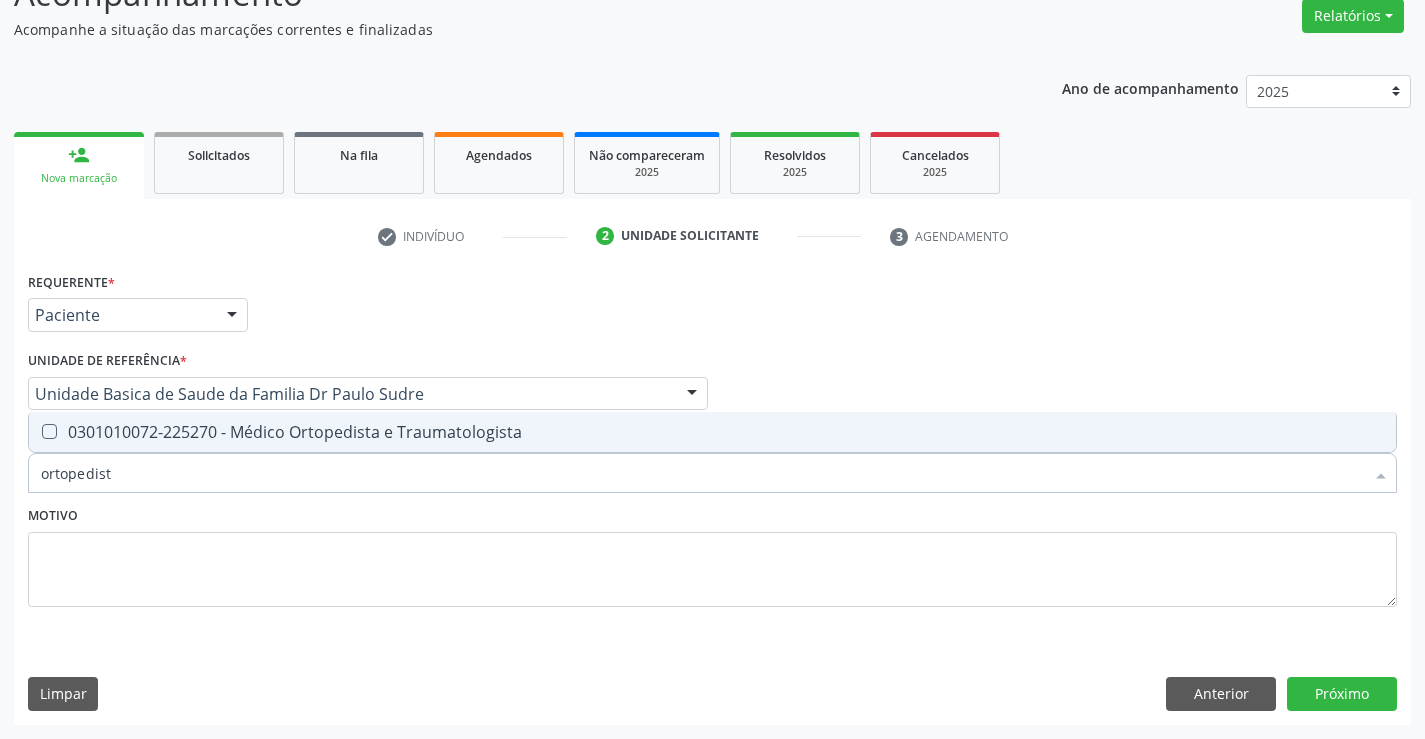 type on "ortopedista" 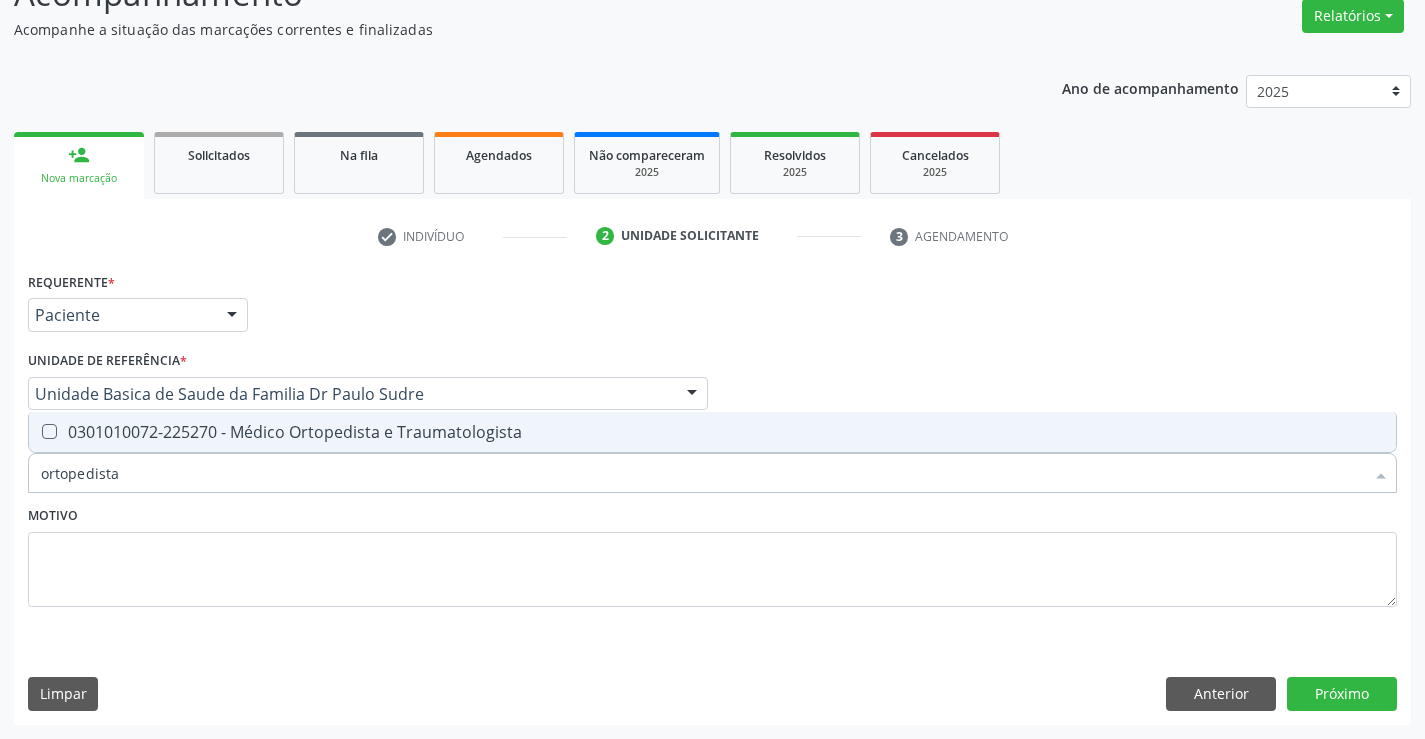 click on "0301010072-225270 - Médico Ortopedista e Traumatologista" at bounding box center (712, 432) 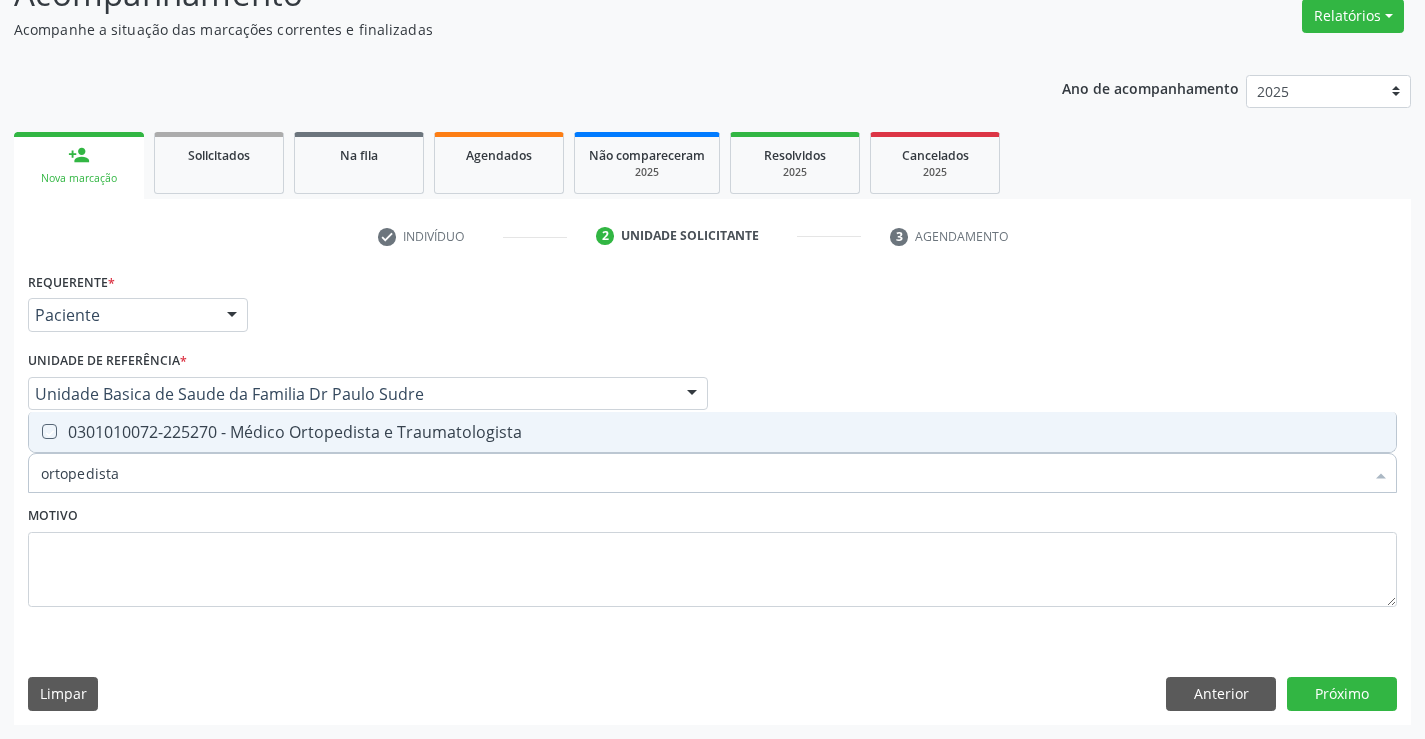 checkbox on "true" 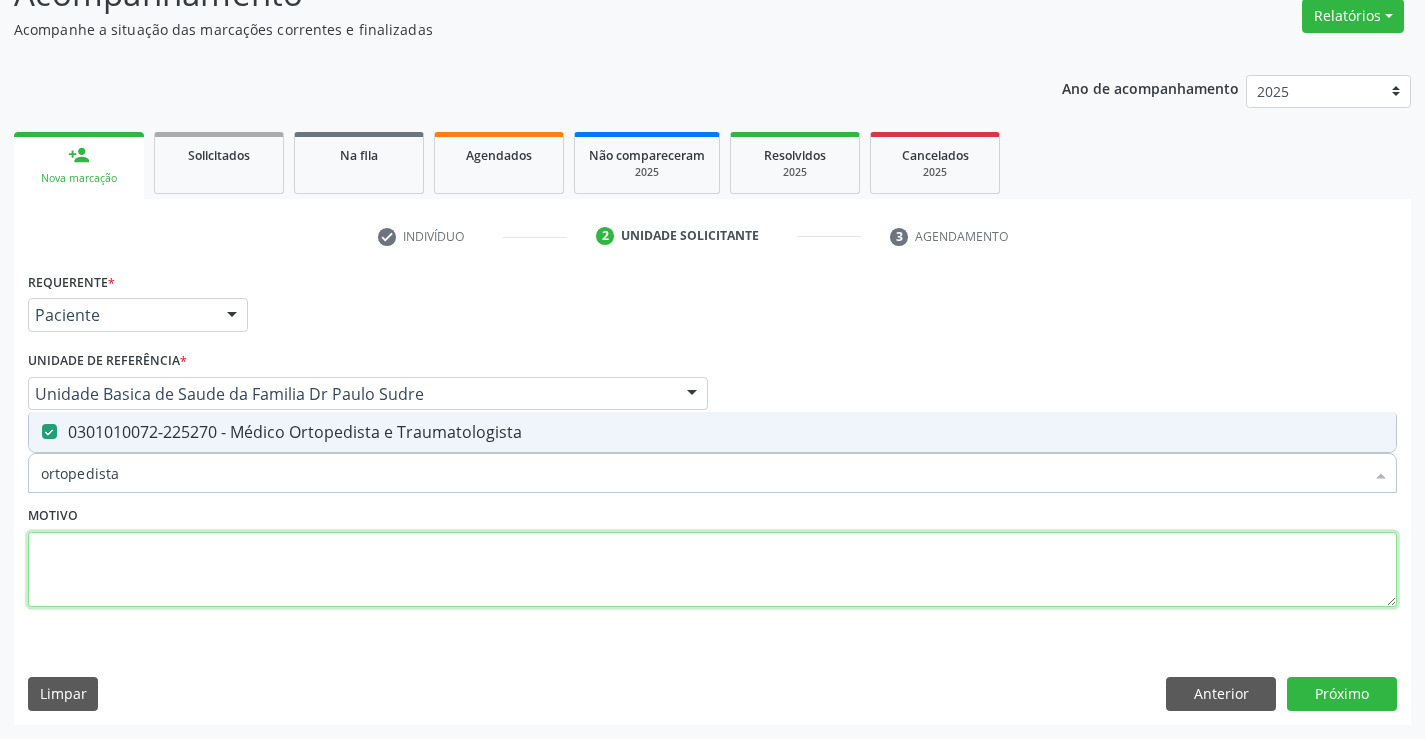 click at bounding box center [712, 570] 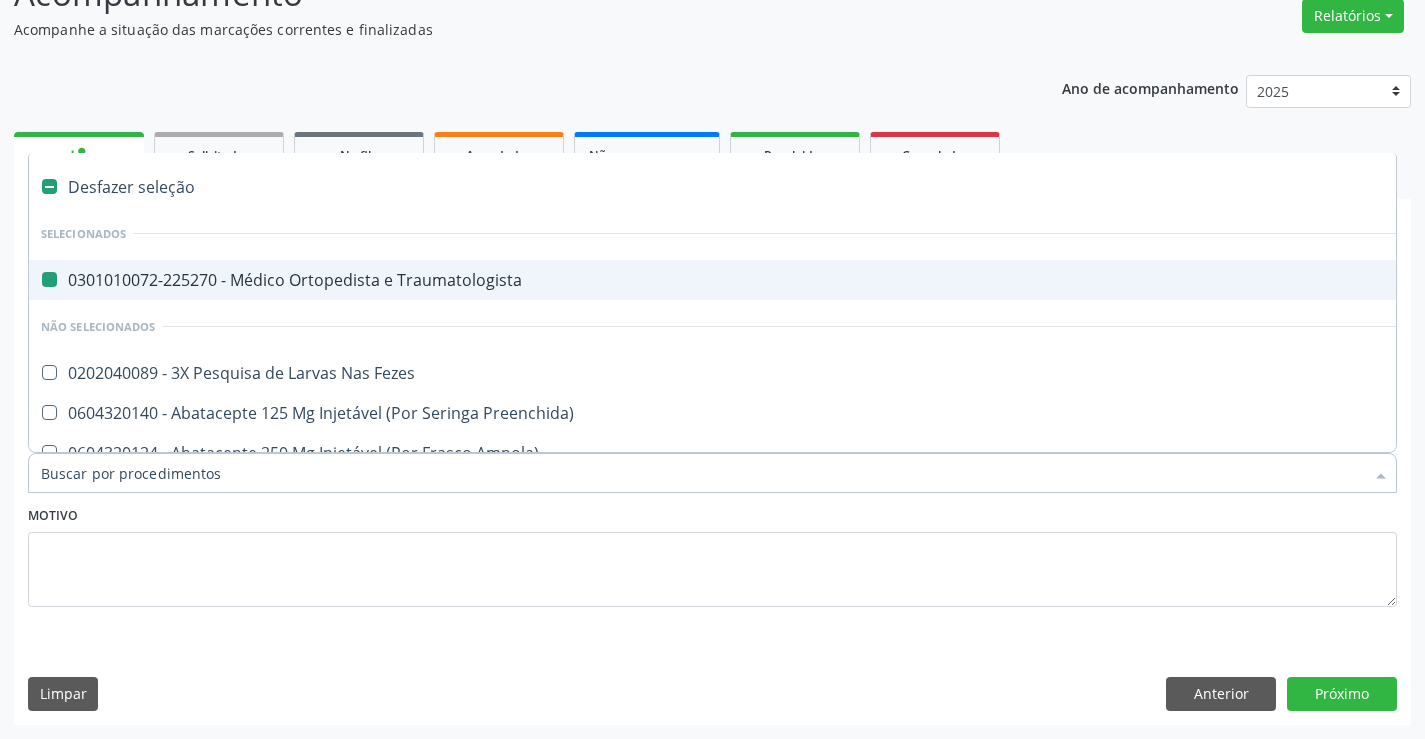 type on "n" 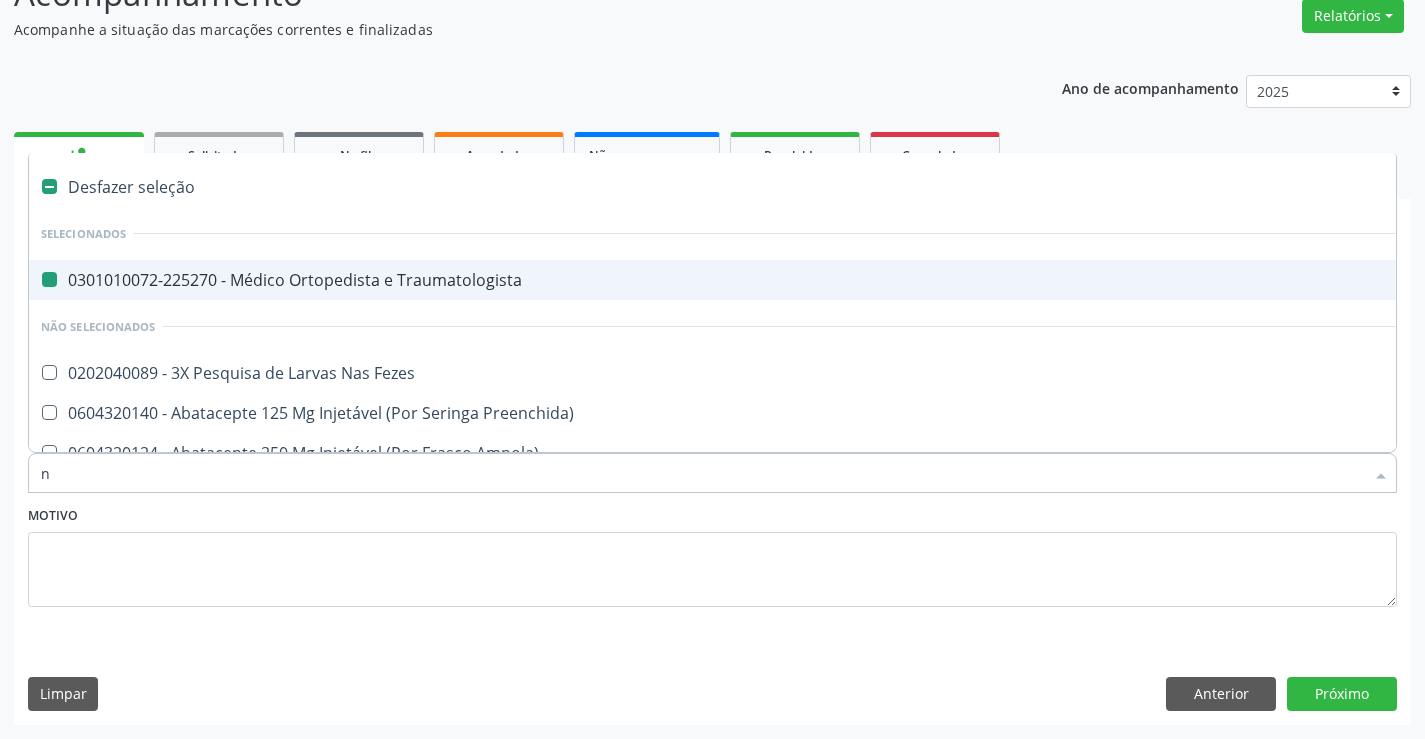checkbox on "false" 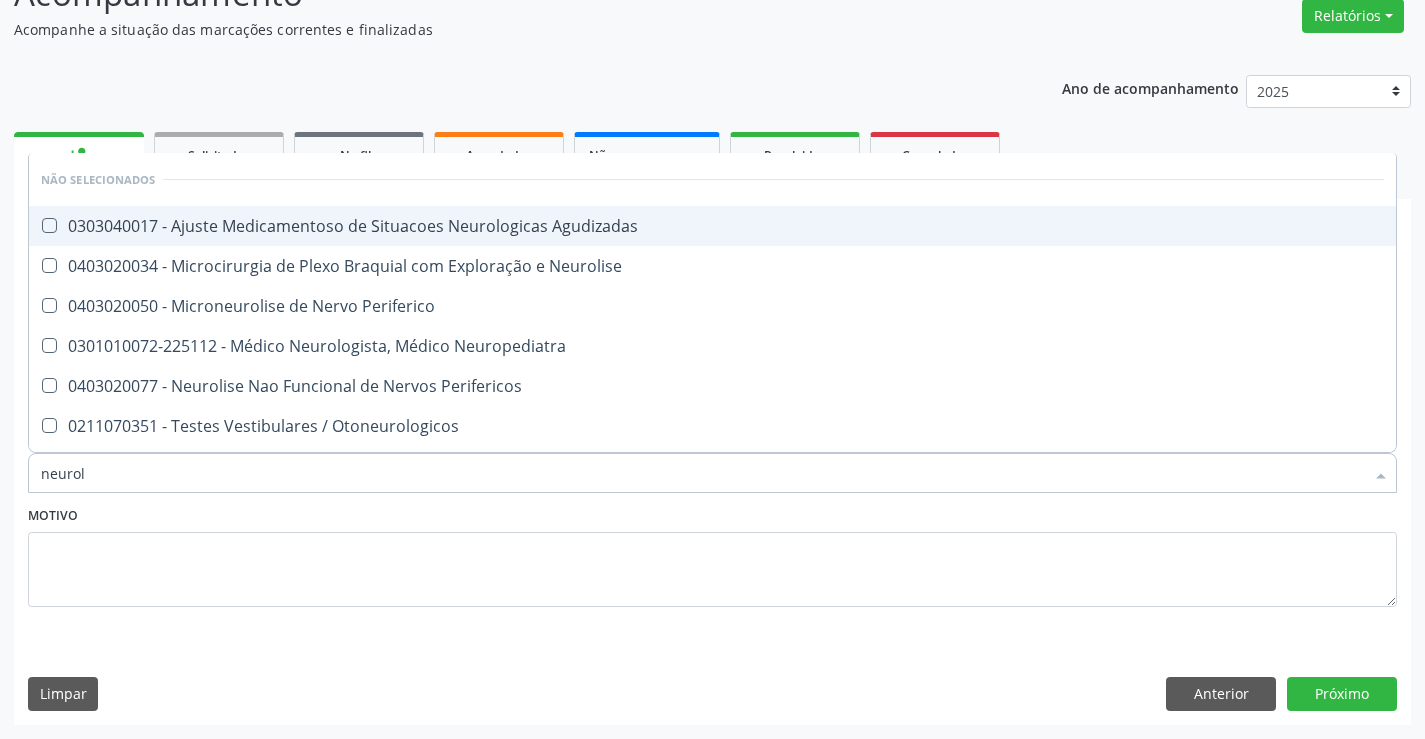type on "neurolo" 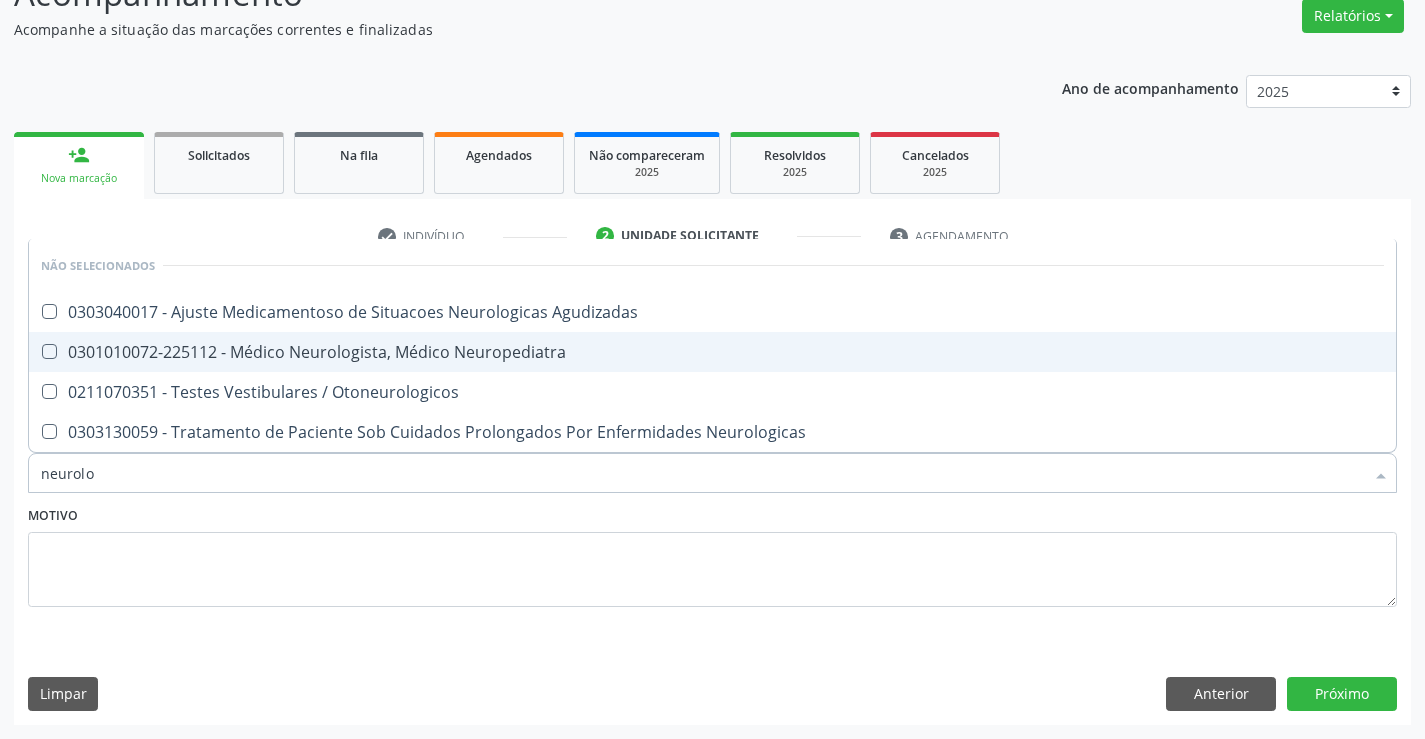 click on "0301010072-225112 - Médico Neurologista, Médico Neuropediatra" at bounding box center [712, 352] 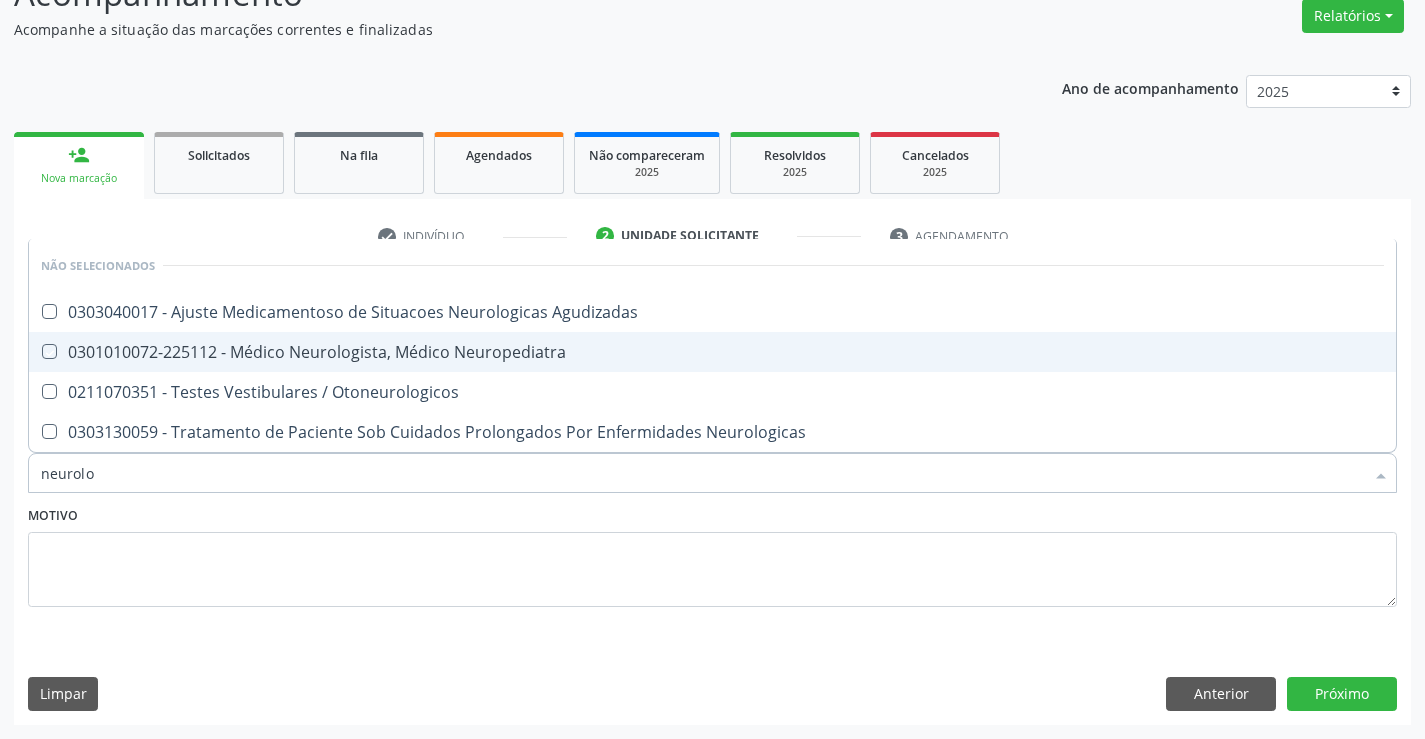 checkbox on "true" 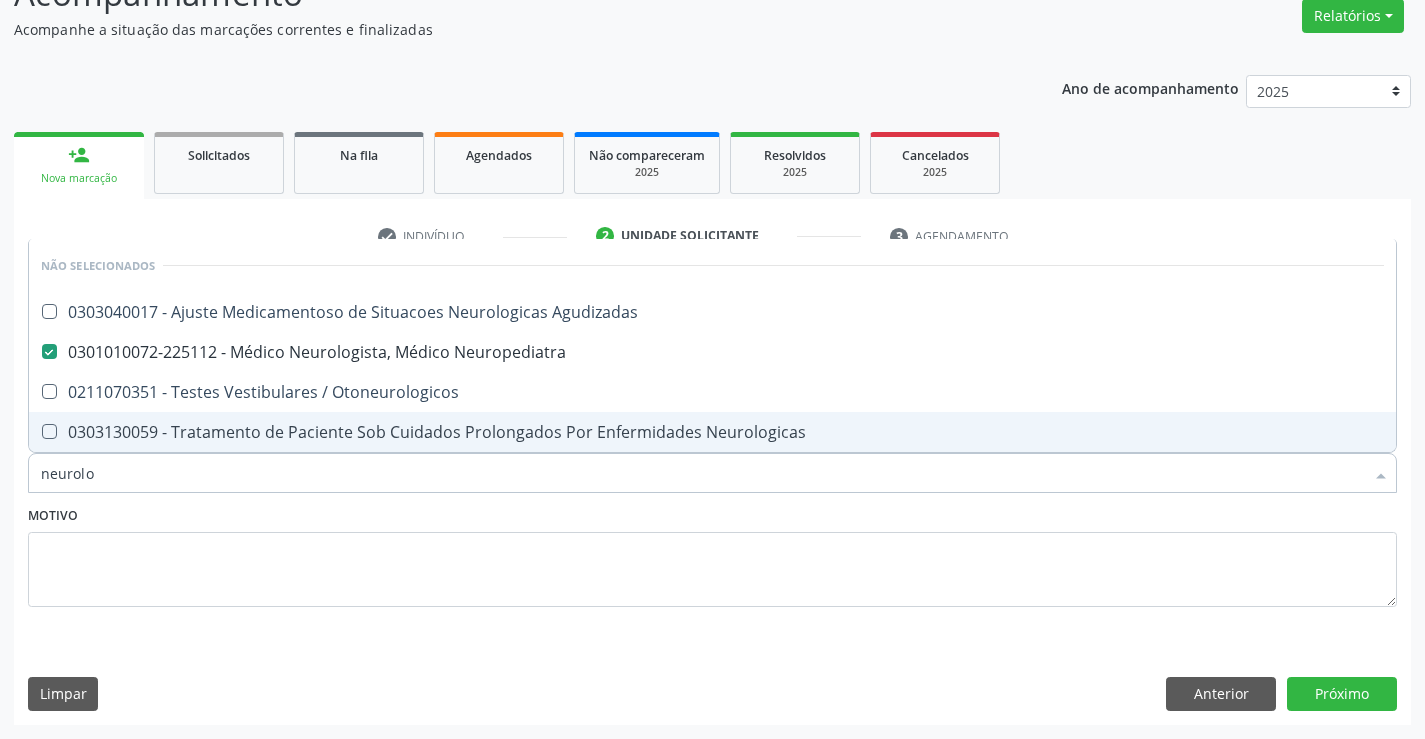 click on "Motivo" at bounding box center [712, 554] 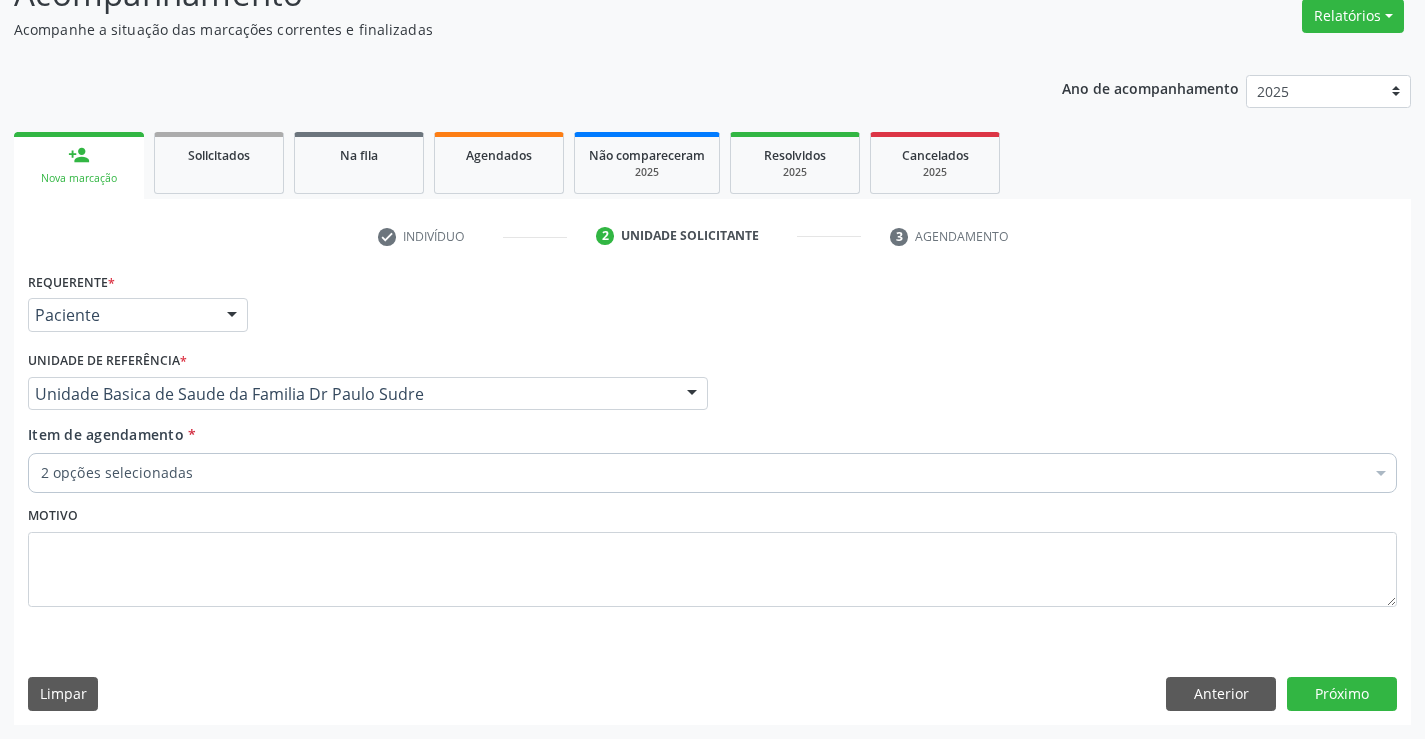 click on "Requerente
*
Paciente         Médico(a)   Enfermeiro(a)   Paciente
Nenhum resultado encontrado para: "   "
Não há nenhuma opção para ser exibida.
UF
BA         BA
Nenhum resultado encontrado para: "   "
Não há nenhuma opção para ser exibida.
Município
Campo Formoso         Campo Formoso
Nenhum resultado encontrado para: "   "
Não há nenhuma opção para ser exibida.
Médico Solicitante
Por favor, selecione a Unidade de Atendimento primeiro
Nenhum resultado encontrado para: "   "
Não há nenhuma opção para ser exibida.
Unidade de referência
*
Unidade Basica de Saude da Familia Dr Paulo Sudre         Unidade Basica de Saude da Familia Dr Paulo Sudre   Centro de Enfrentamento Para Covid 19 de Campo Formoso       PSF Lage dos Negros III" at bounding box center (712, 495) 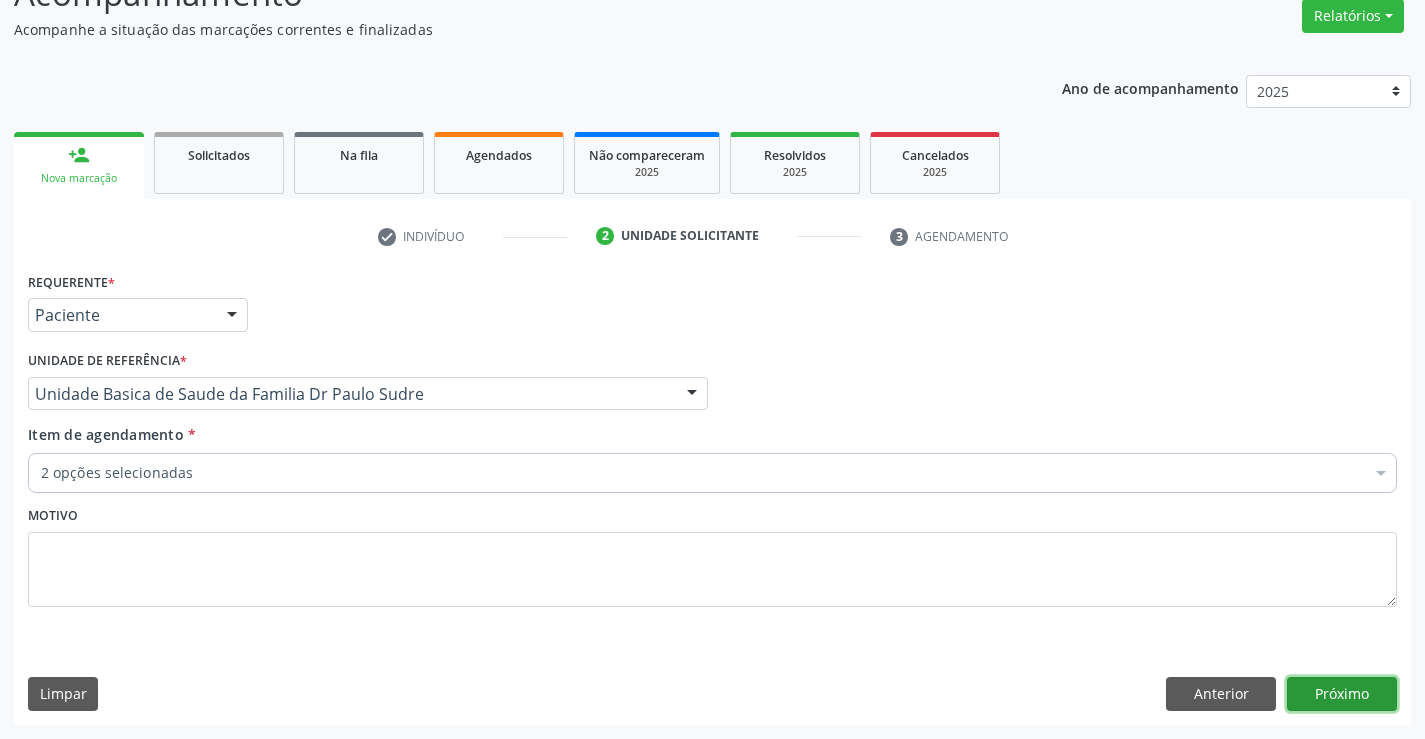 click on "Próximo" at bounding box center [1342, 694] 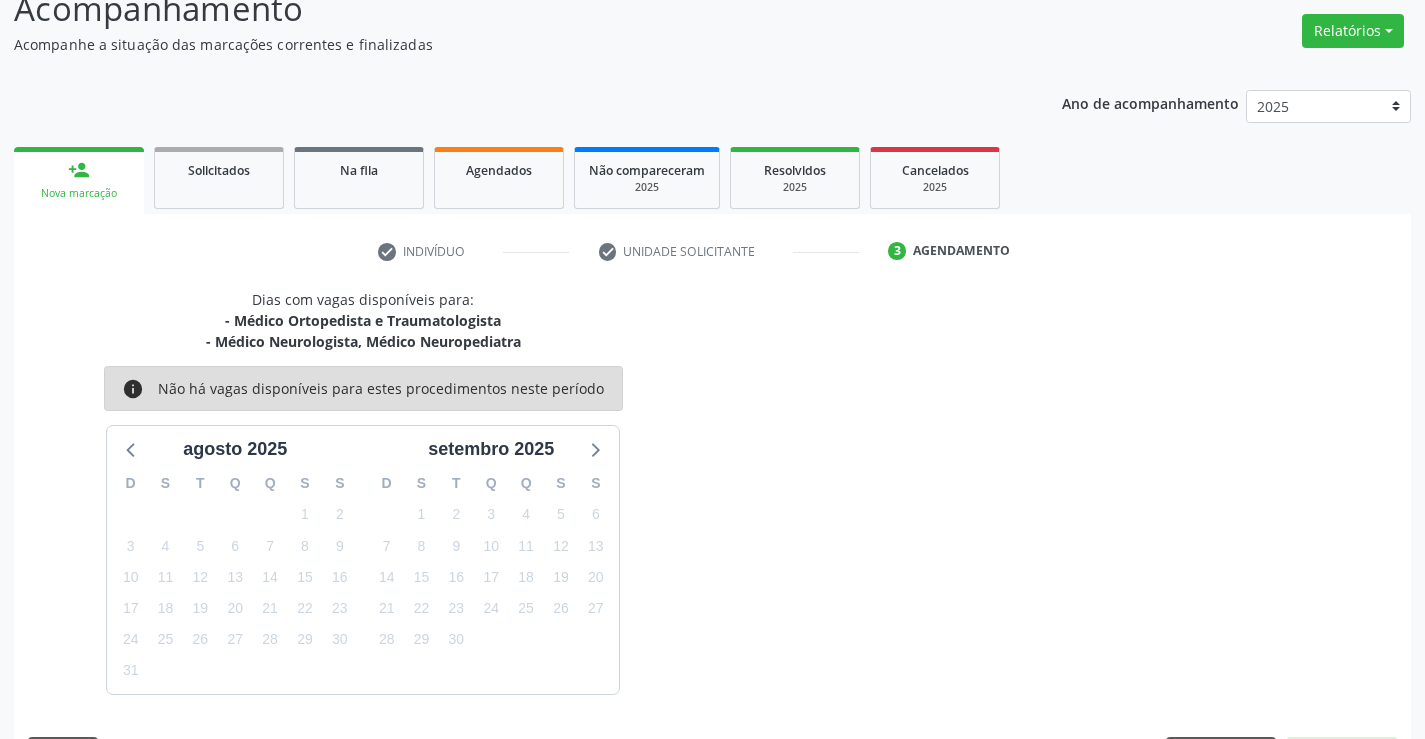 scroll, scrollTop: 167, scrollLeft: 0, axis: vertical 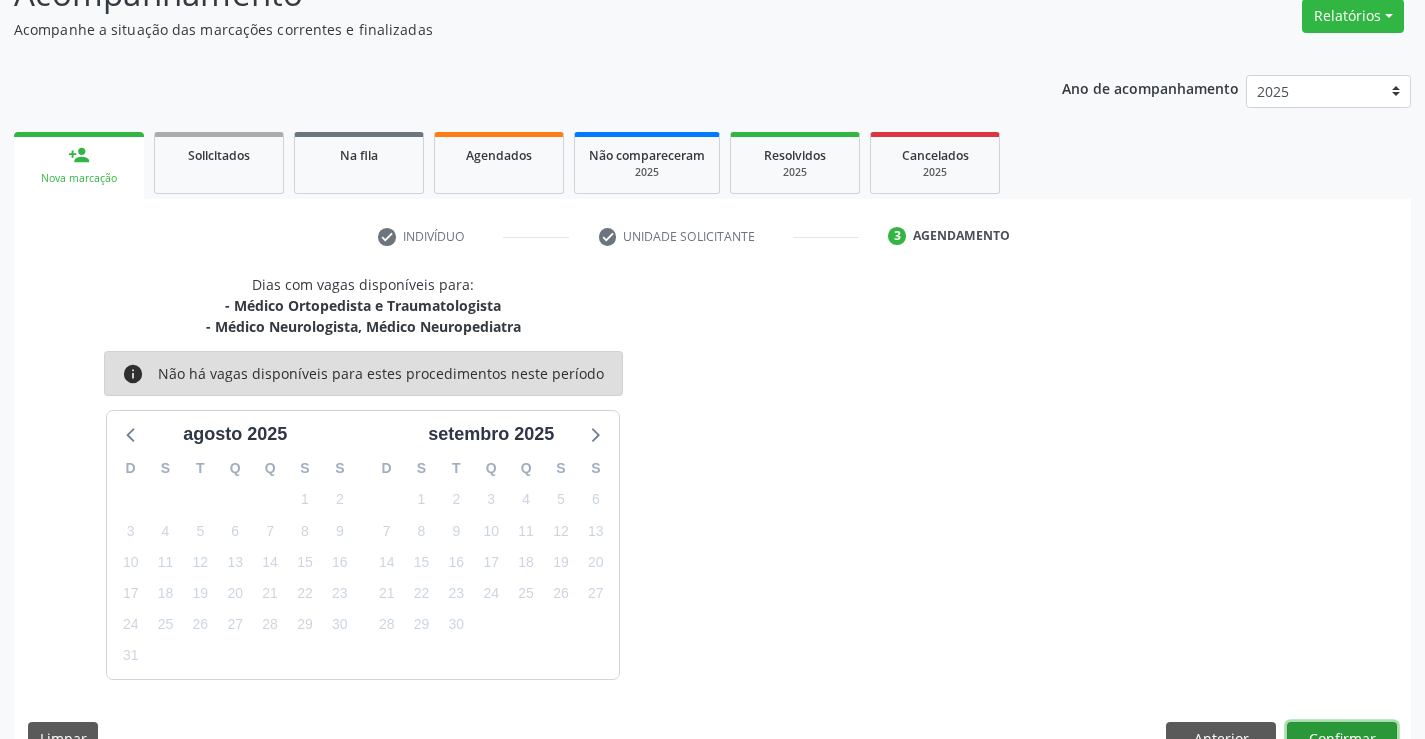 click on "Confirmar" at bounding box center (1342, 739) 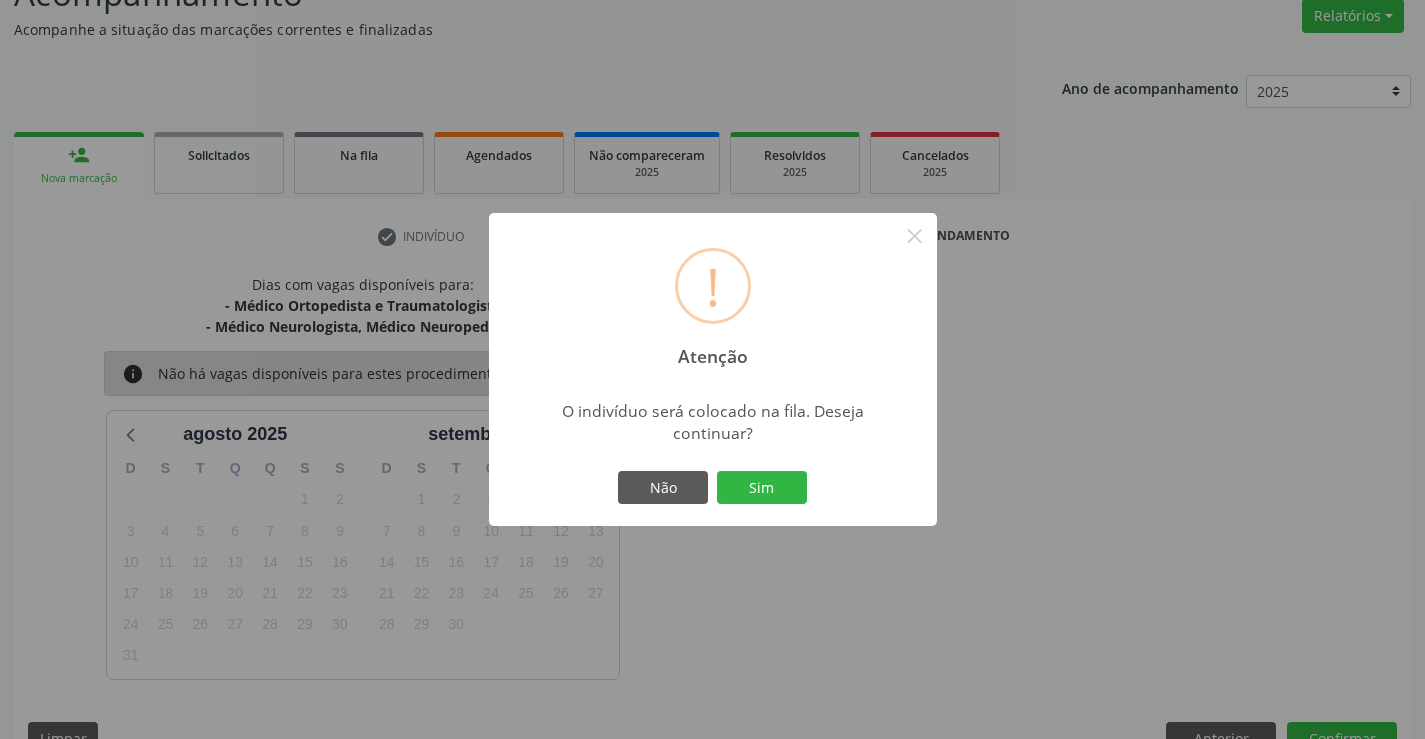 type 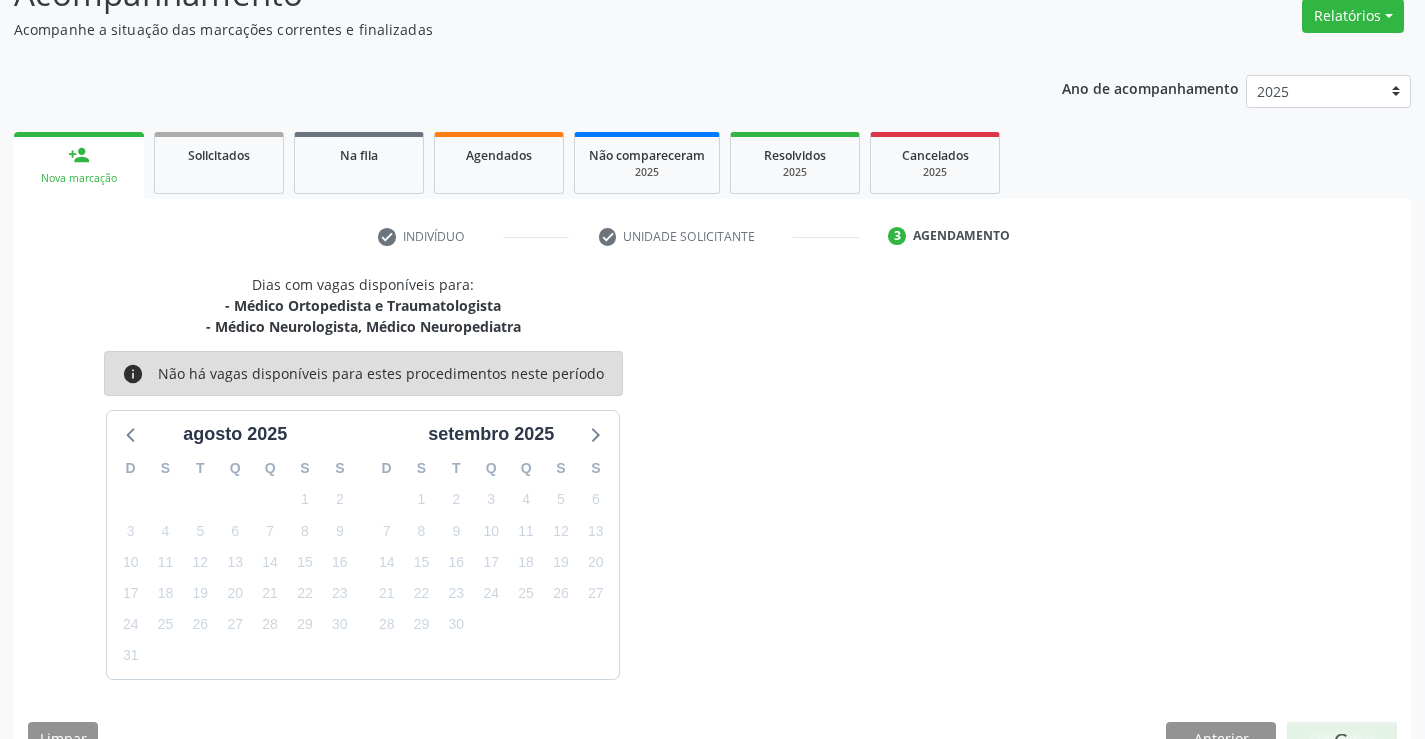 scroll, scrollTop: 0, scrollLeft: 0, axis: both 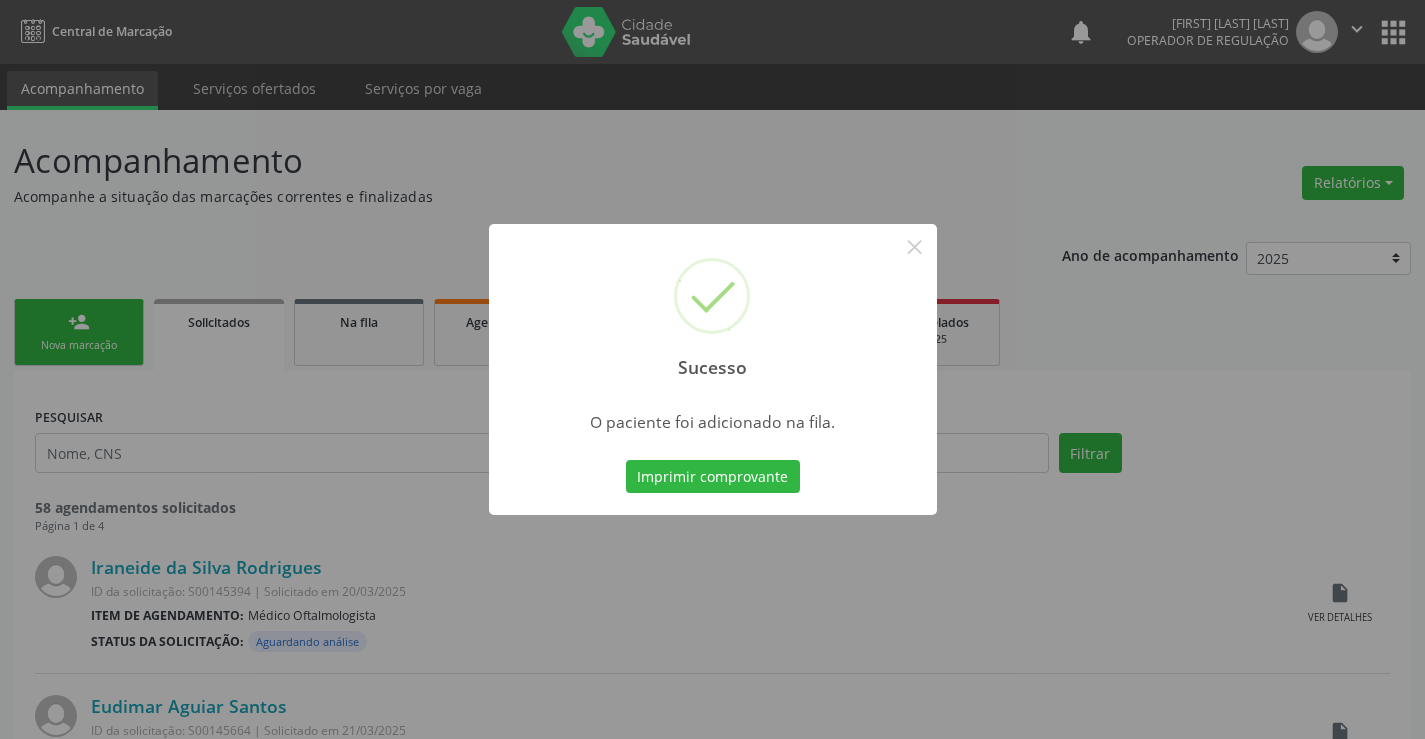 type 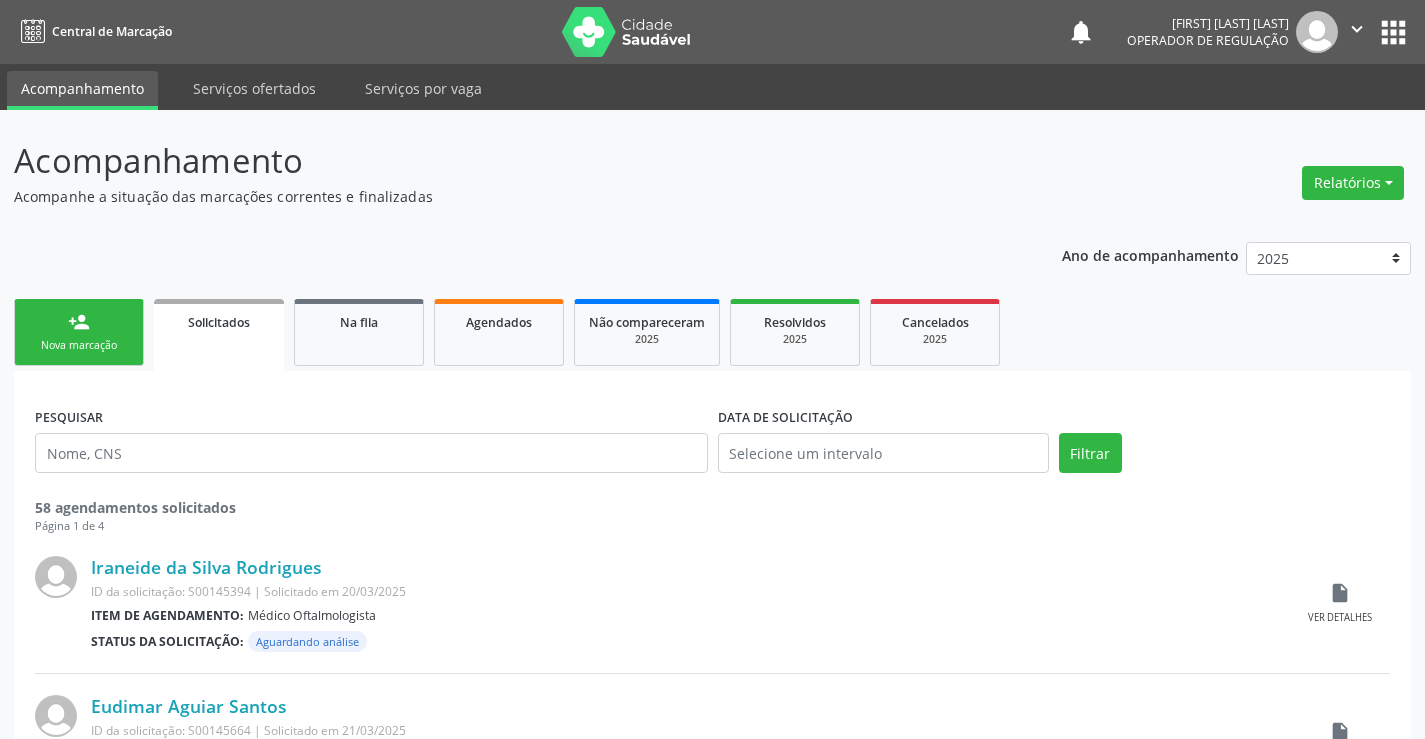 click on "person_add
Nova marcação" at bounding box center (79, 332) 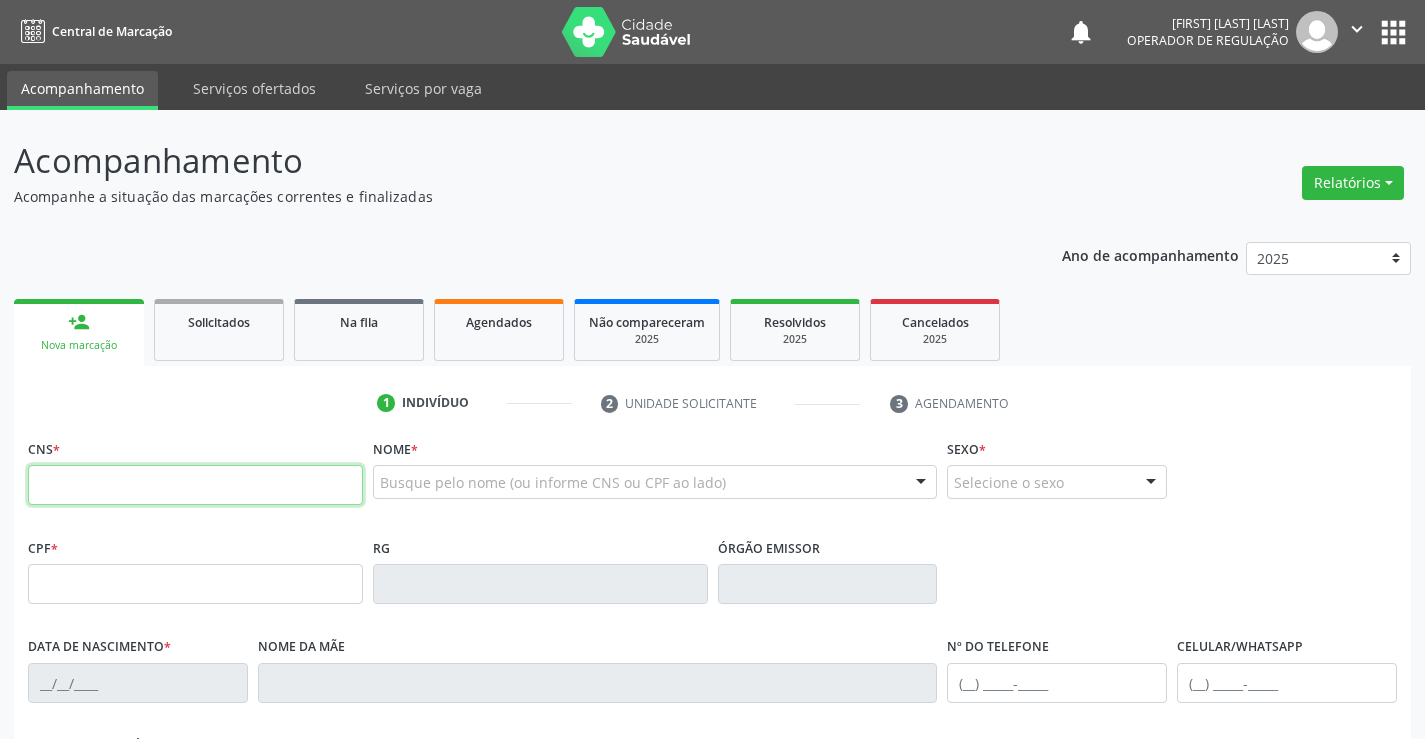 click at bounding box center (195, 485) 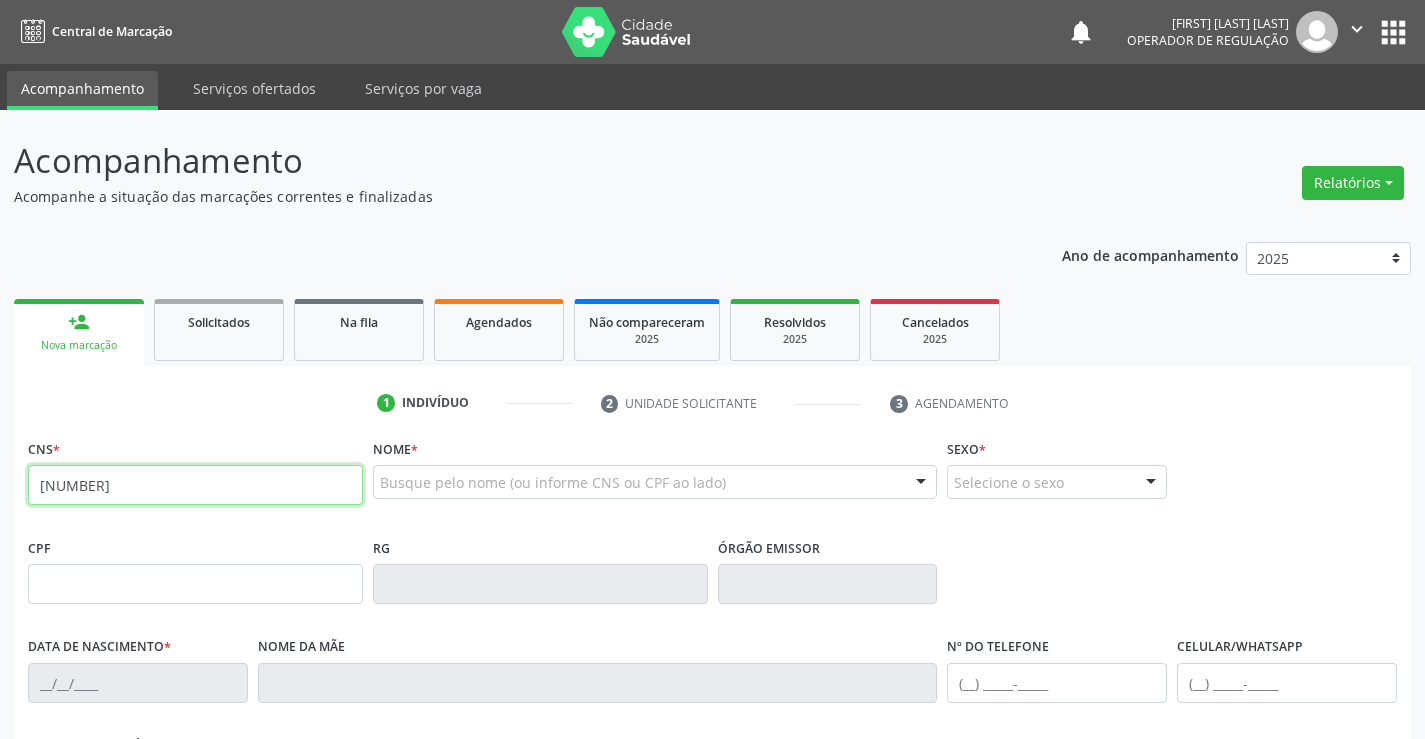 type on "702 9075 9114 3975" 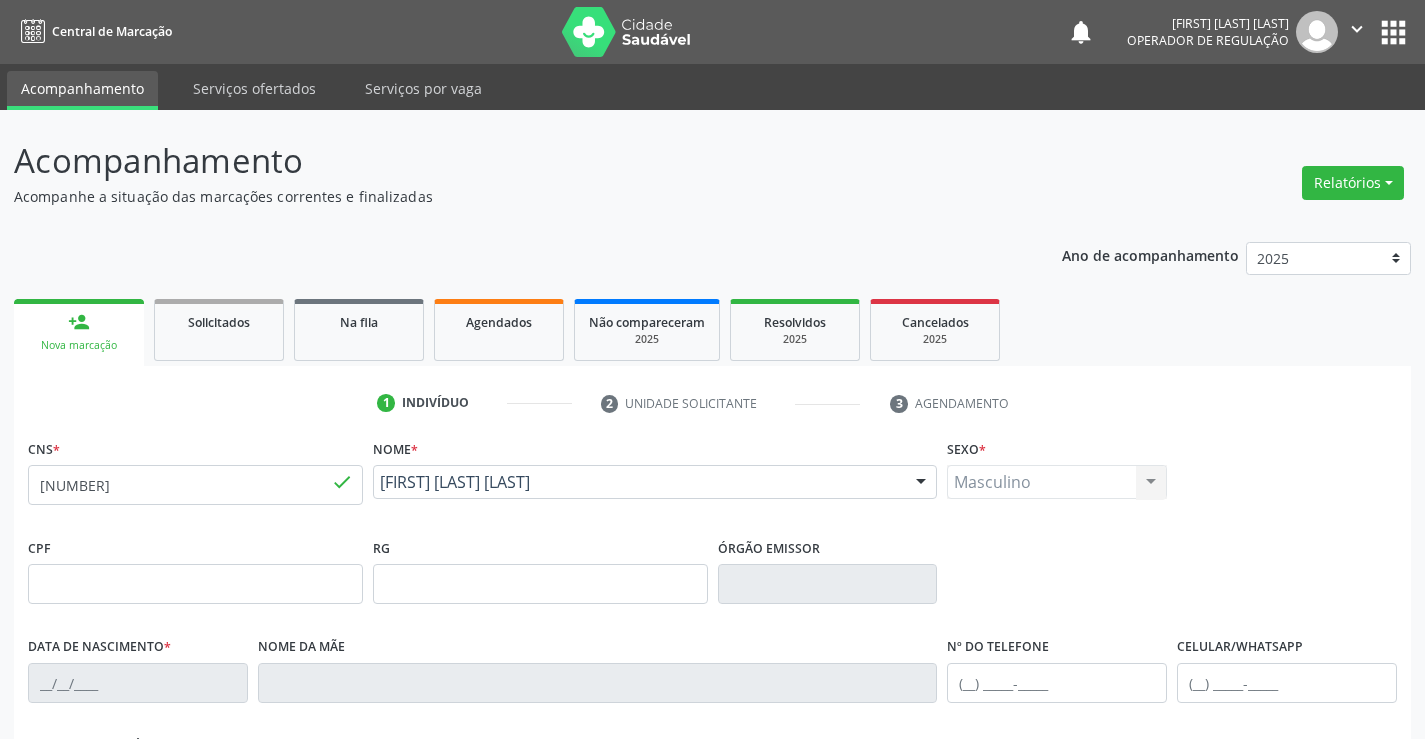 type on "13/07/1973" 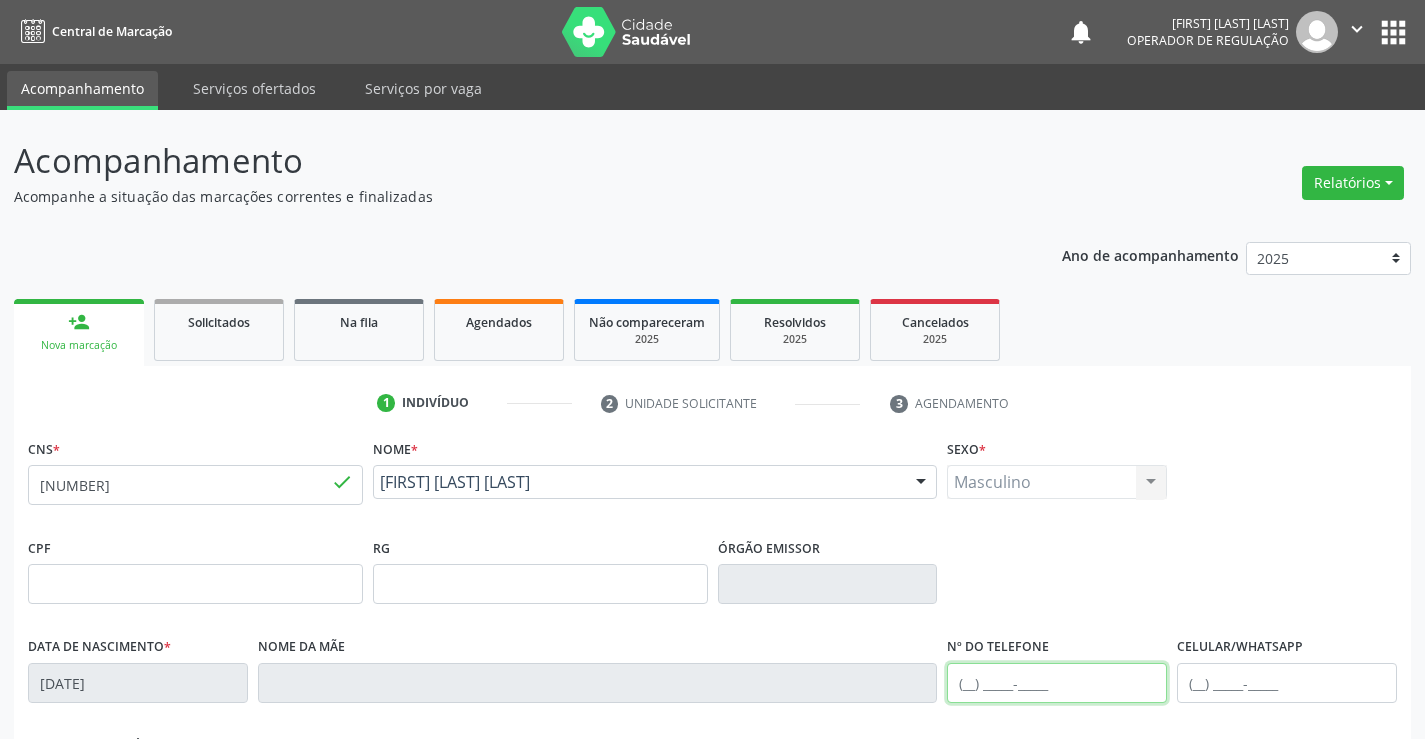 click at bounding box center [1057, 683] 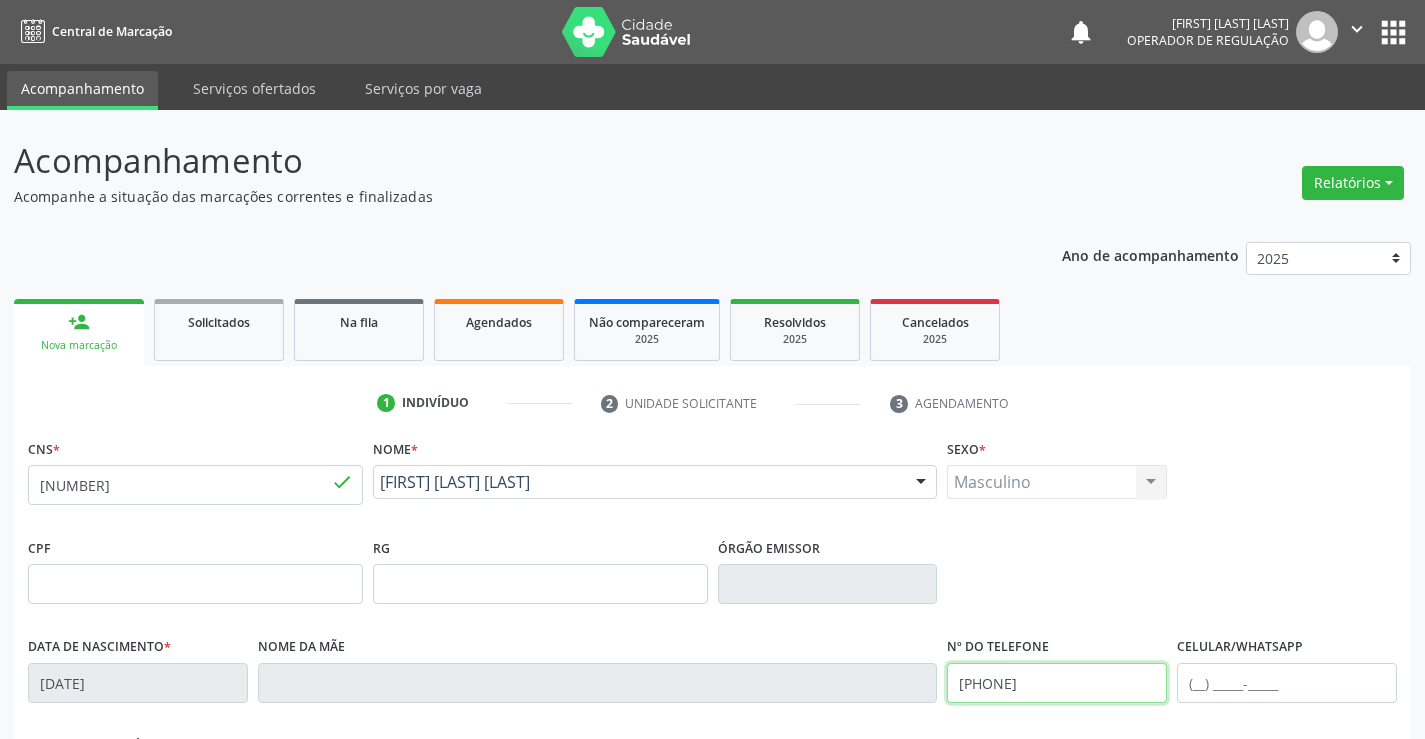 type on "(77) 99830-9845" 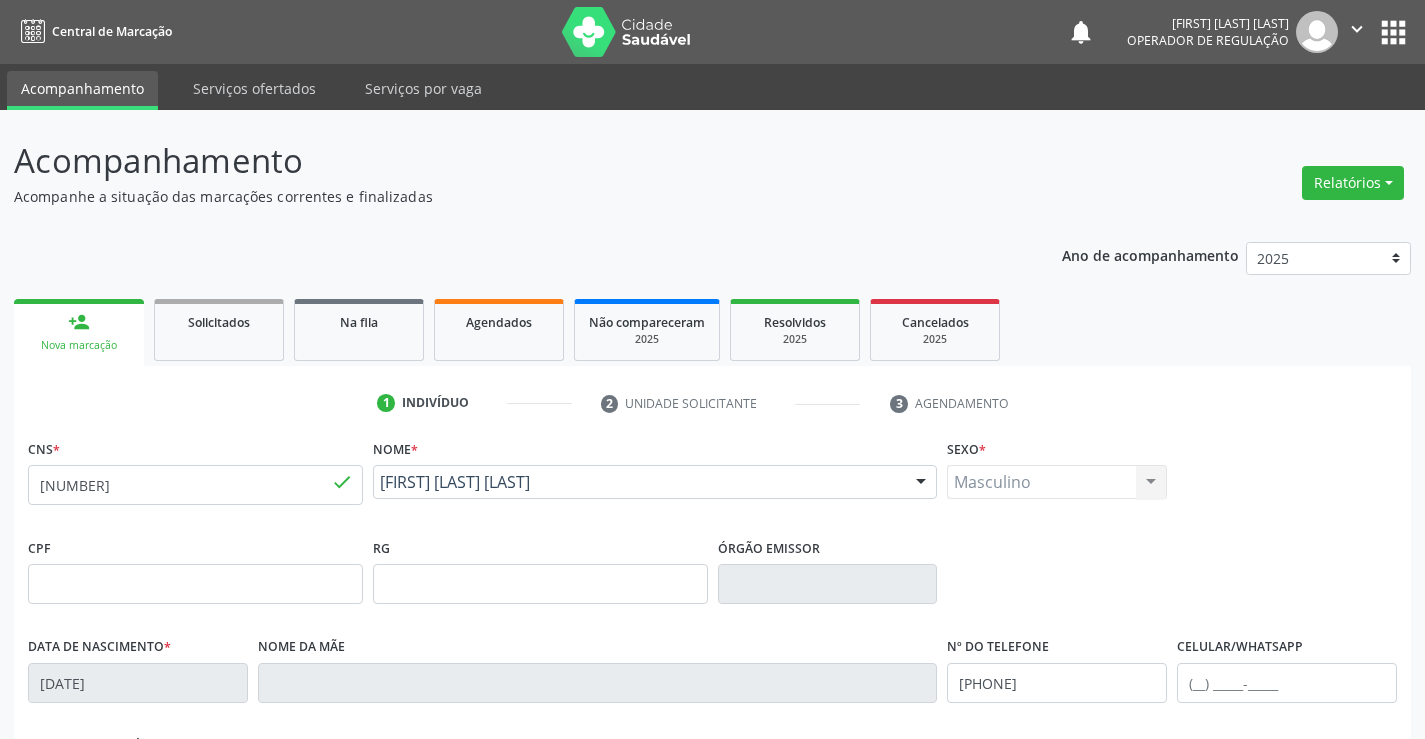 click on "Nova marcação" at bounding box center [1334, 1040] 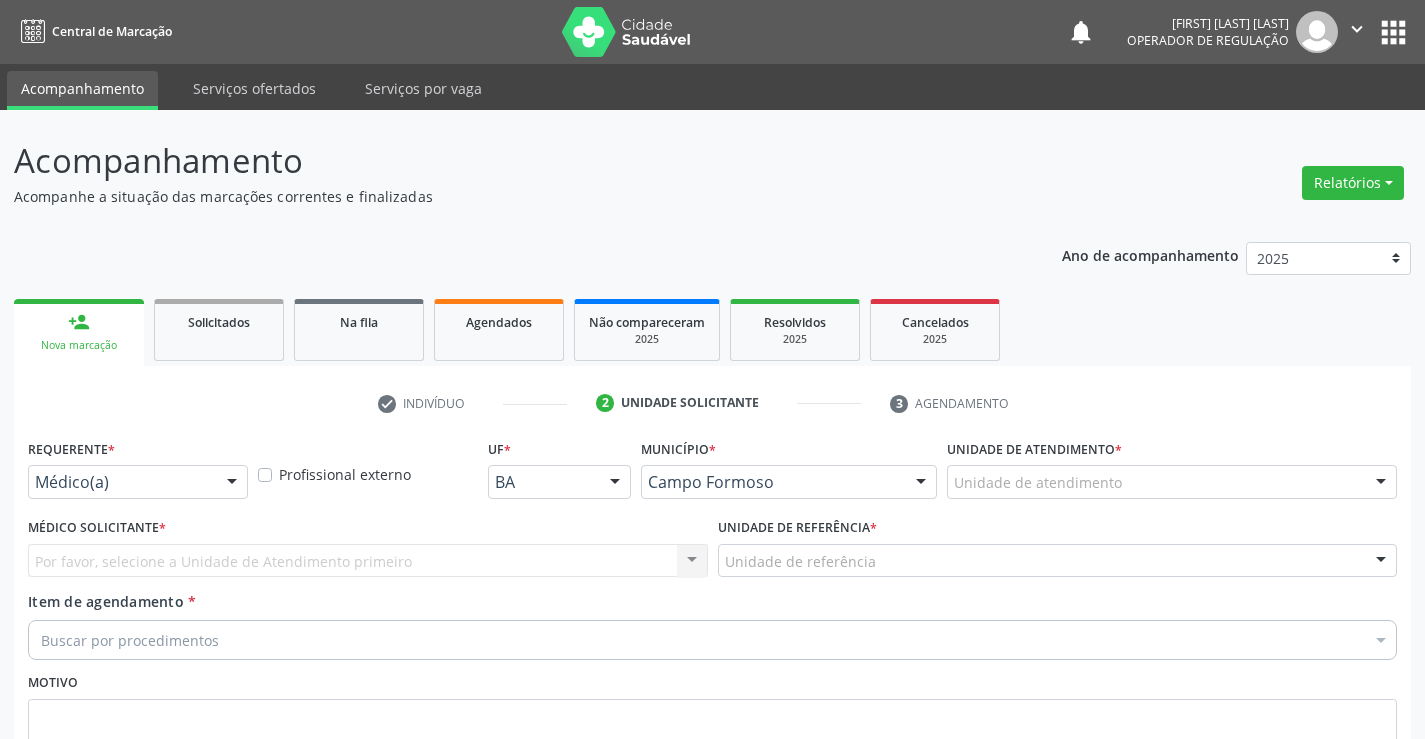 click on "Anterior" at bounding box center (1221, 861) 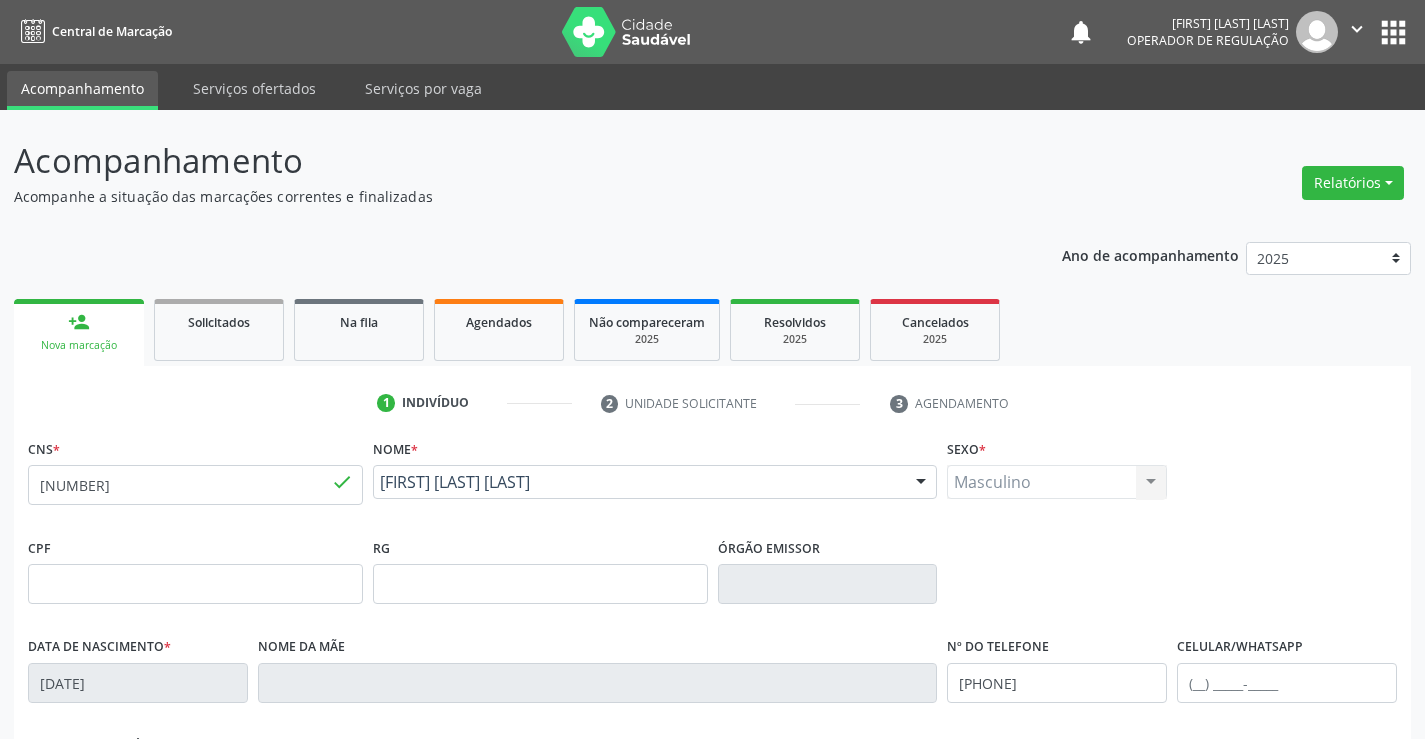 drag, startPoint x: 1338, startPoint y: 690, endPoint x: 1295, endPoint y: 677, distance: 44.922153 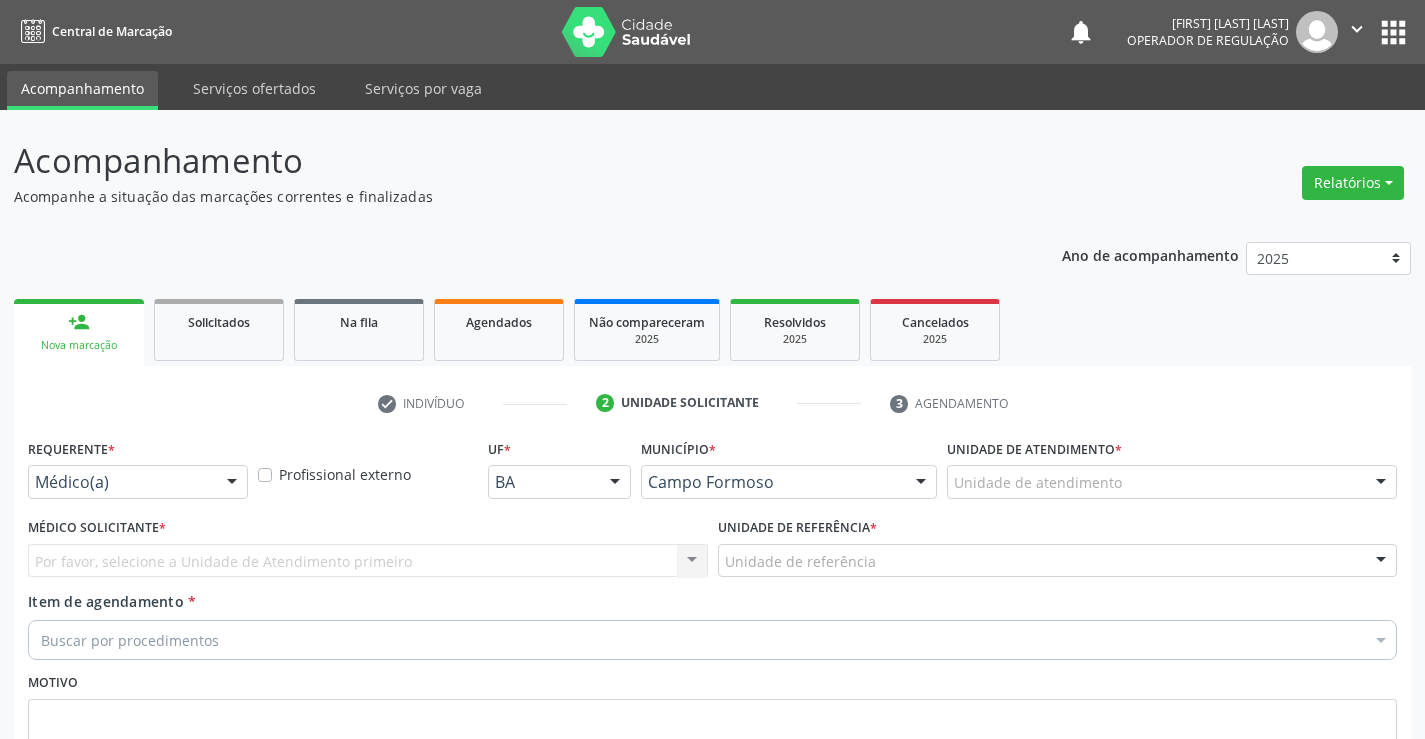 click at bounding box center (232, 483) 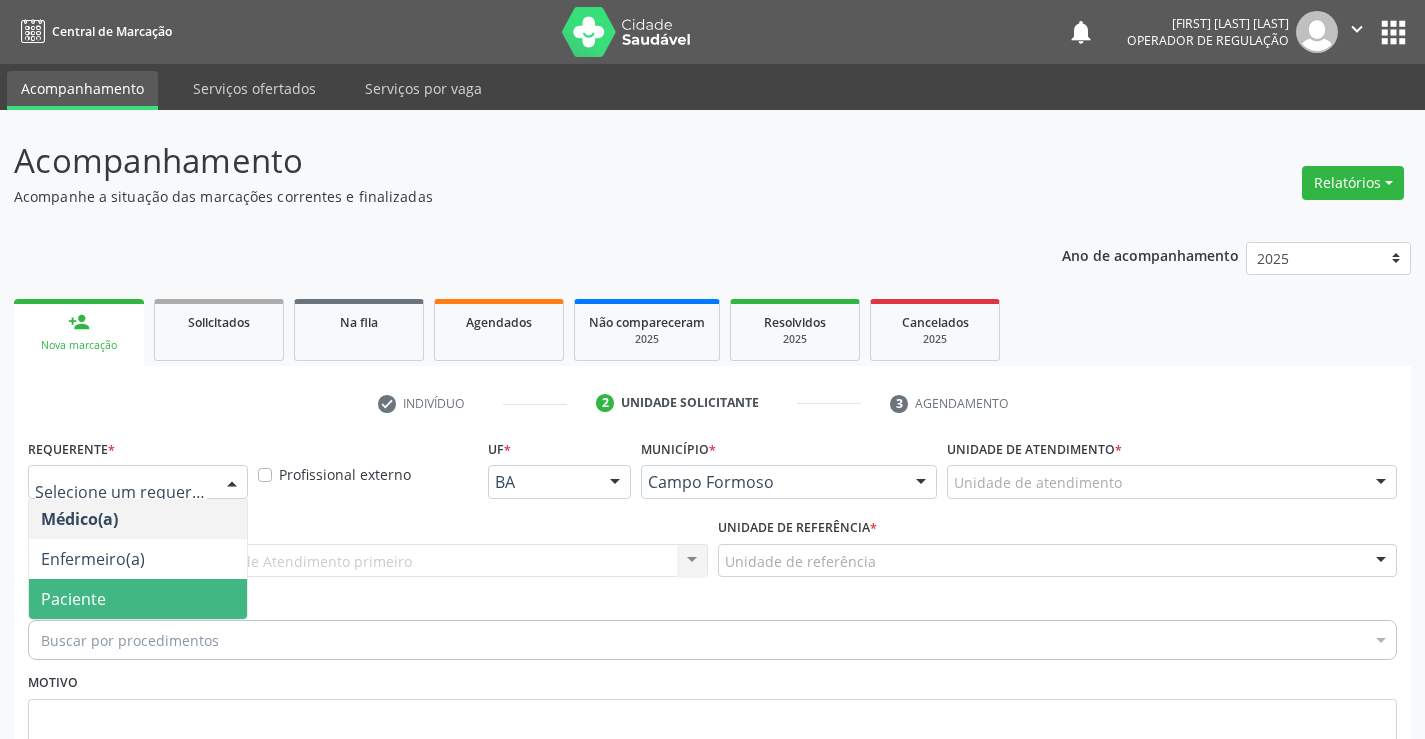 drag, startPoint x: 197, startPoint y: 435, endPoint x: 233, endPoint y: 373, distance: 71.693794 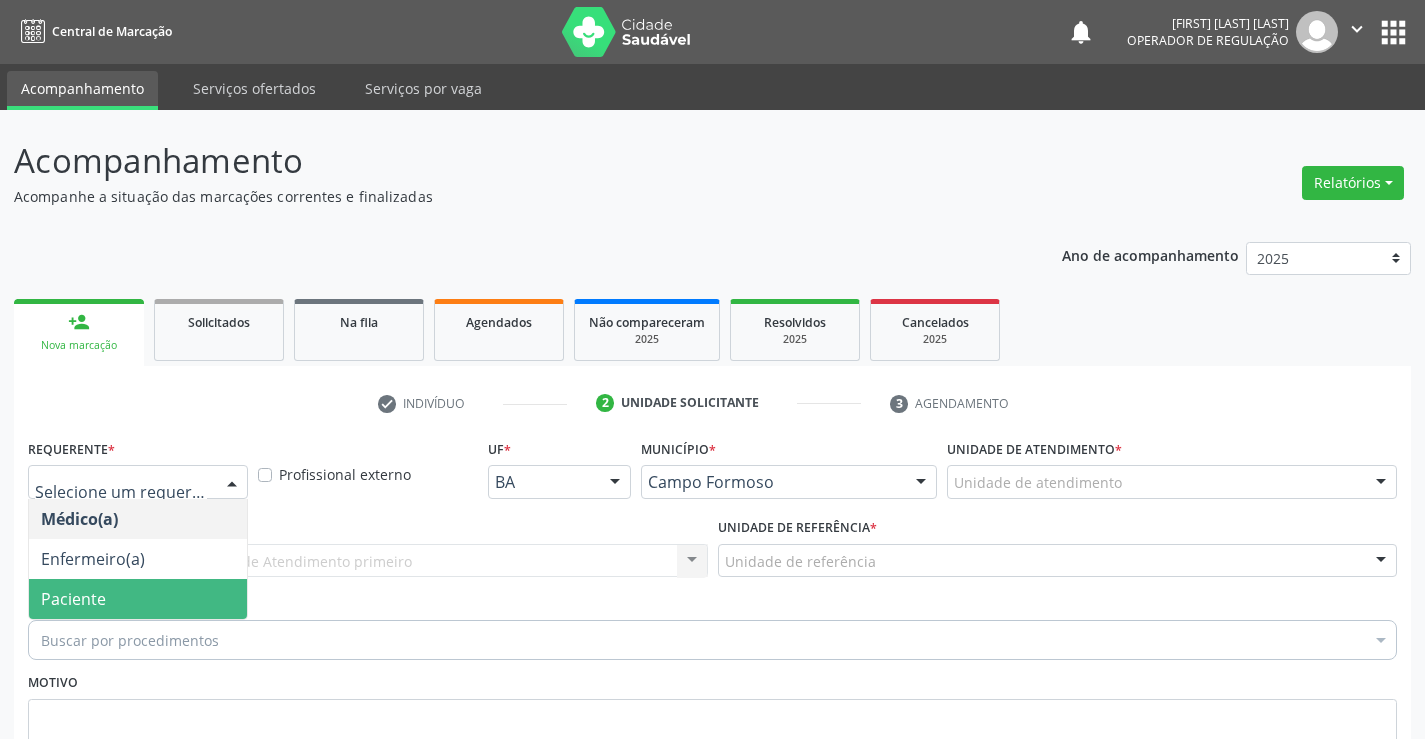 click on "Paciente" at bounding box center [138, 599] 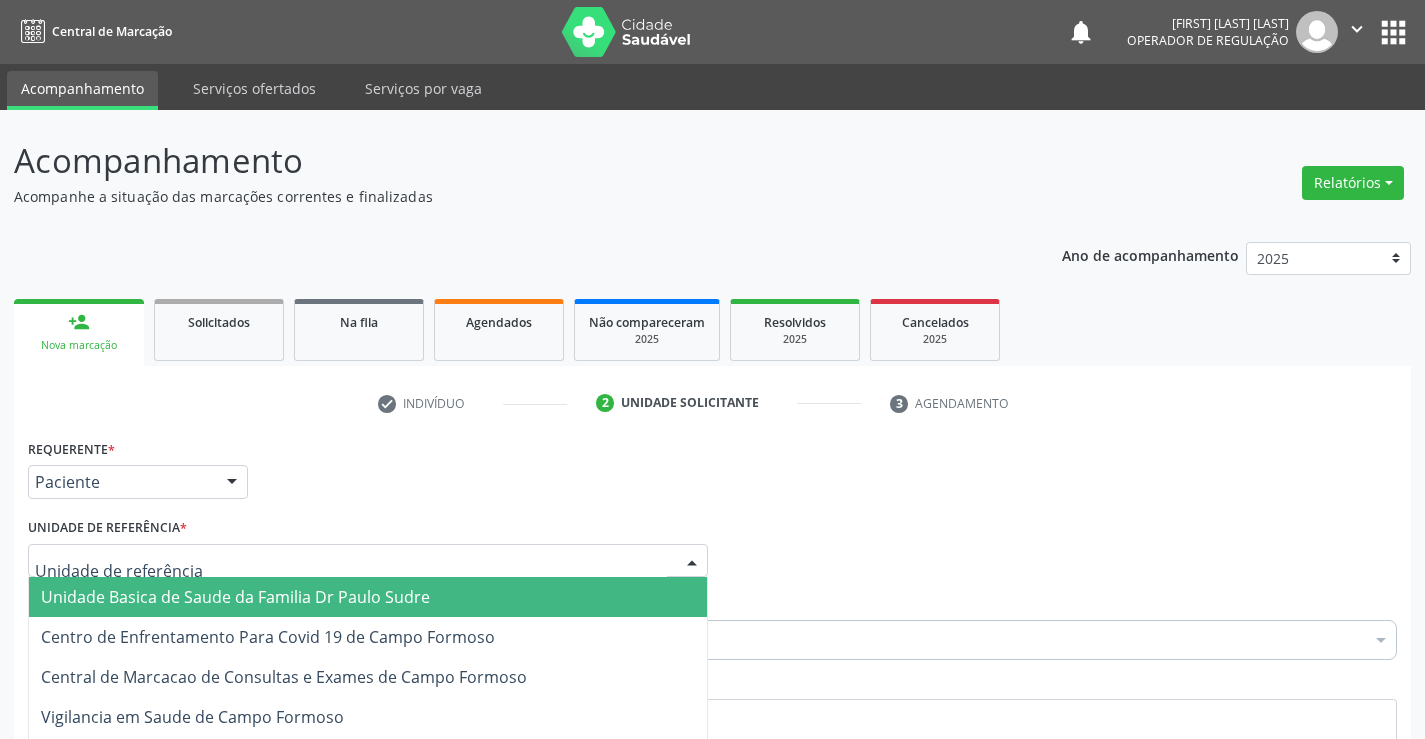 click at bounding box center [368, 561] 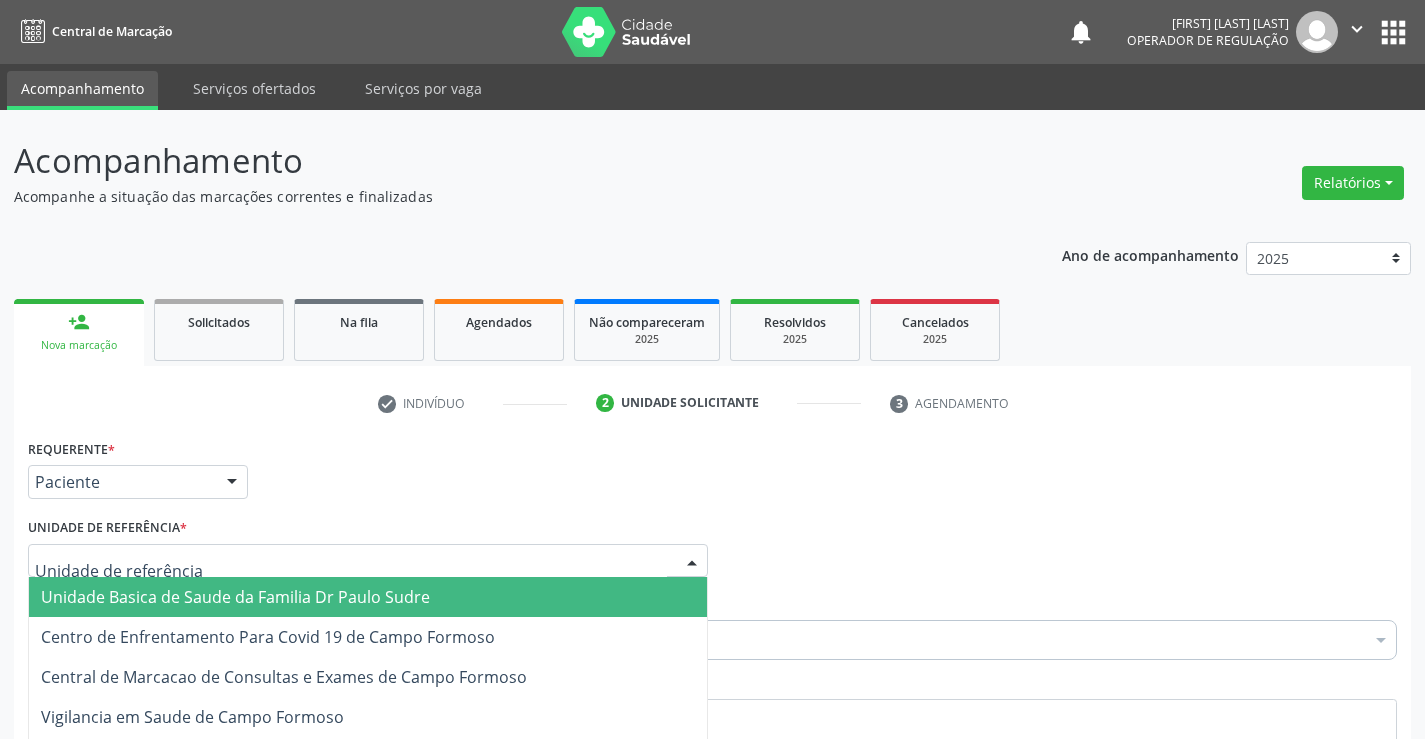 click on "Unidade Basica de Saude da Familia Dr Paulo Sudre" at bounding box center [235, 597] 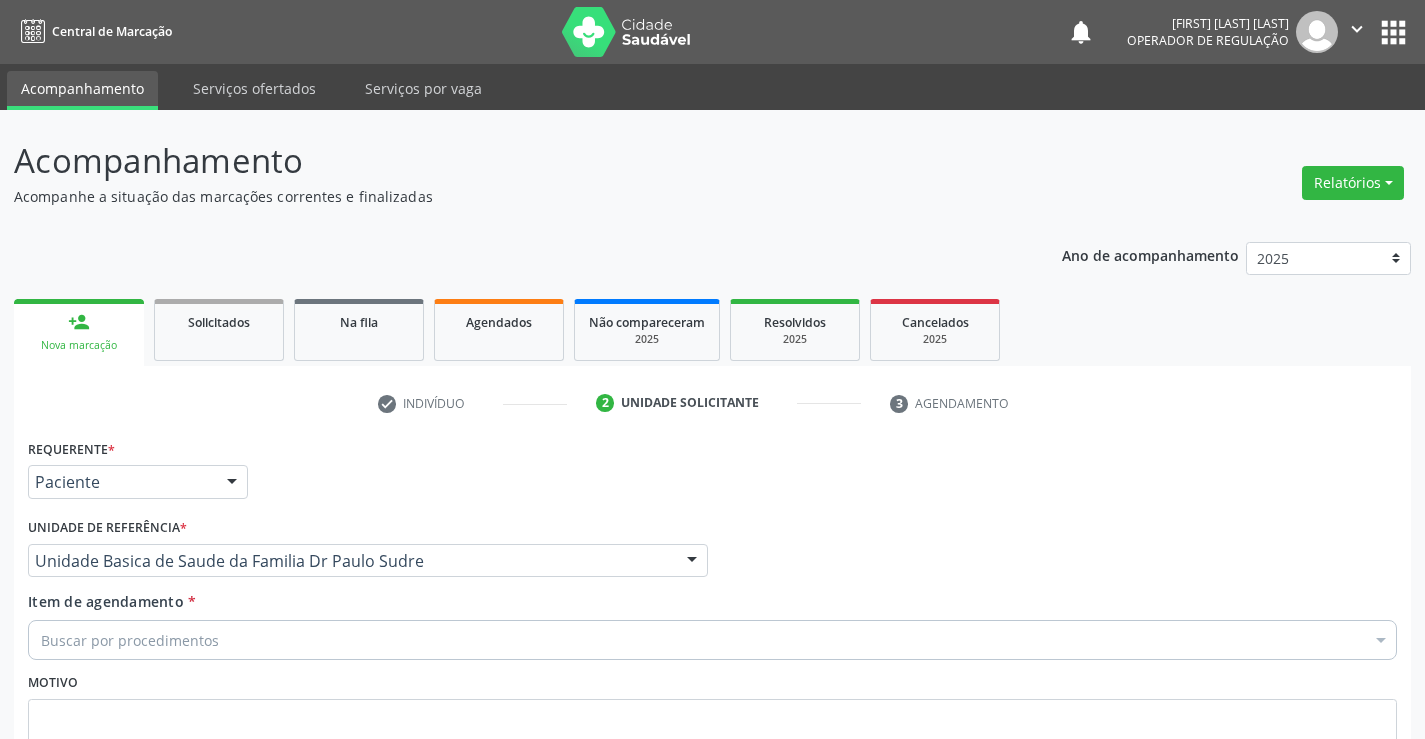 click on "Buscar por procedimentos" at bounding box center (712, 640) 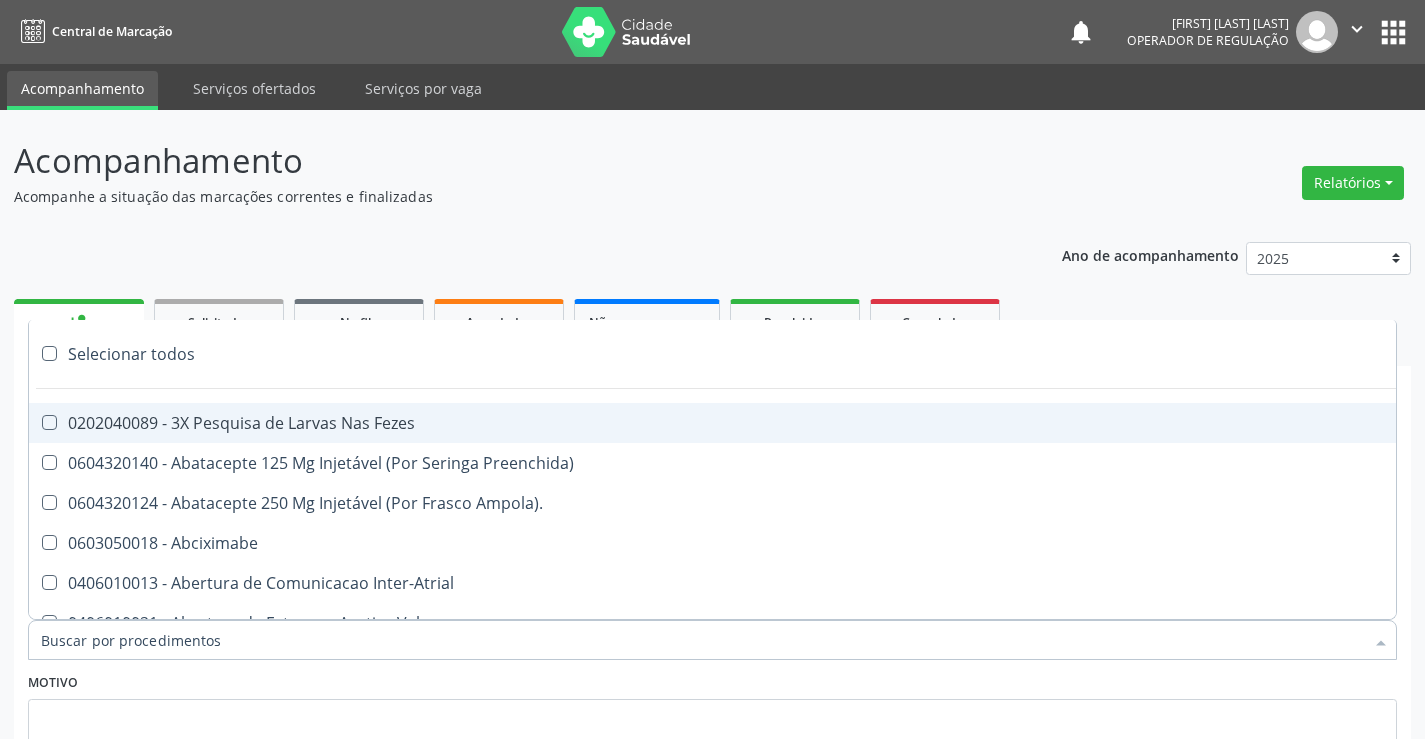 type on "g" 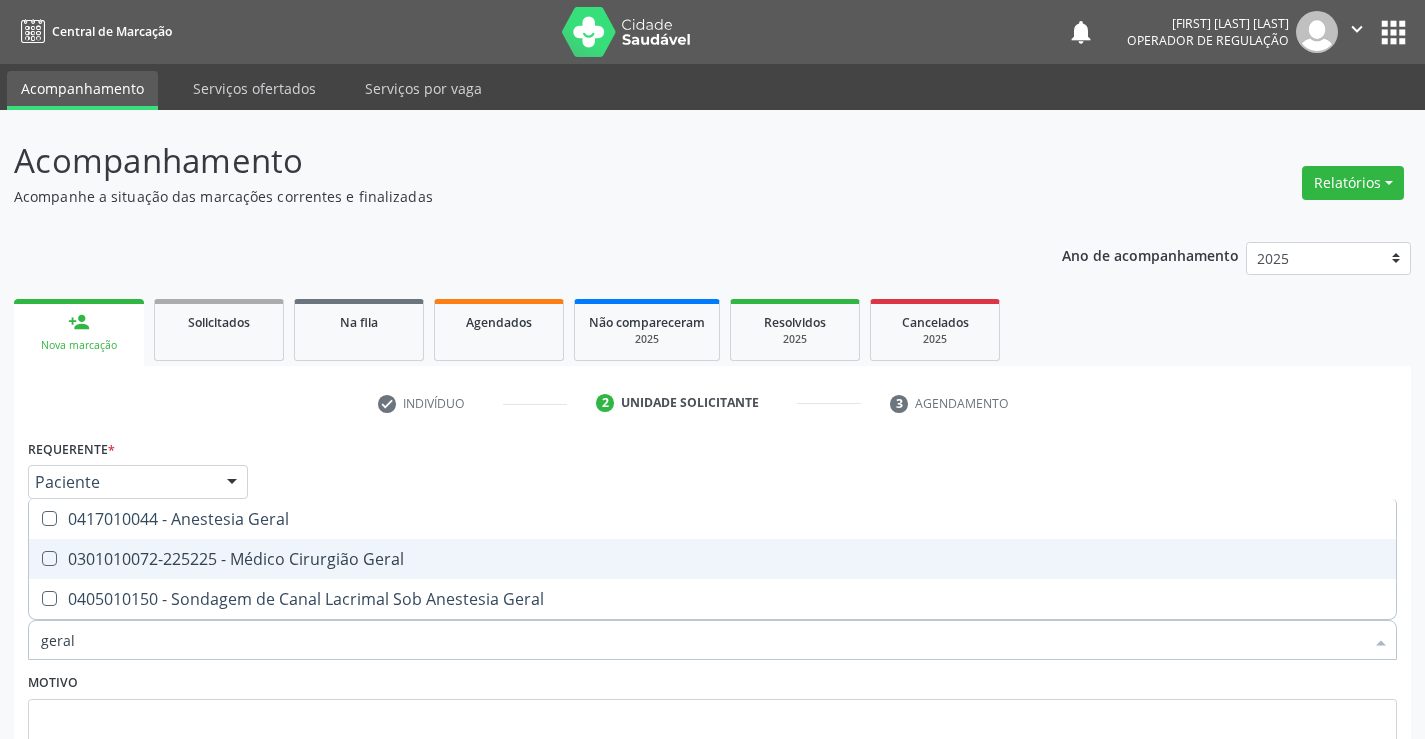 click on "0301010072-225225 - Médico Cirurgião Geral" at bounding box center (712, 559) 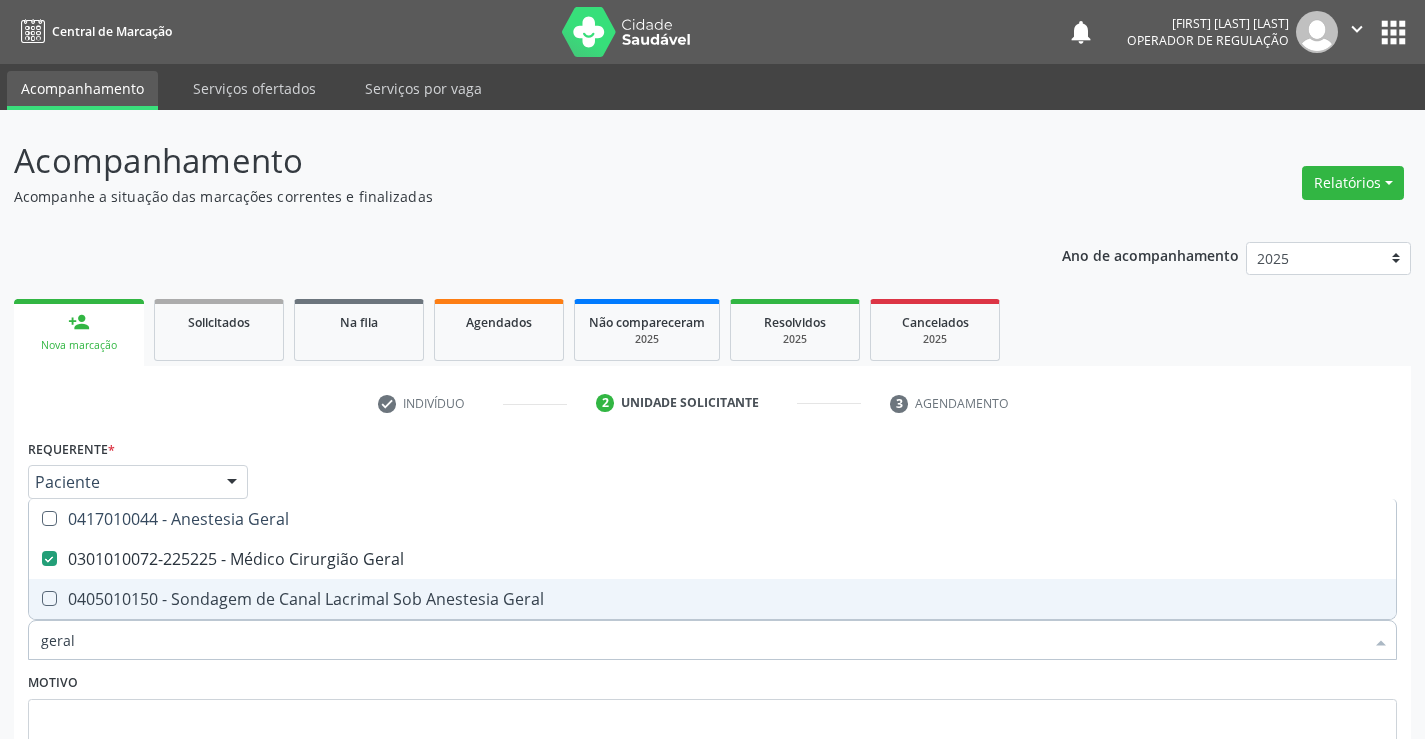 click on "Motivo" at bounding box center [712, 721] 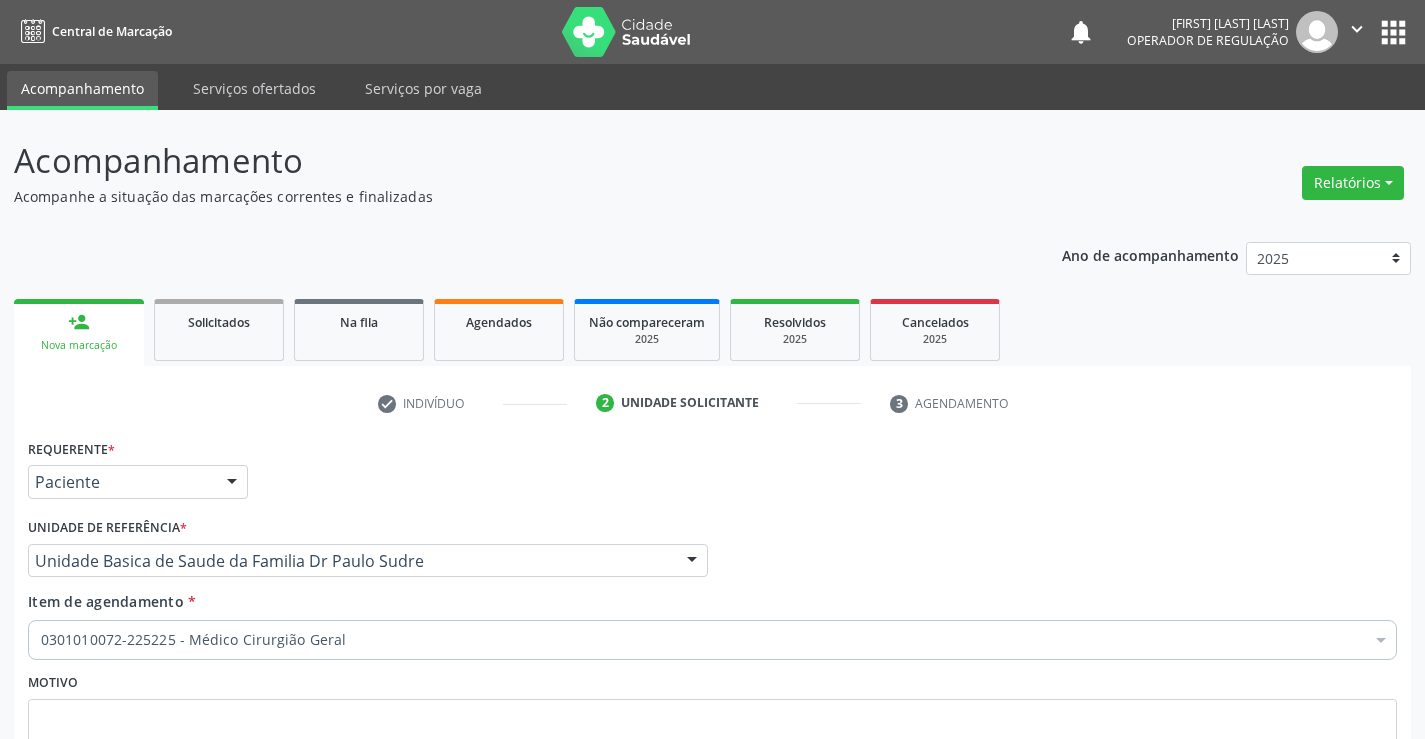 click on "Próximo" at bounding box center (1342, 861) 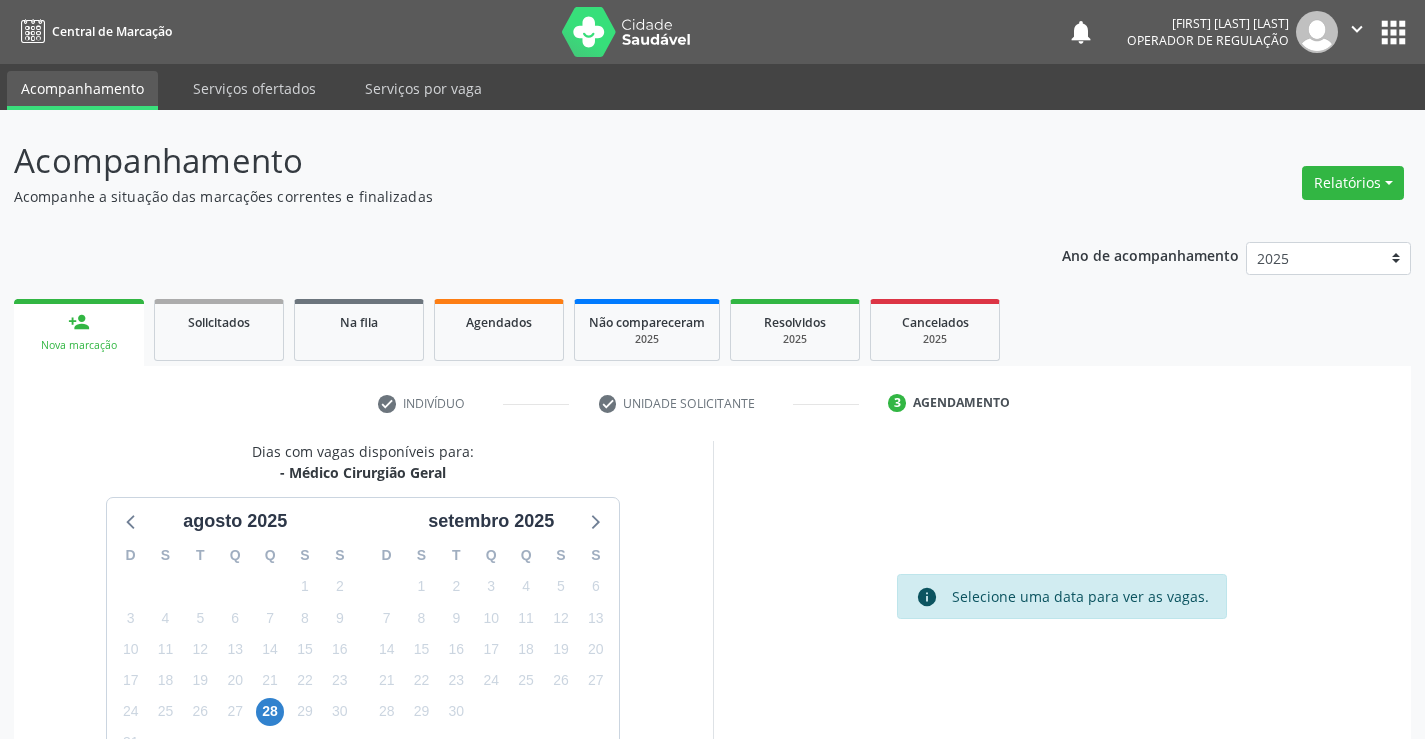 click on "Confirmar" at bounding box center (1342, 826) 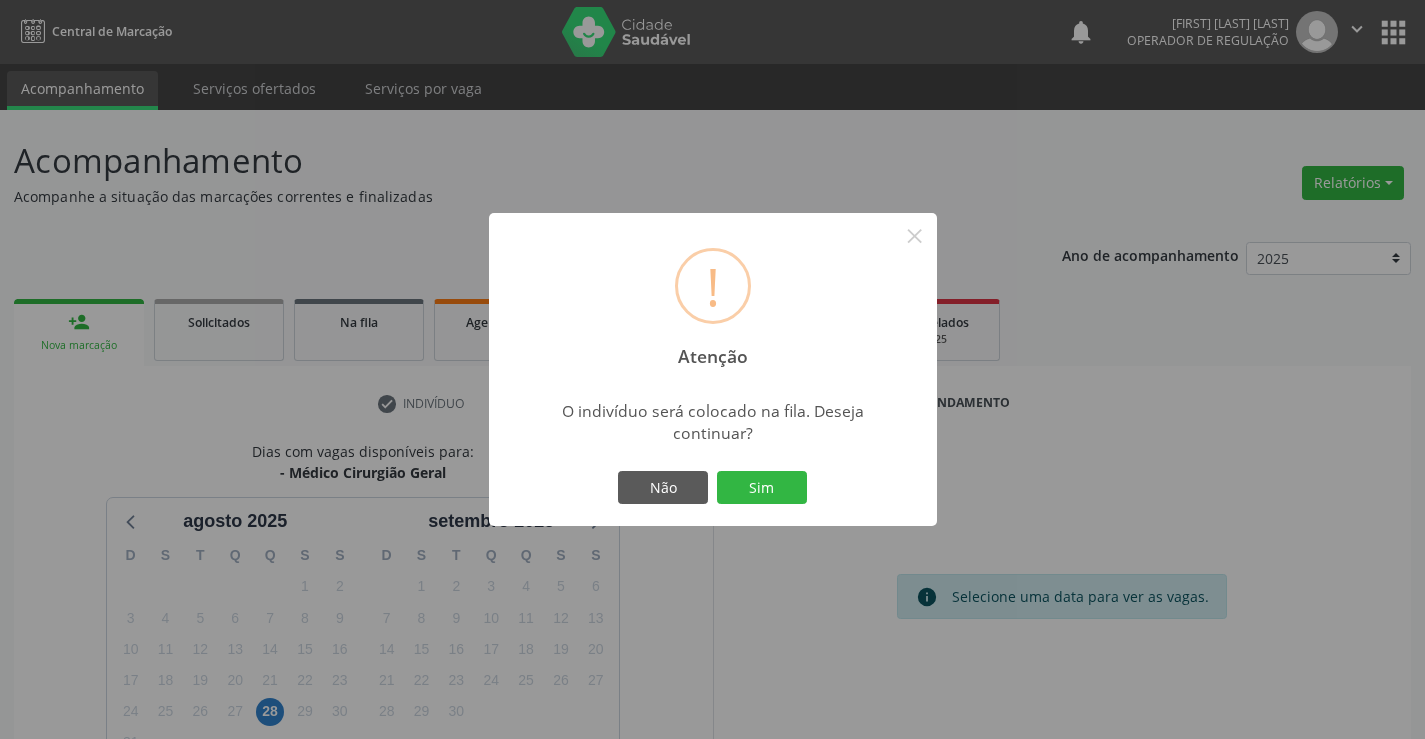 drag, startPoint x: 782, startPoint y: 486, endPoint x: 804, endPoint y: 472, distance: 26.076809 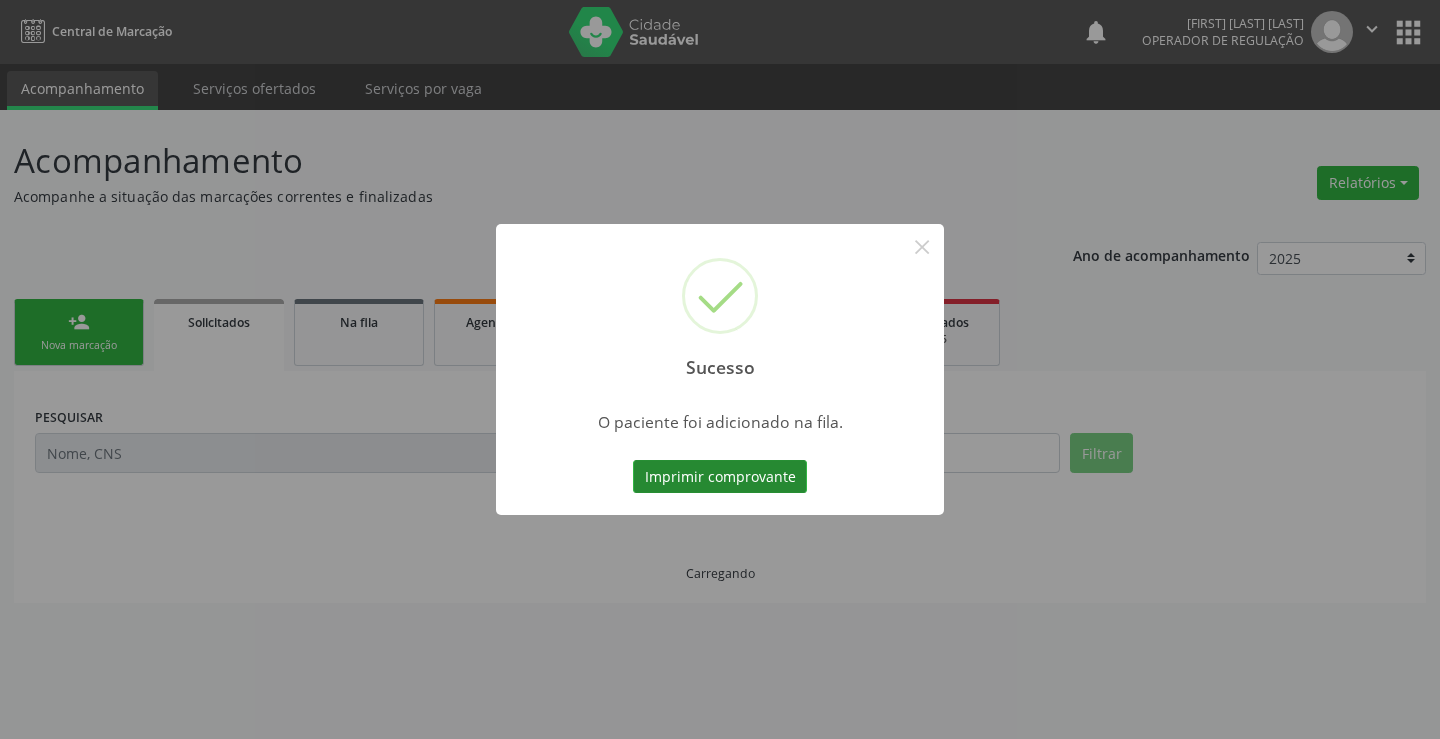 click on "Imprimir comprovante" at bounding box center [720, 477] 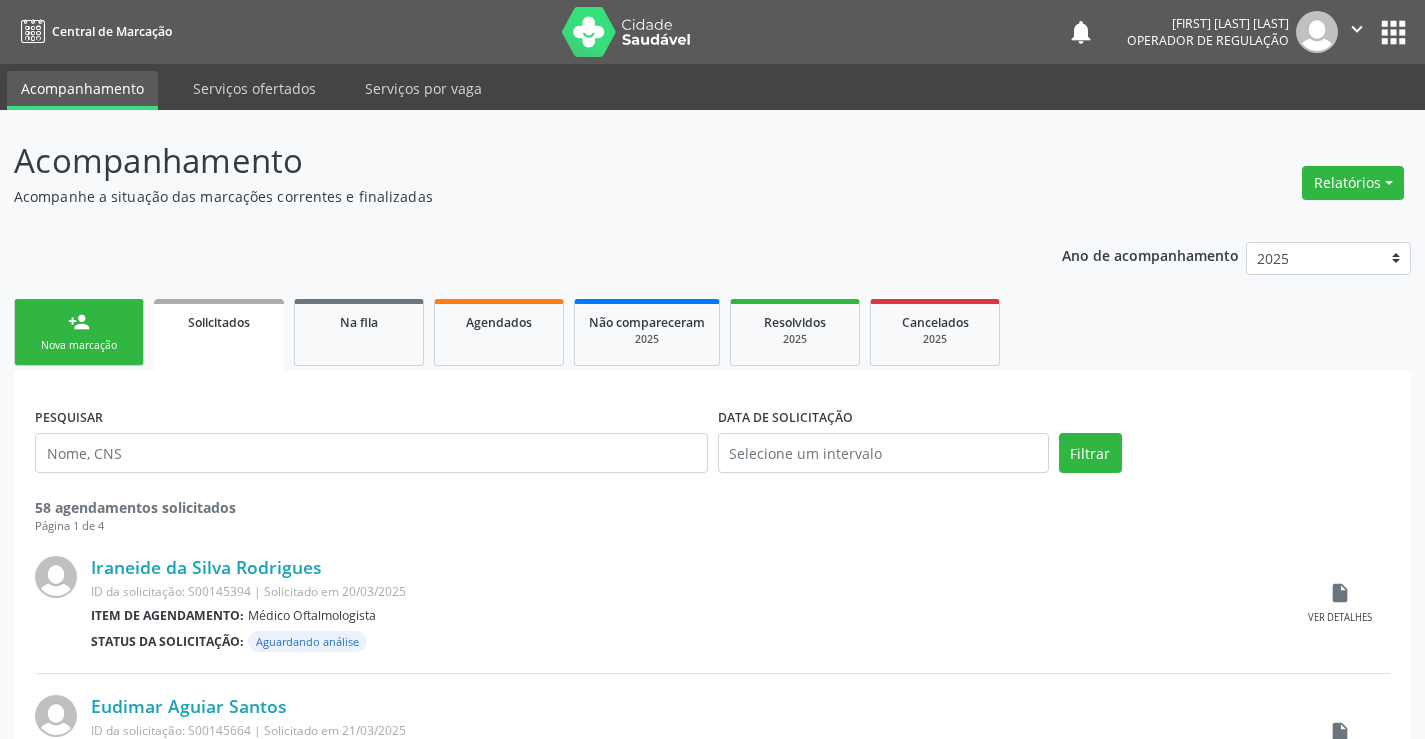 click on "person_add
Nova marcação" at bounding box center (79, 332) 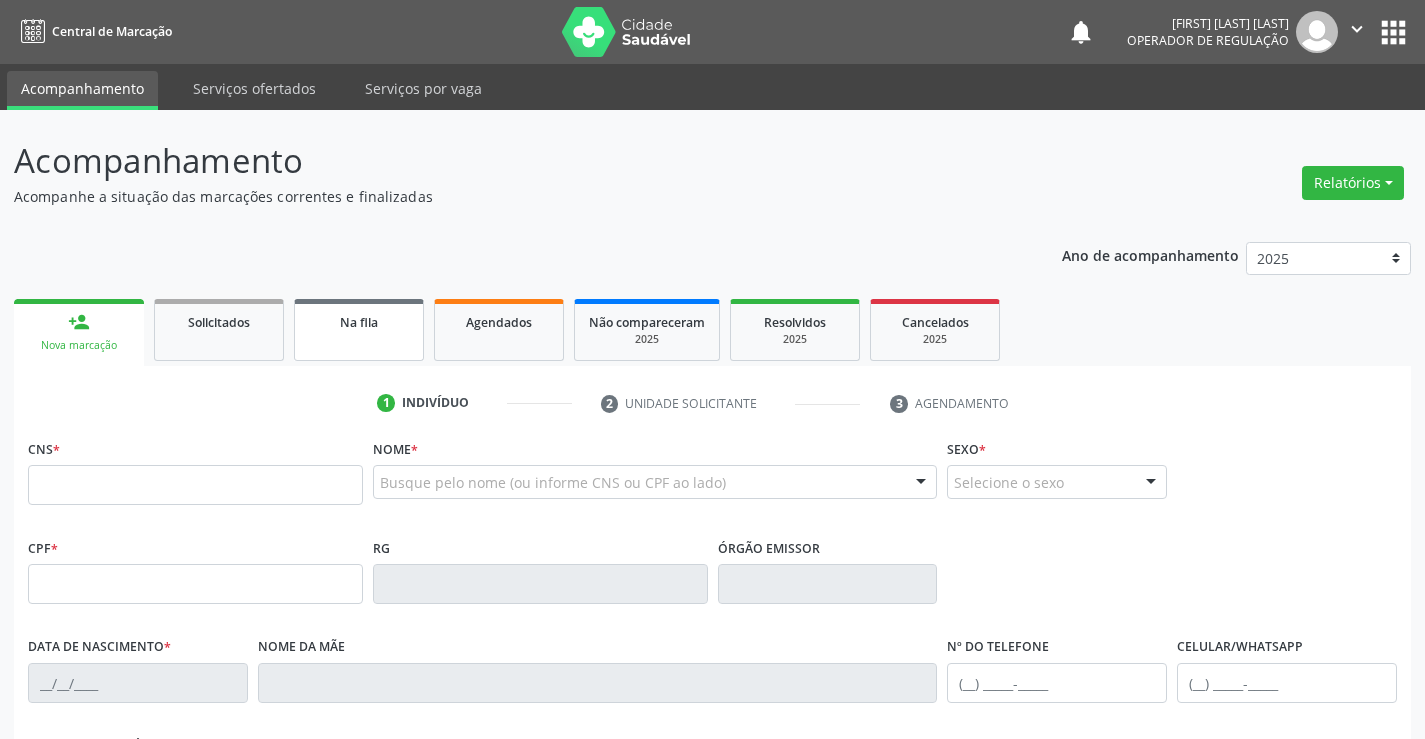 click on "Na fila" at bounding box center [359, 330] 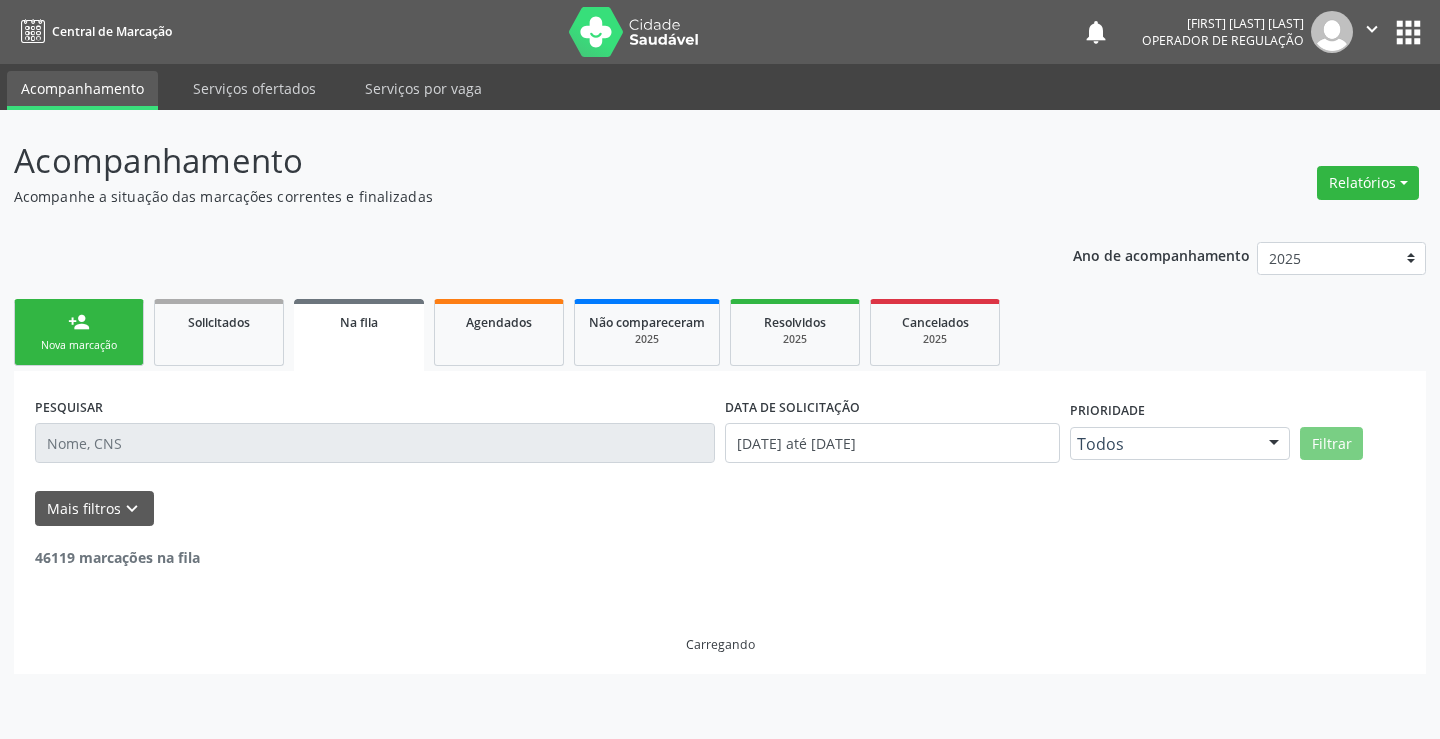 click on "Nova marcação" at bounding box center (79, 345) 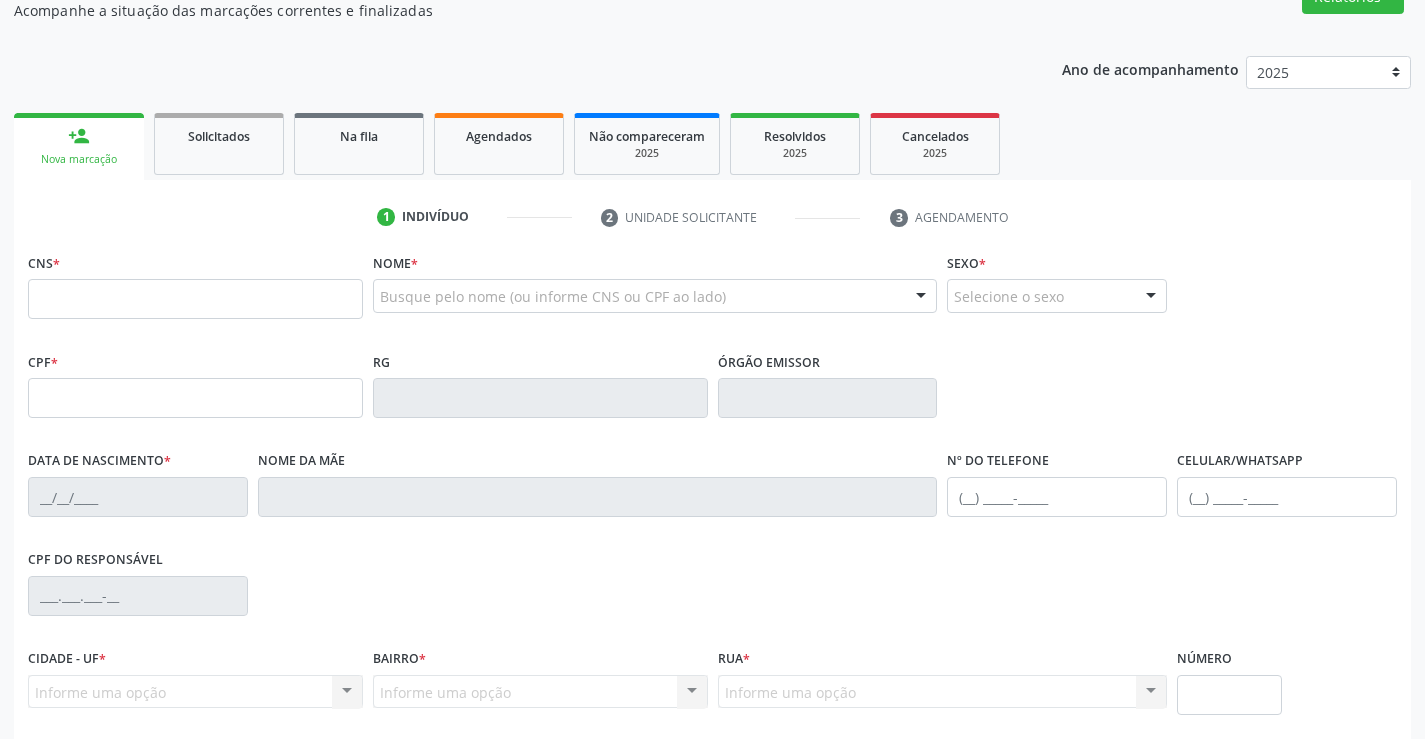 scroll, scrollTop: 200, scrollLeft: 0, axis: vertical 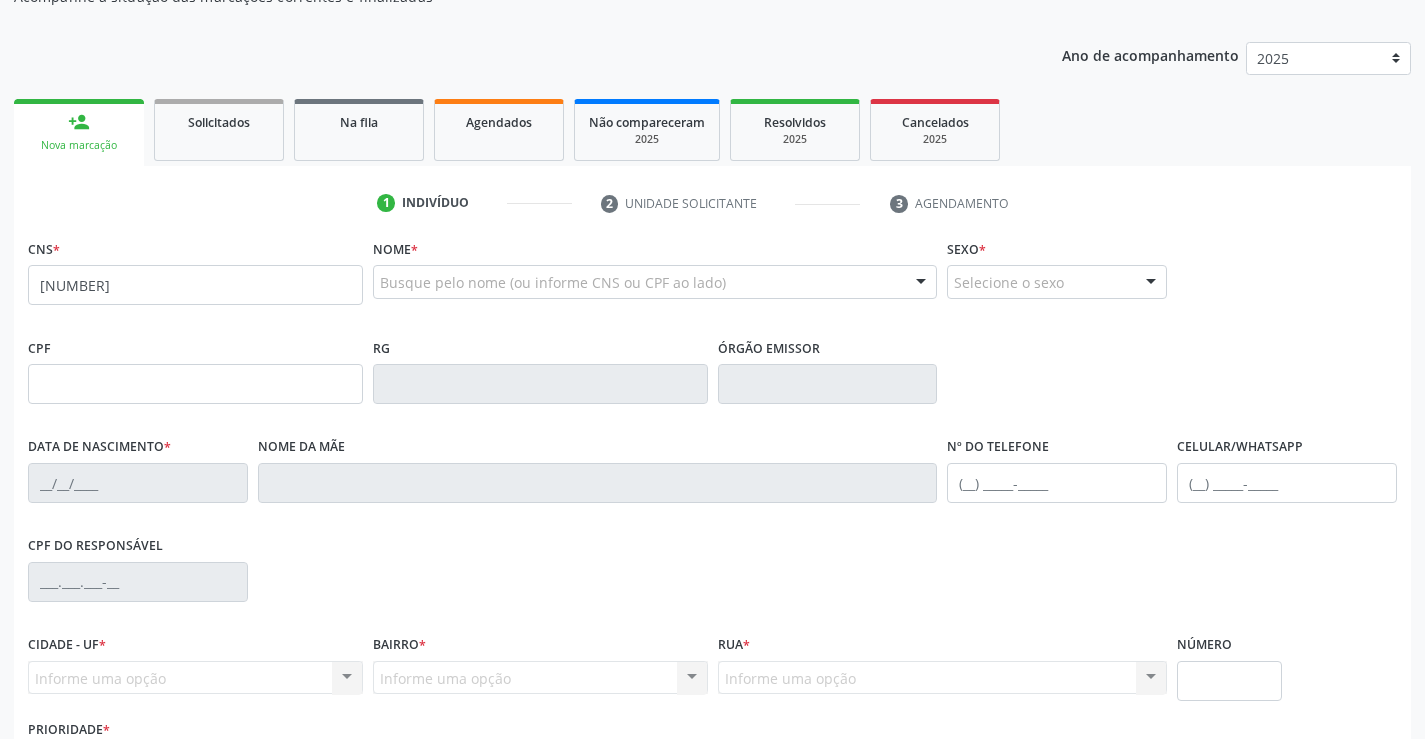 type on "[NUMBER]" 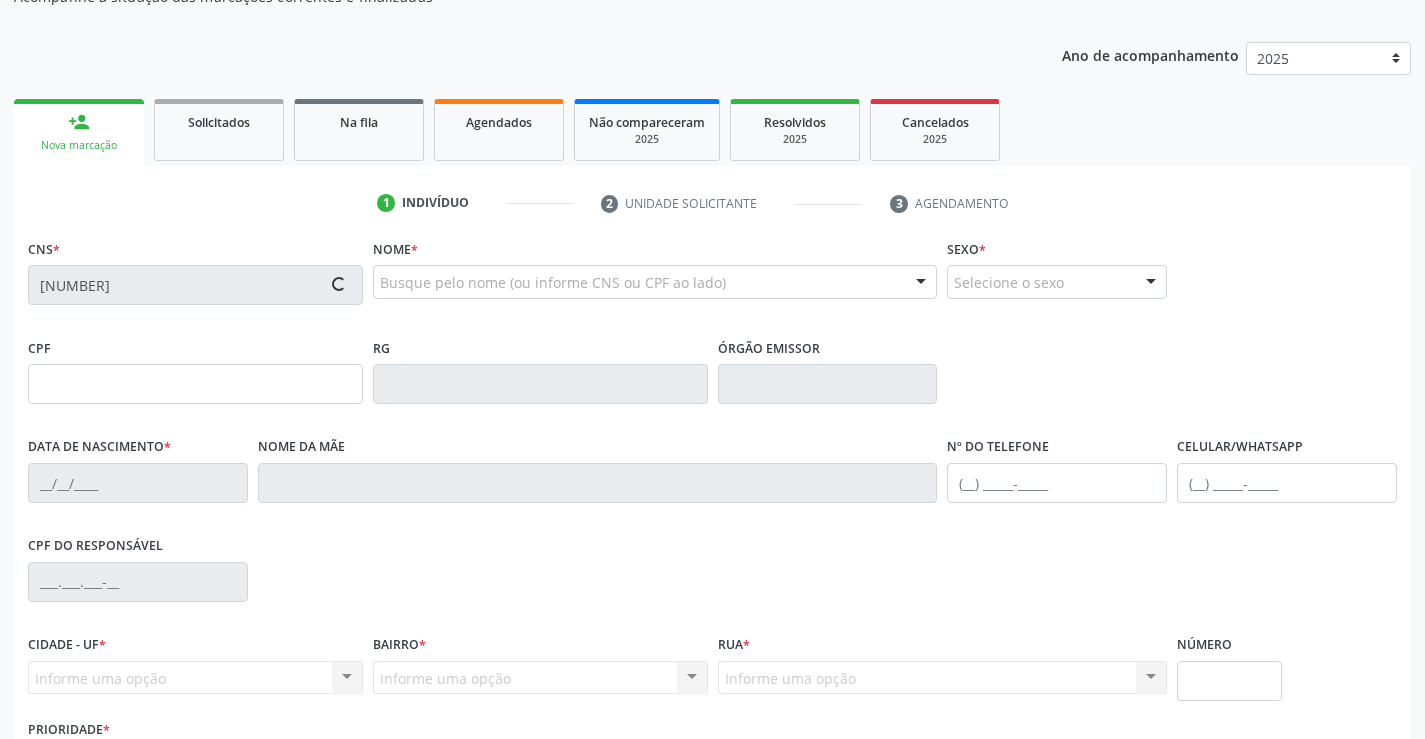 type on "[NUMBER]" 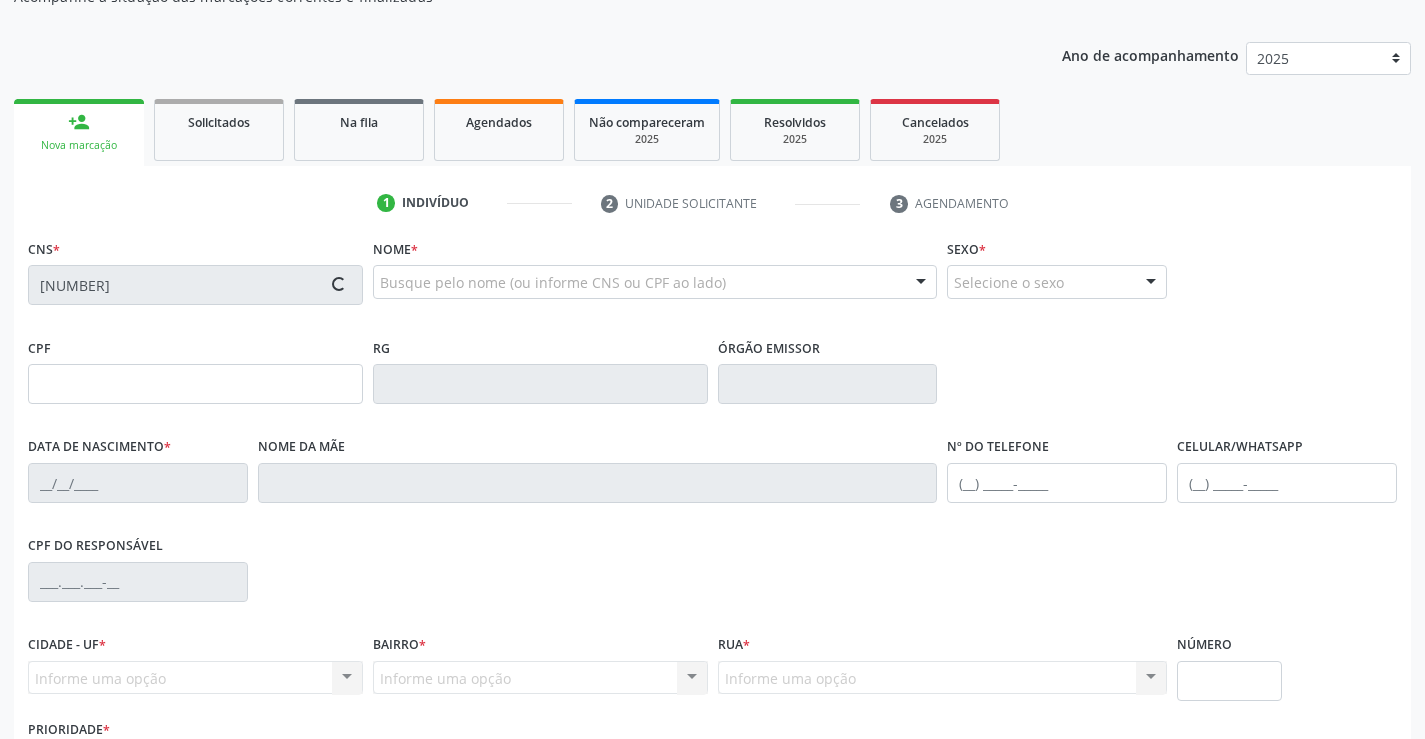 type on "[DATE]" 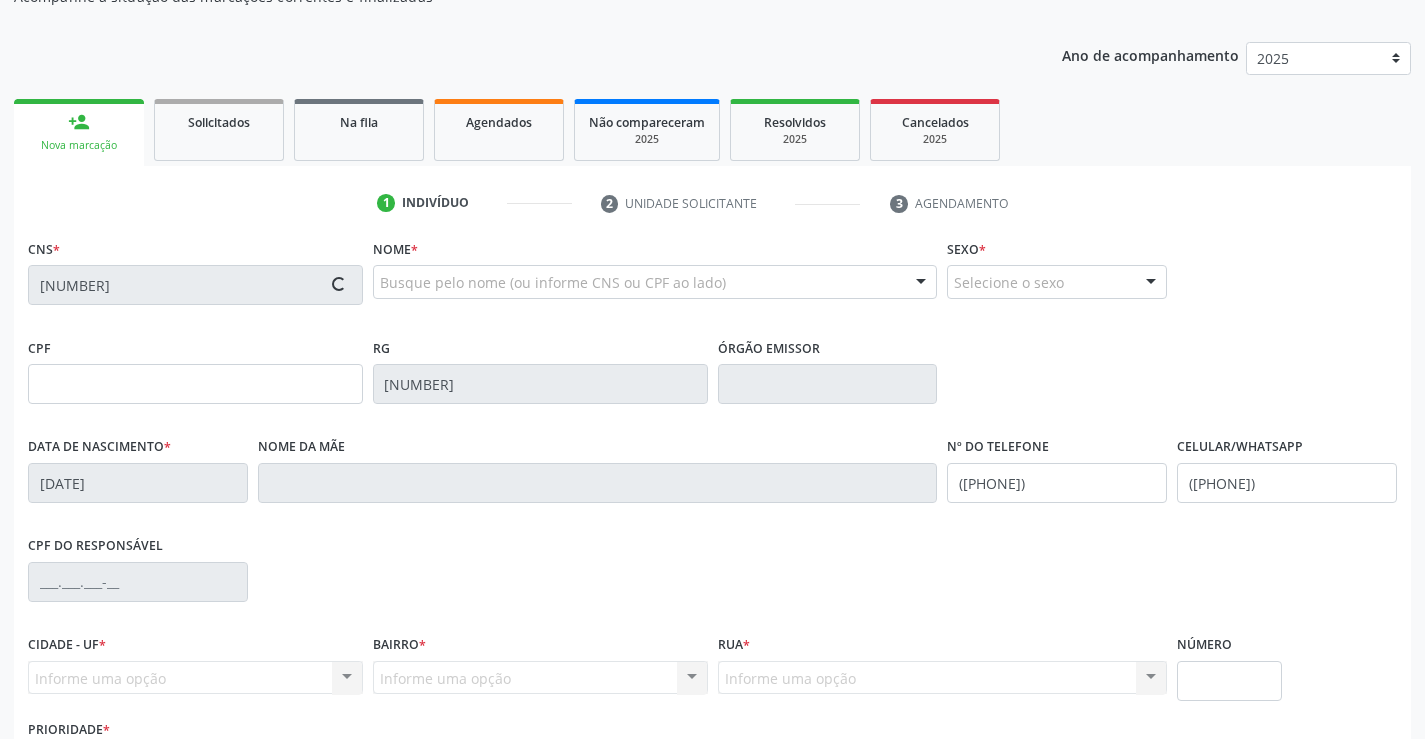 type on "[NUMBER]" 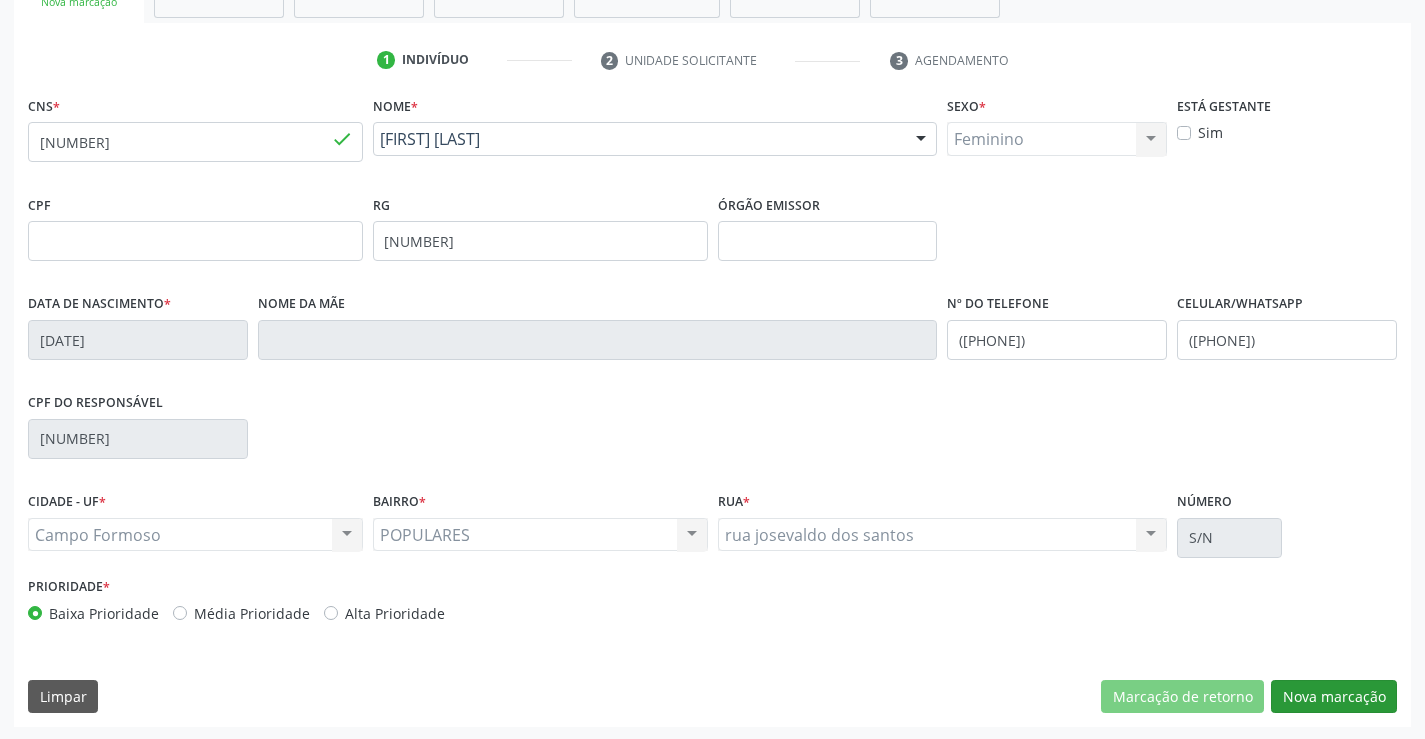 scroll, scrollTop: 345, scrollLeft: 0, axis: vertical 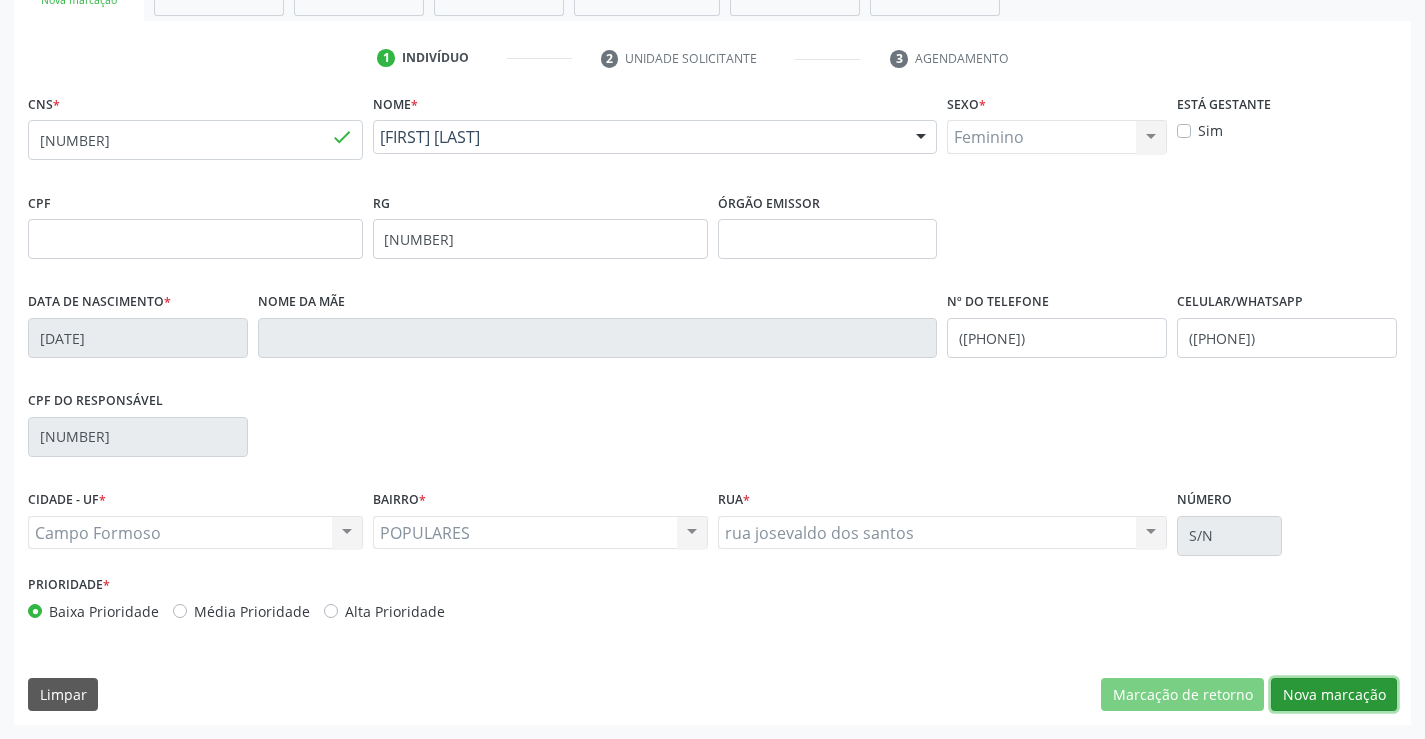 click on "Nova marcação" at bounding box center [1334, 695] 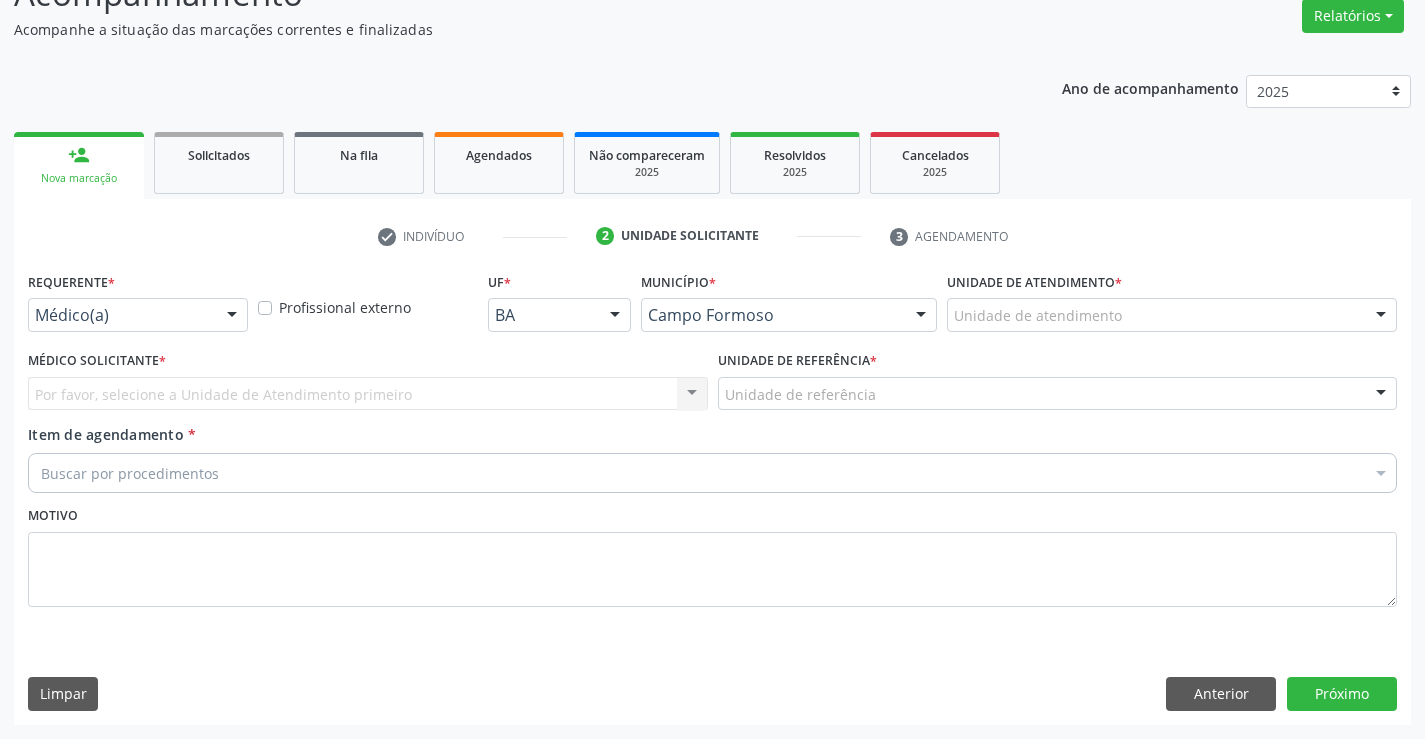 scroll, scrollTop: 167, scrollLeft: 0, axis: vertical 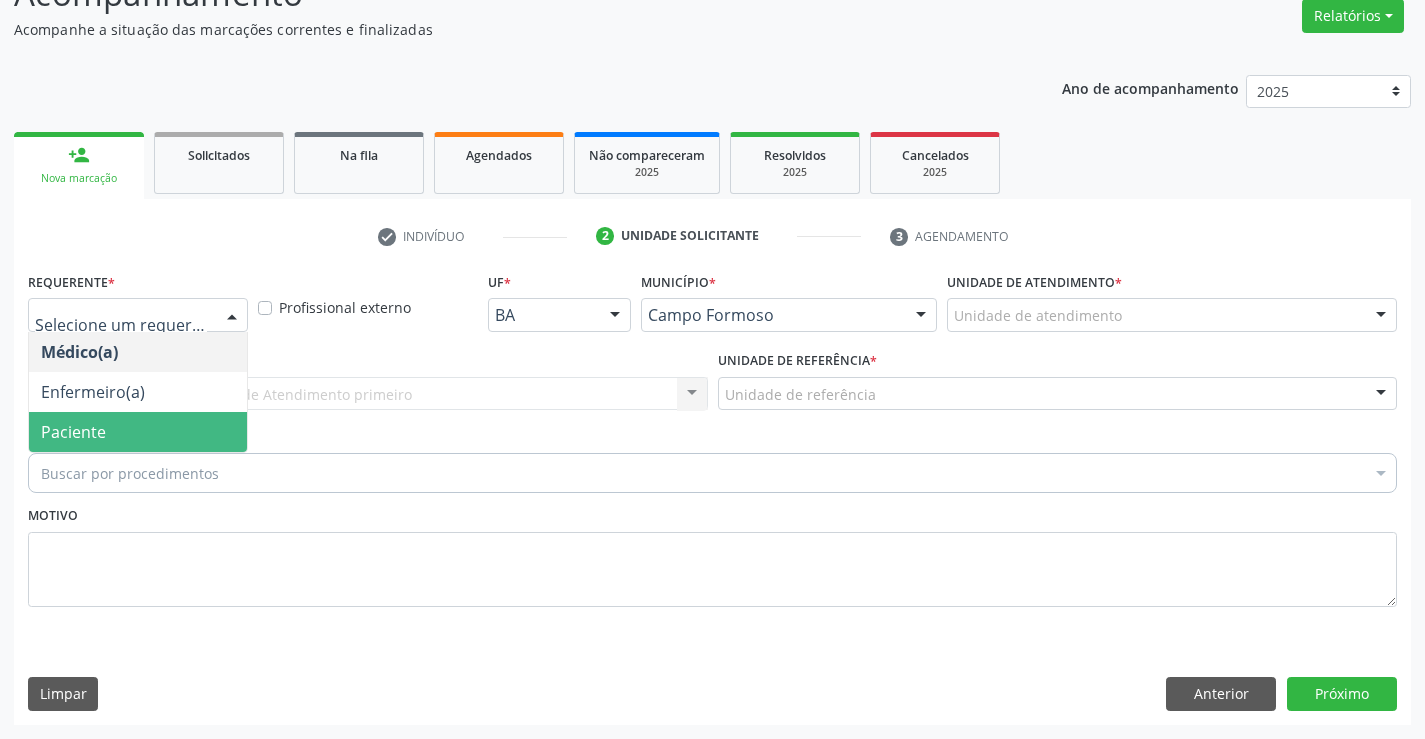 drag, startPoint x: 176, startPoint y: 433, endPoint x: 190, endPoint y: 390, distance: 45.221676 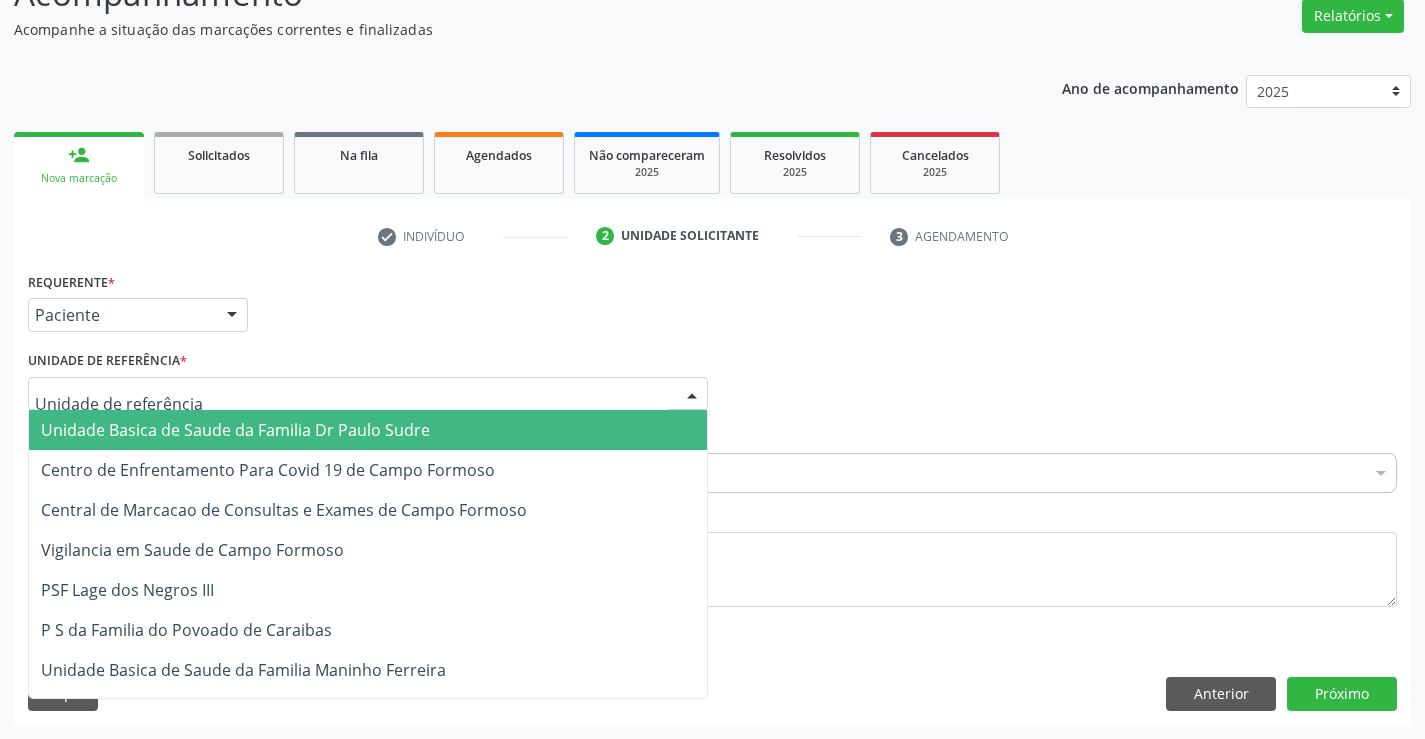click at bounding box center [368, 394] 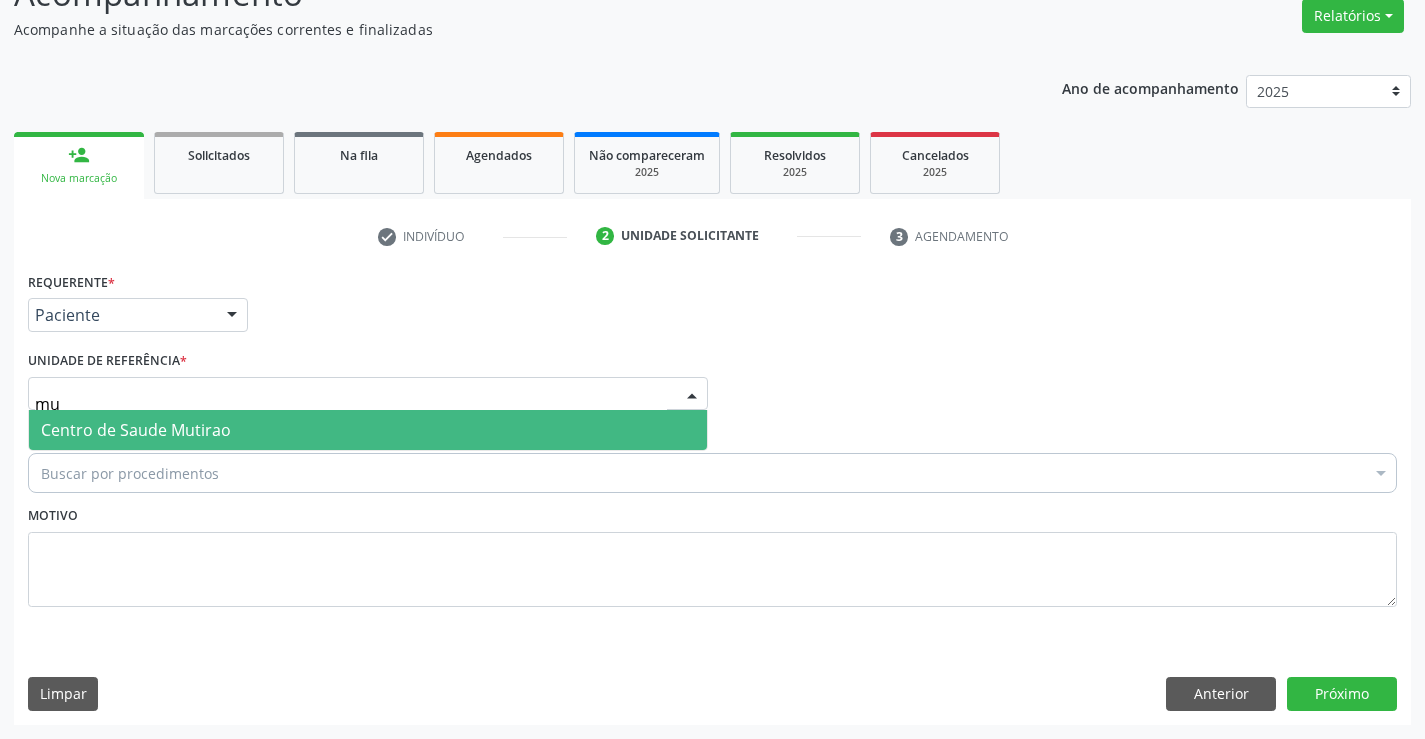 type on "mut" 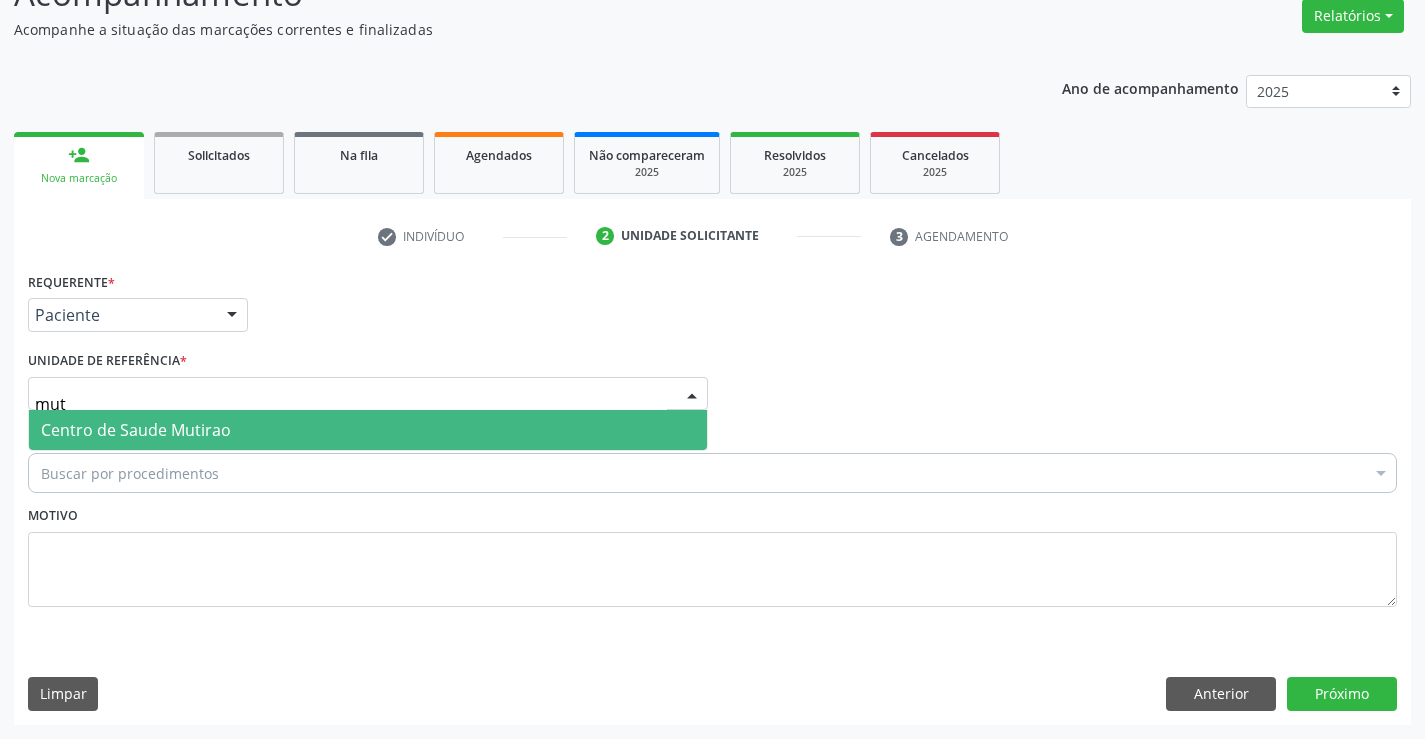 click on "Centro de Saude Mutirao" at bounding box center (136, 430) 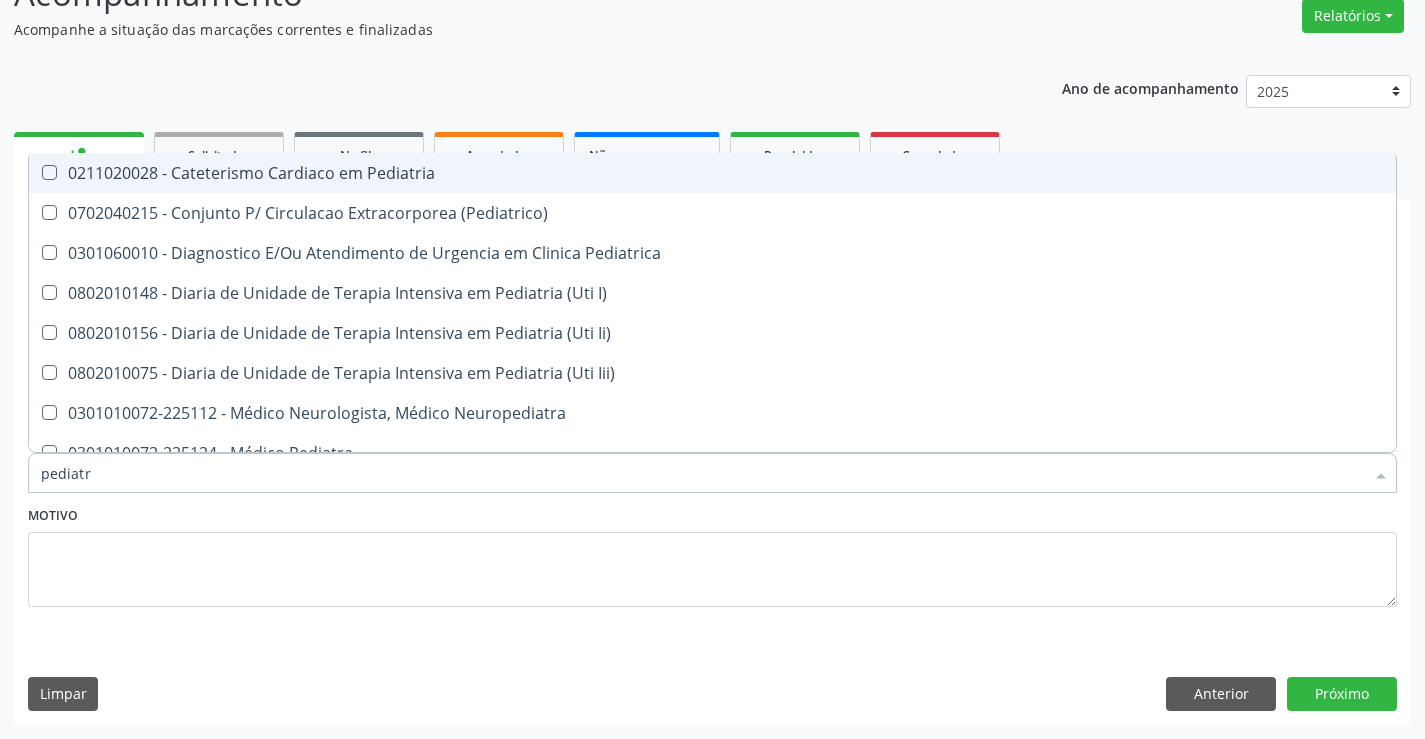 type on "pediatra" 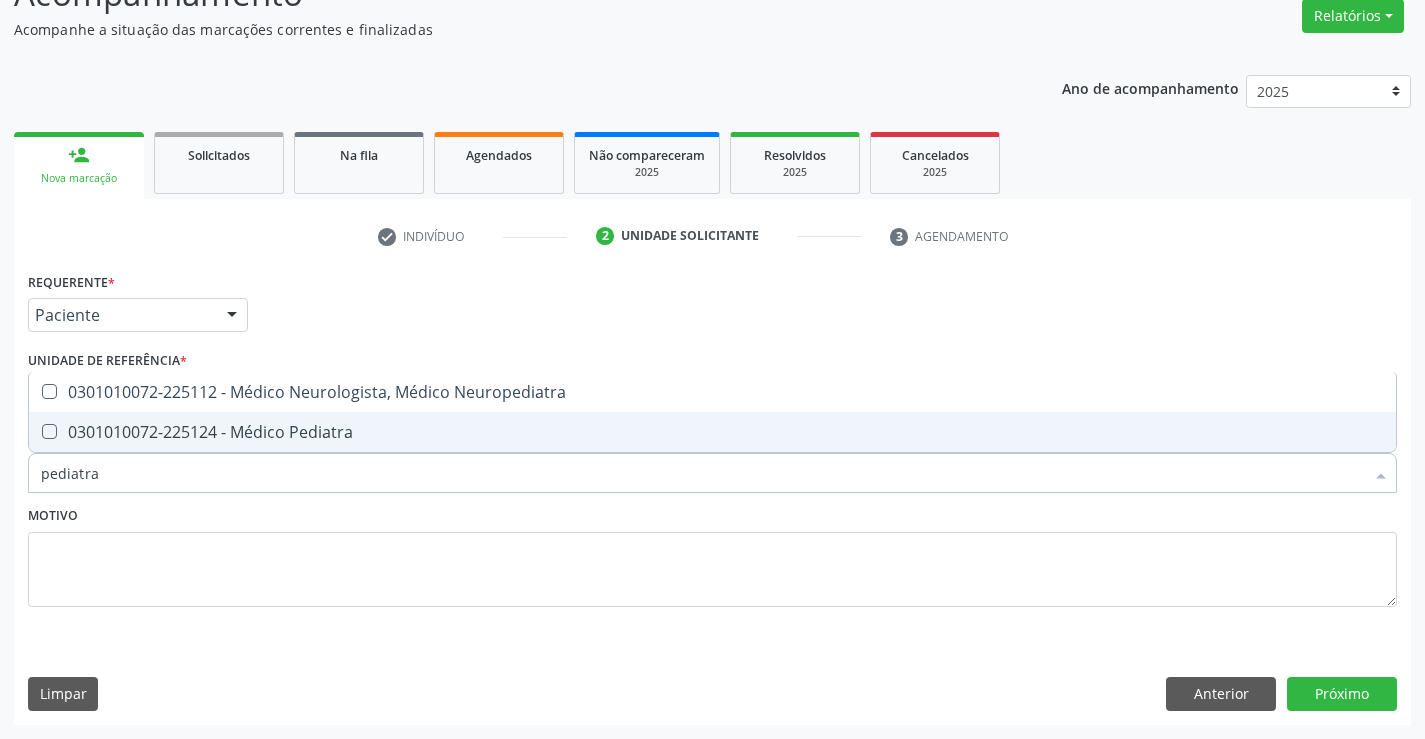 click on "0301010072-225124 - Médico Pediatra" at bounding box center (712, 432) 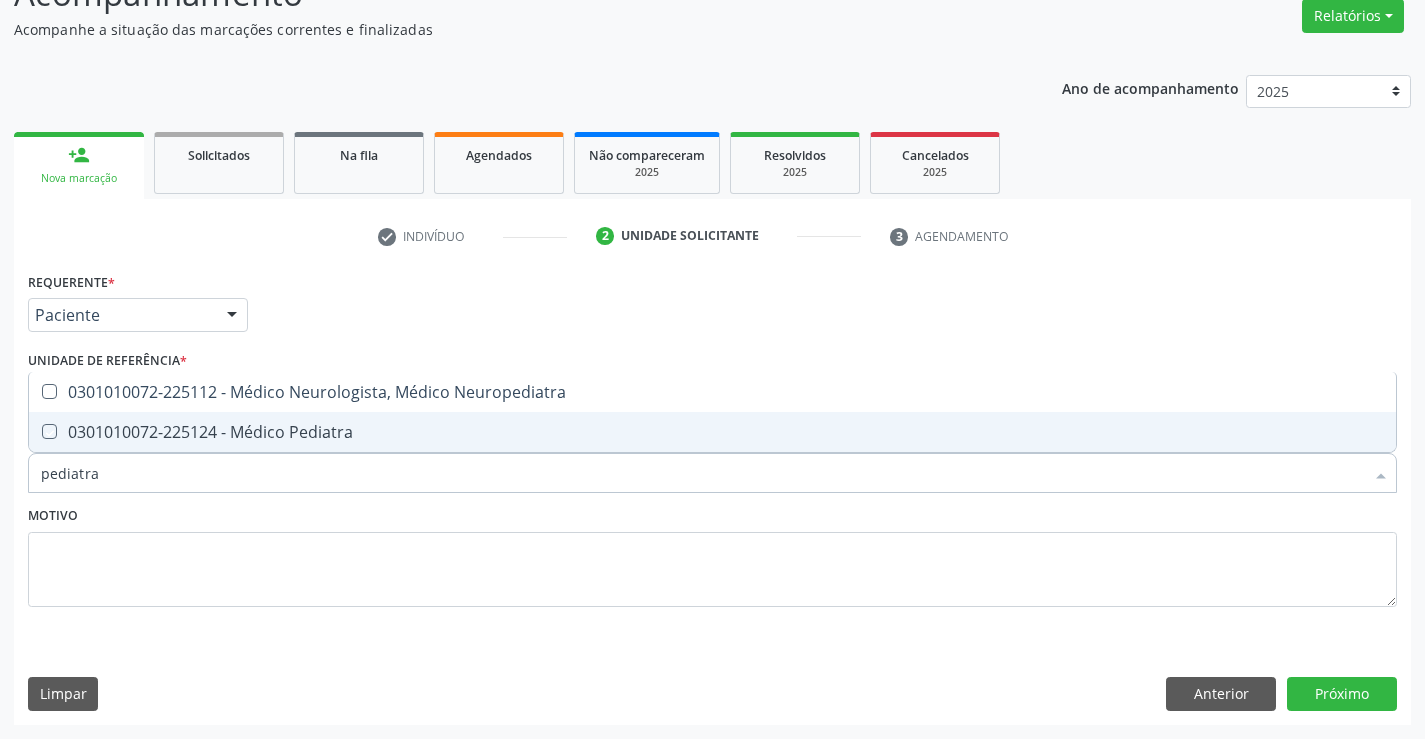 checkbox on "true" 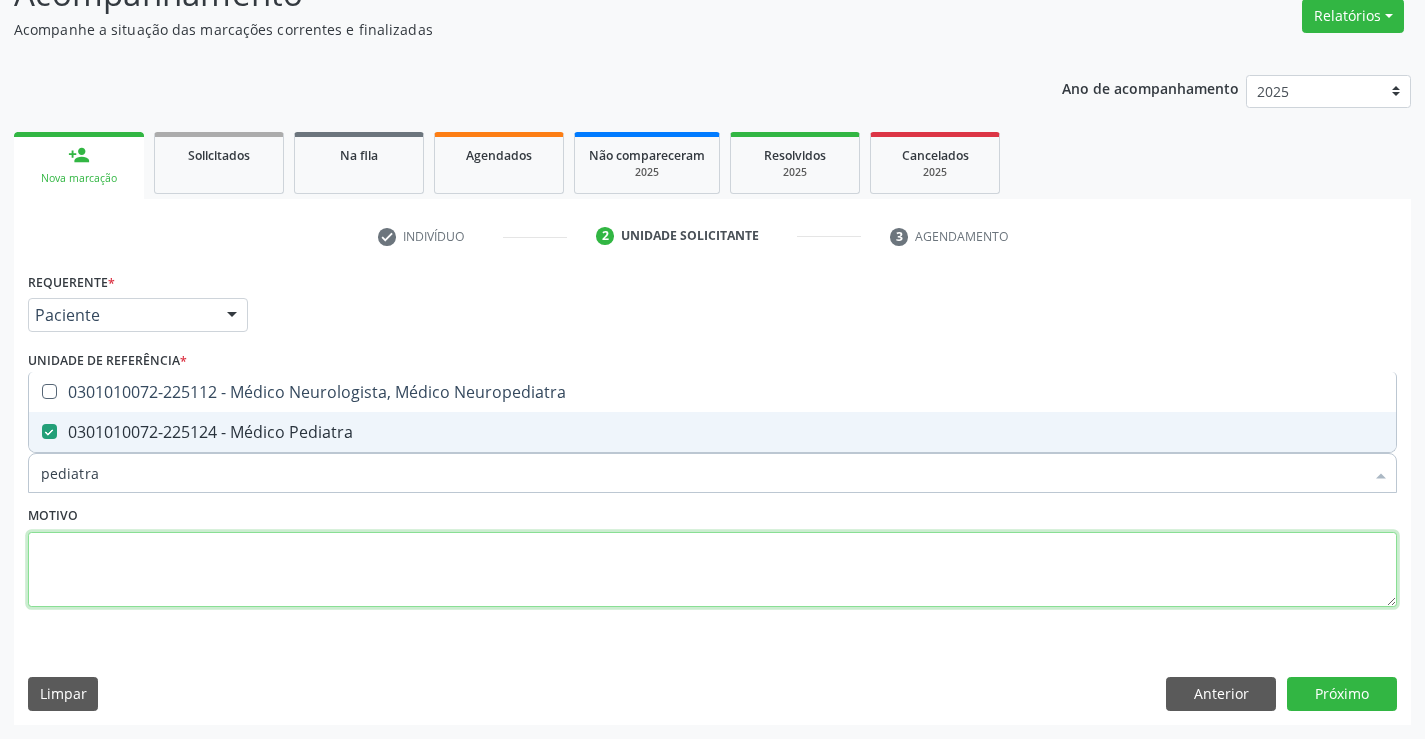 click at bounding box center (712, 570) 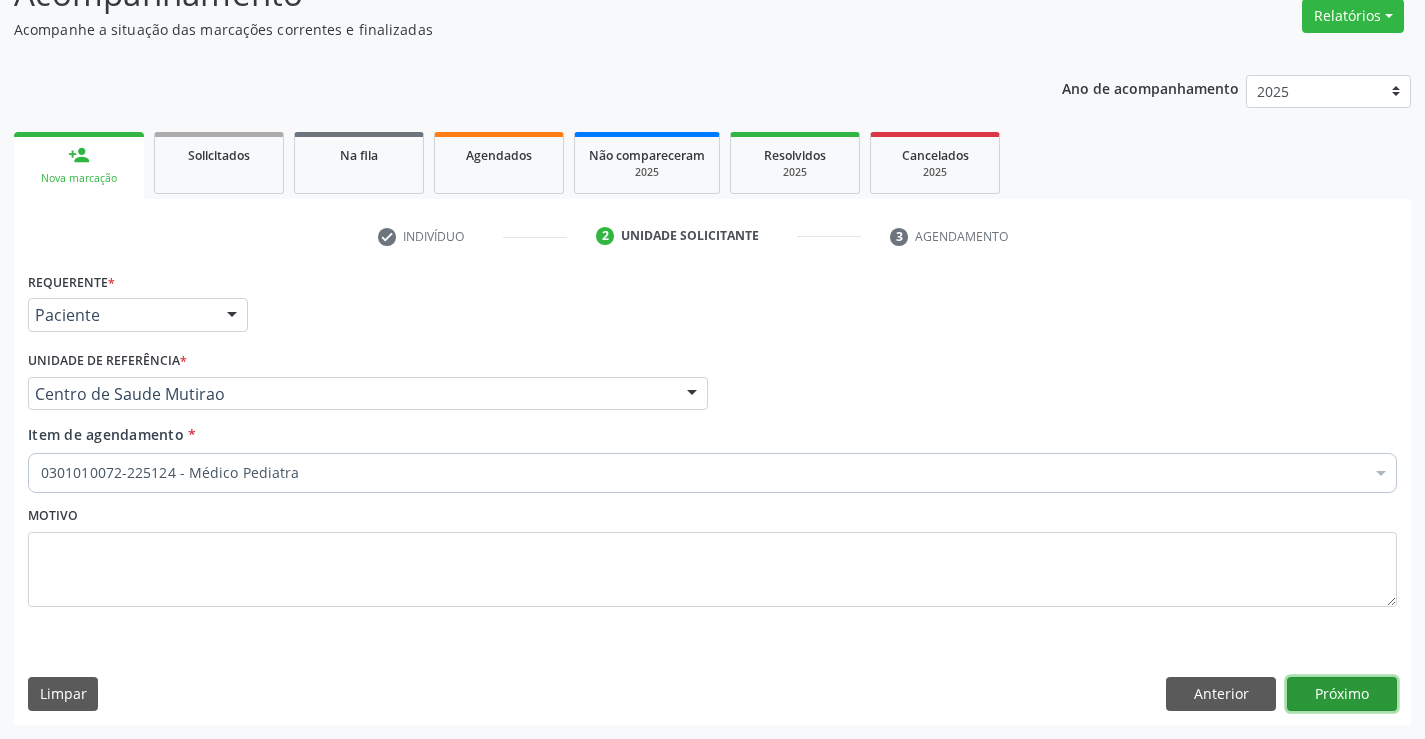 click on "Próximo" at bounding box center (1342, 694) 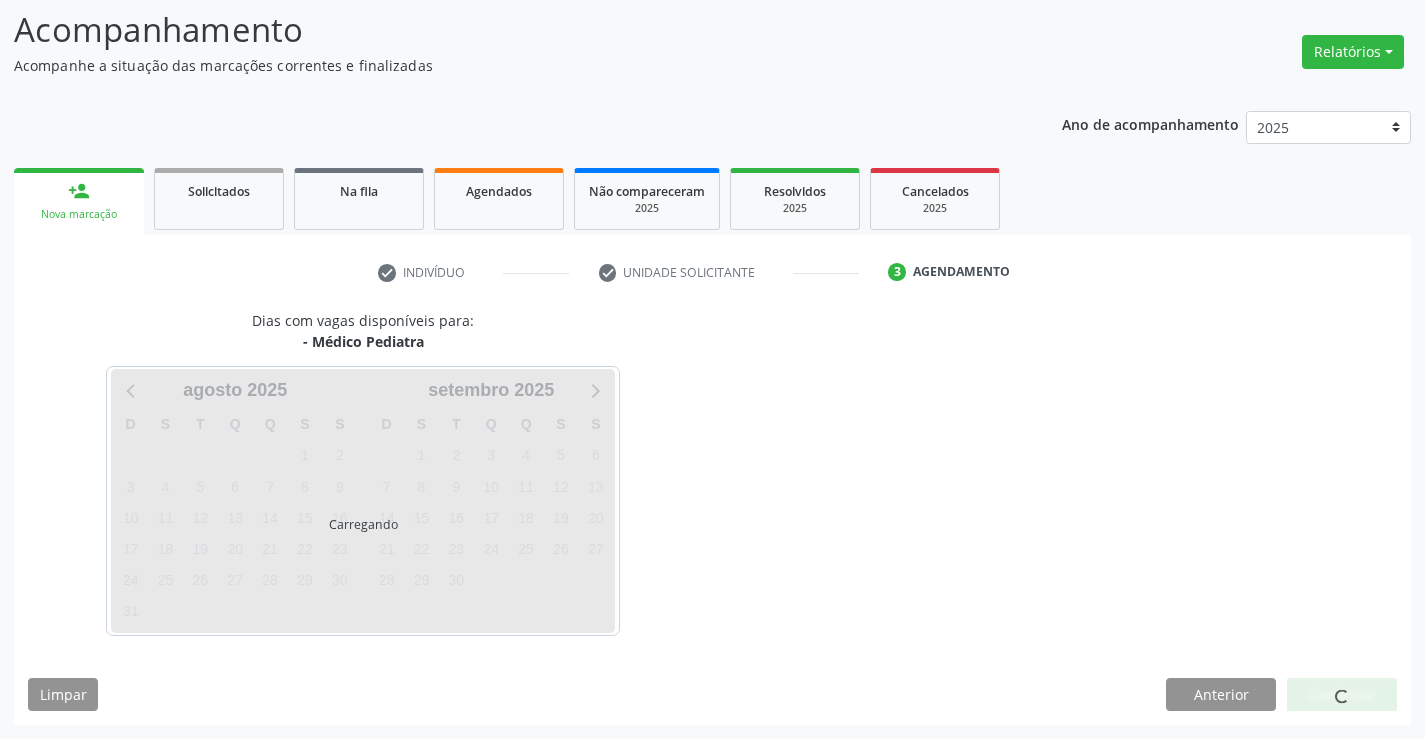 scroll, scrollTop: 131, scrollLeft: 0, axis: vertical 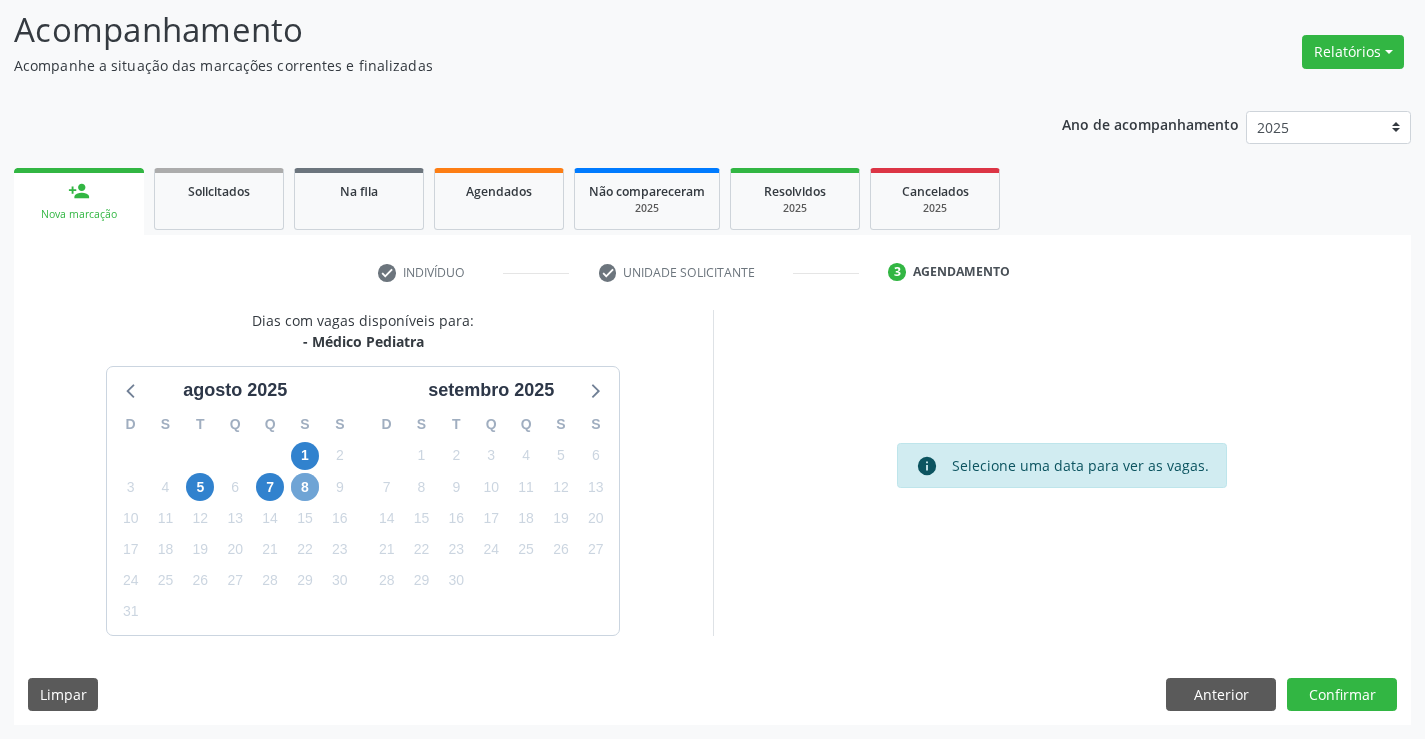 click on "8" at bounding box center [305, 487] 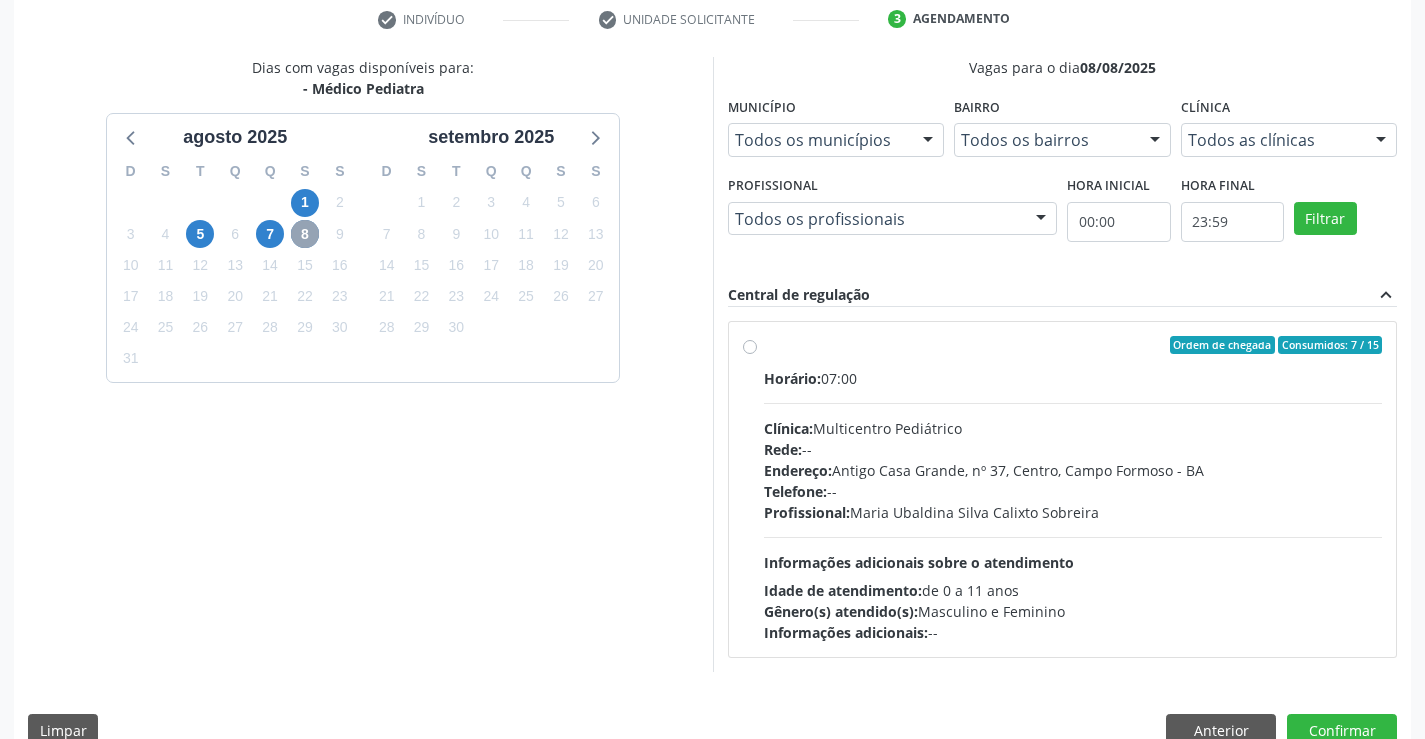 scroll, scrollTop: 420, scrollLeft: 0, axis: vertical 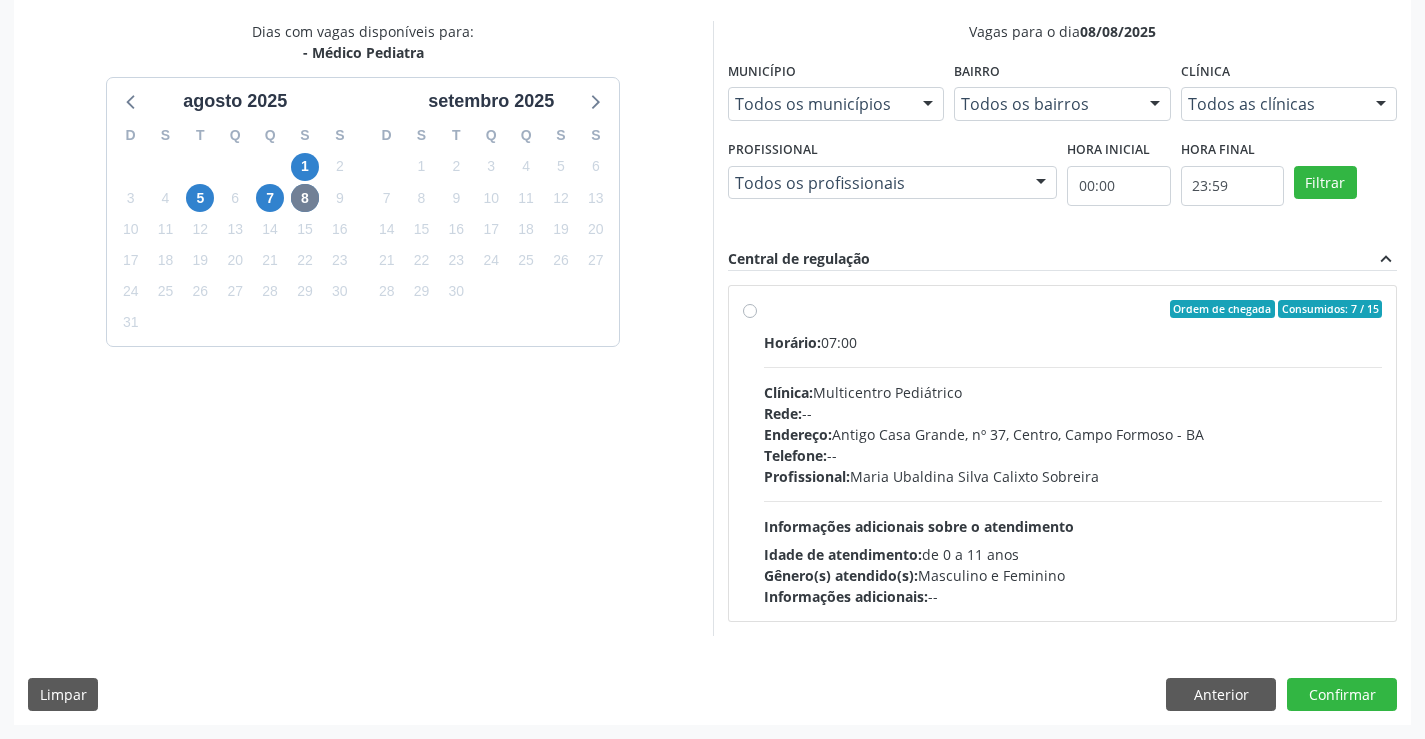 click on "Ordem de chegada
Consumidos: 7 / 15
Horário:   07:00
Clínica:  Multicentro Pediátrico
Rede:
--
Endereço:   Antigo Casa Grande, nº 37, Centro, Campo Formoso - BA
Telefone:   --
Profissional:
[FIRST] [LAST]
Informações adicionais sobre o atendimento
Idade de atendimento:
de 0 a 11 anos
Gênero(s) atendido(s):
Masculino e Feminino
Informações adicionais:
--" at bounding box center (1073, 453) 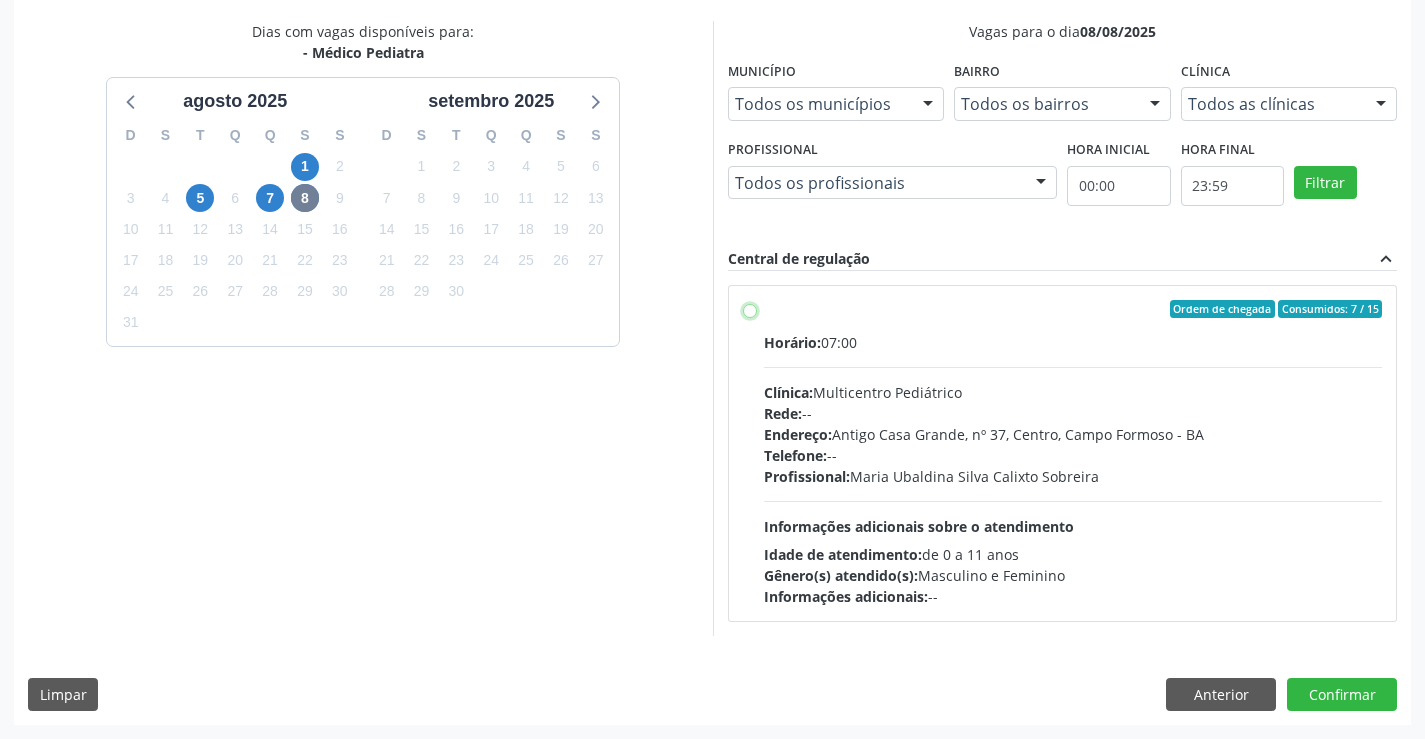 radio on "true" 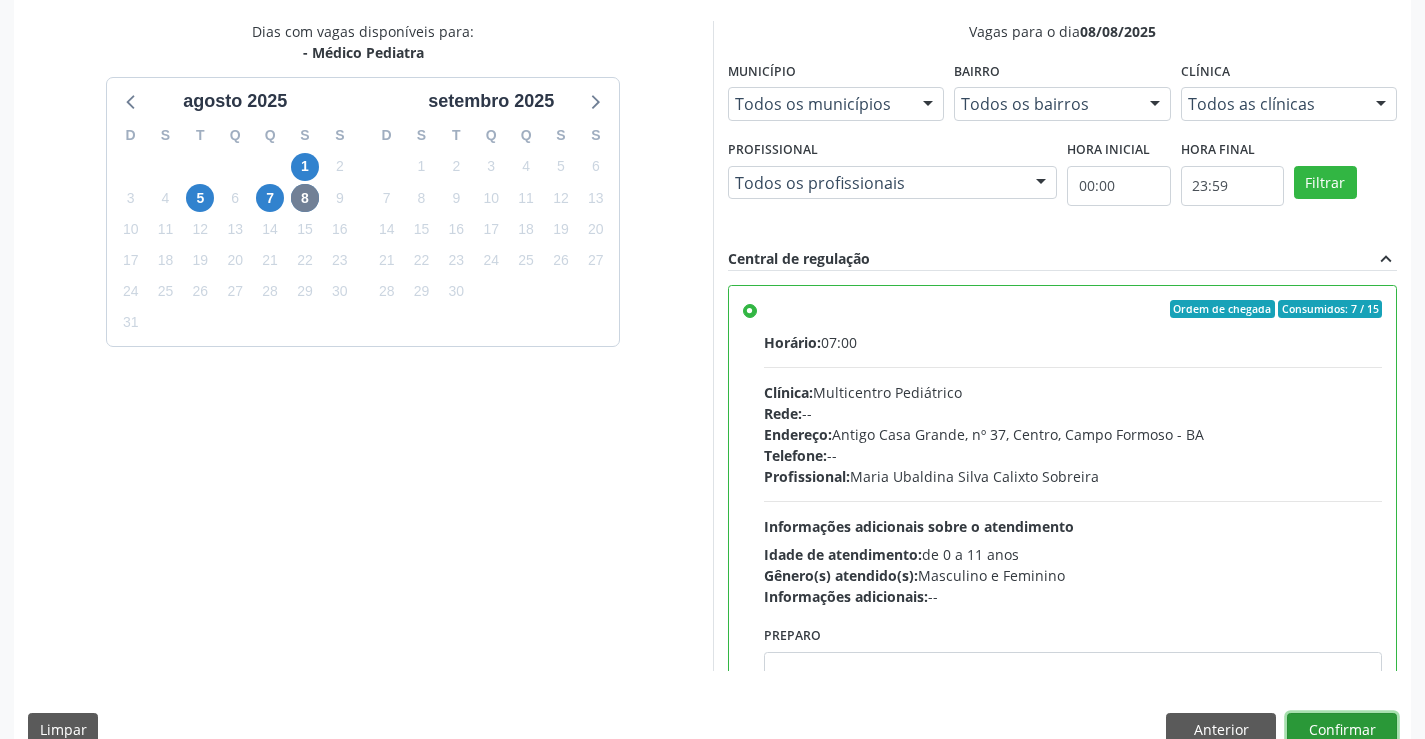 click on "Confirmar" at bounding box center [1342, 730] 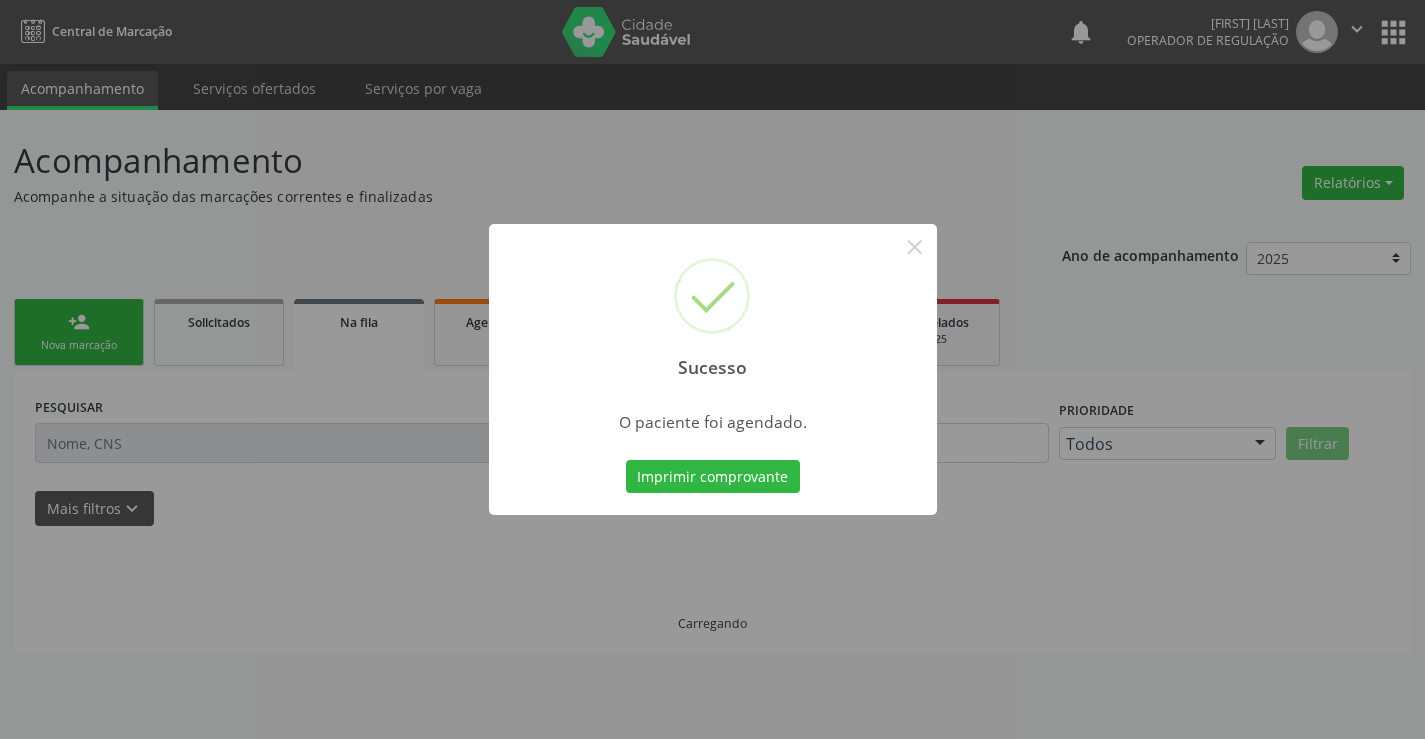 scroll, scrollTop: 0, scrollLeft: 0, axis: both 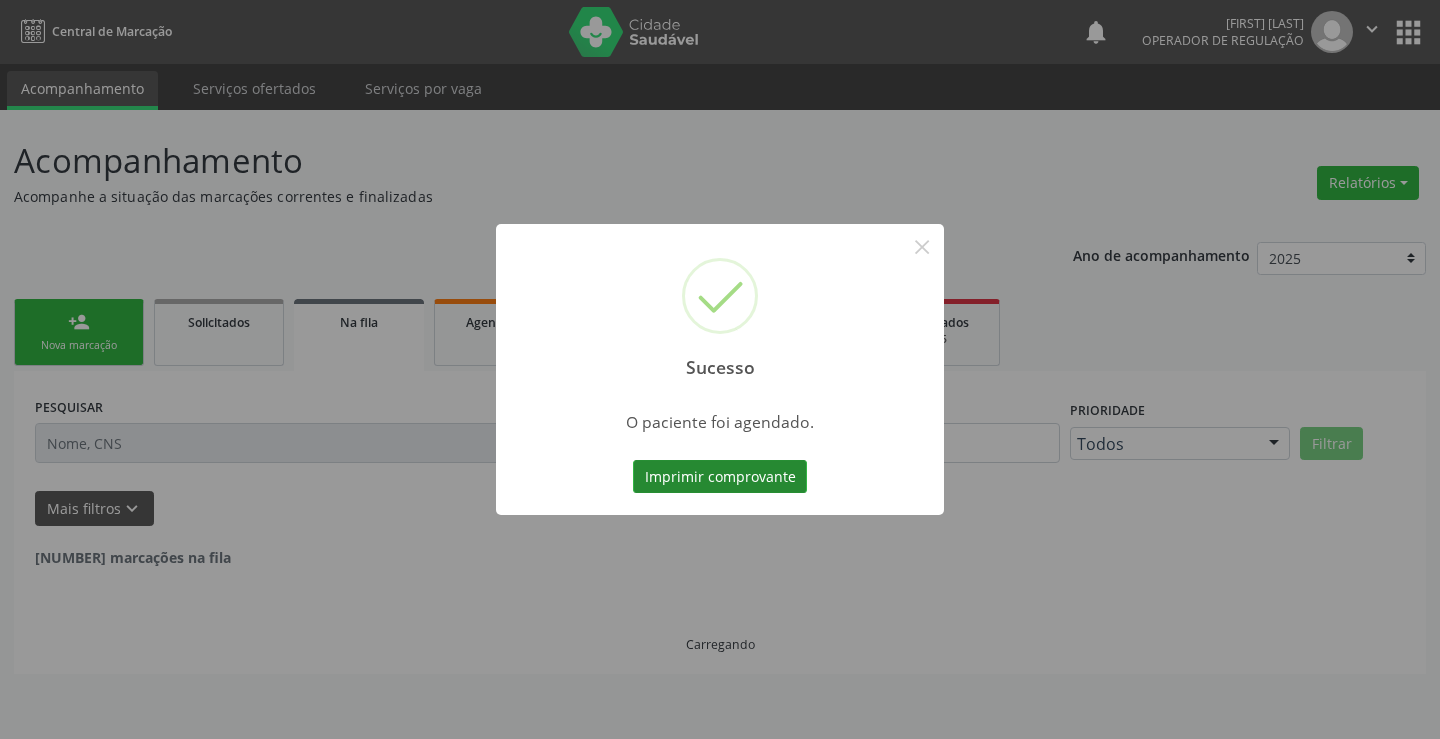 click on "Imprimir comprovante" at bounding box center [720, 477] 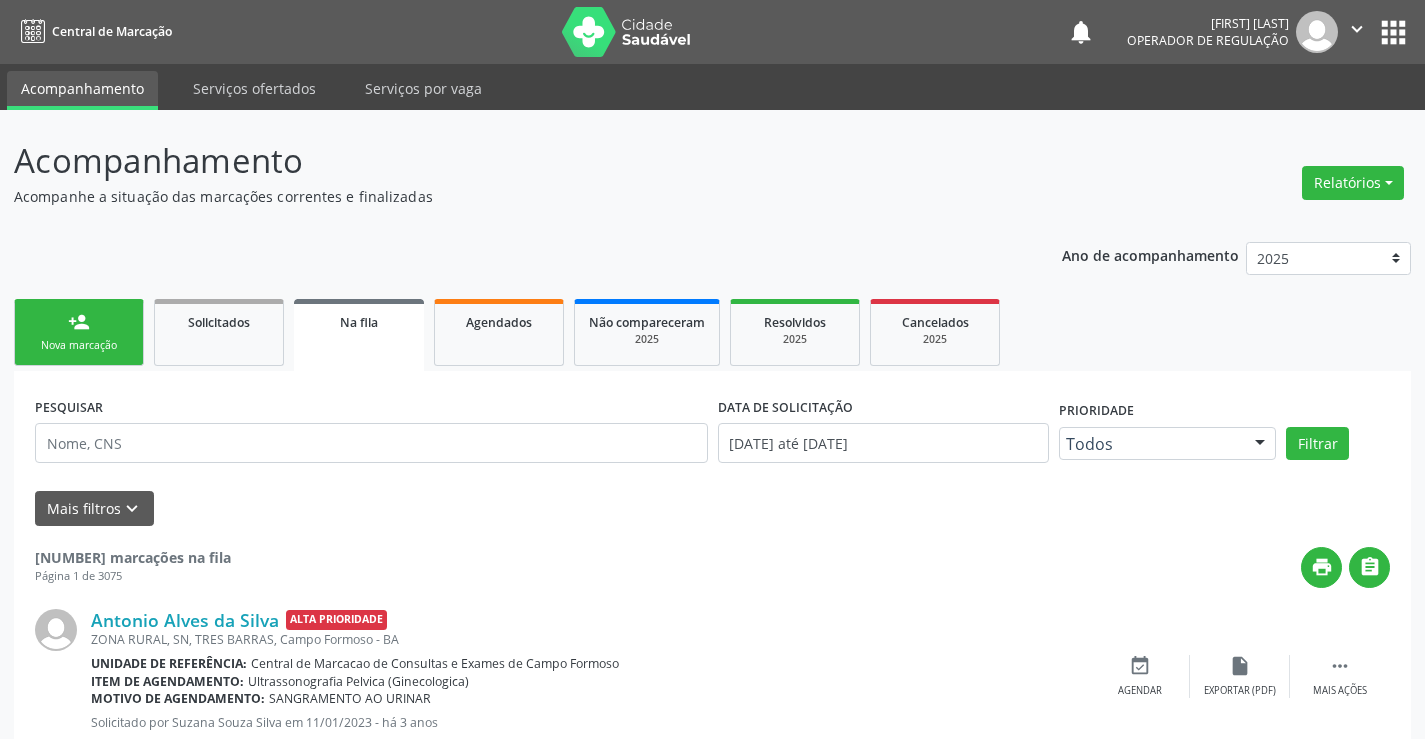 click on "Nova marcação" at bounding box center (79, 345) 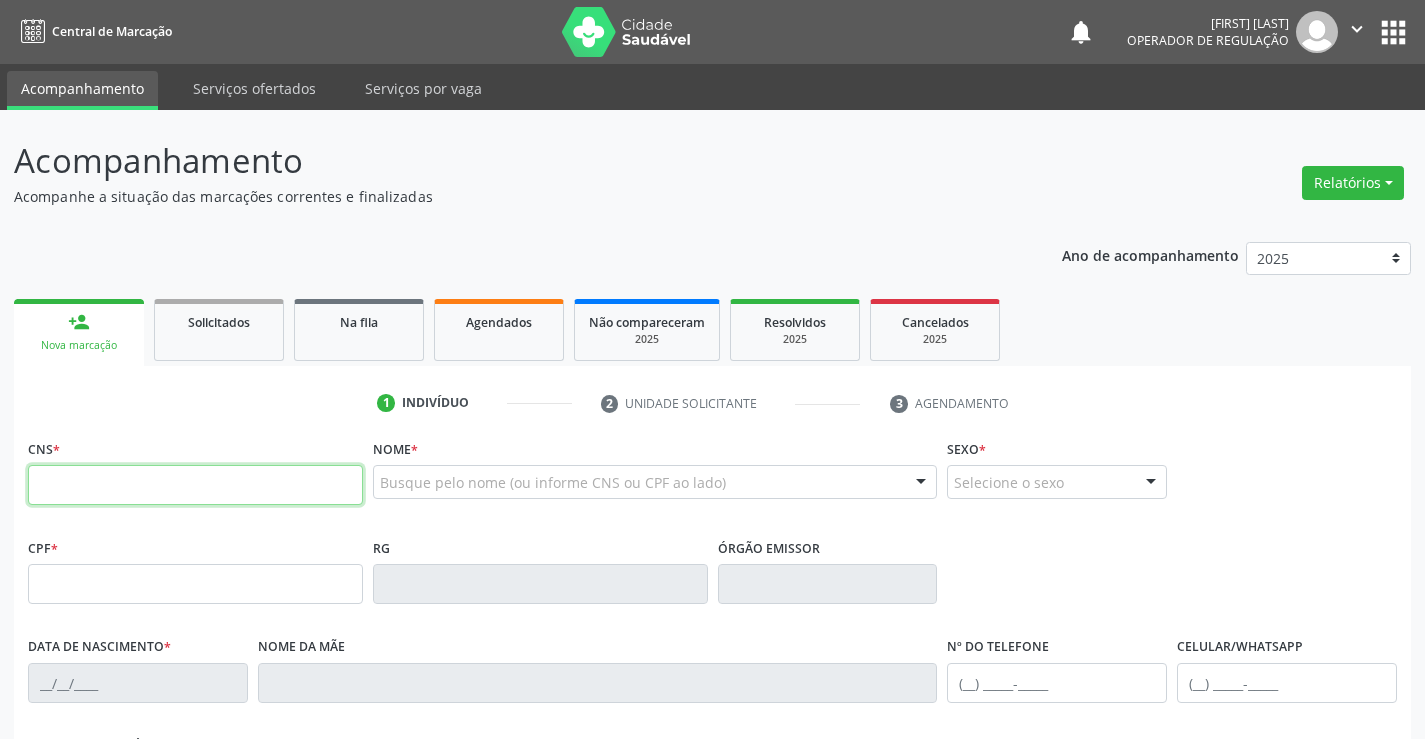 click at bounding box center (195, 485) 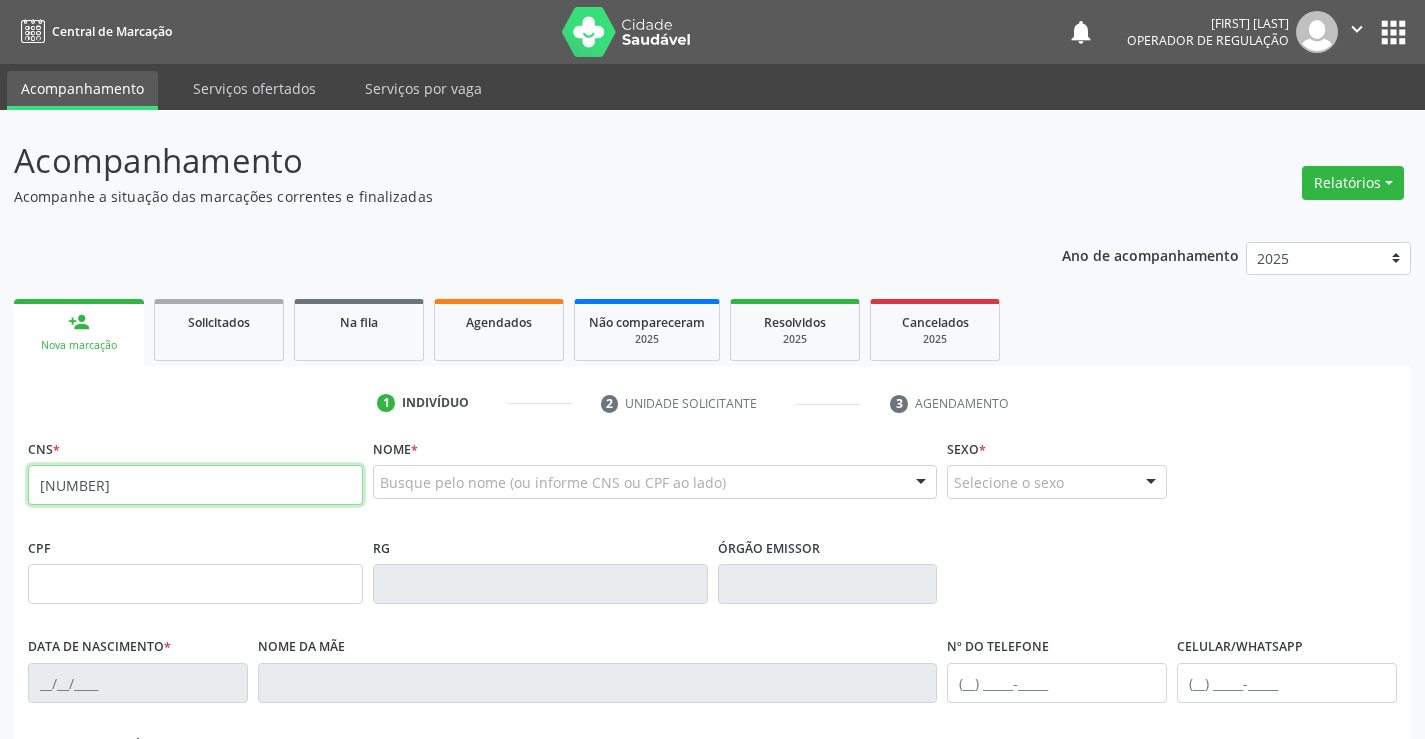 type on "[NUMBER]" 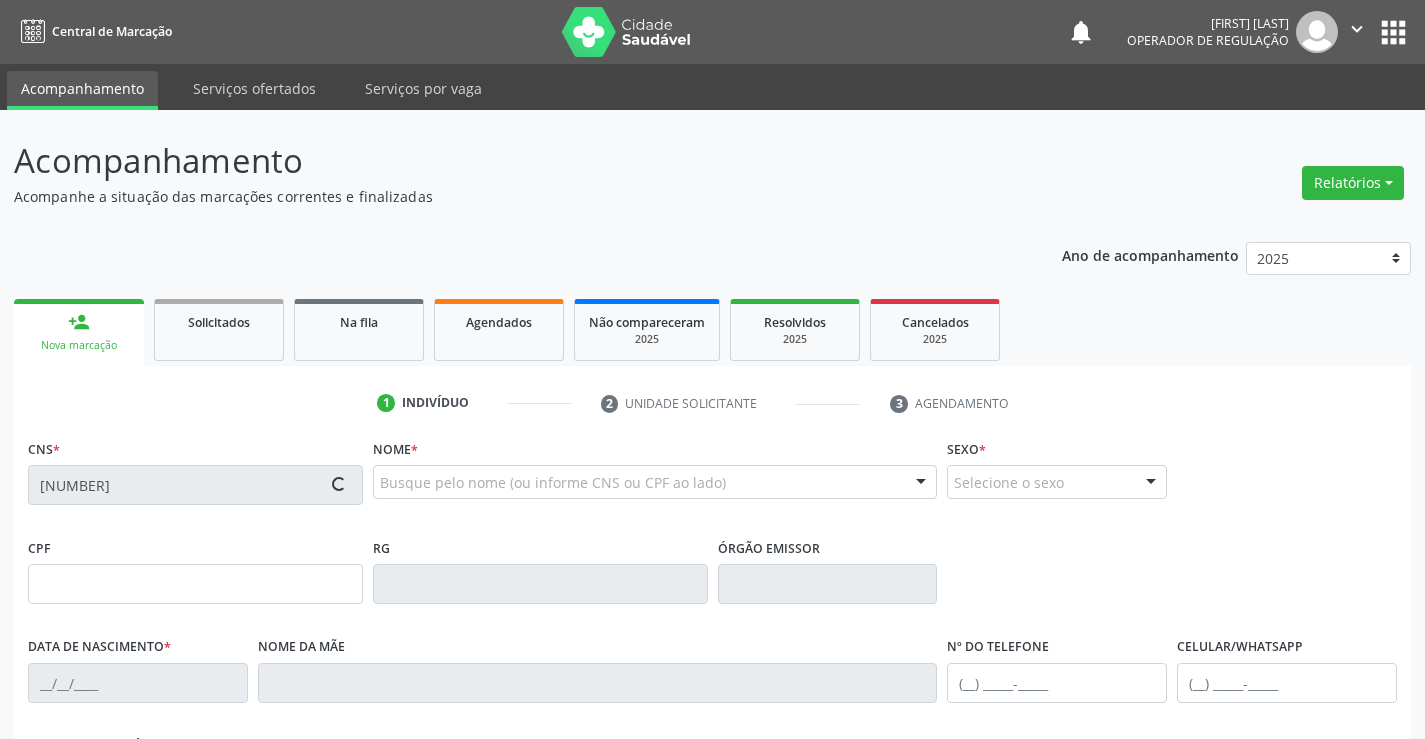 type on "[NUMBER]" 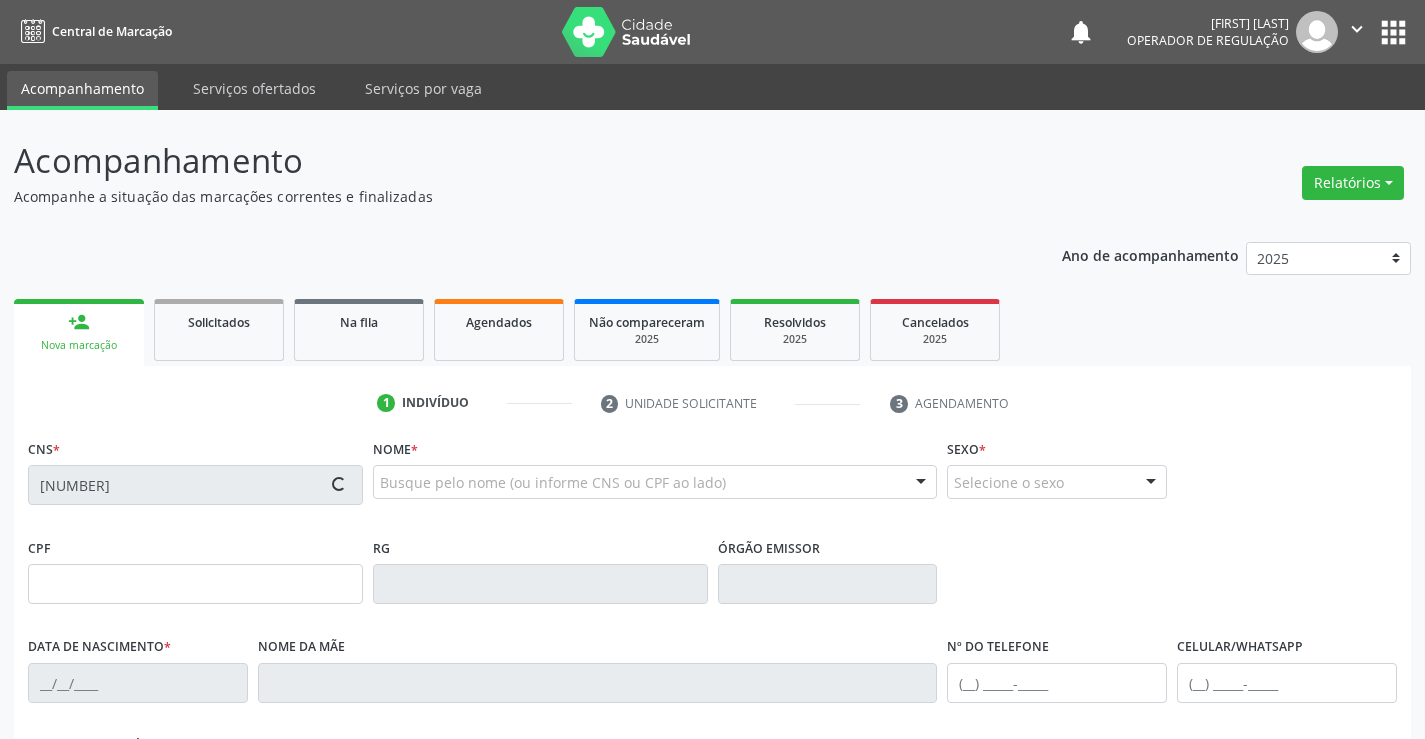 type on "[DATE]" 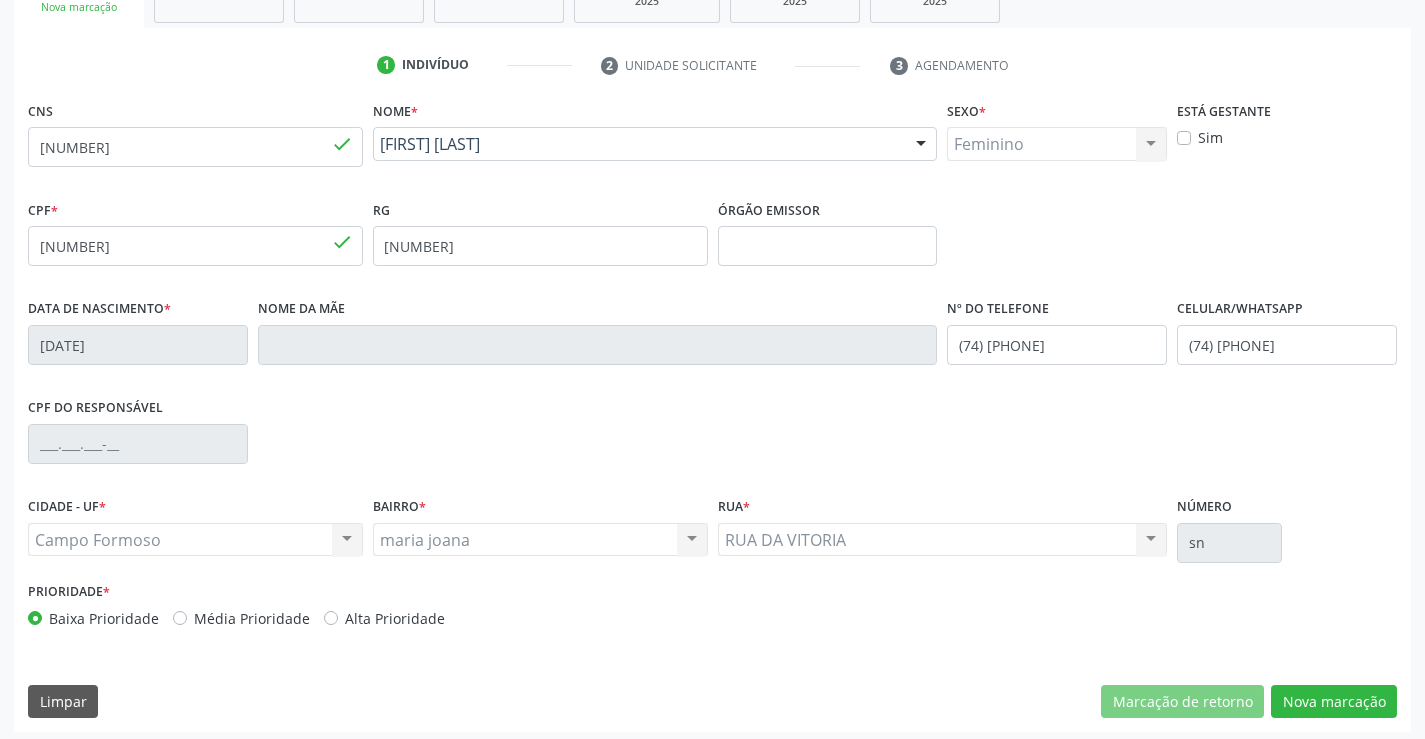 scroll, scrollTop: 345, scrollLeft: 0, axis: vertical 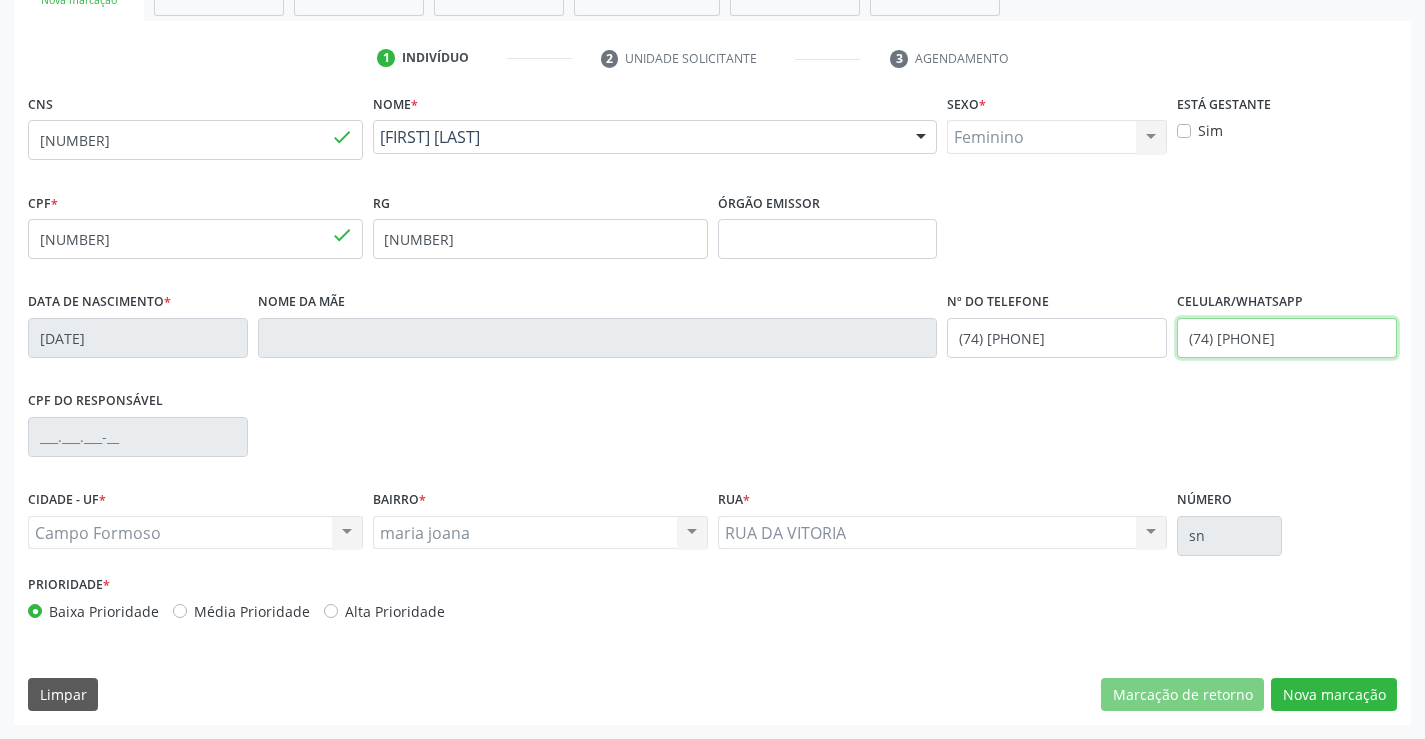 click on "(74) [PHONE]" at bounding box center (1287, 338) 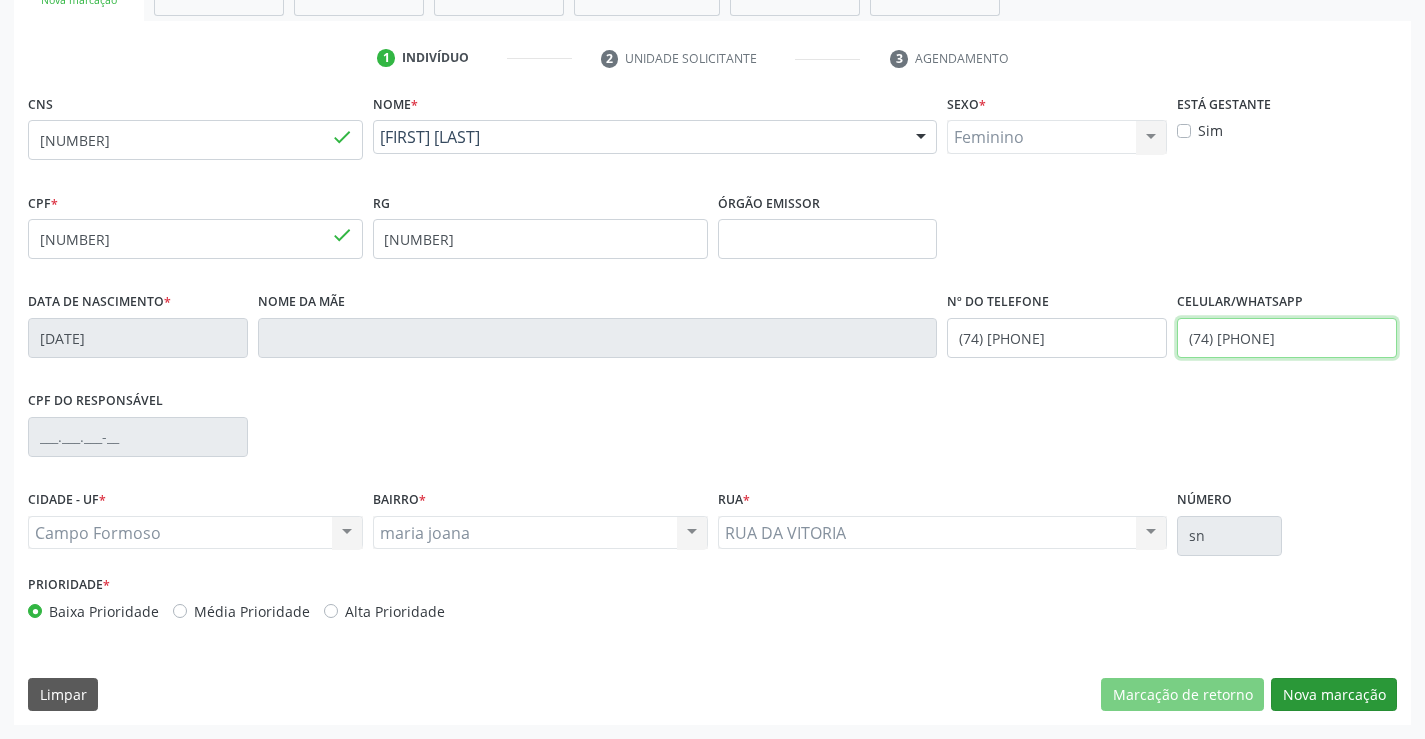 type on "(74) [PHONE]" 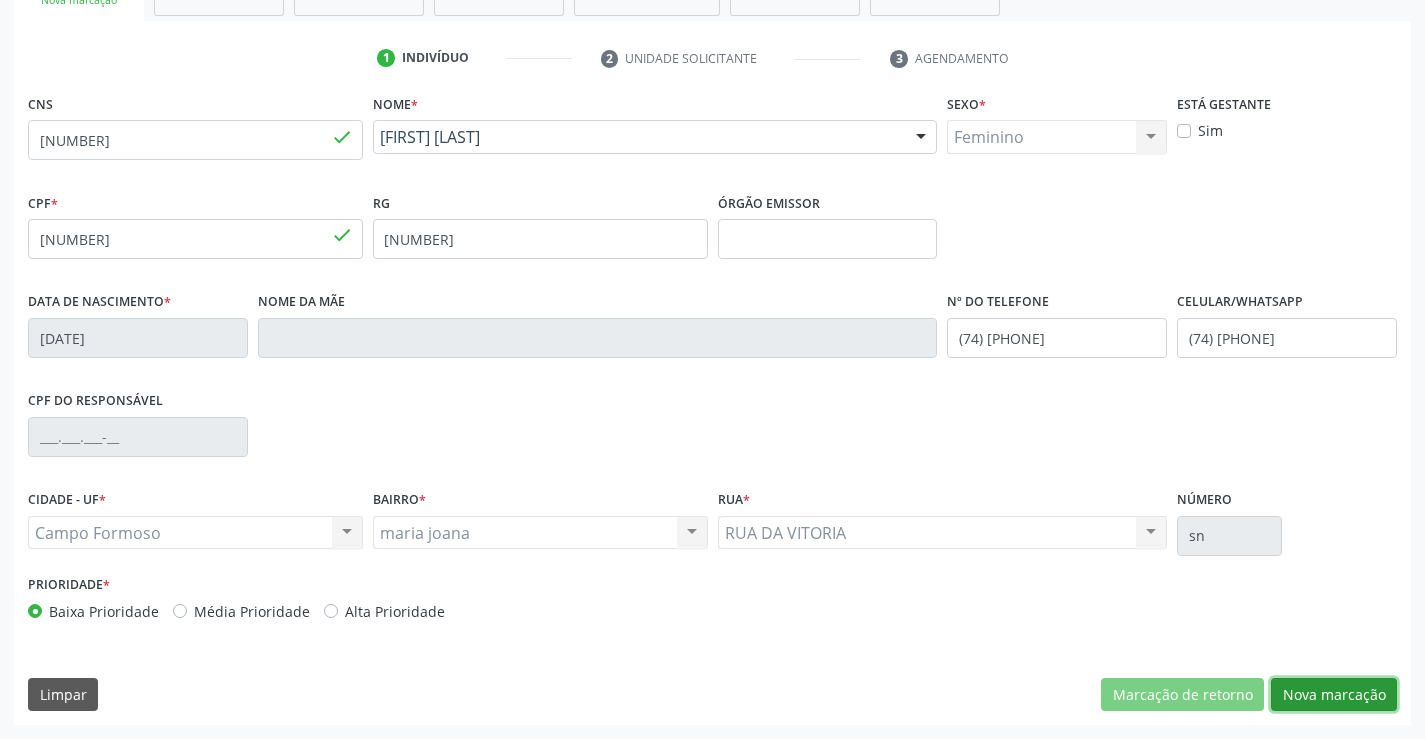 click on "Nova marcação" at bounding box center (1334, 695) 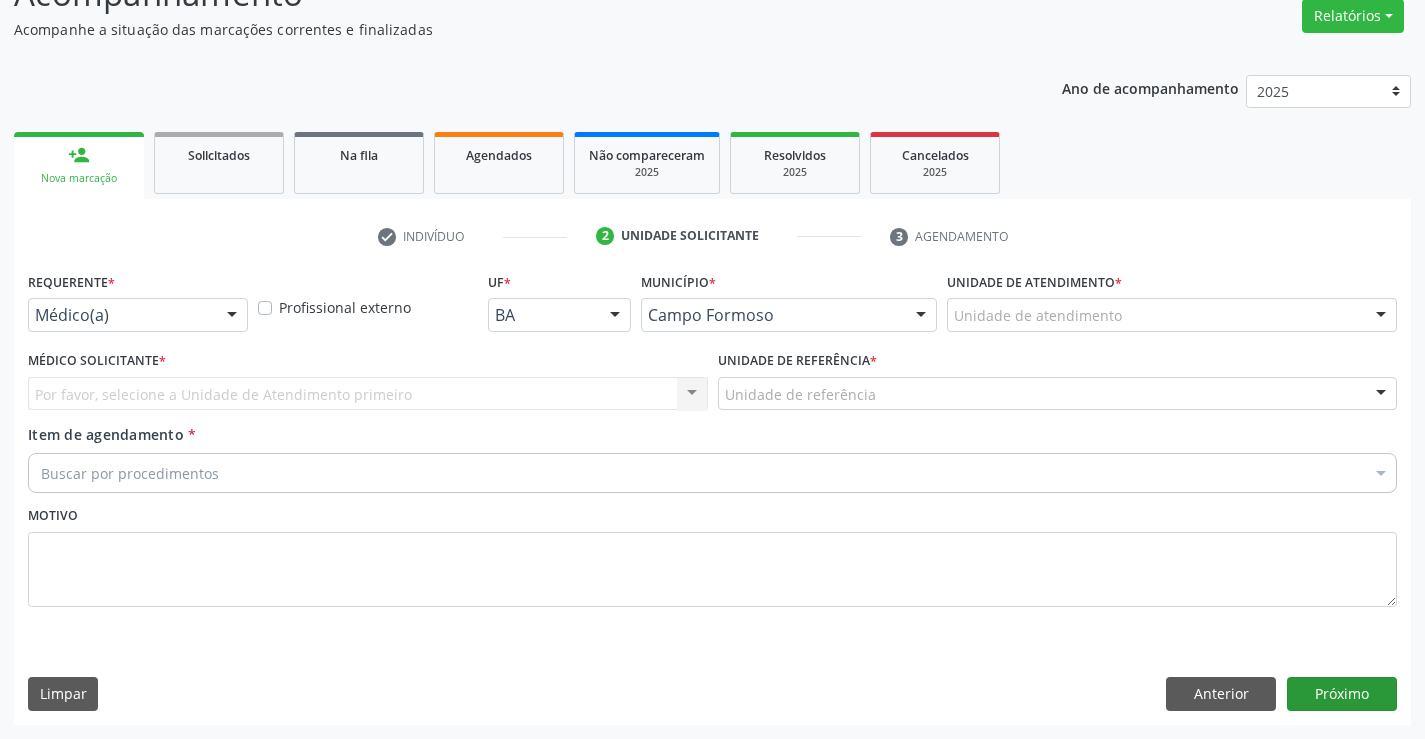 scroll, scrollTop: 167, scrollLeft: 0, axis: vertical 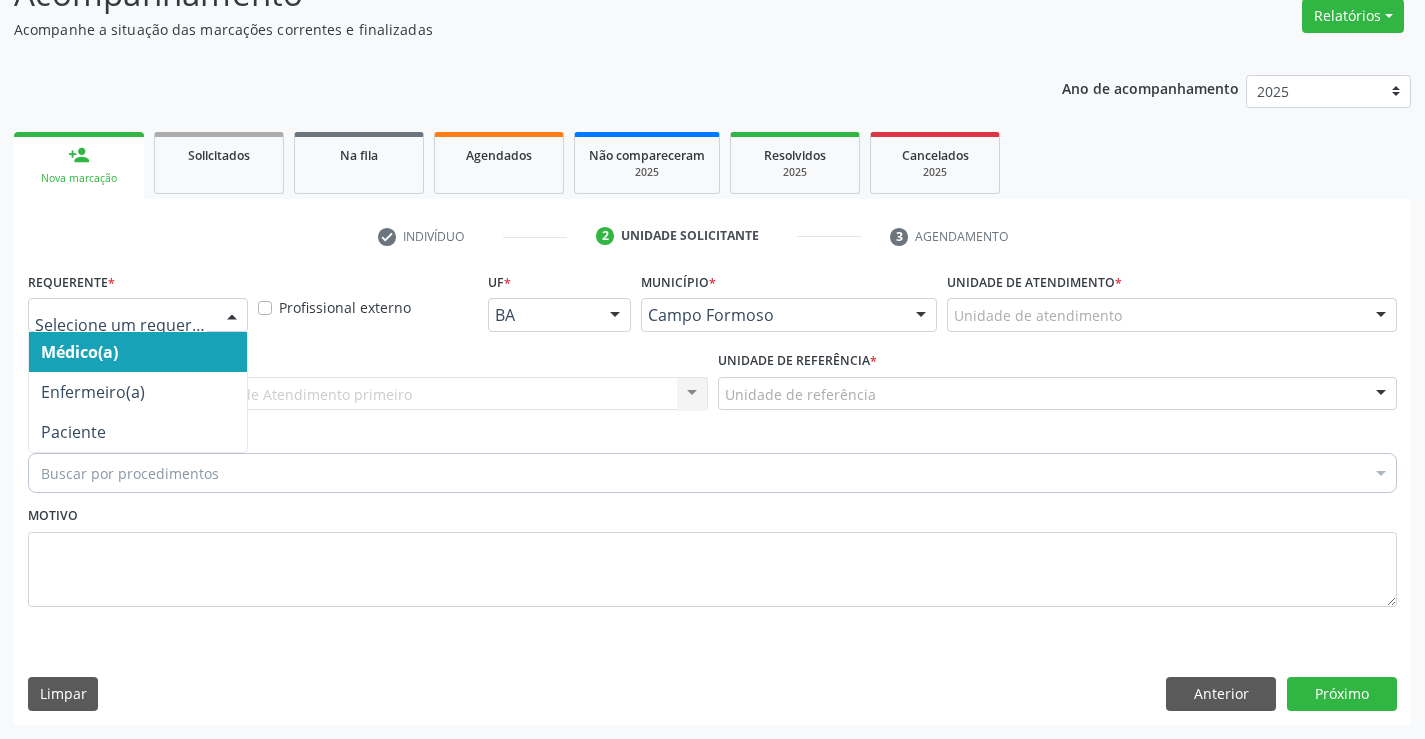drag, startPoint x: 214, startPoint y: 310, endPoint x: 195, endPoint y: 359, distance: 52.554733 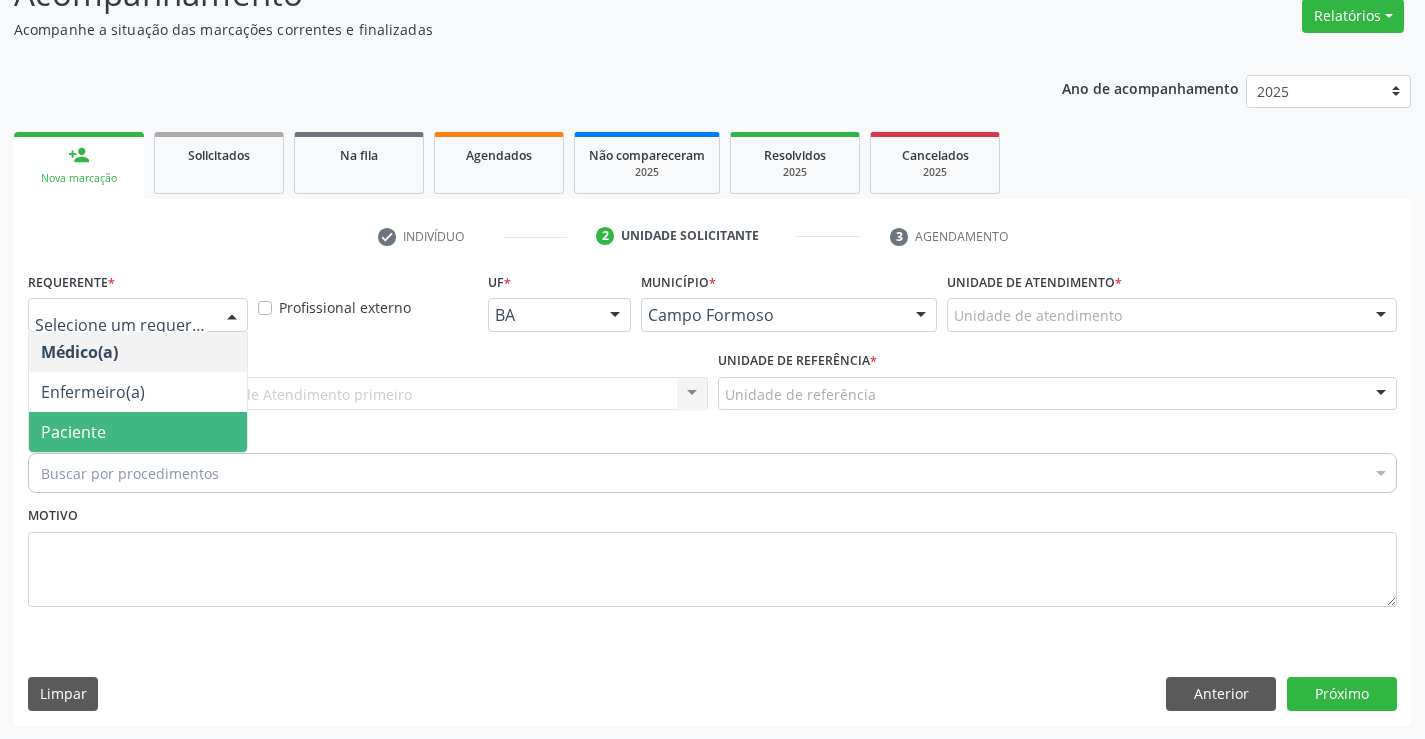 click on "Paciente" at bounding box center (138, 432) 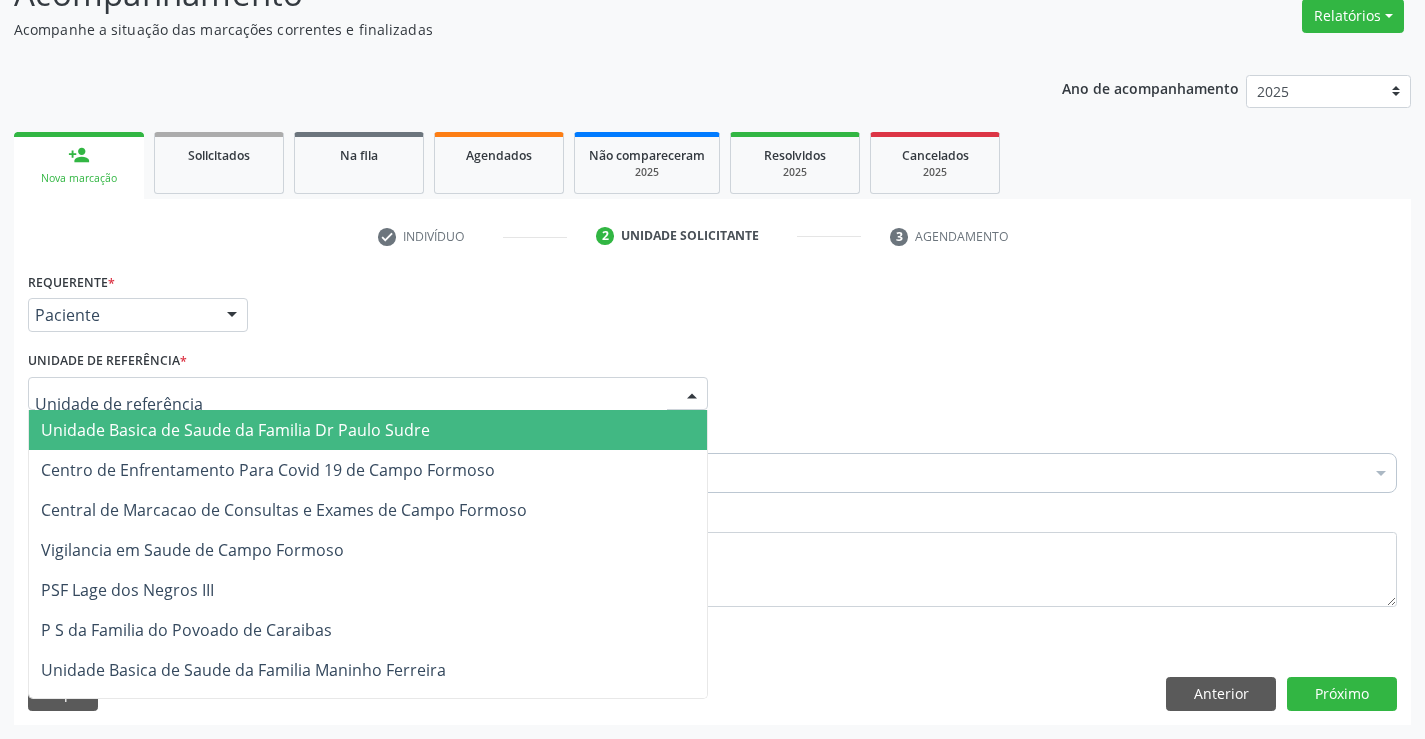click at bounding box center (368, 394) 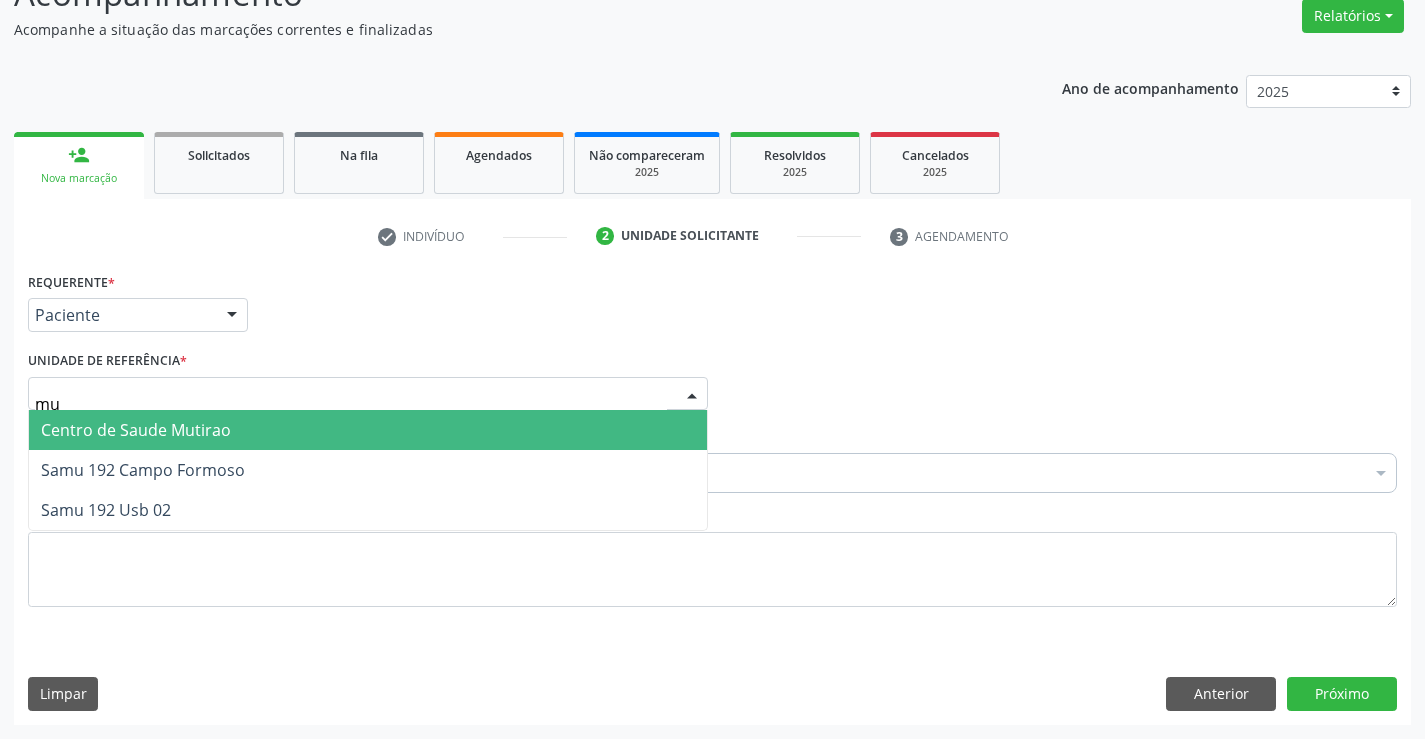 type on "mut" 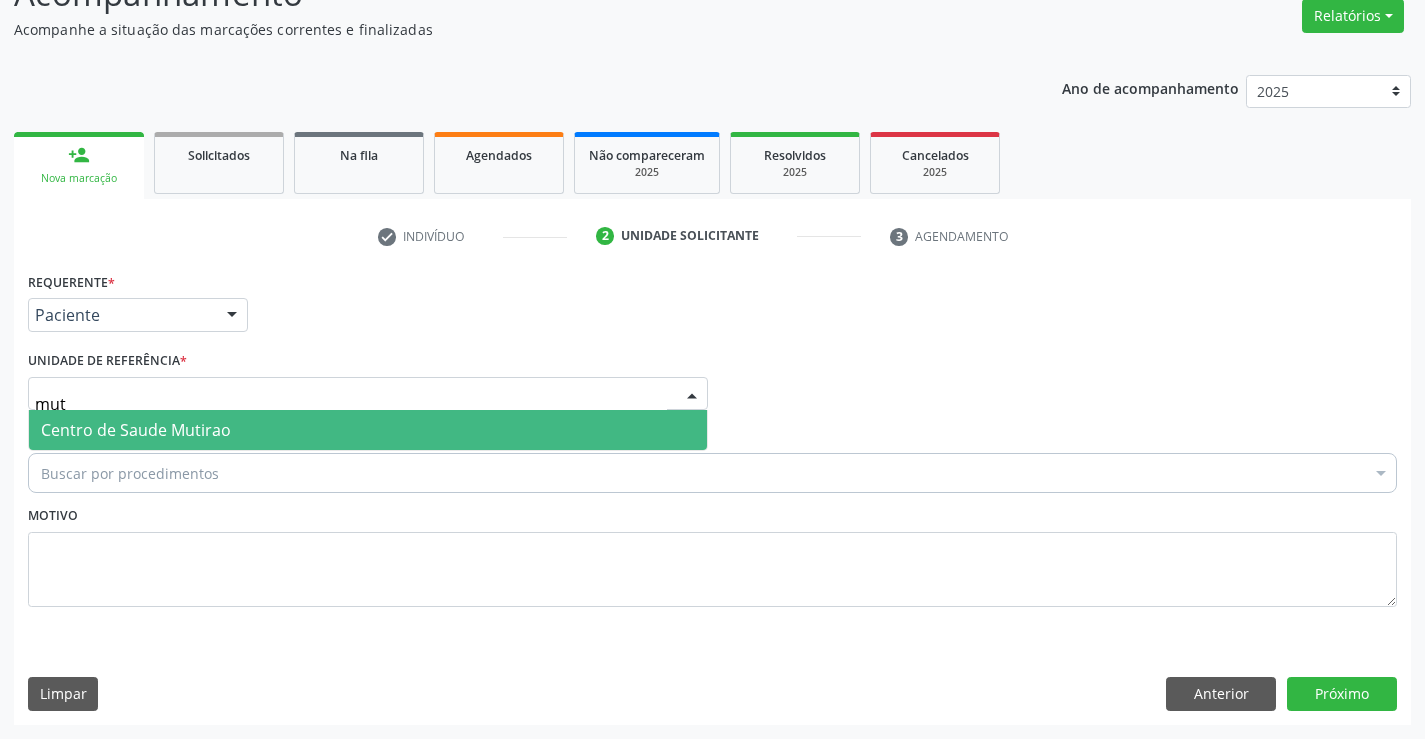 click on "Centro de Saude Mutirao" at bounding box center [136, 430] 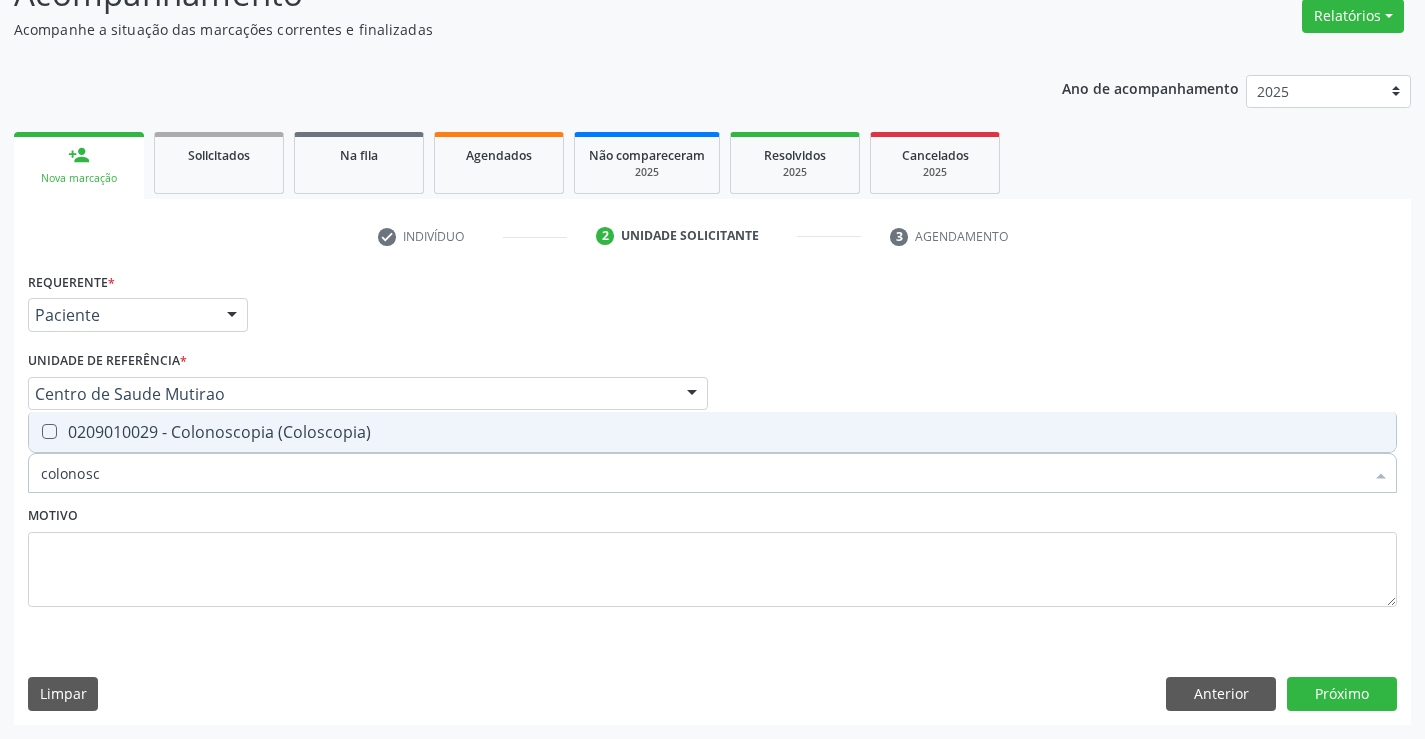 type on "colonosco" 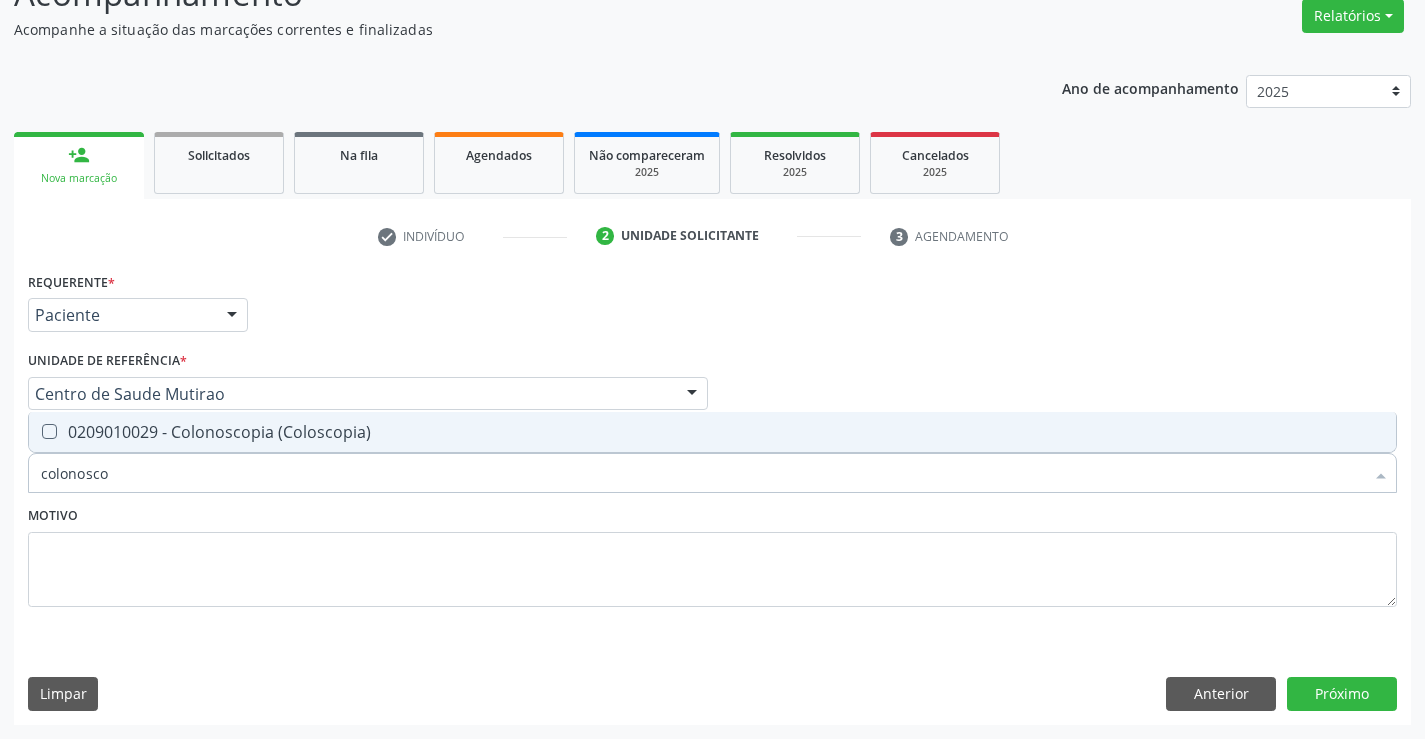 click on "0209010029 - Colonoscopia (Coloscopia)" at bounding box center [712, 432] 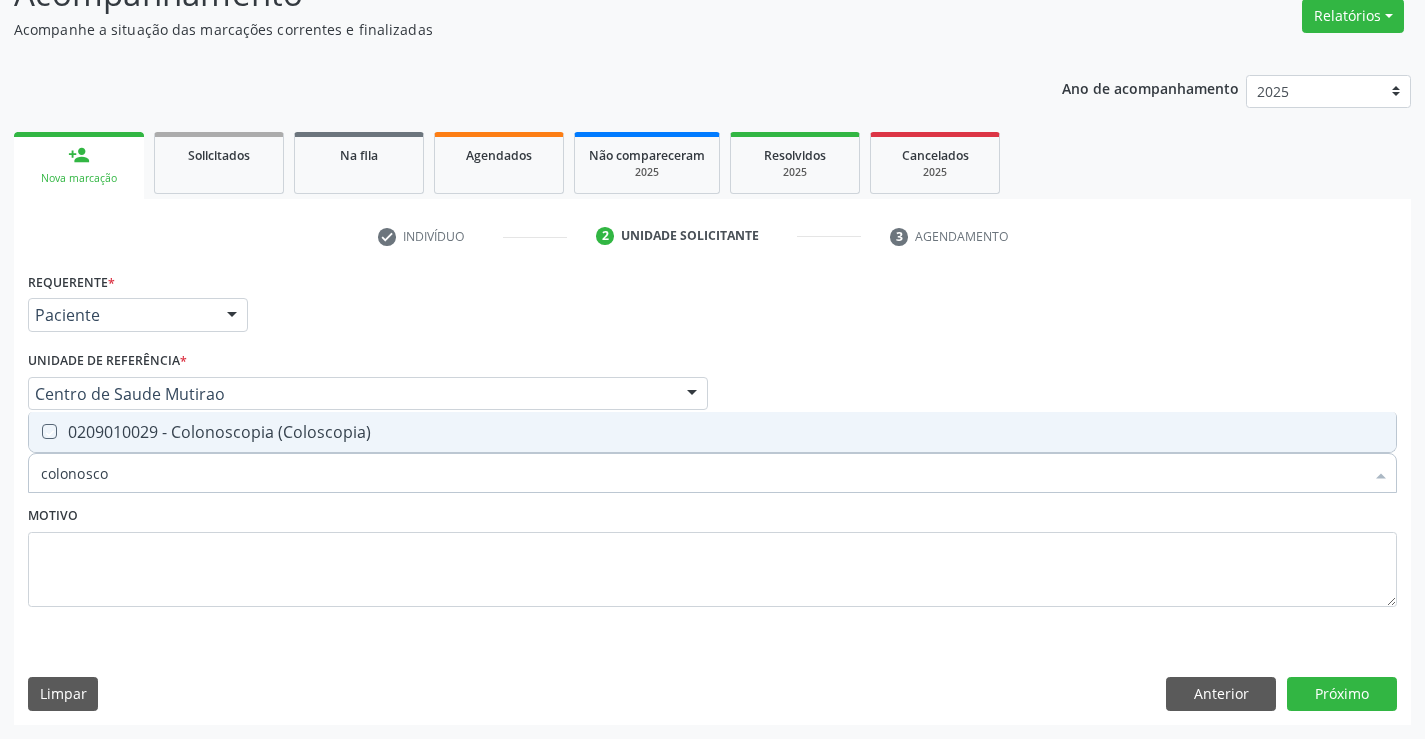 checkbox on "true" 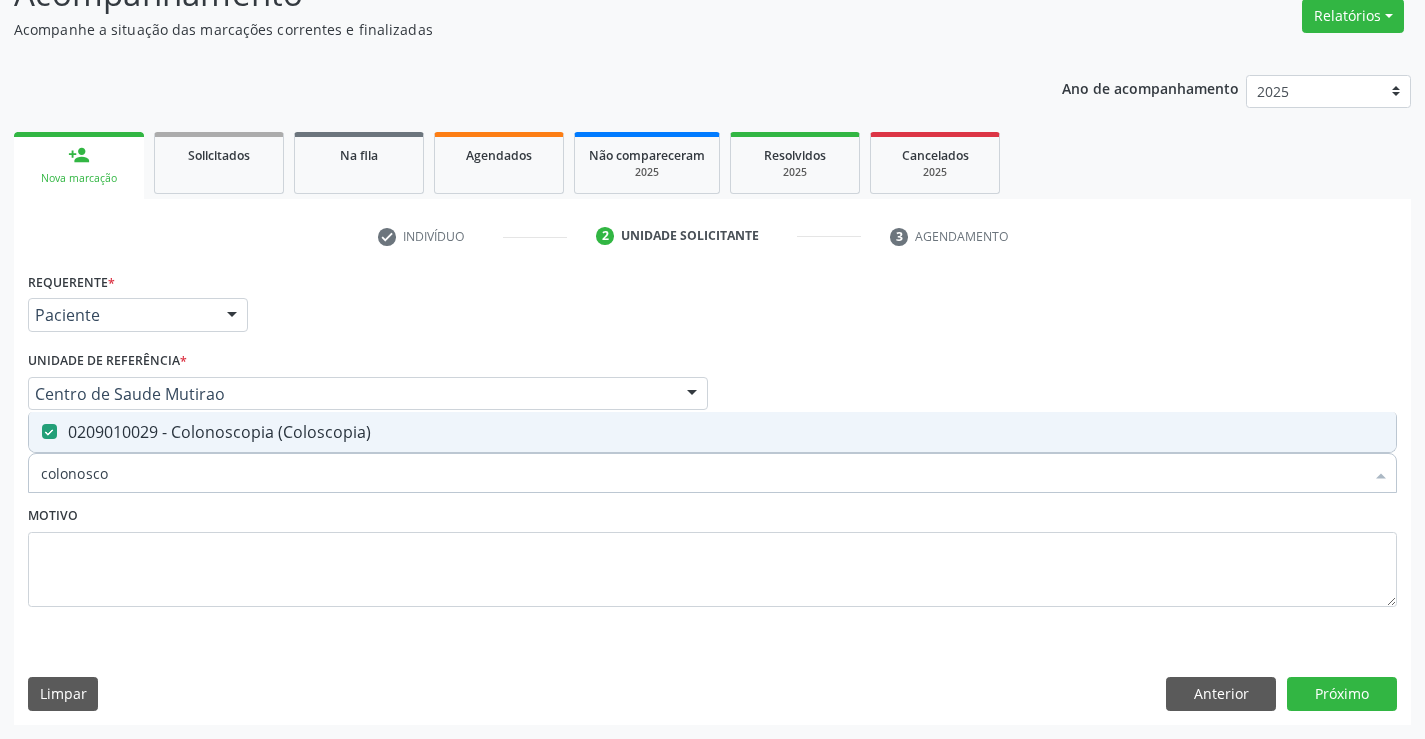 click on "Motivo" at bounding box center [712, 554] 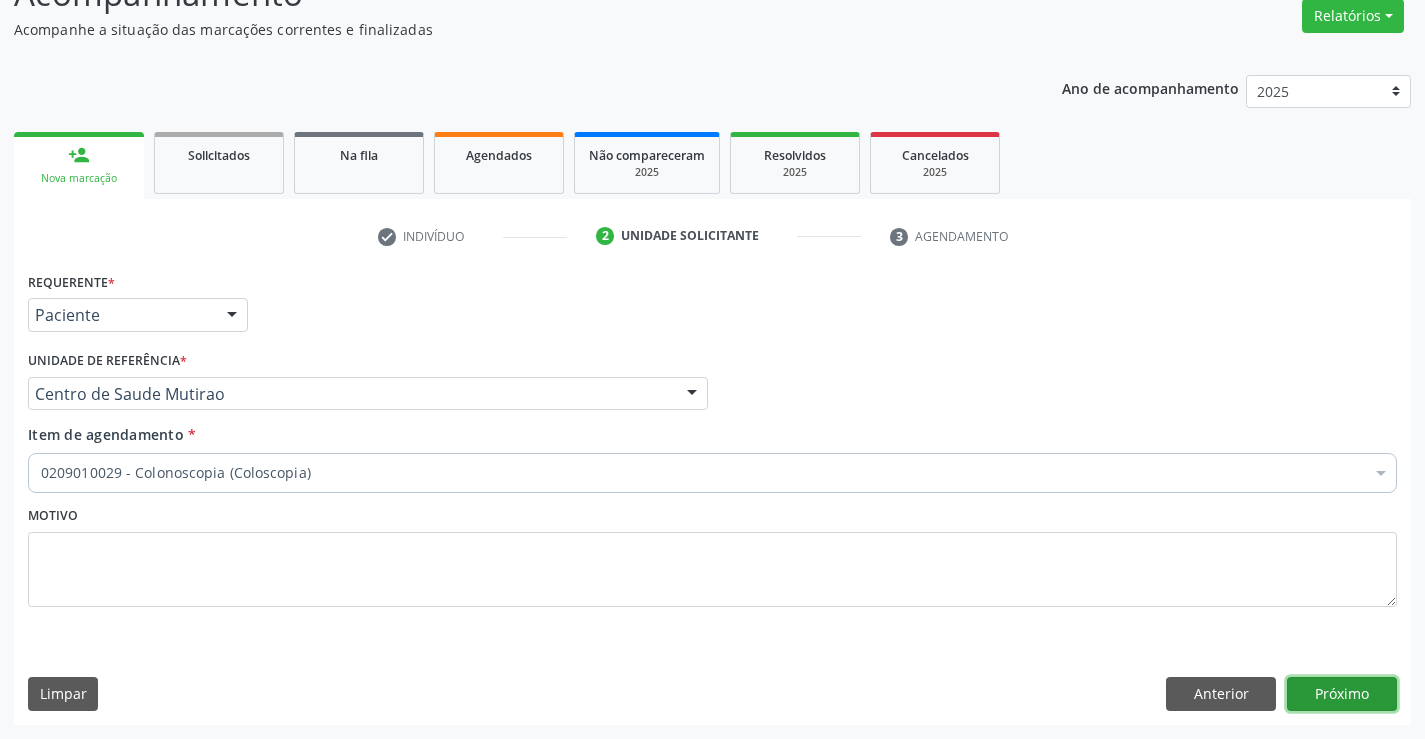 click on "Próximo" at bounding box center (1342, 694) 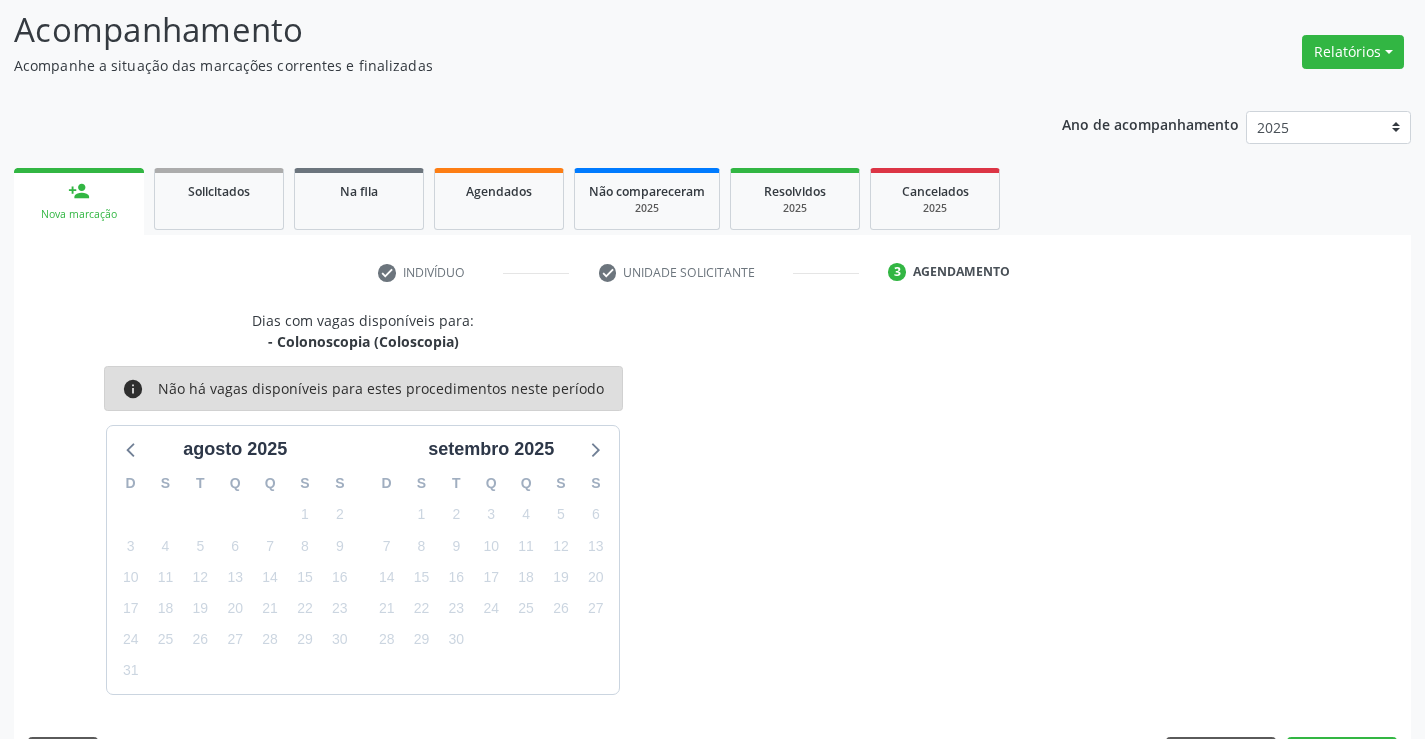 scroll, scrollTop: 167, scrollLeft: 0, axis: vertical 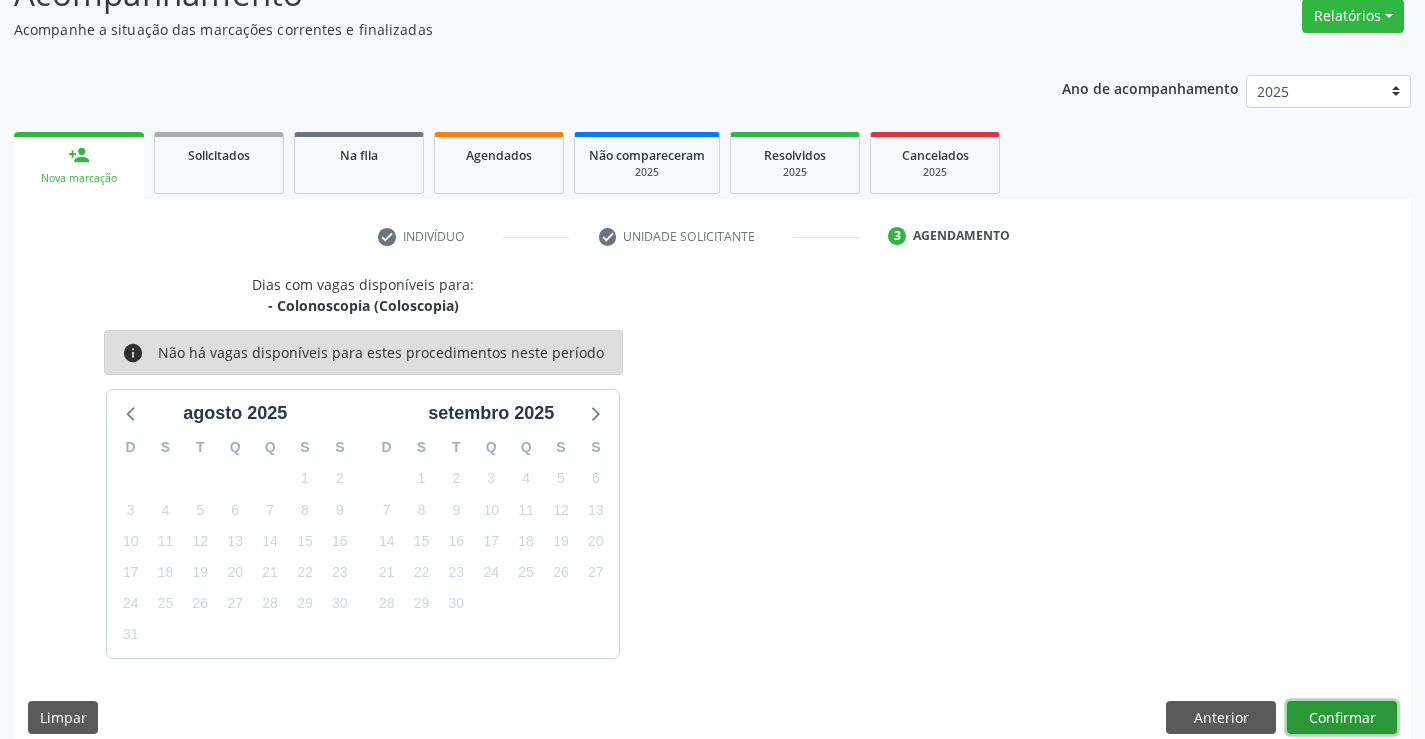 click on "Confirmar" at bounding box center (1342, 718) 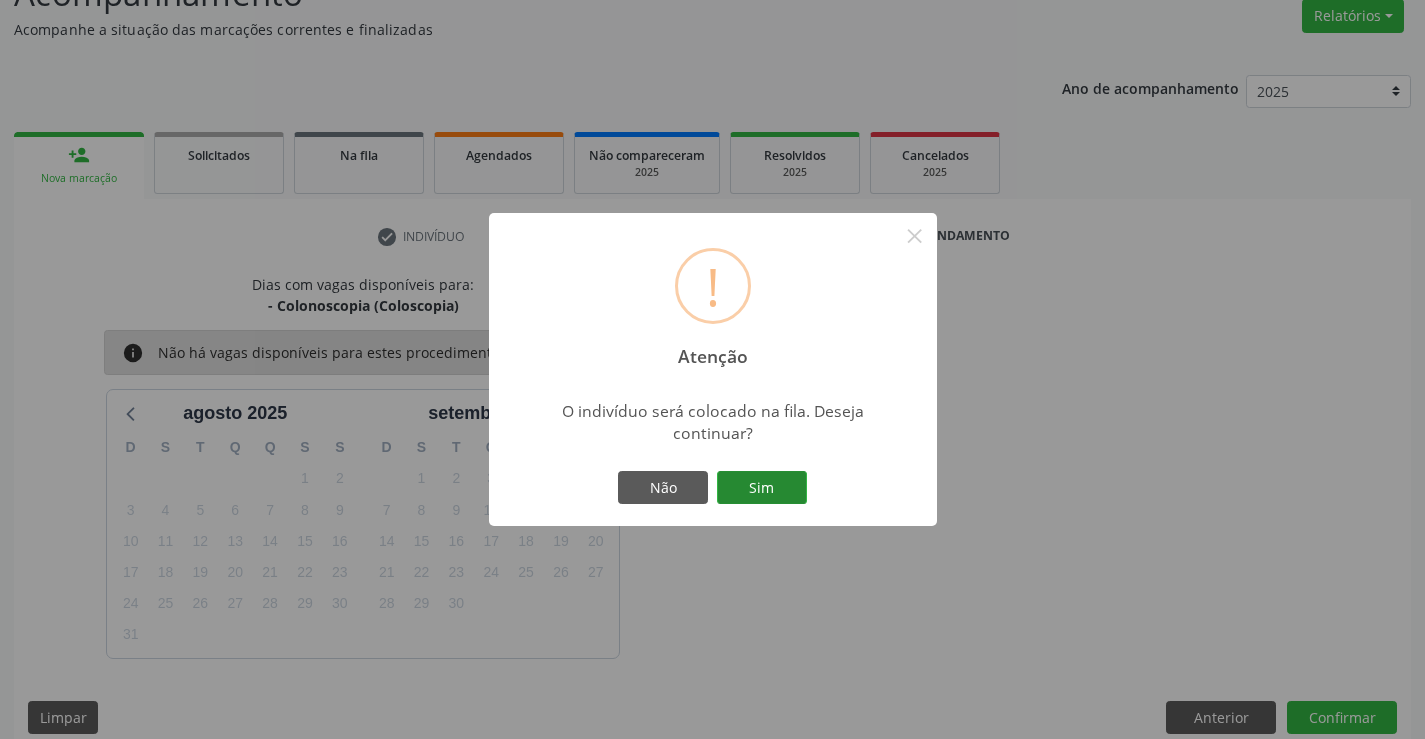 click on "Sim" at bounding box center [762, 488] 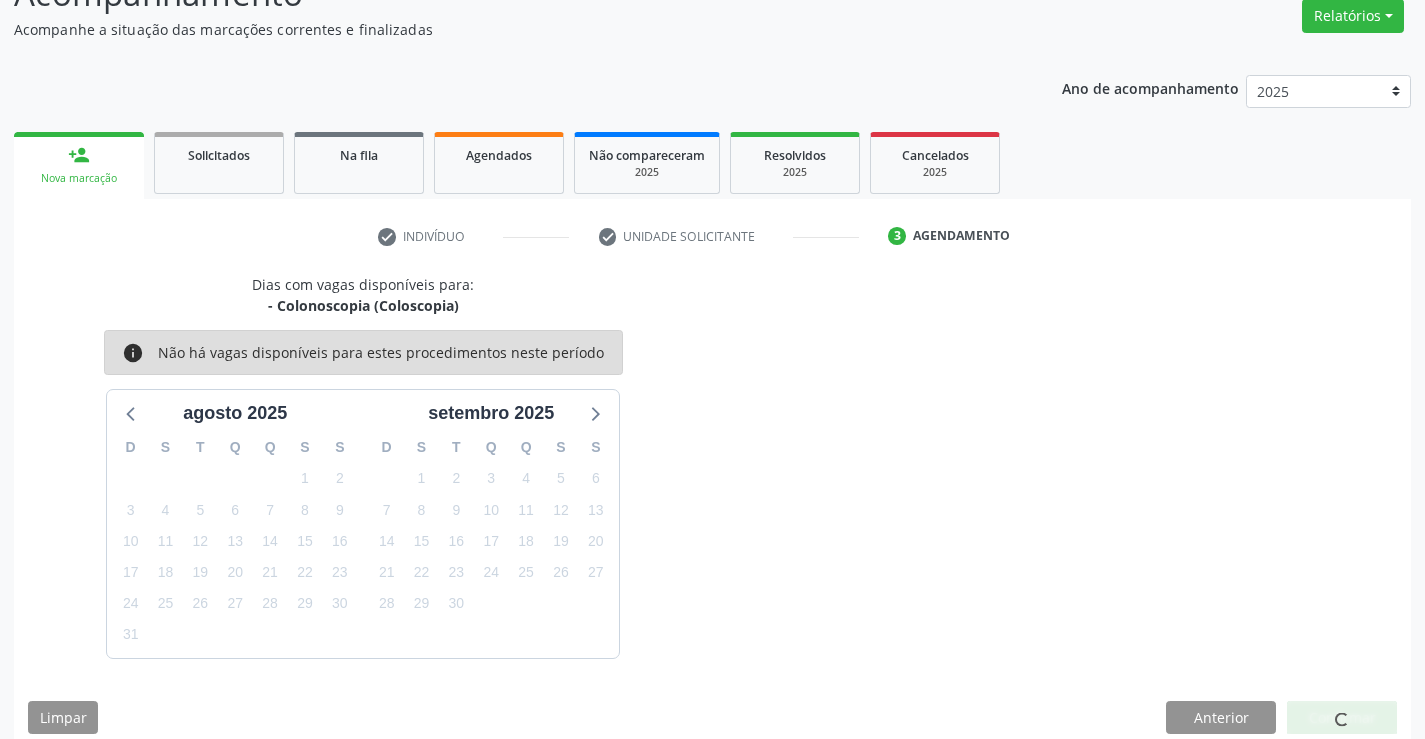 scroll, scrollTop: 0, scrollLeft: 0, axis: both 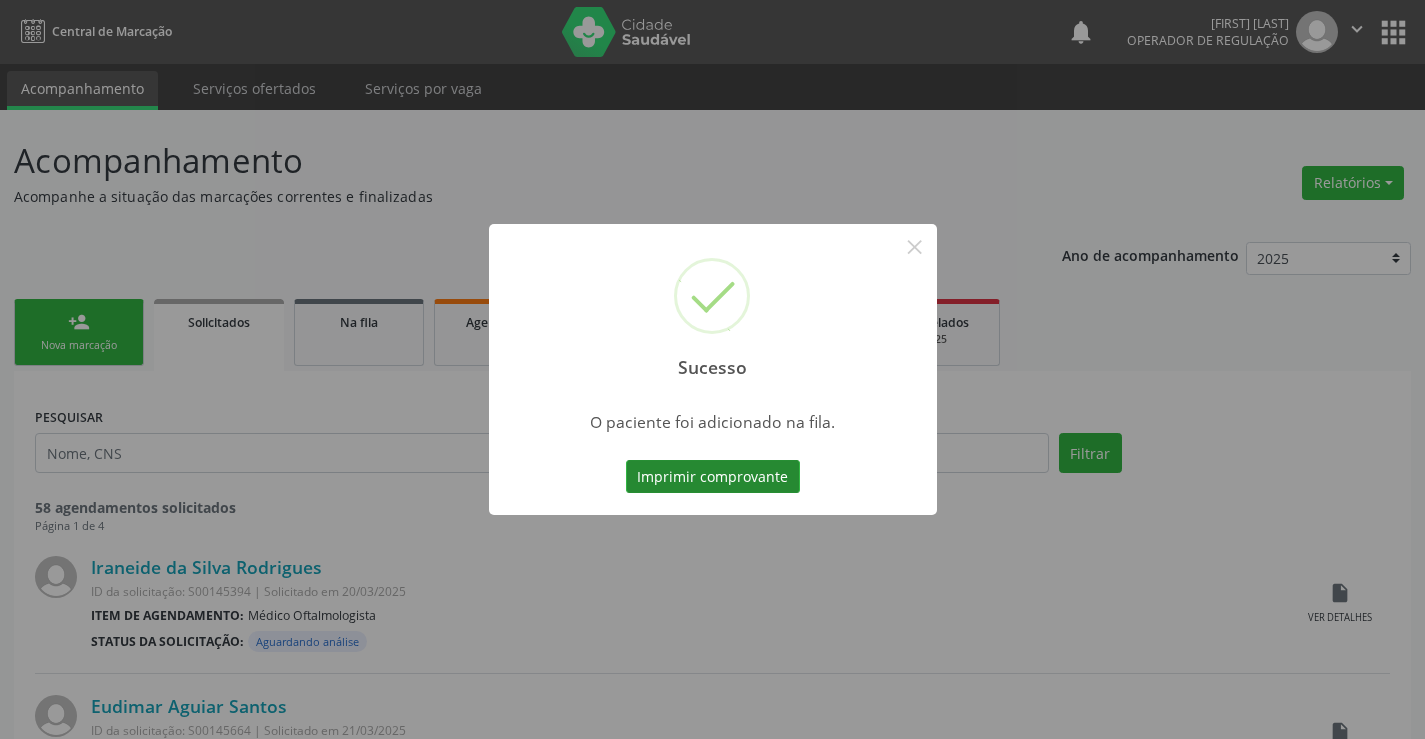 click on "Imprimir comprovante" at bounding box center (713, 477) 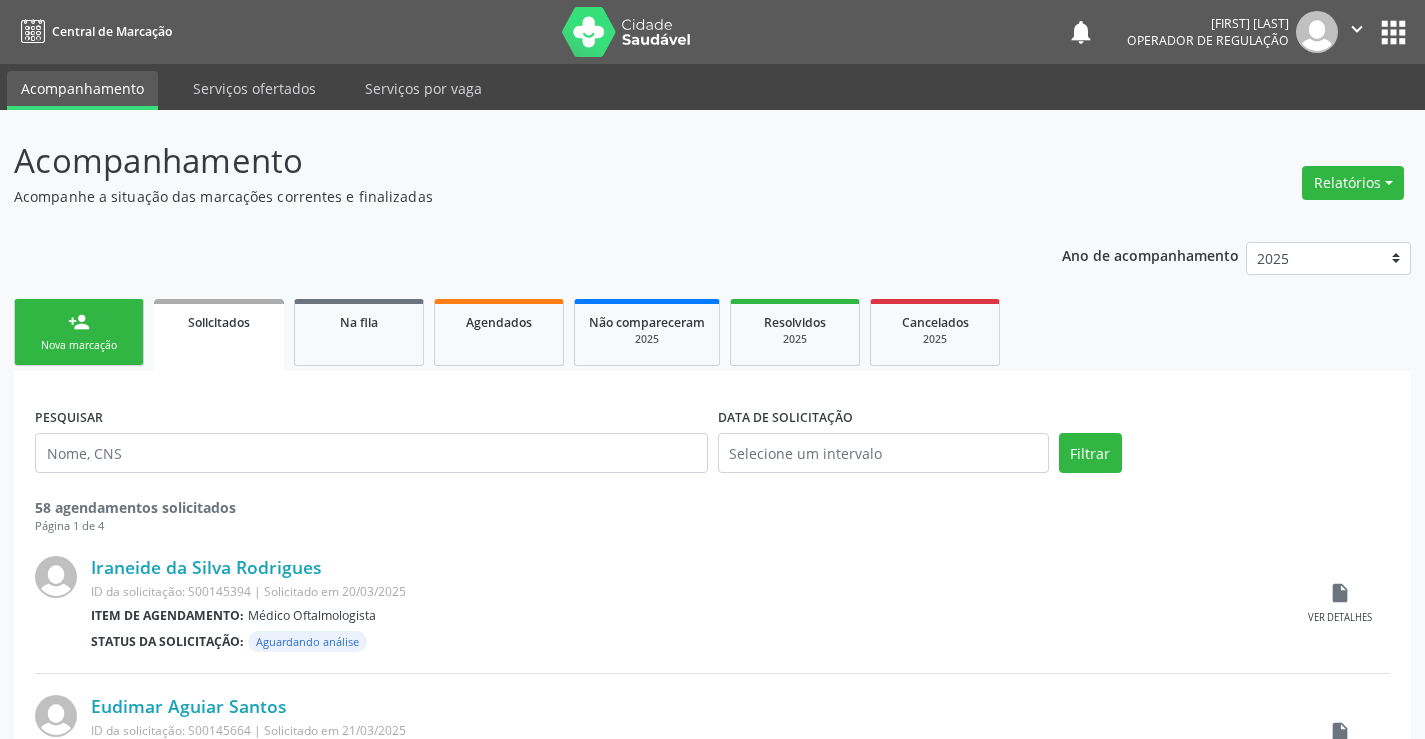 click on "Nova marcação" at bounding box center [79, 345] 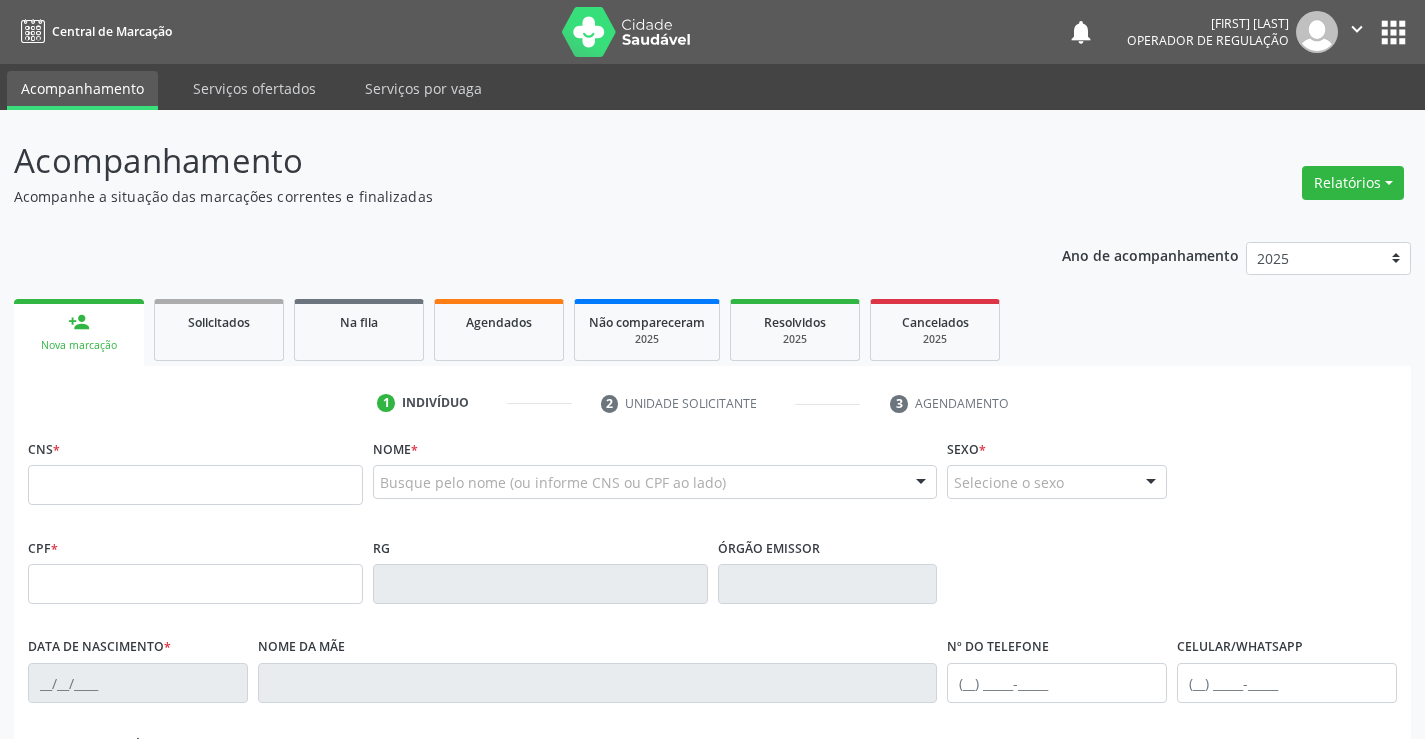click on "Nova marcação" at bounding box center (79, 345) 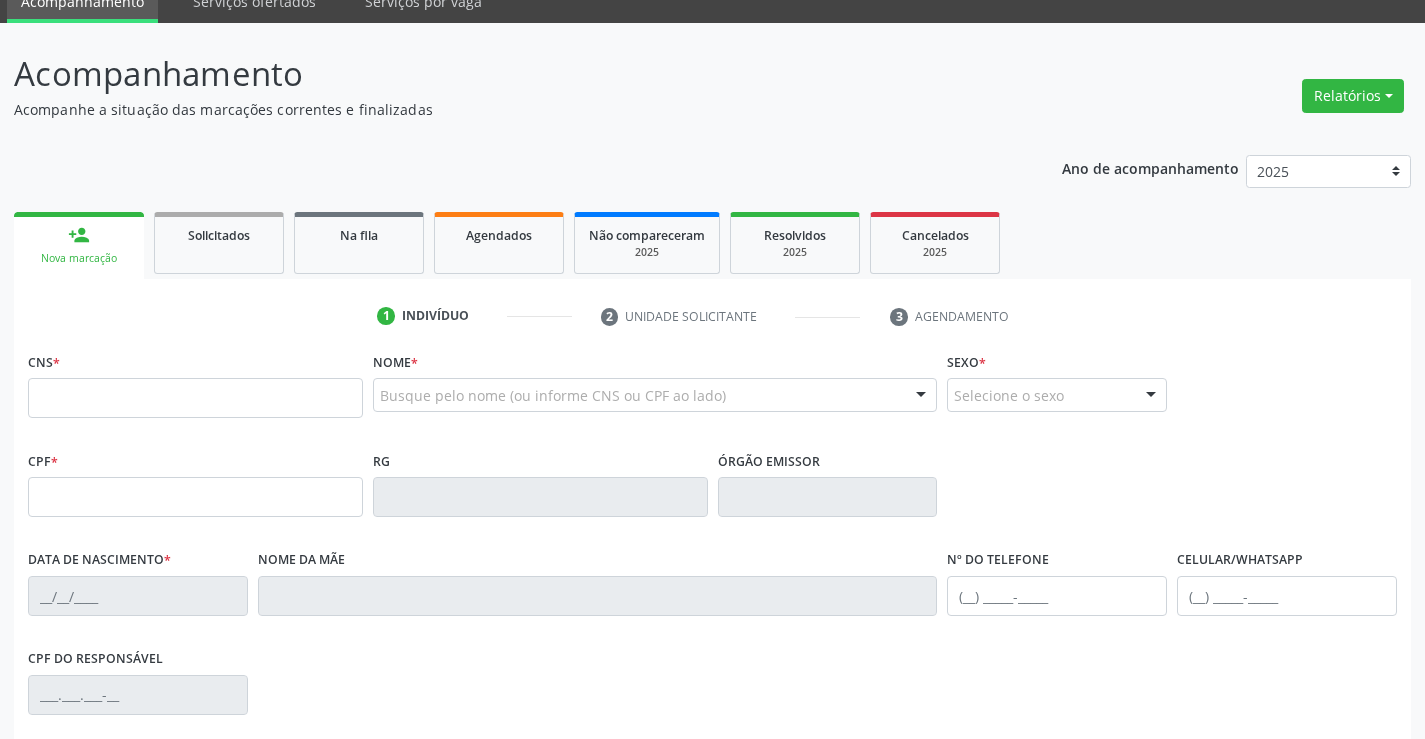 scroll, scrollTop: 300, scrollLeft: 0, axis: vertical 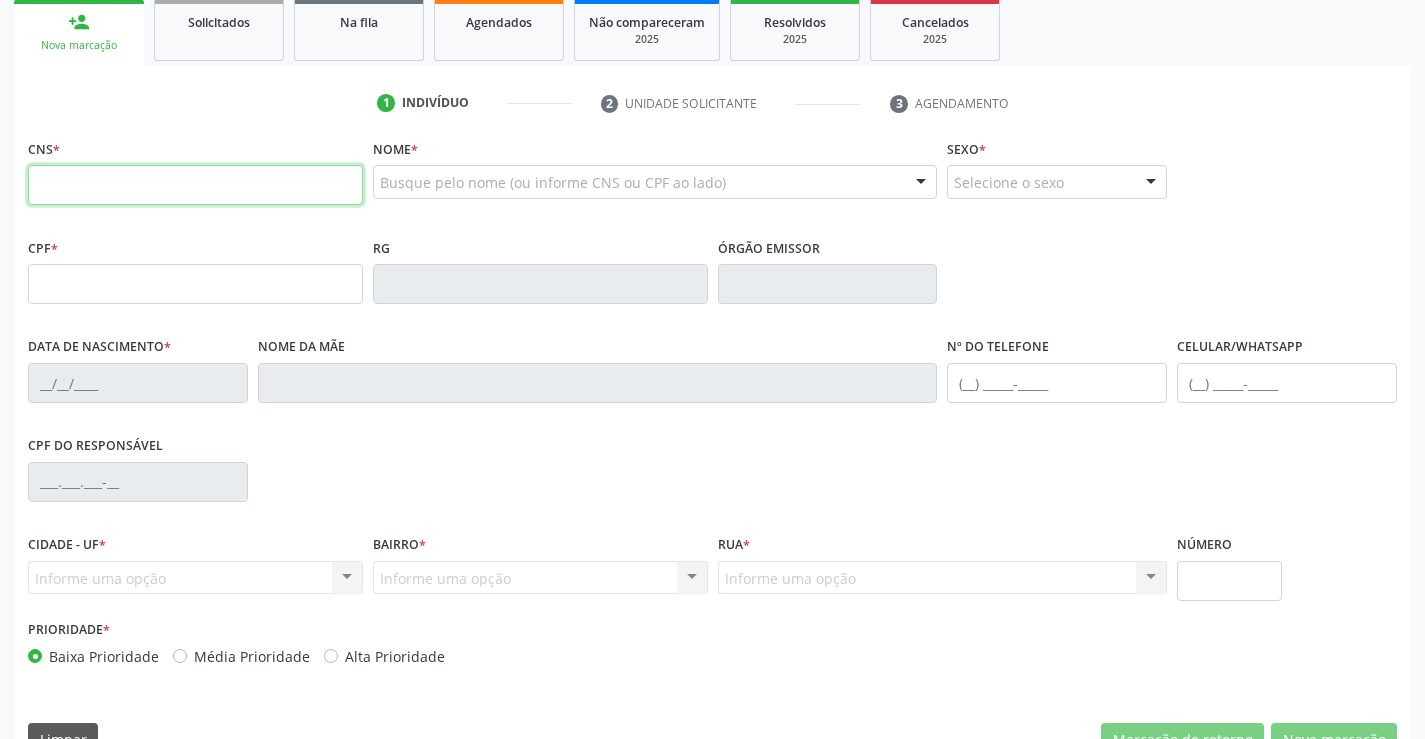 click at bounding box center (195, 185) 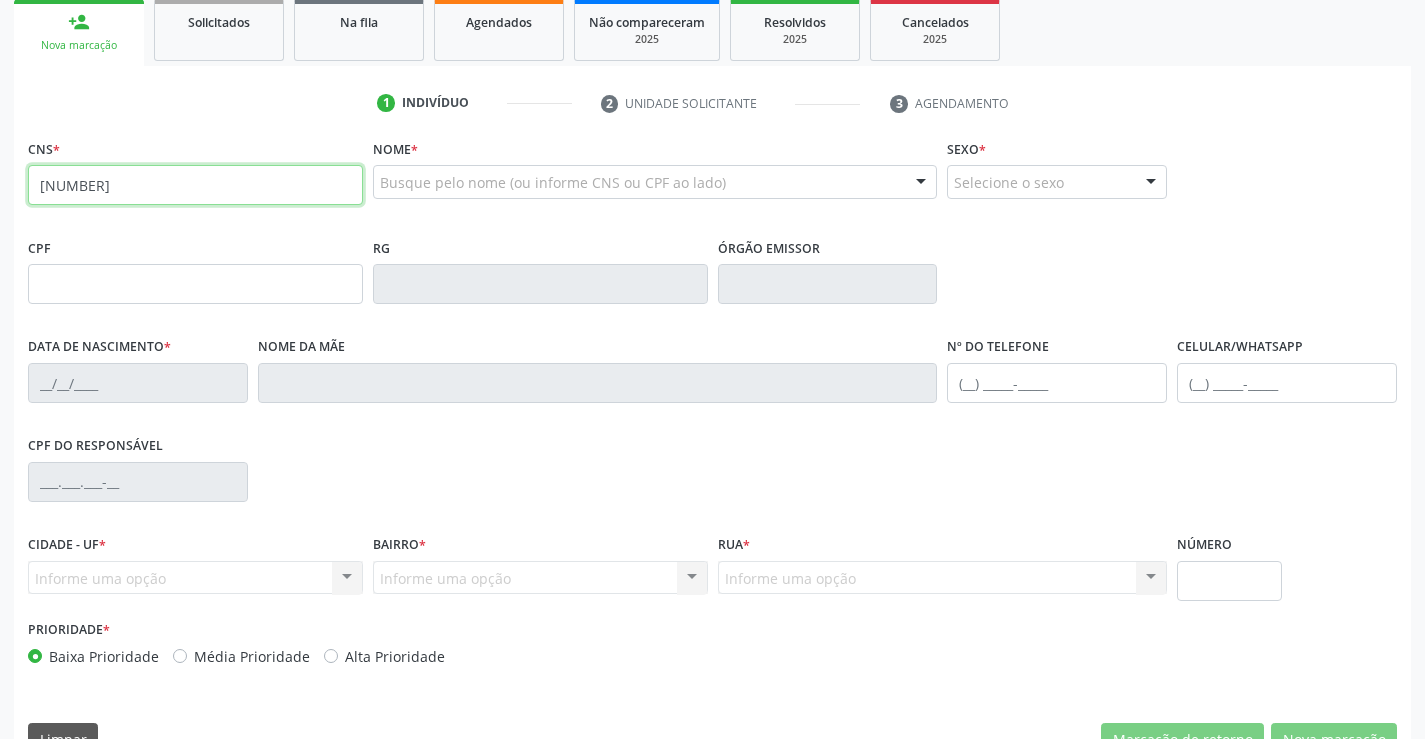 type on "[NUMBER]" 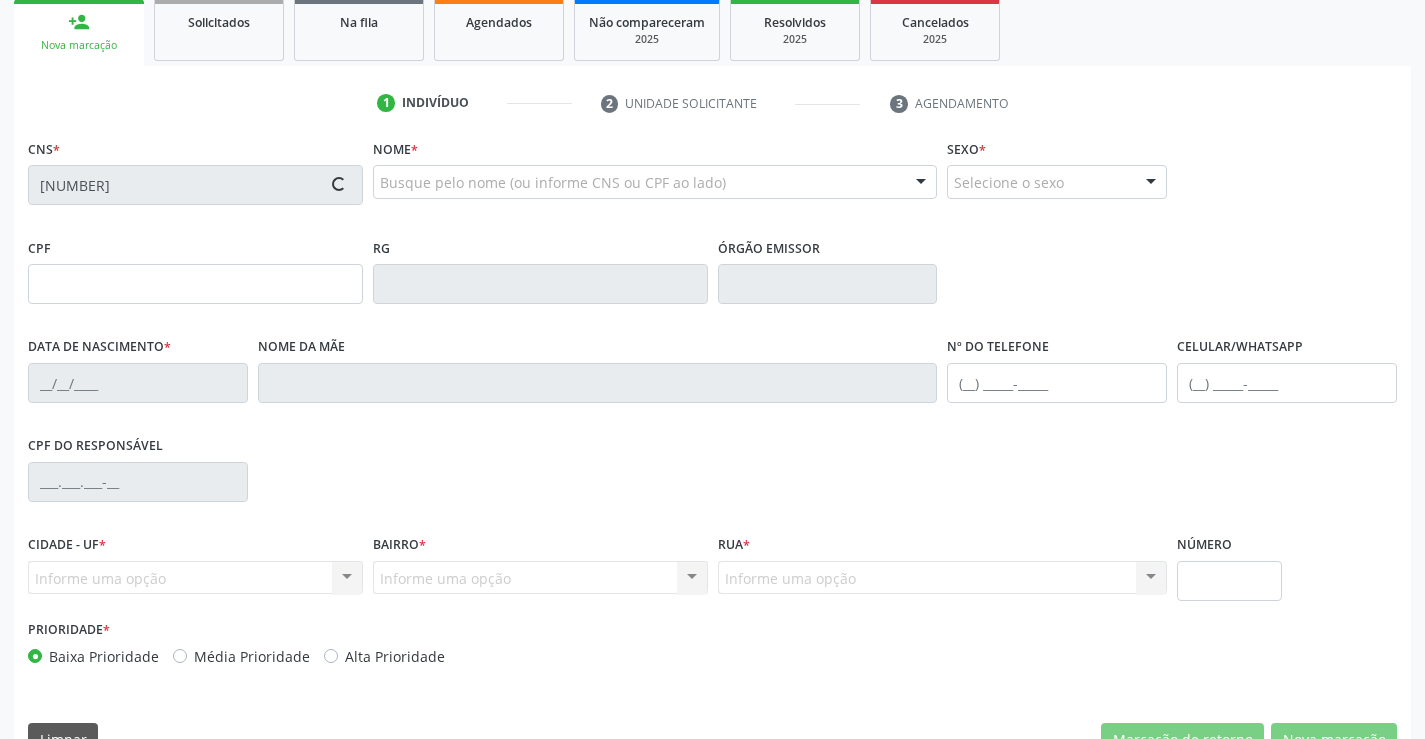 type on "[NUMBER]" 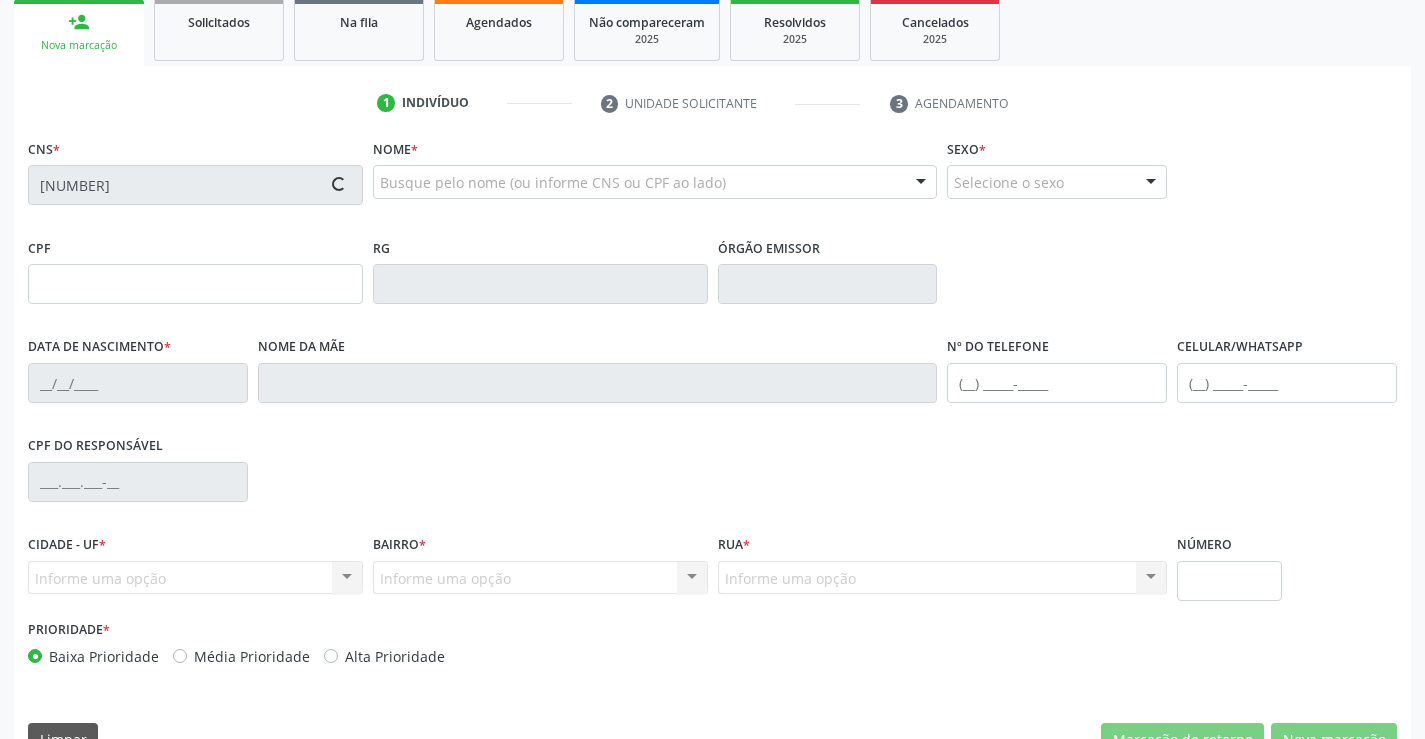 type on "[DATE]" 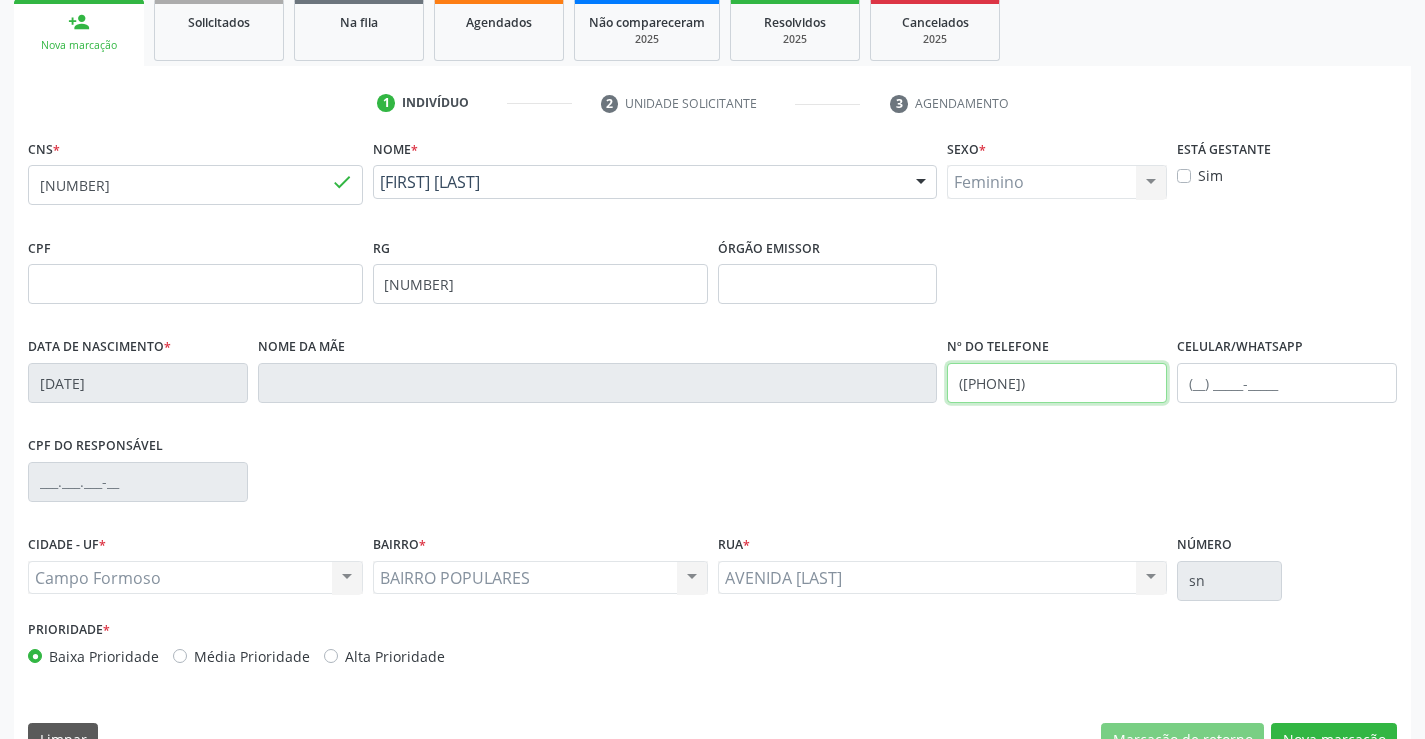 click on "([PHONE])" at bounding box center (1057, 383) 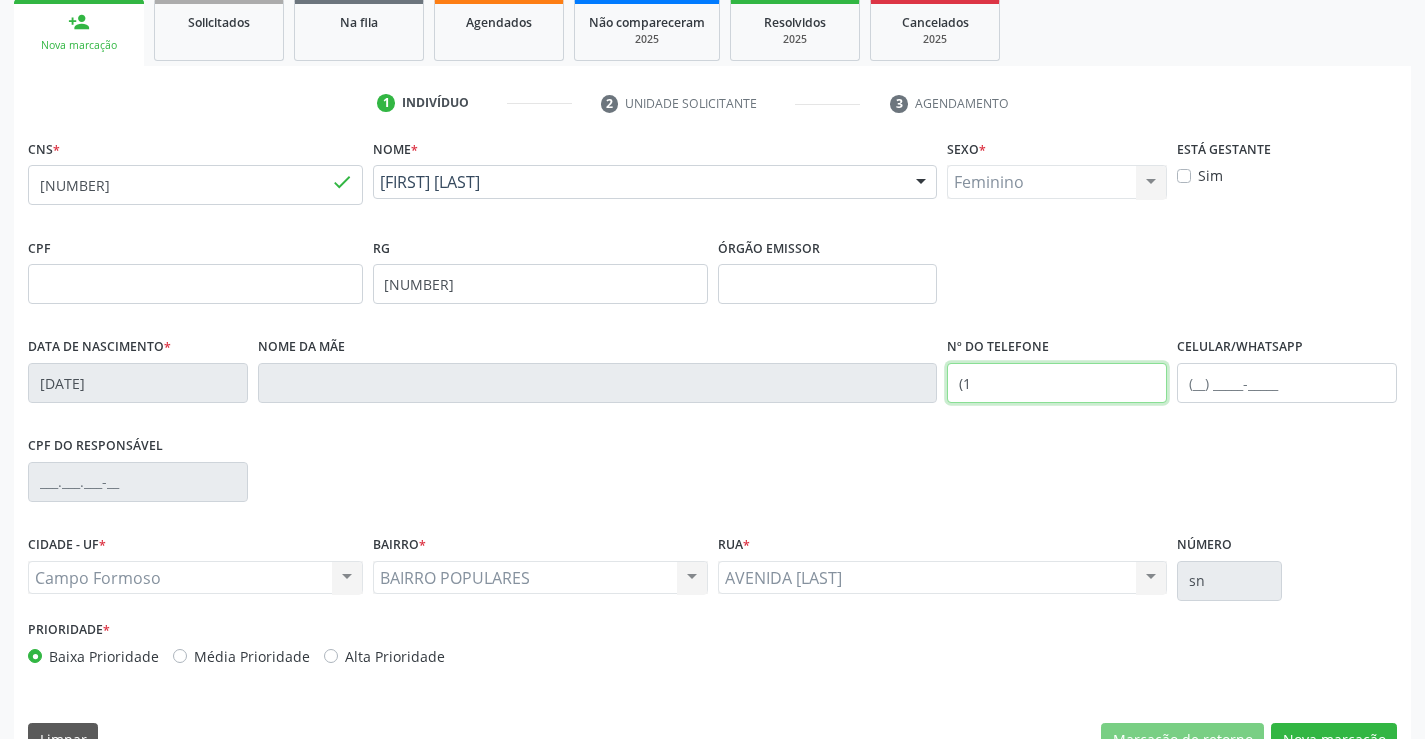 type on "(" 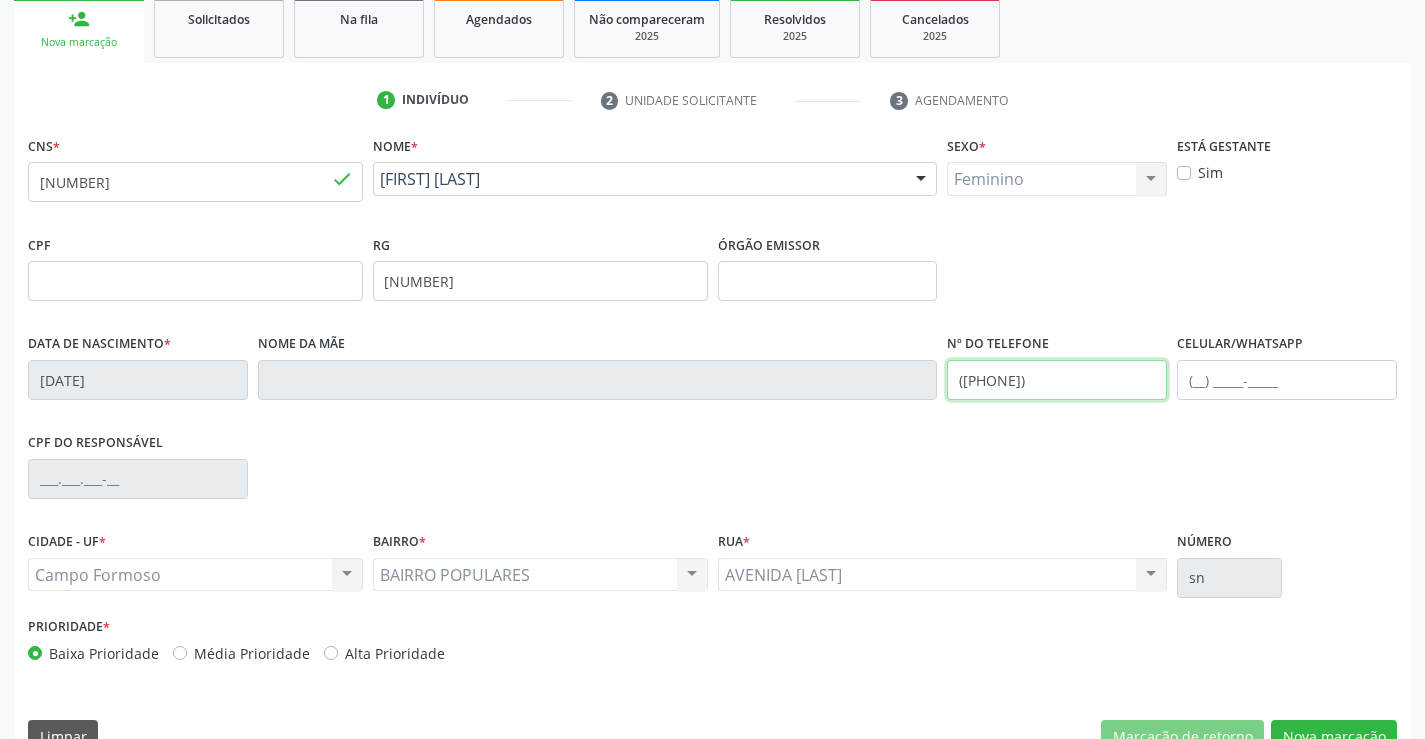 scroll, scrollTop: 345, scrollLeft: 0, axis: vertical 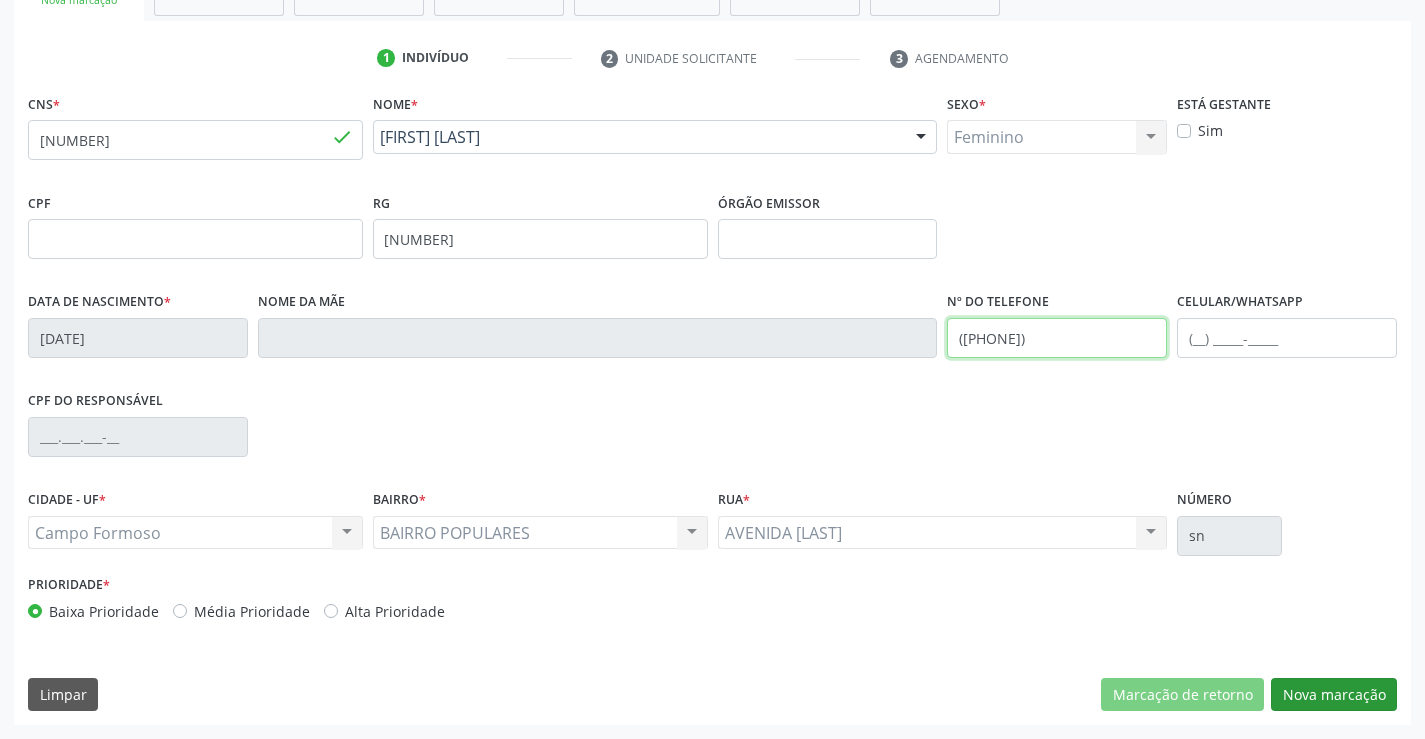 type on "([PHONE])" 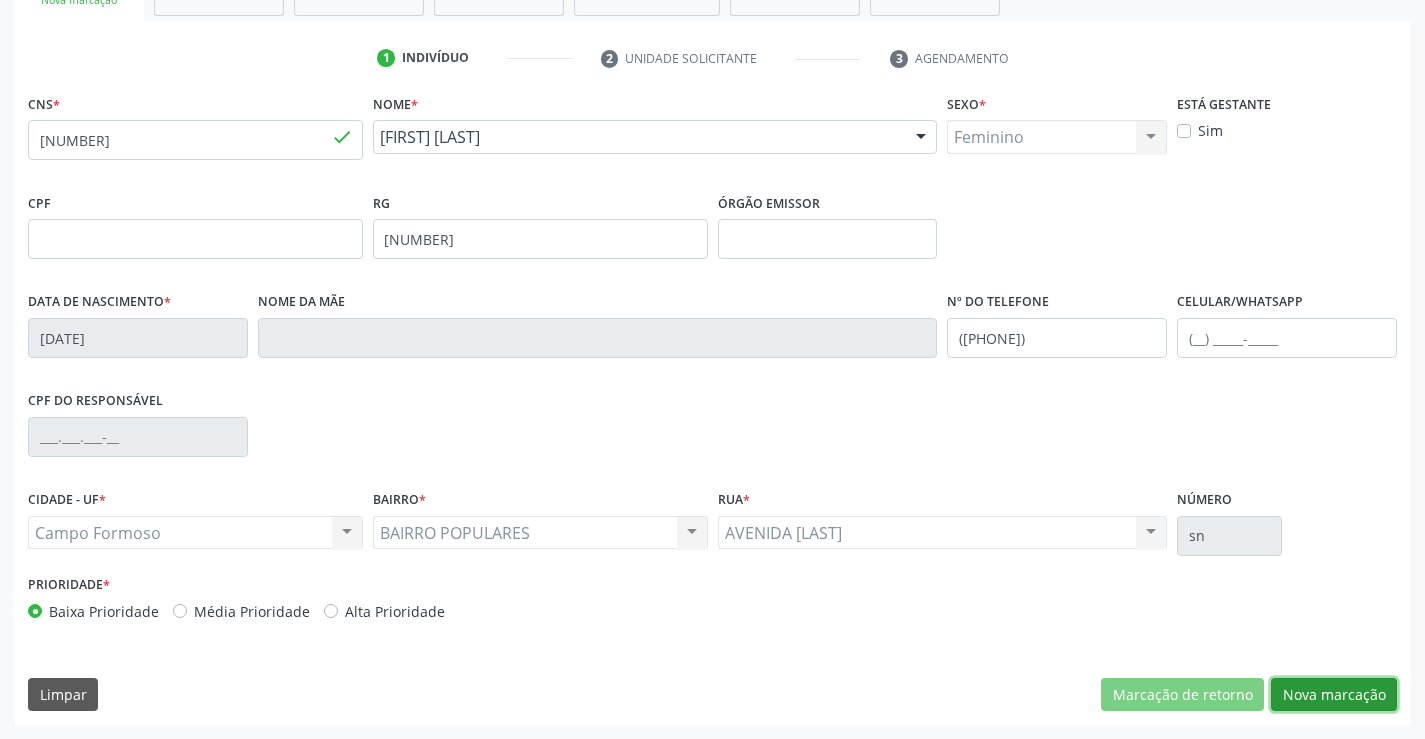 click on "Nova marcação" at bounding box center [1334, 695] 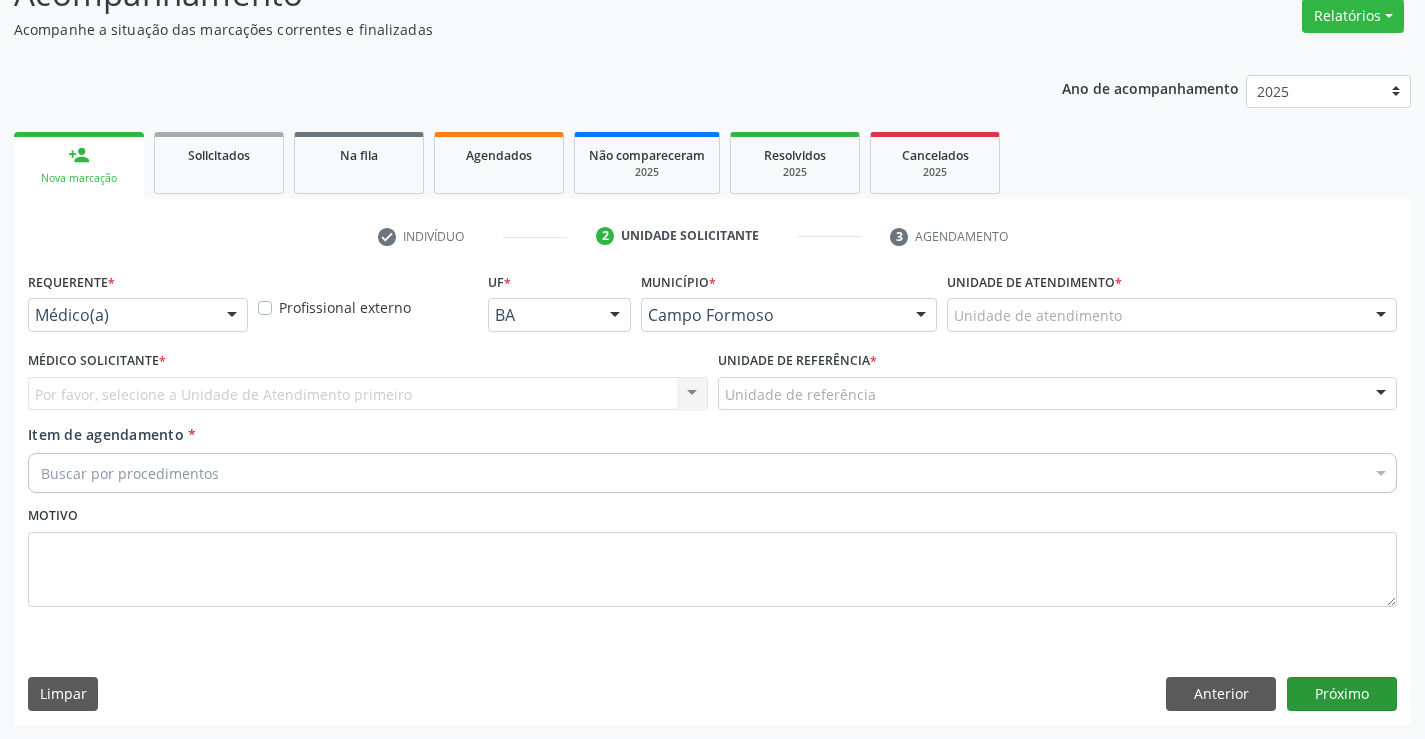 scroll, scrollTop: 167, scrollLeft: 0, axis: vertical 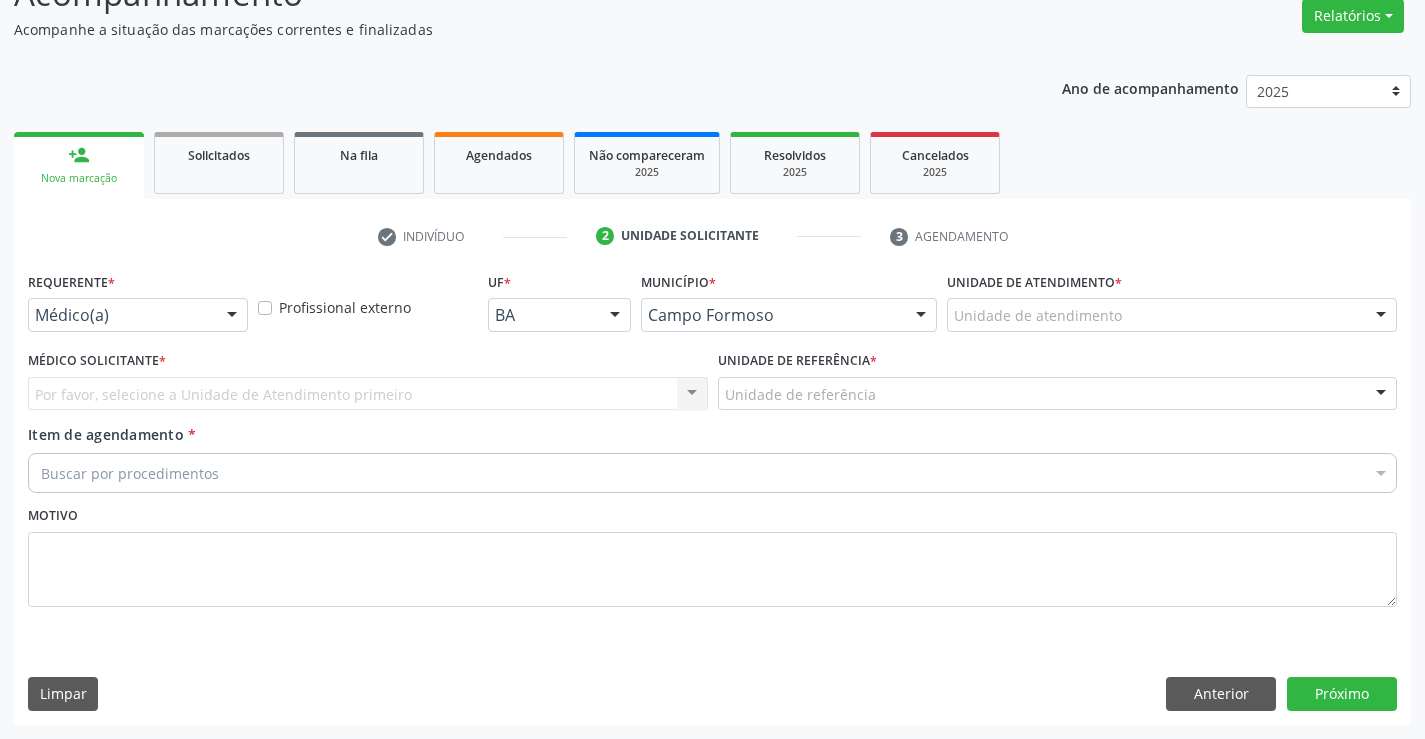click at bounding box center (232, 316) 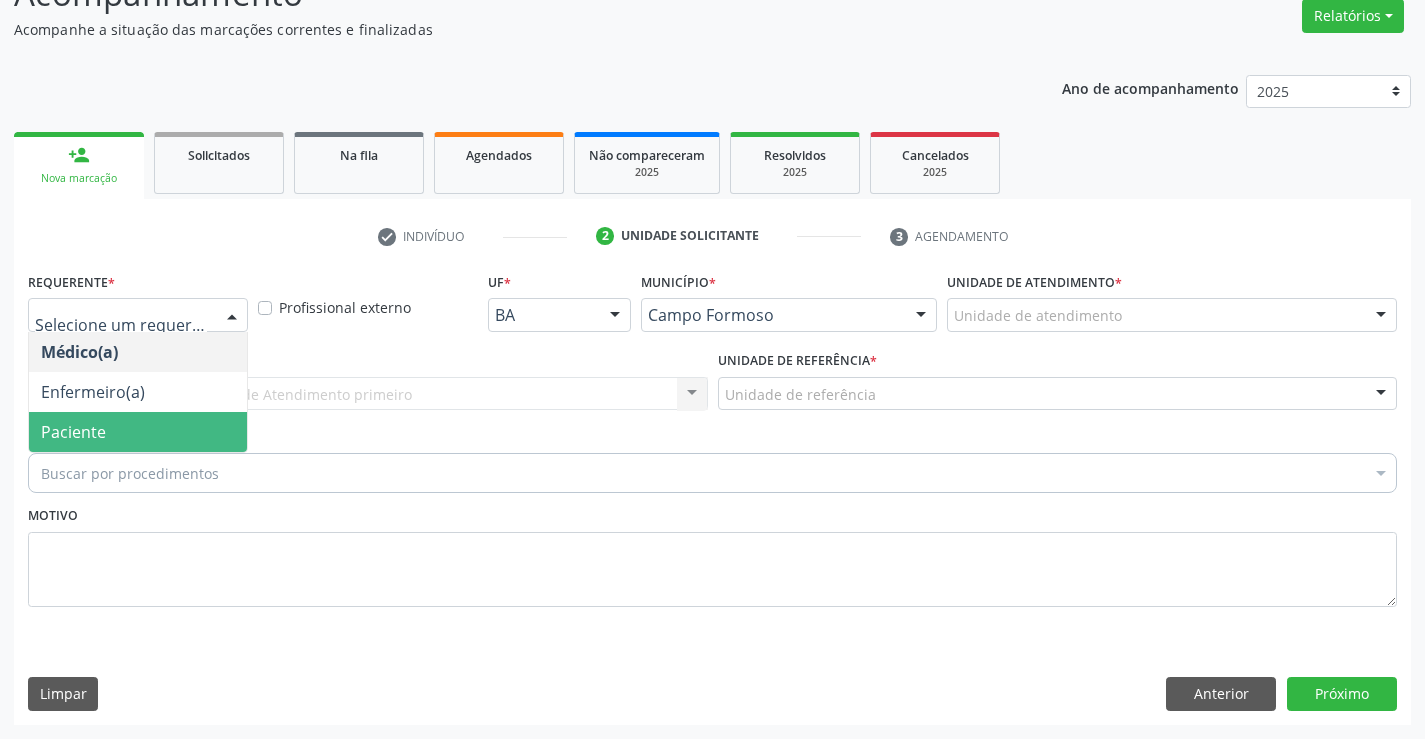 click on "Paciente" at bounding box center [138, 432] 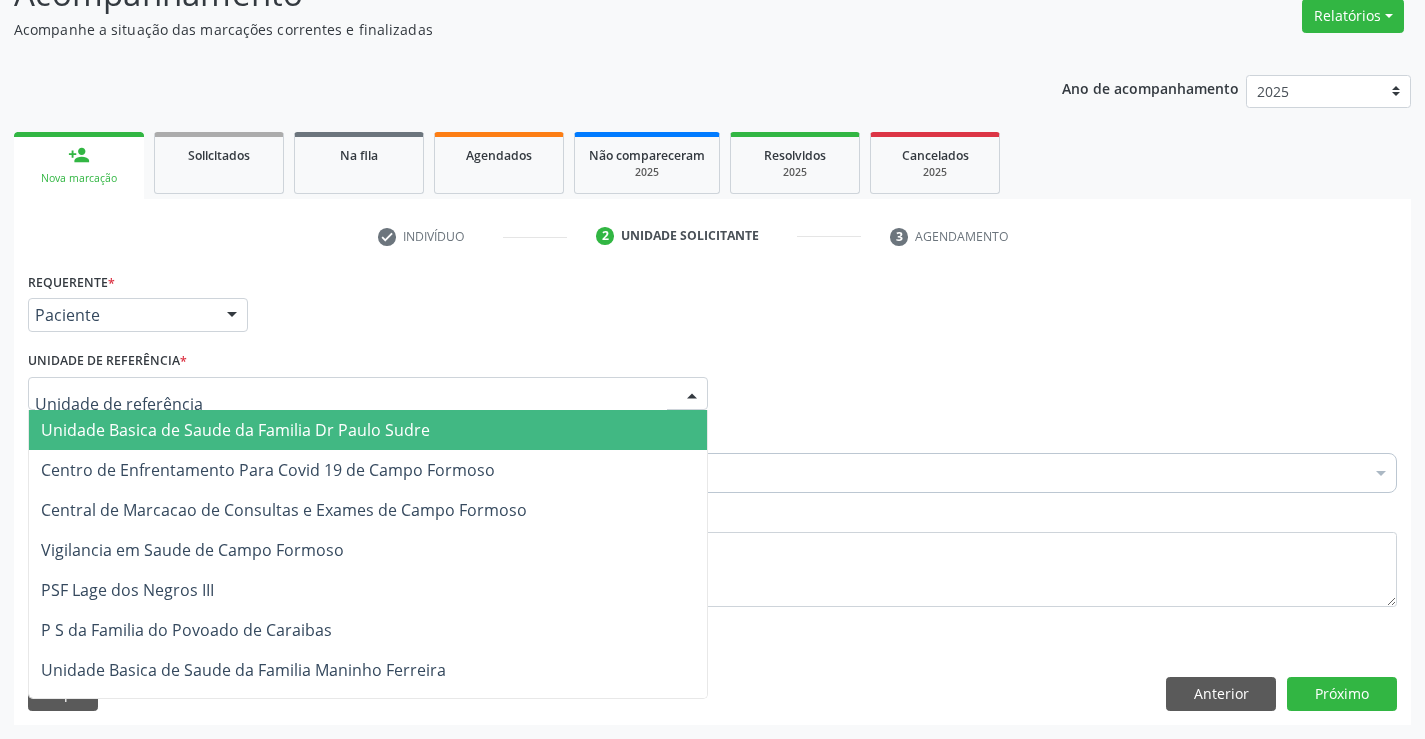 click at bounding box center [368, 394] 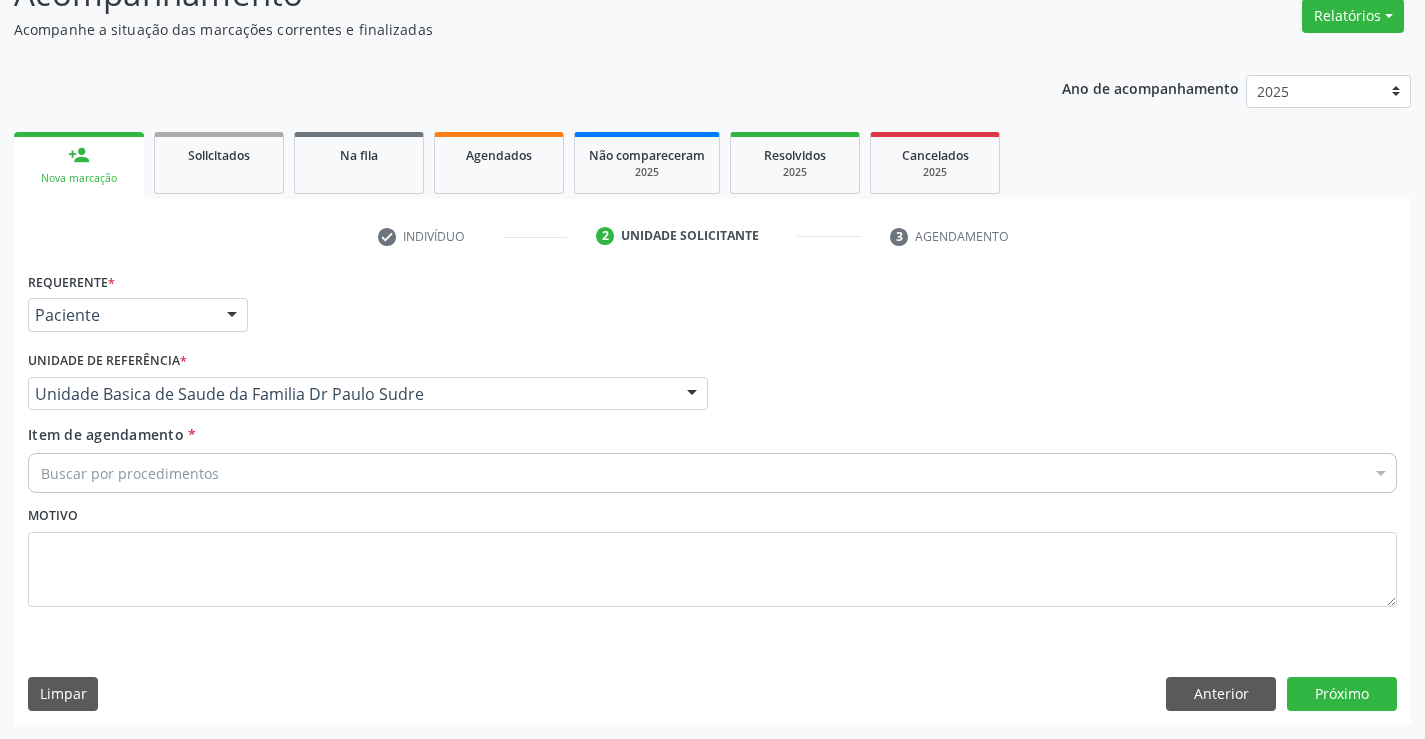 click on "Buscar por procedimentos" at bounding box center (712, 473) 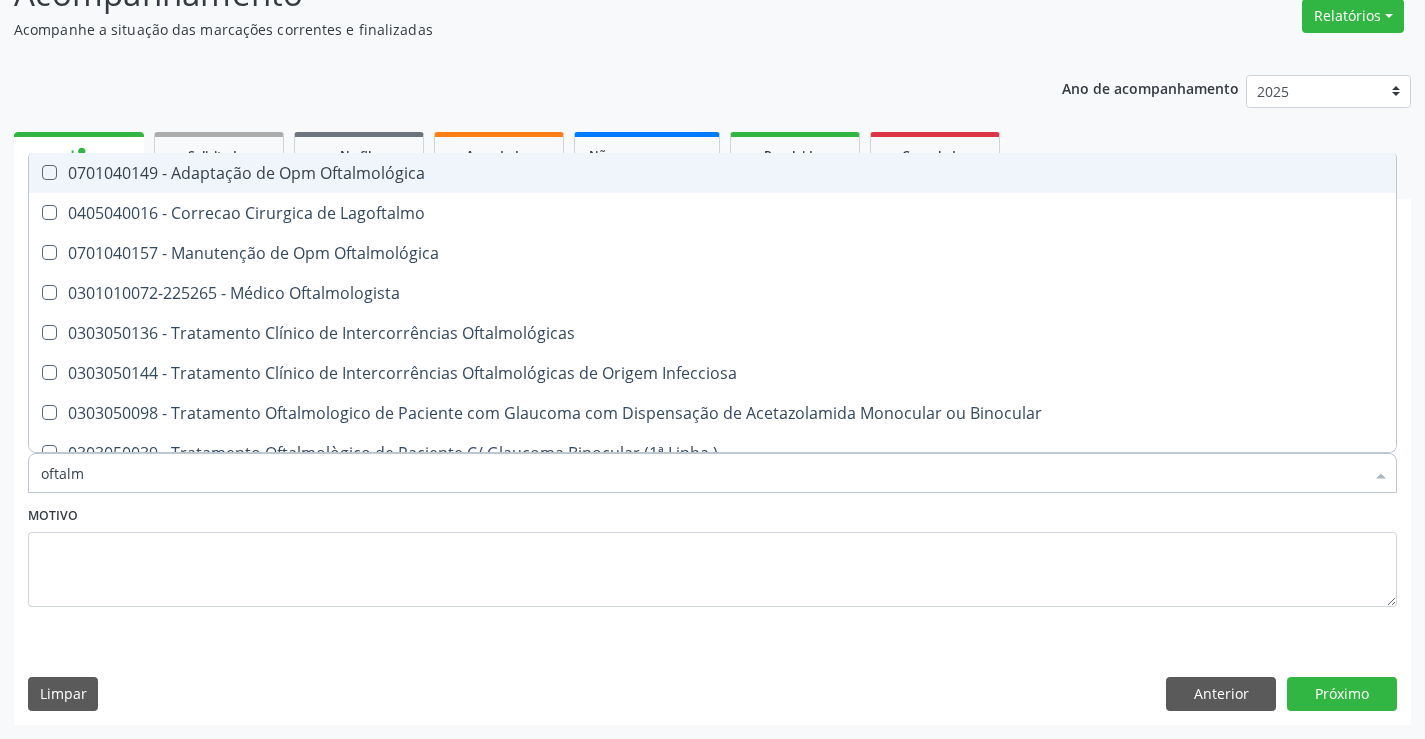 type on "oftalmo" 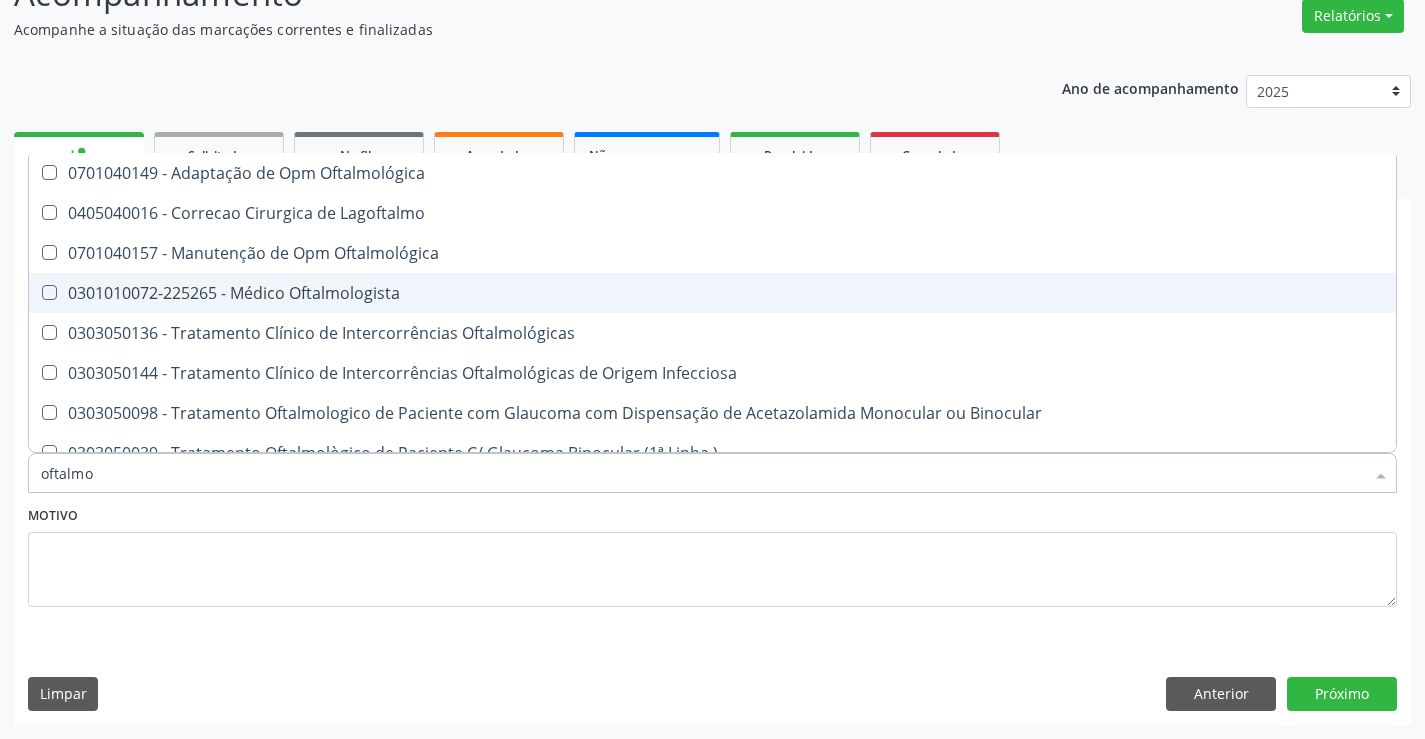 click on "0301010072-225265 - Médico Oftalmologista" at bounding box center (712, 293) 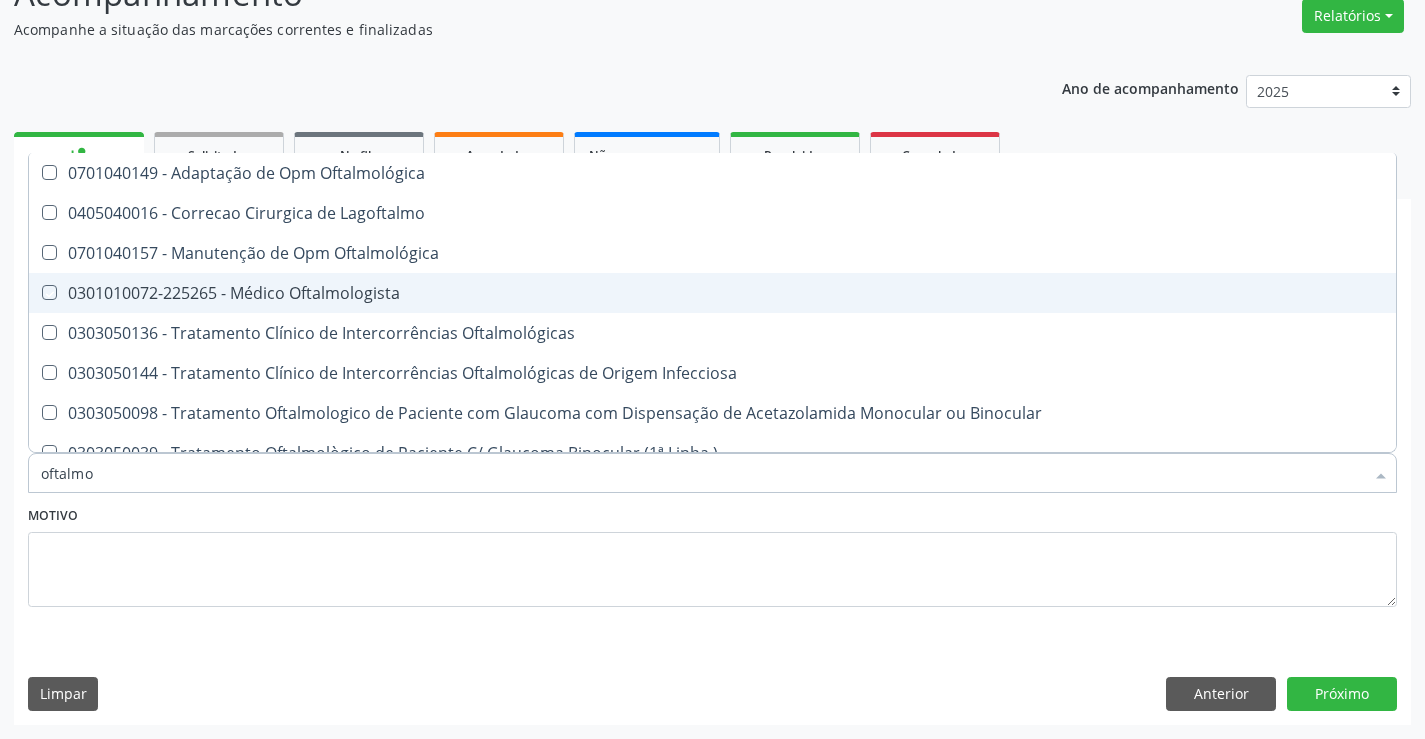checkbox on "true" 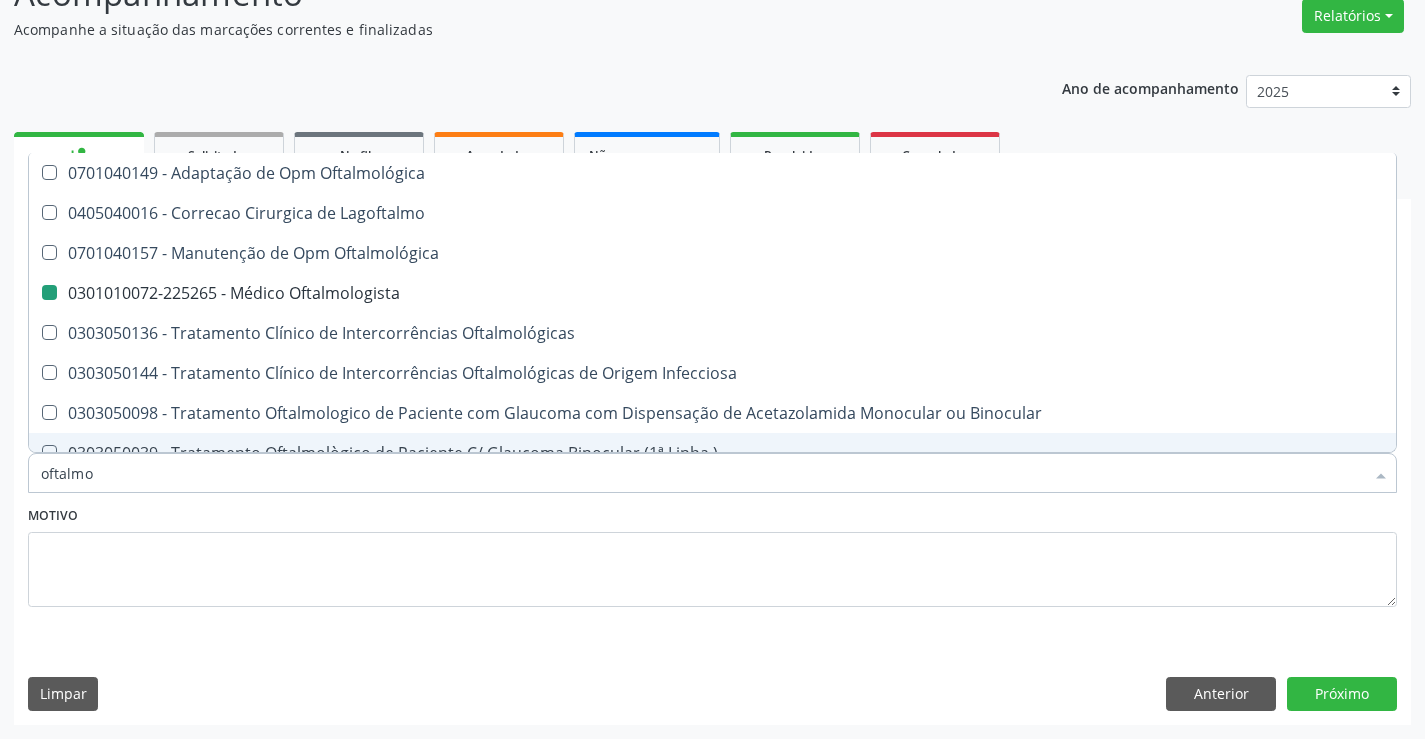 click on "Motivo" at bounding box center (712, 554) 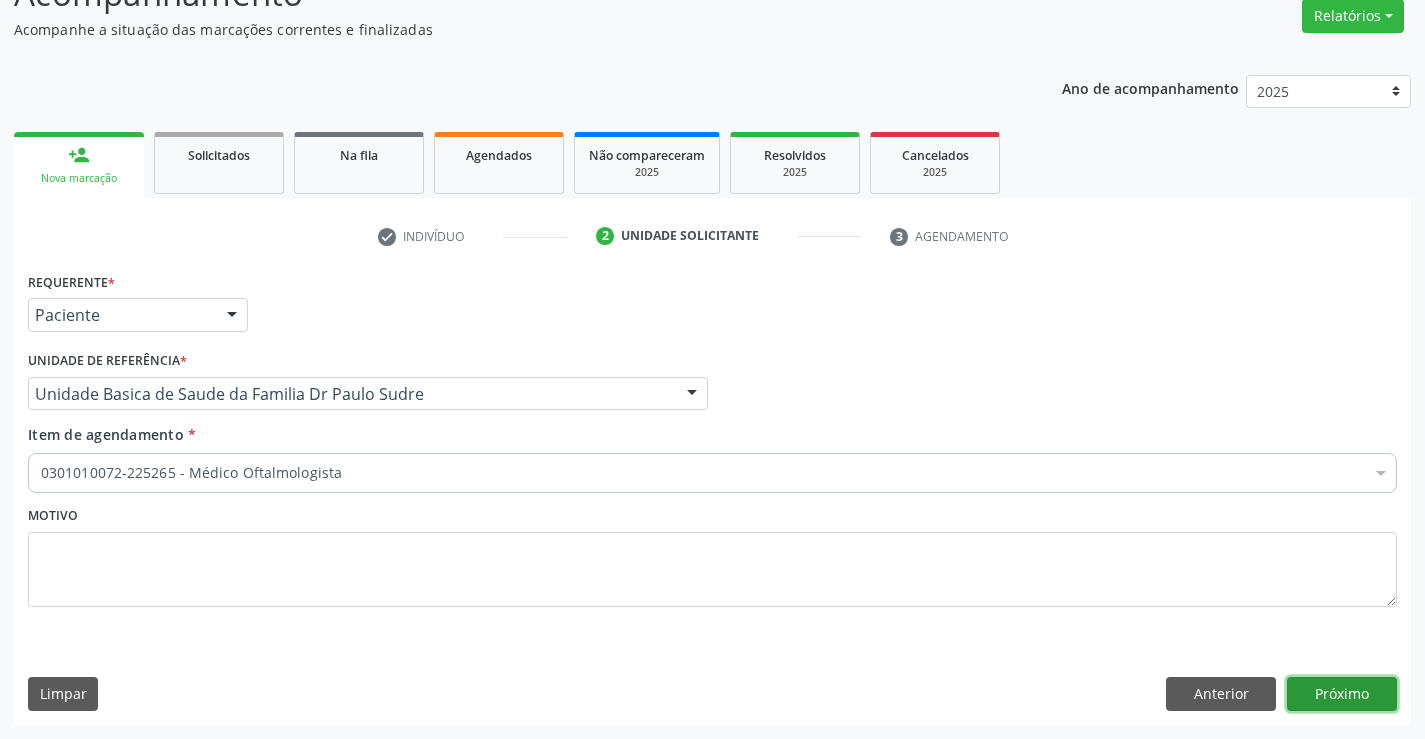 click on "Próximo" at bounding box center (1342, 694) 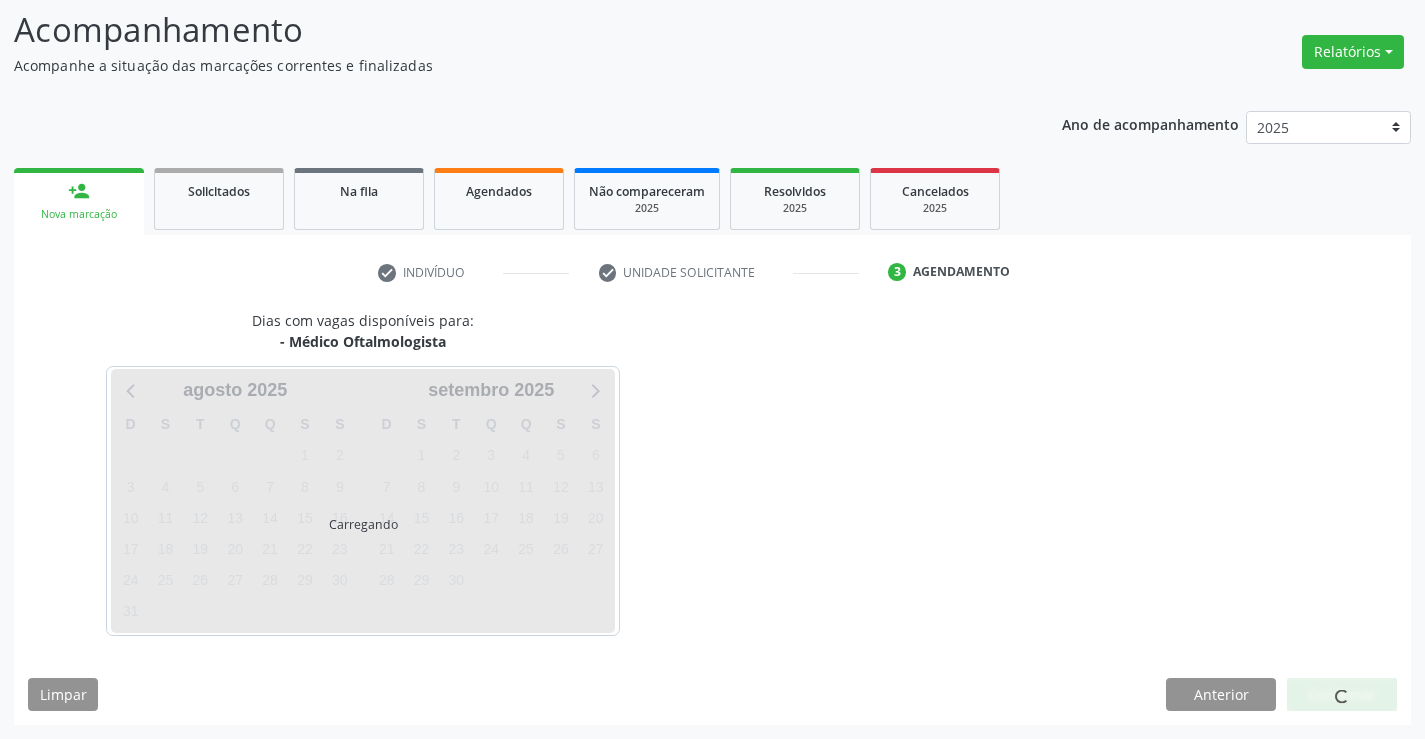 scroll, scrollTop: 167, scrollLeft: 0, axis: vertical 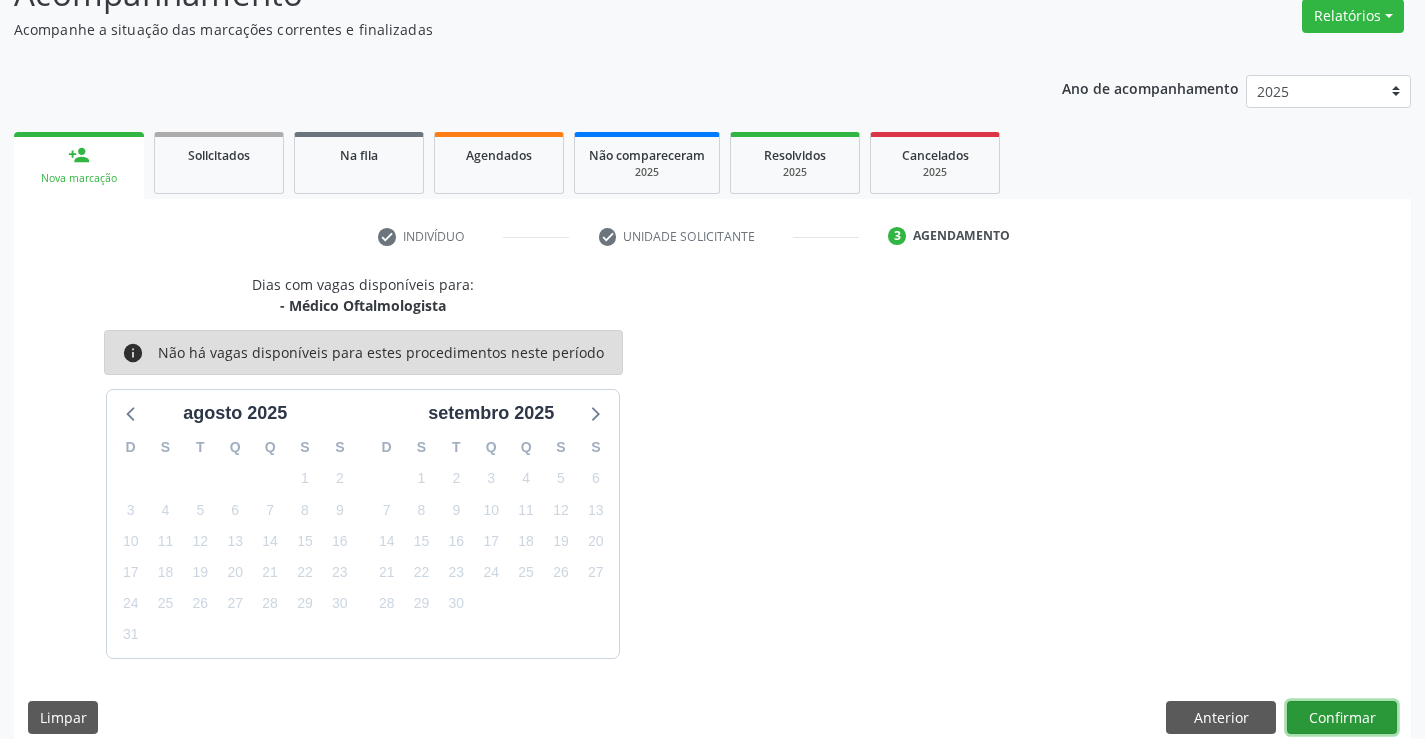 click on "Confirmar" at bounding box center [1342, 718] 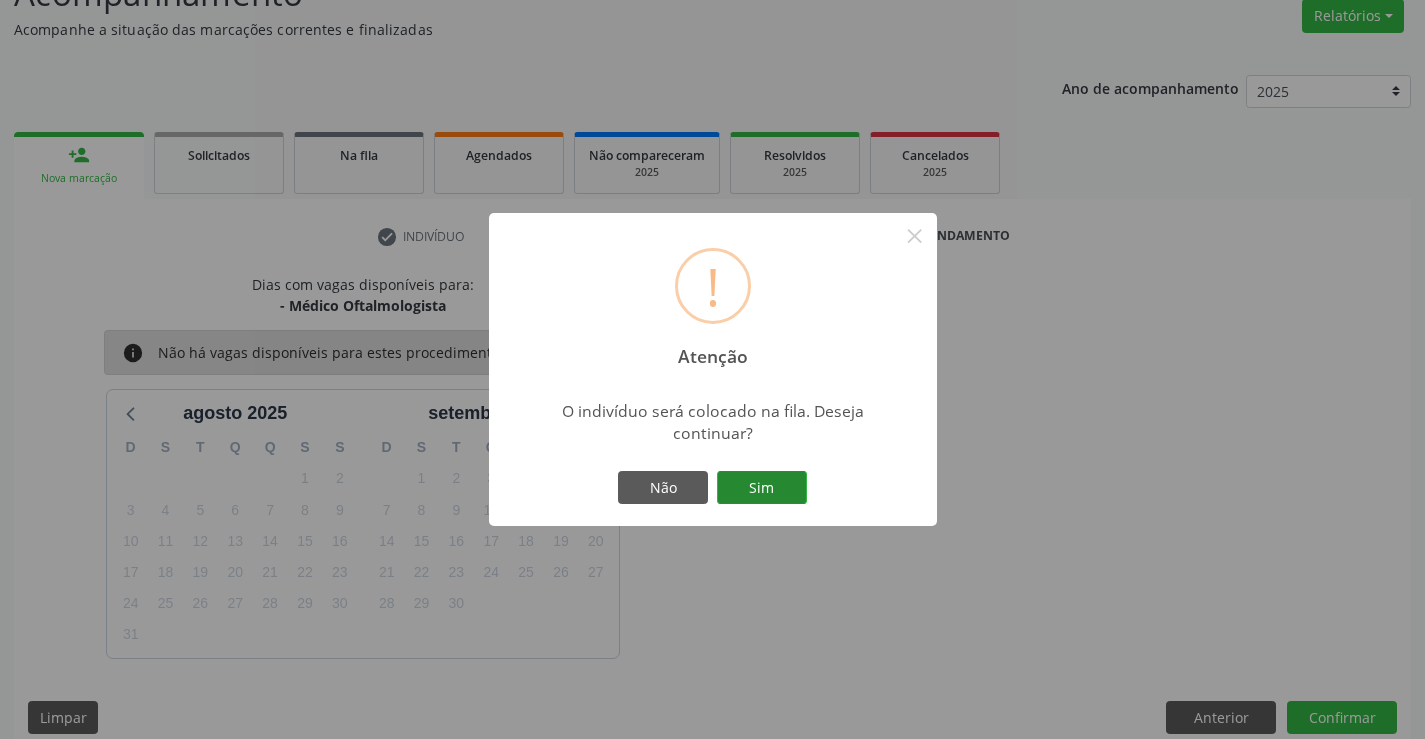 click on "Sim" at bounding box center [762, 488] 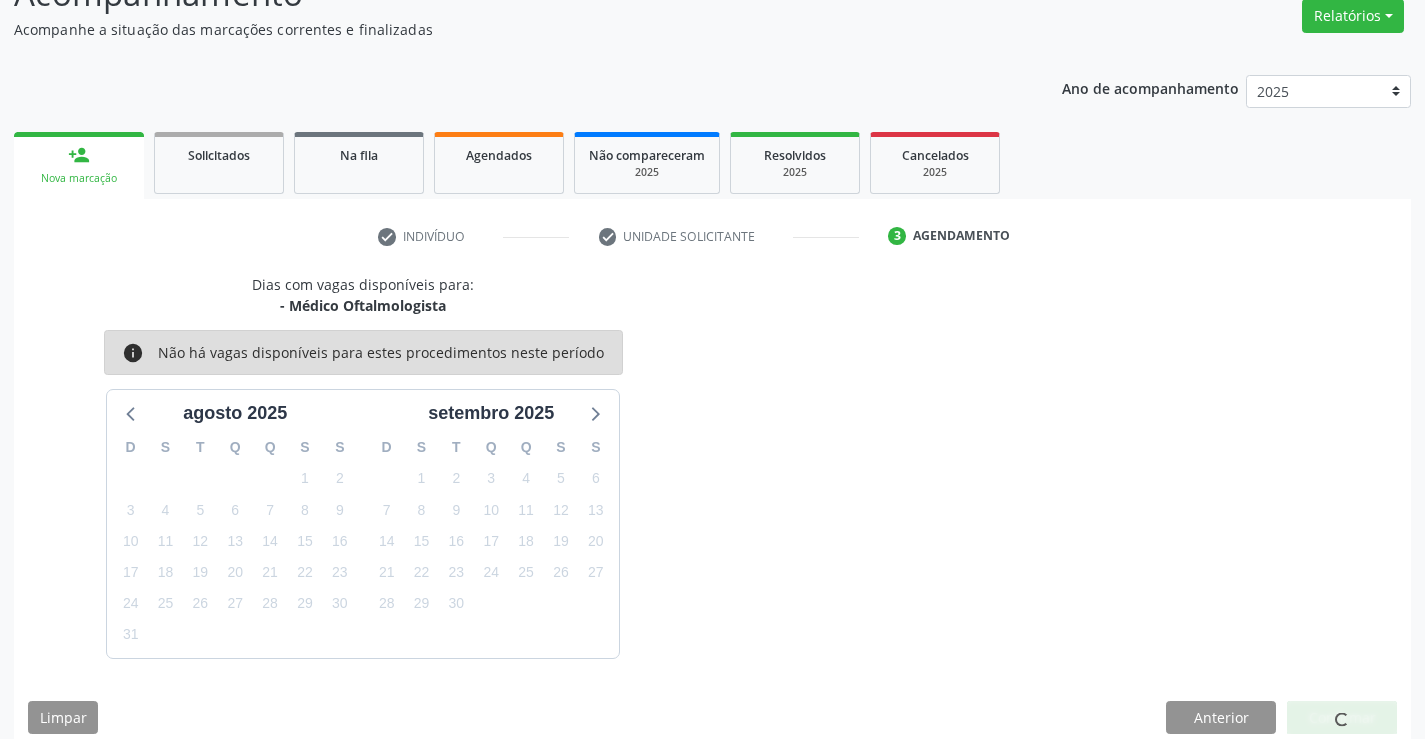scroll, scrollTop: 0, scrollLeft: 0, axis: both 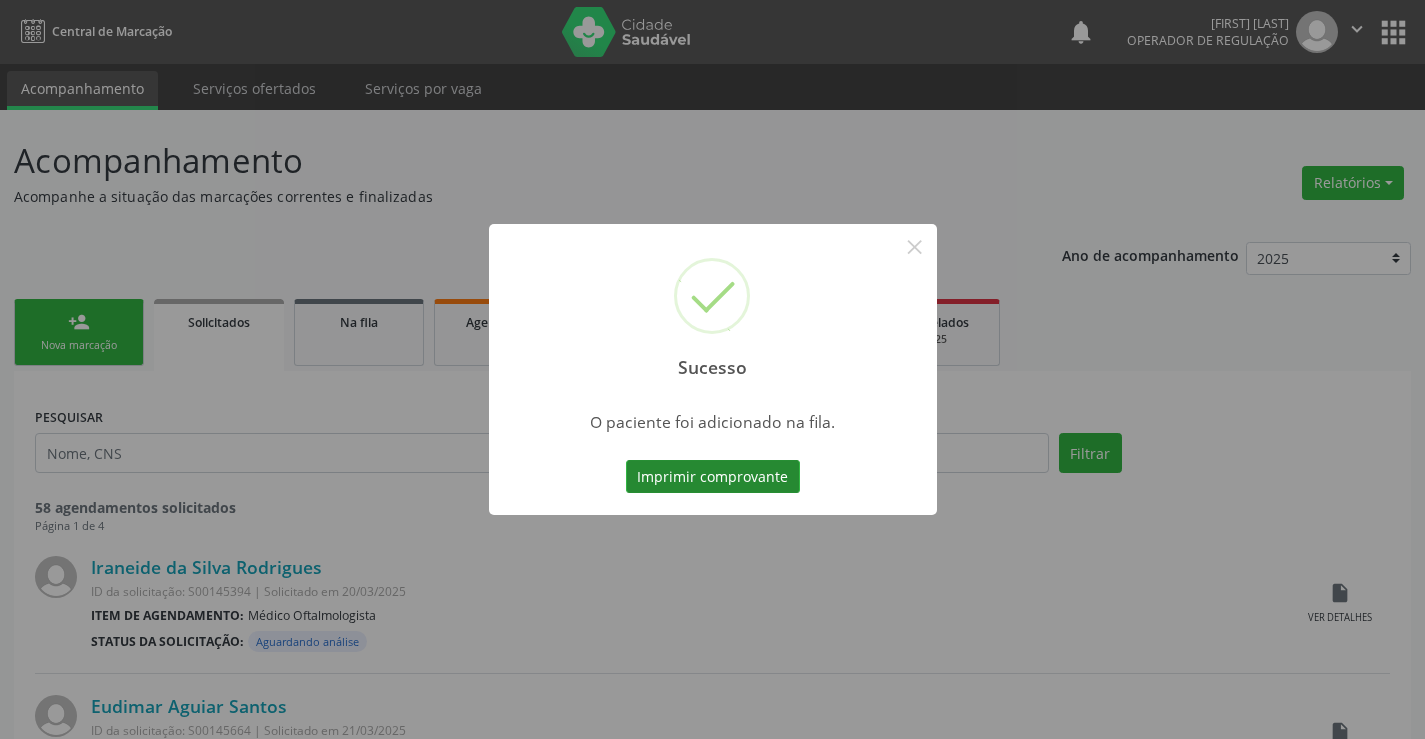 click on "Imprimir comprovante" at bounding box center [713, 477] 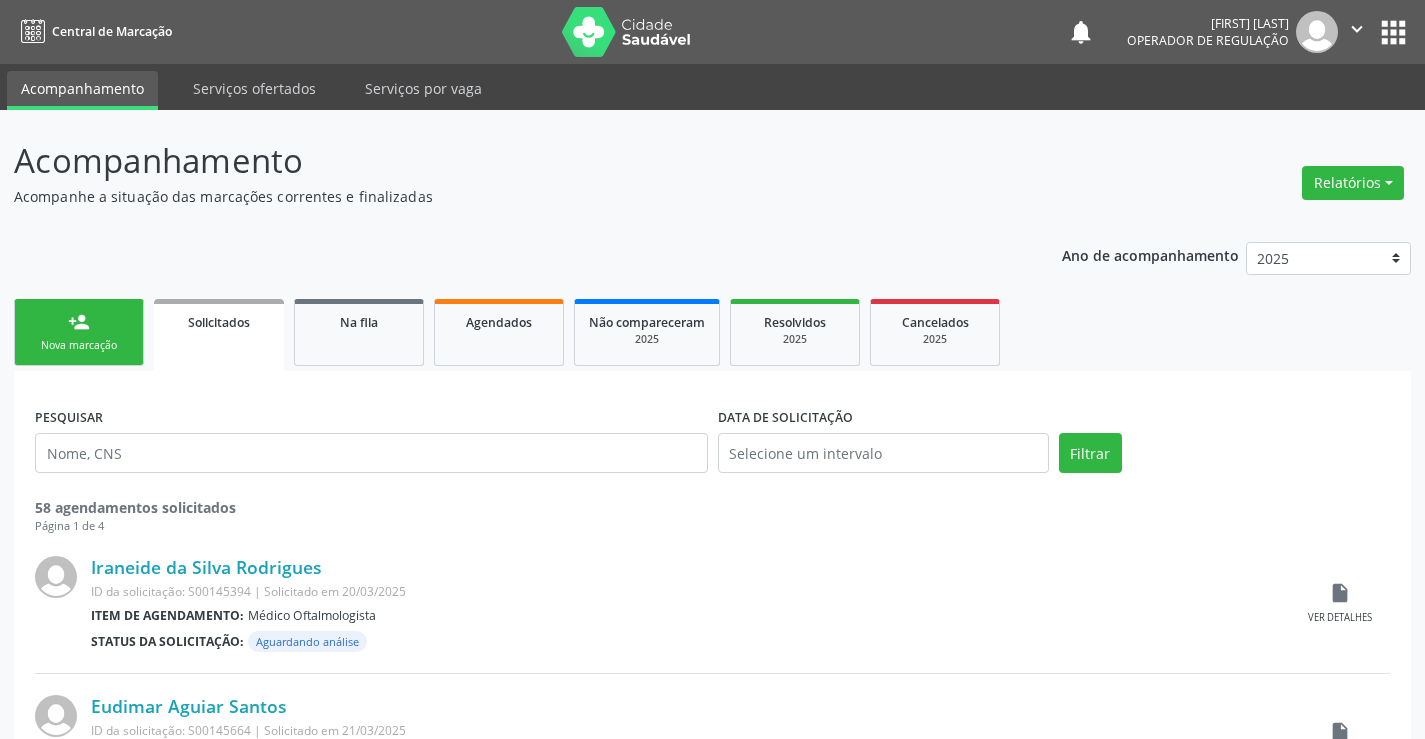click on "Nova marcação" at bounding box center (79, 345) 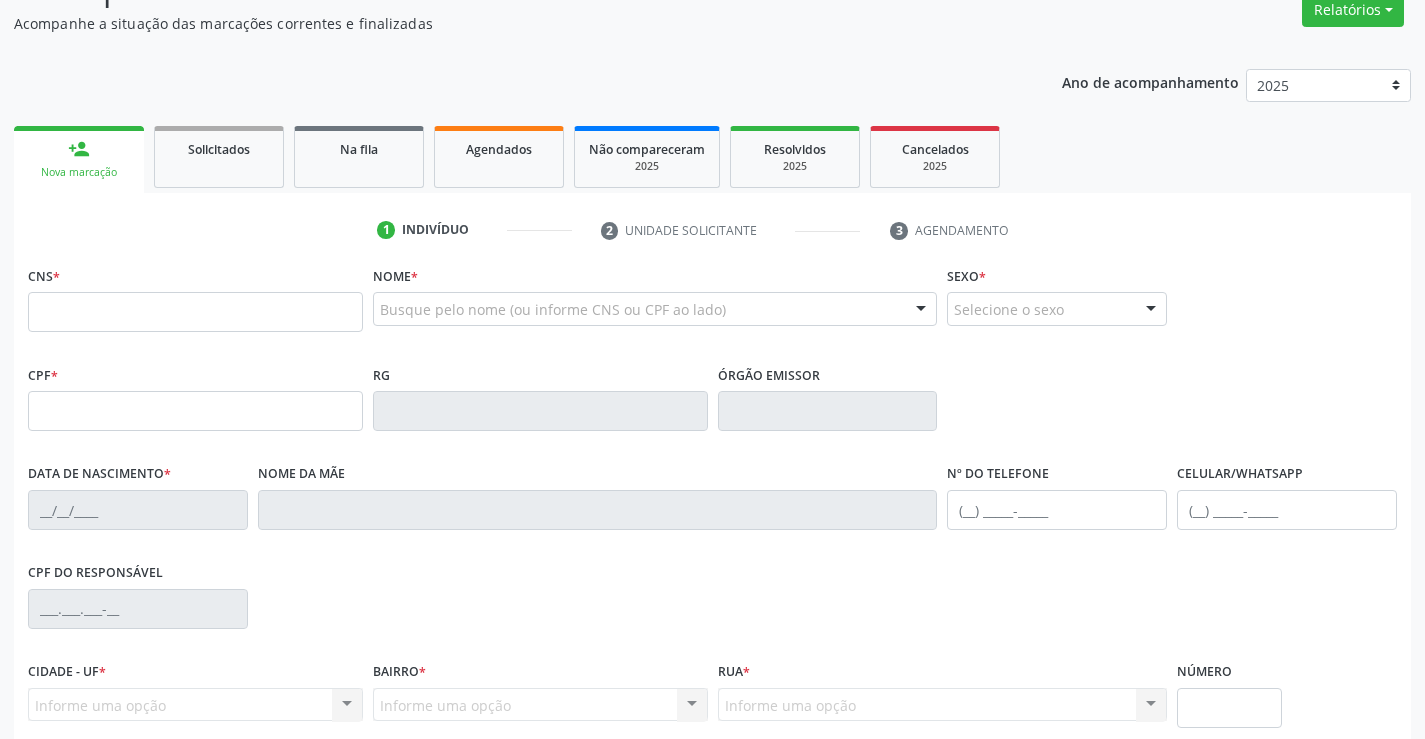 scroll, scrollTop: 300, scrollLeft: 0, axis: vertical 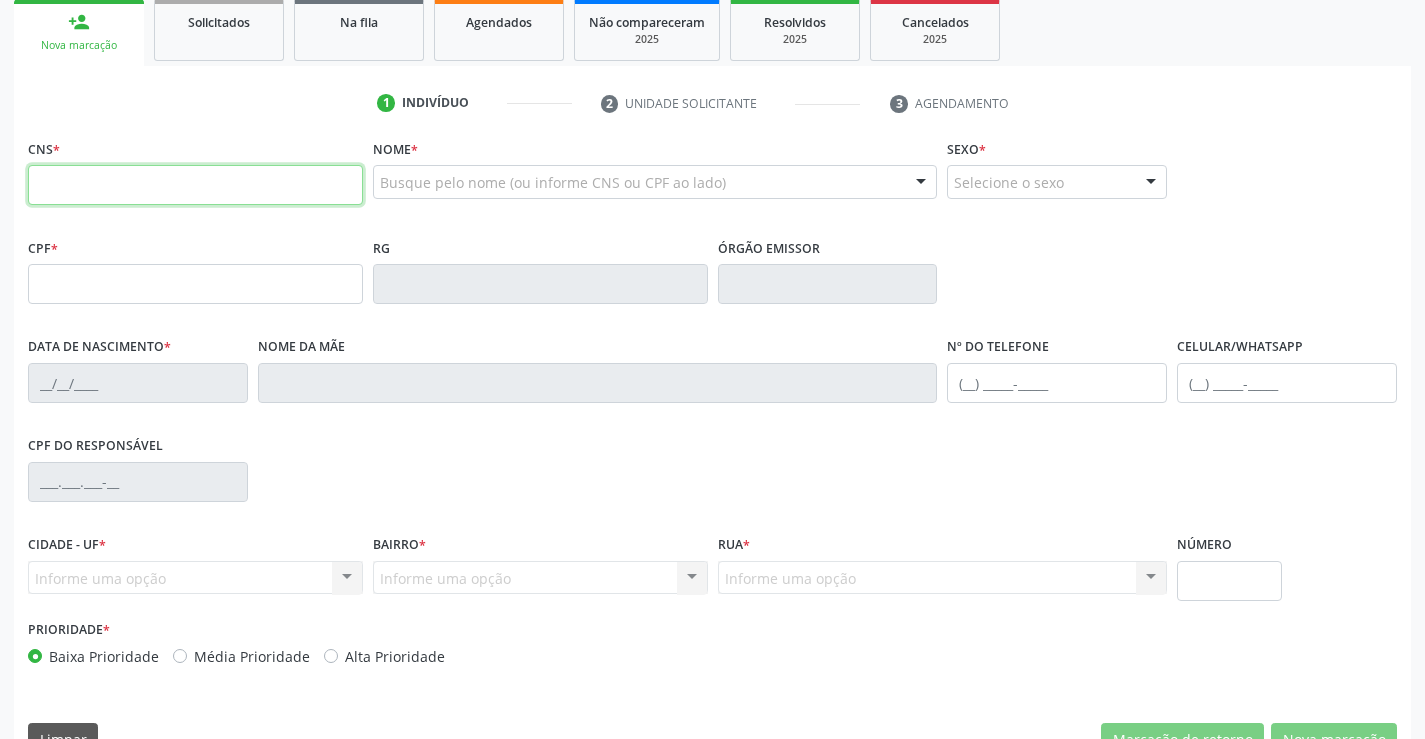 click at bounding box center (195, 185) 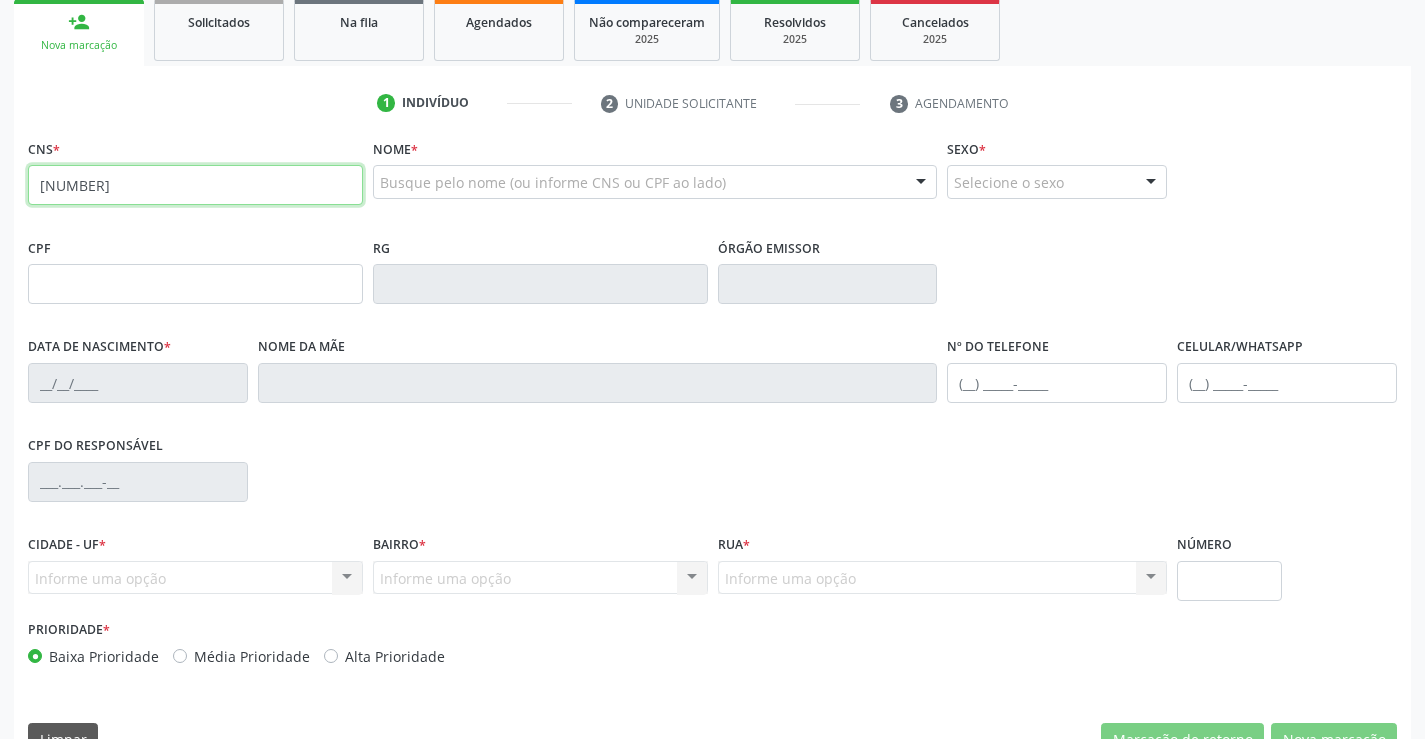 type on "[NUMBER]" 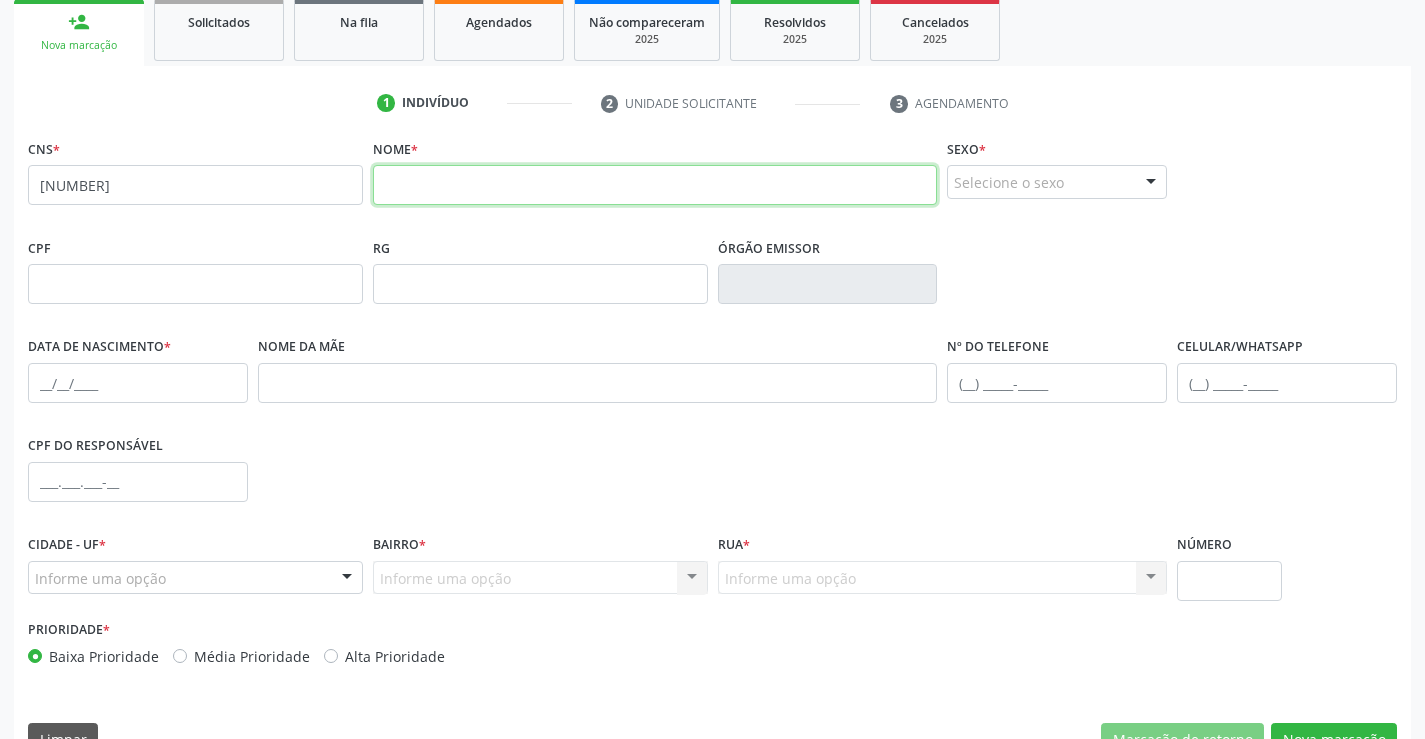 drag, startPoint x: 405, startPoint y: 187, endPoint x: 404, endPoint y: 161, distance: 26.019224 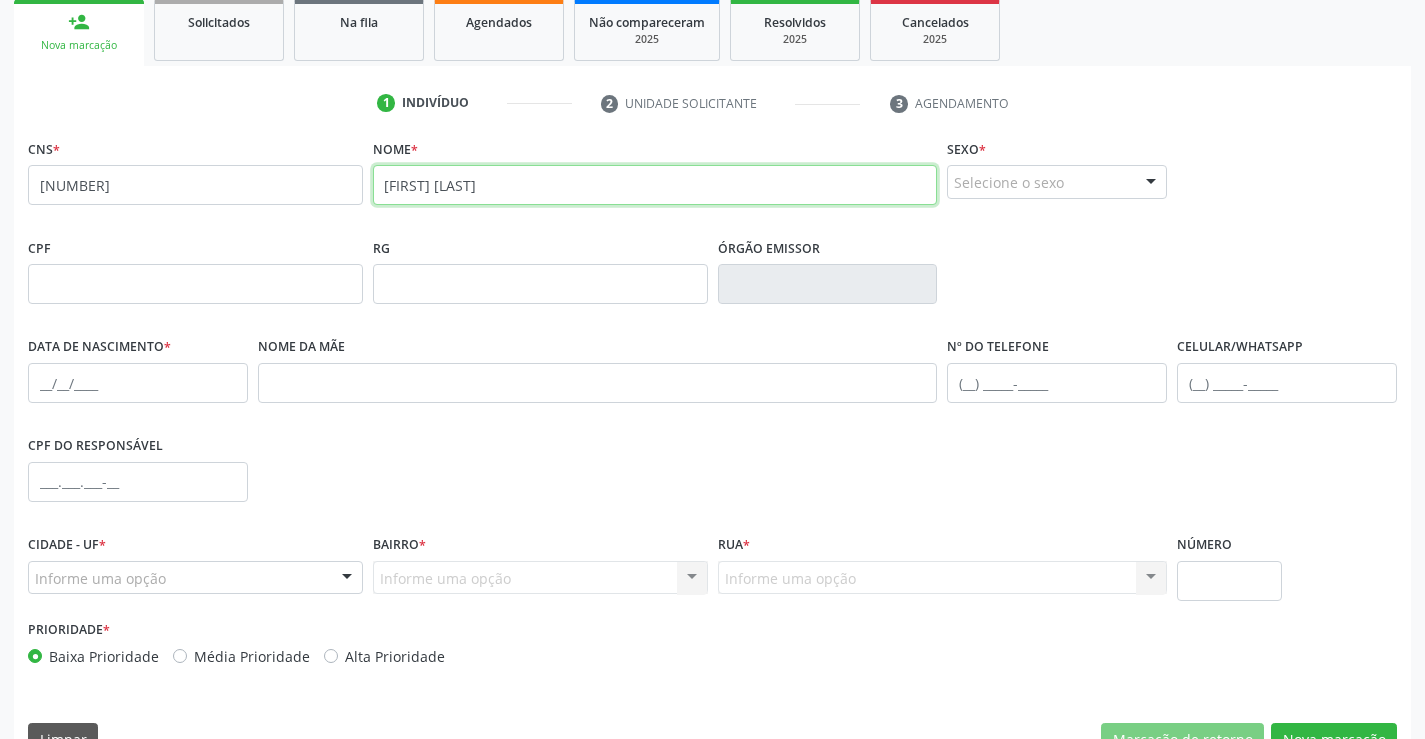 type on "[FIRST] [LAST]" 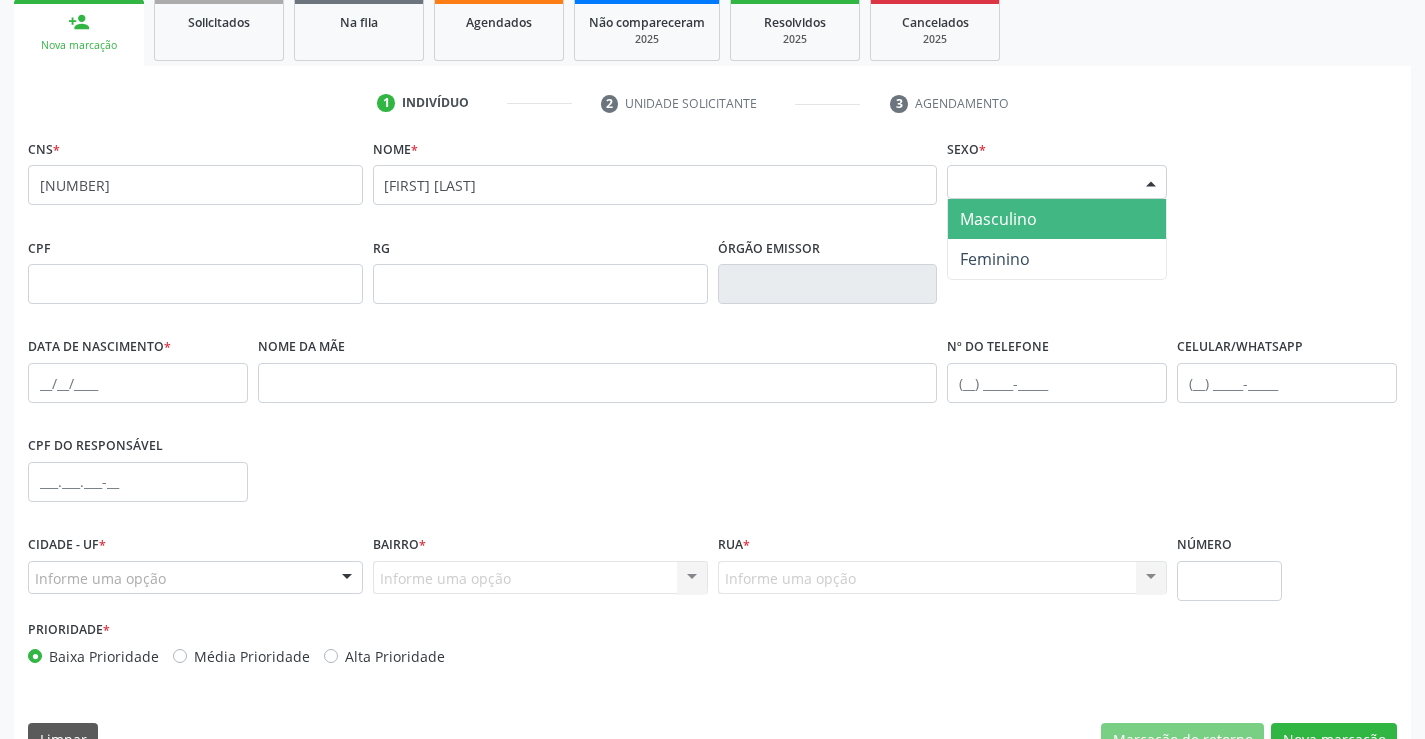 click on "Selecione o sexo" at bounding box center (1057, 182) 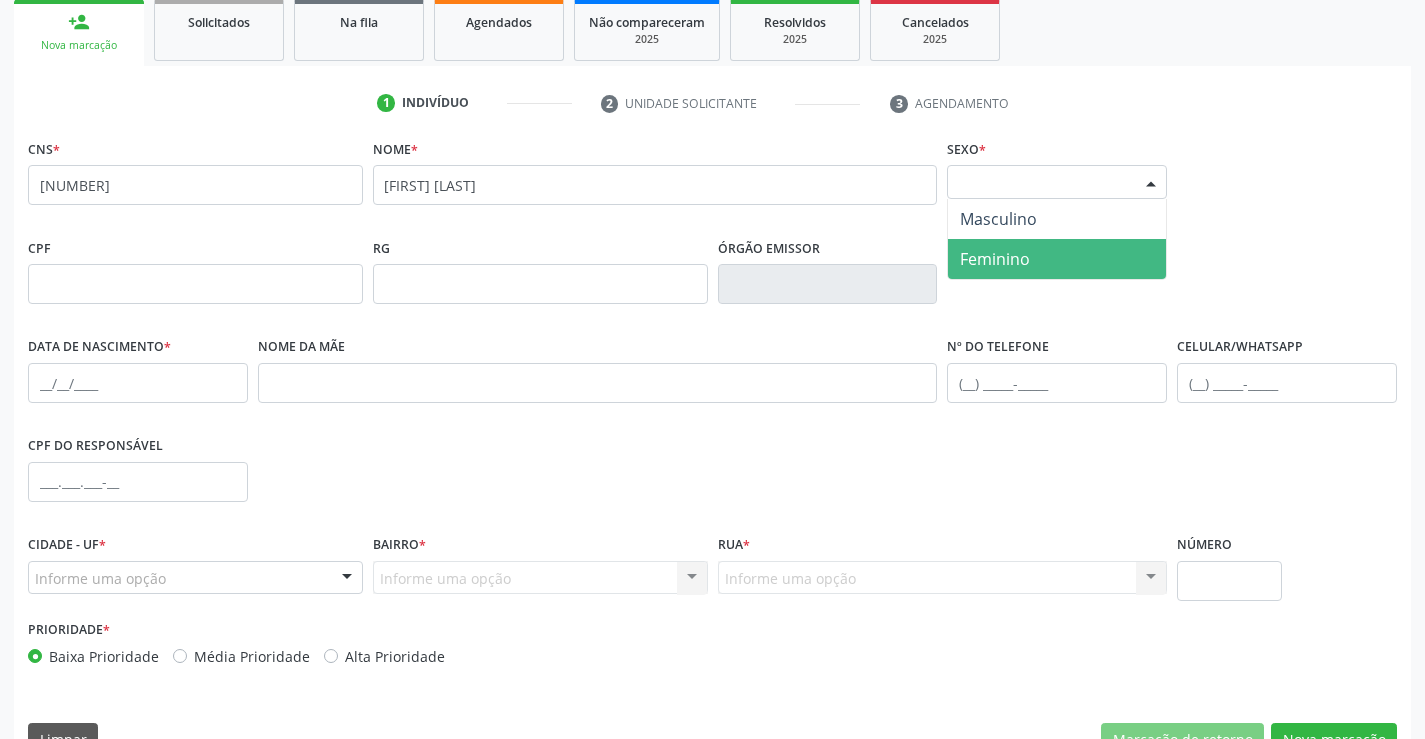 click on "Feminino" at bounding box center (995, 259) 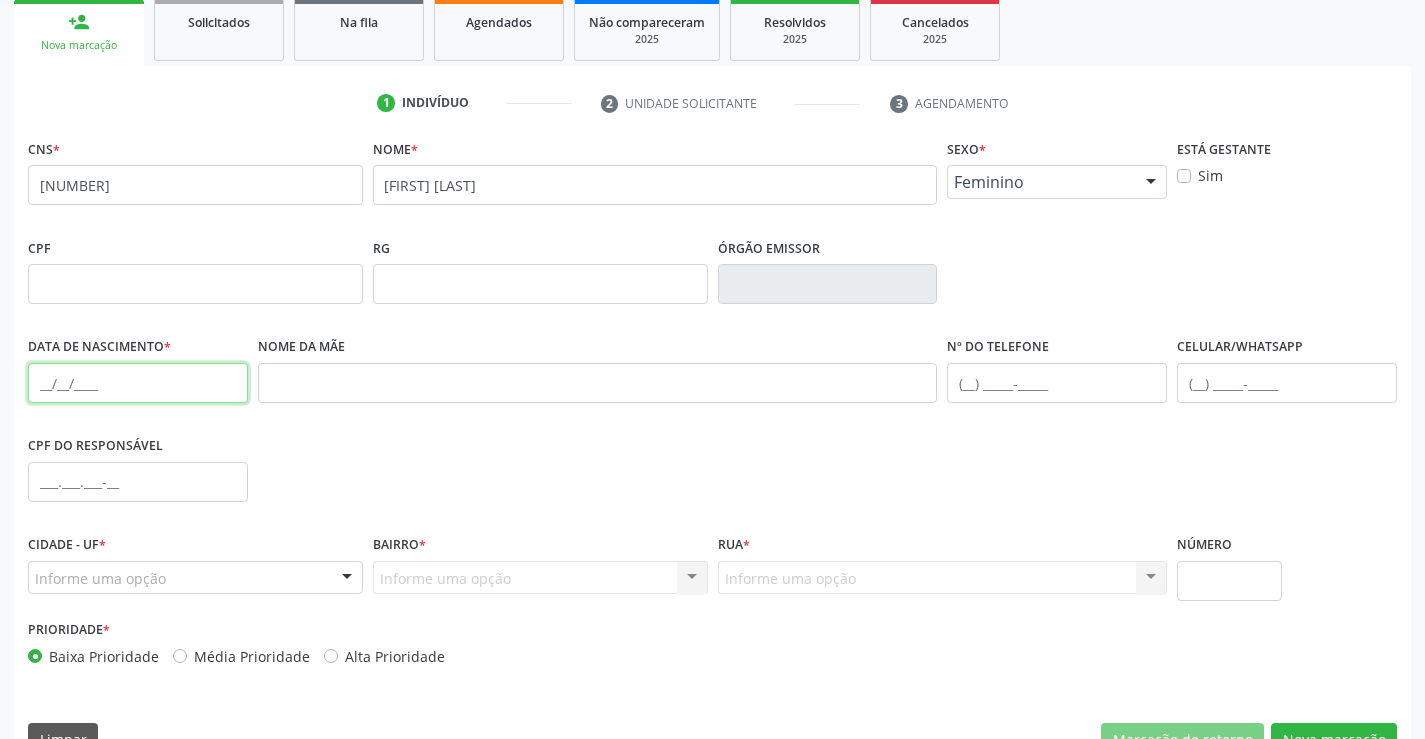 drag, startPoint x: 74, startPoint y: 391, endPoint x: 86, endPoint y: 387, distance: 12.649111 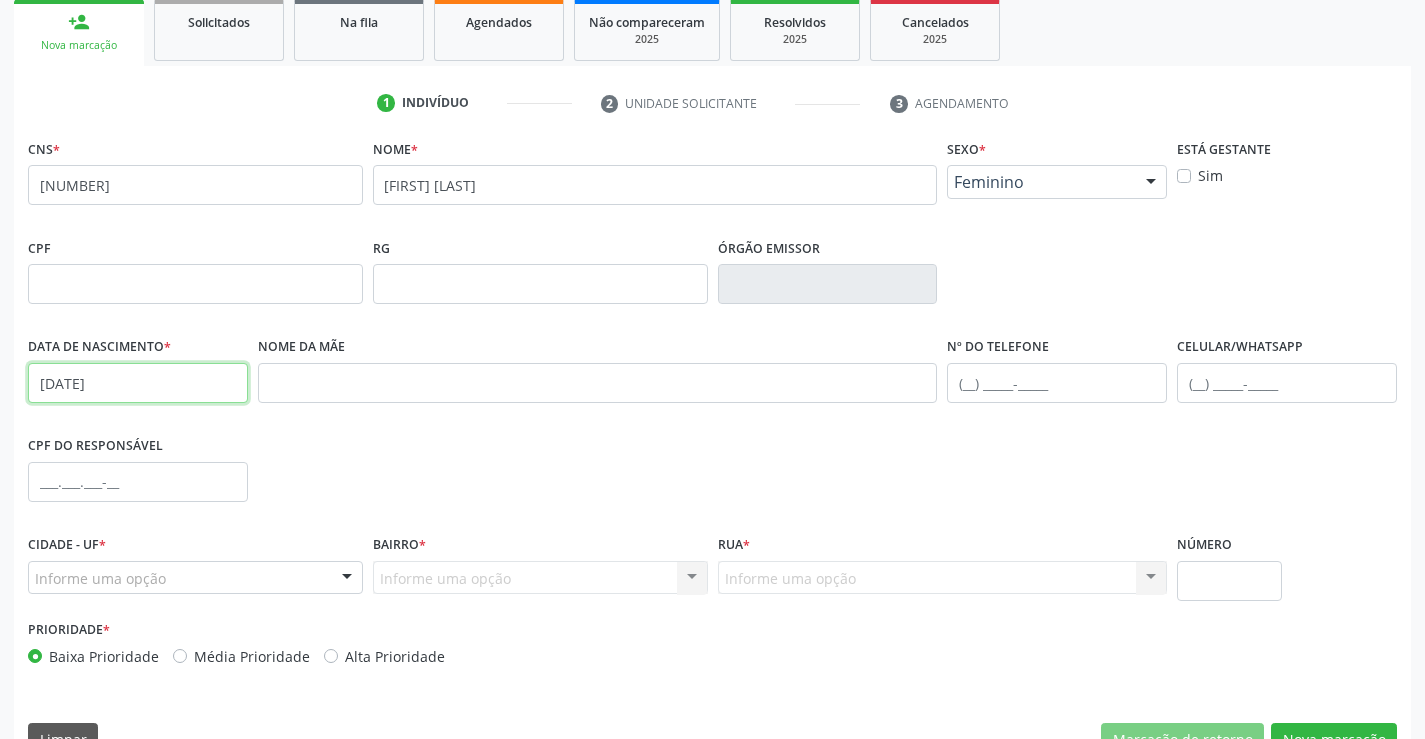 type on "[DATE]" 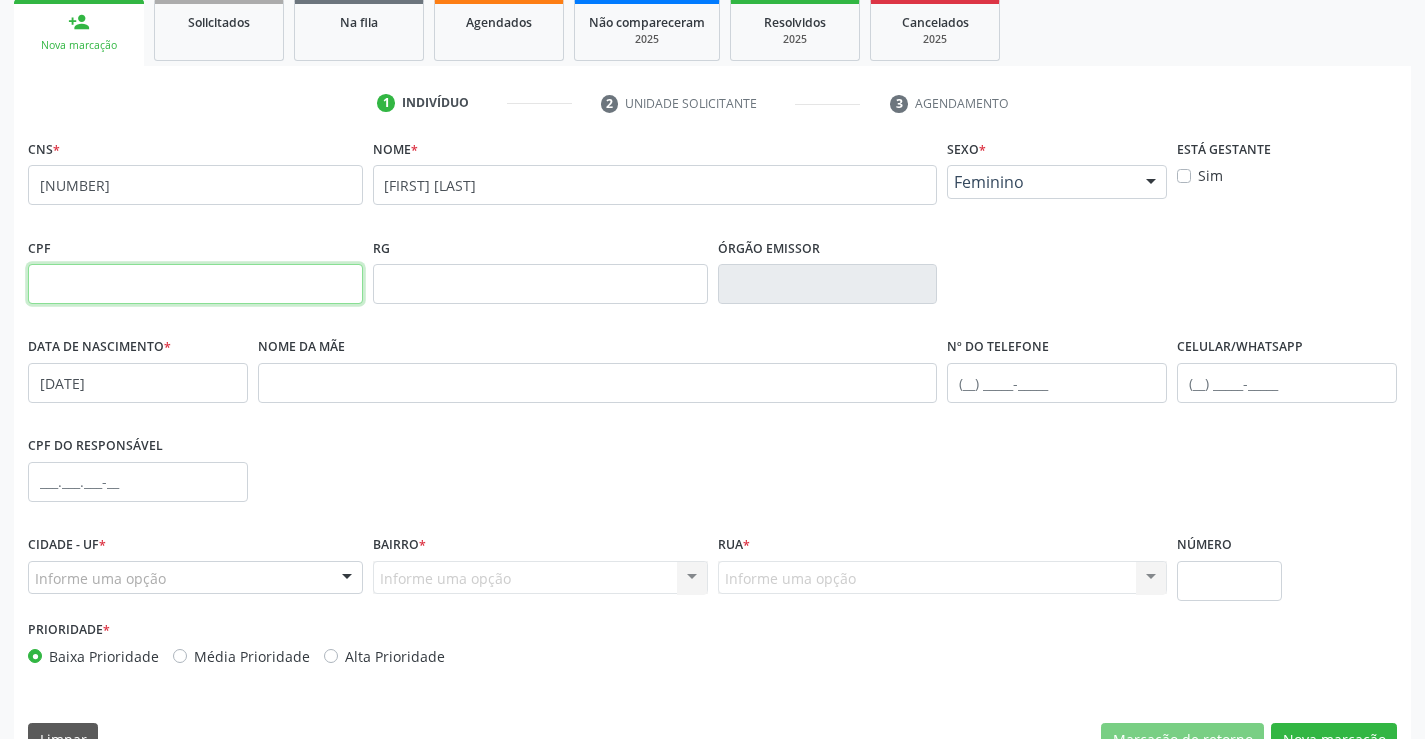 click at bounding box center (195, 284) 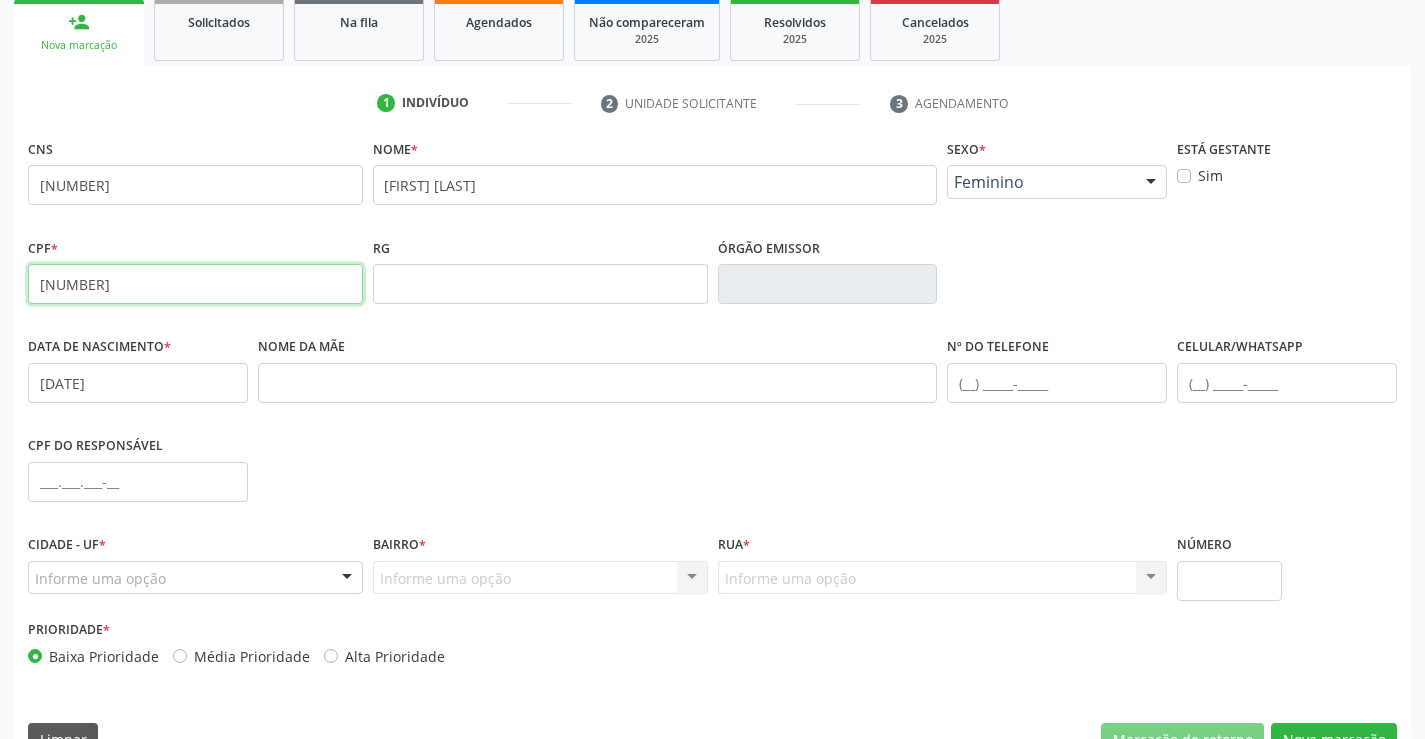 type on "[NUMBER]" 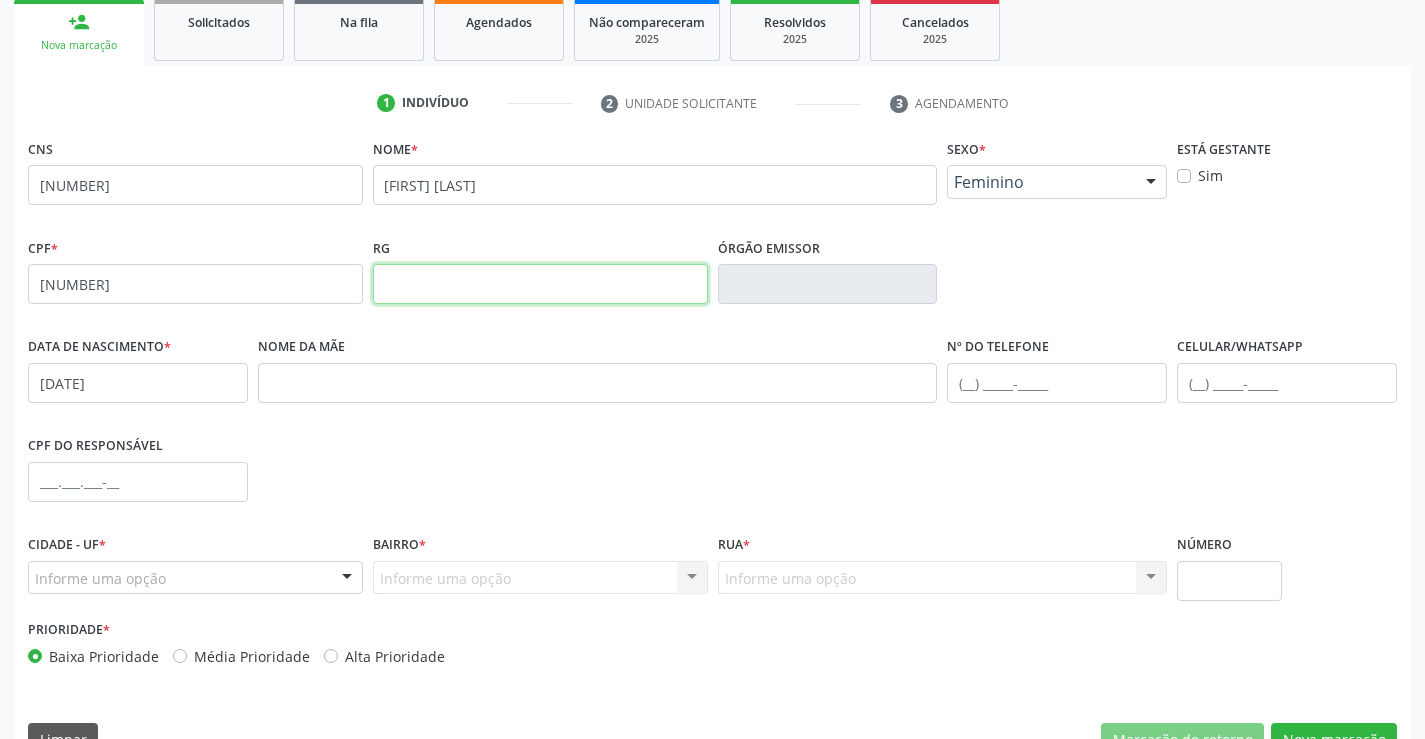 click at bounding box center (540, 284) 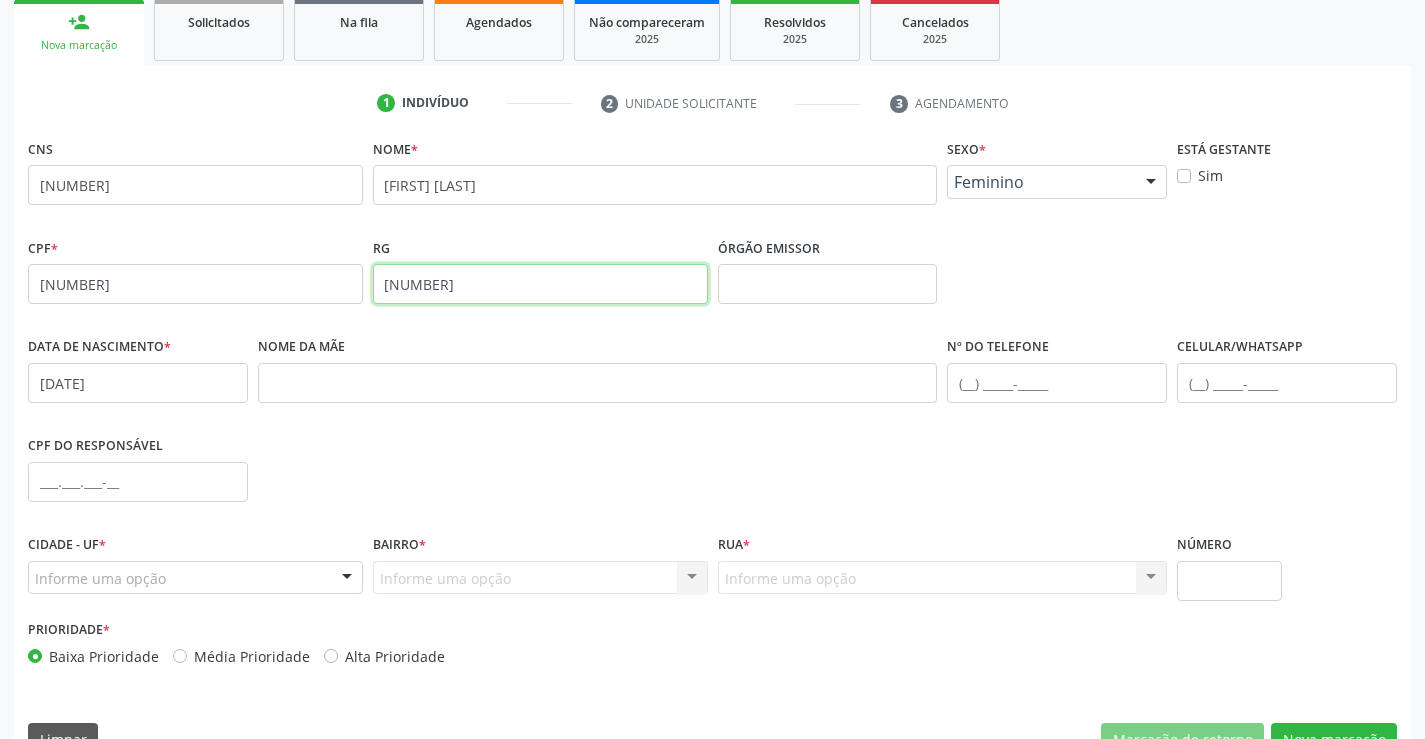 type on "[NUMBER]" 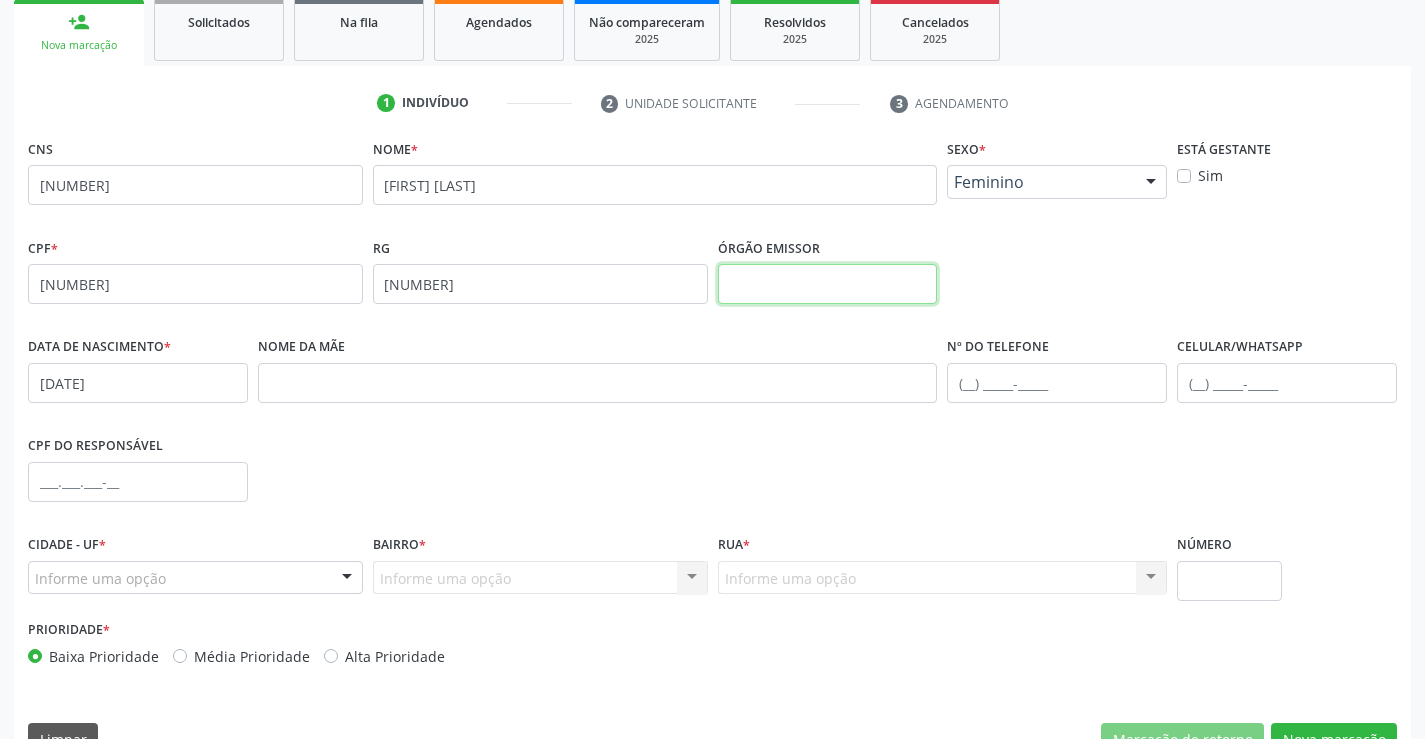 click at bounding box center [828, 284] 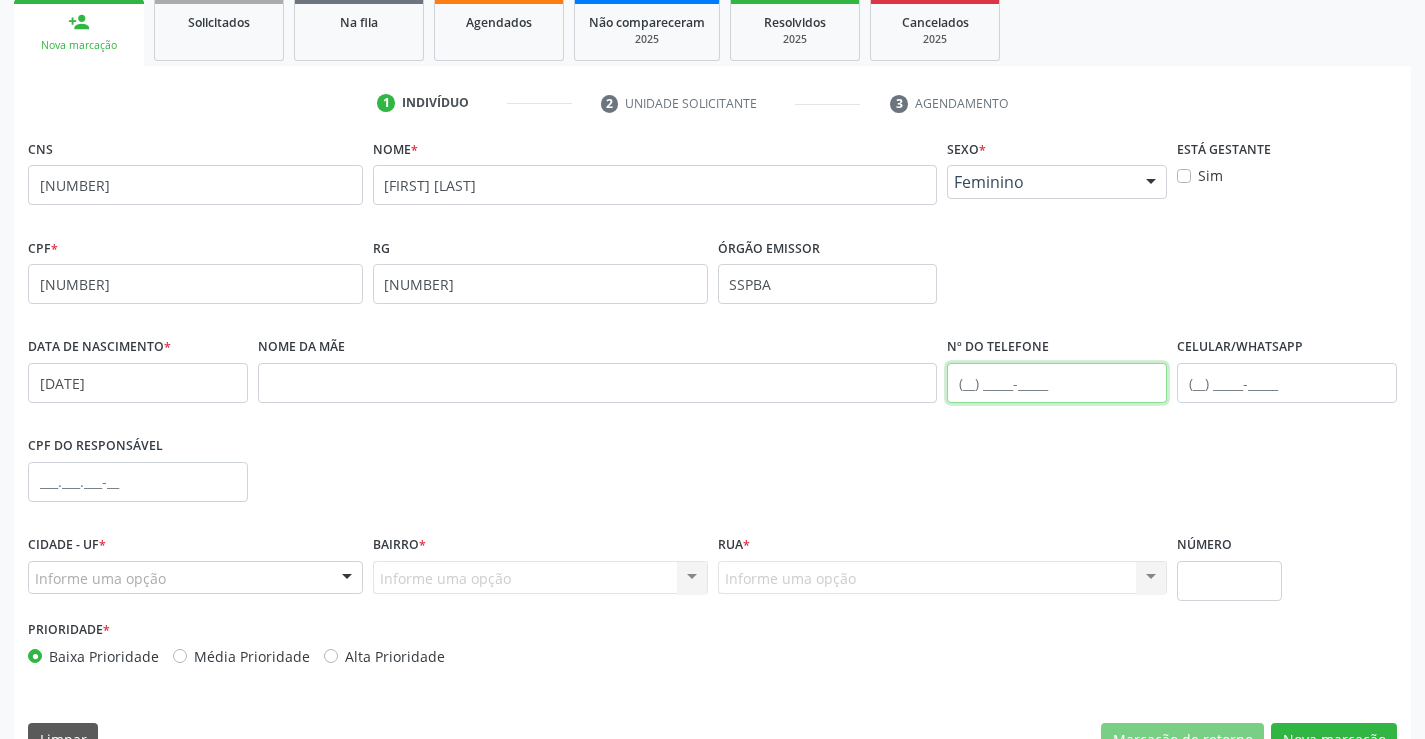 click at bounding box center [1057, 383] 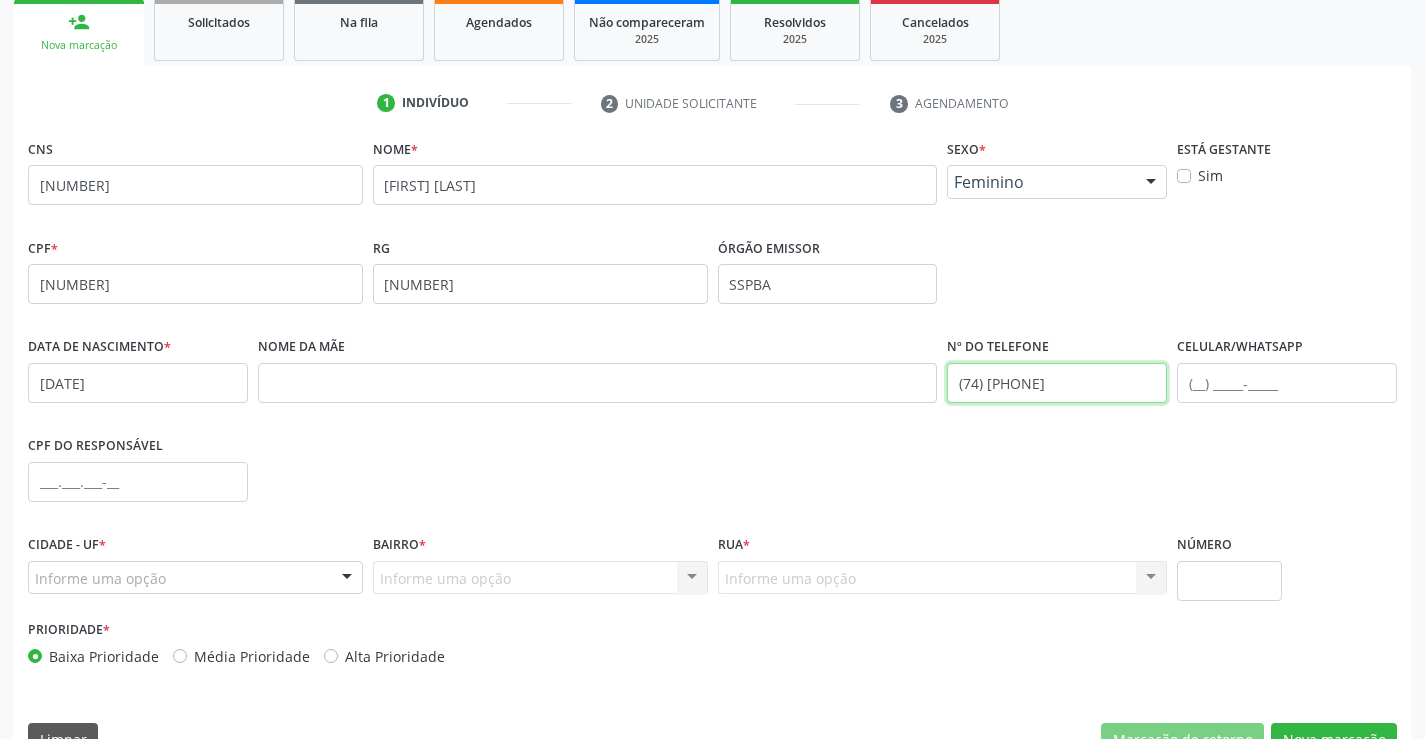 type on "(74) [PHONE]" 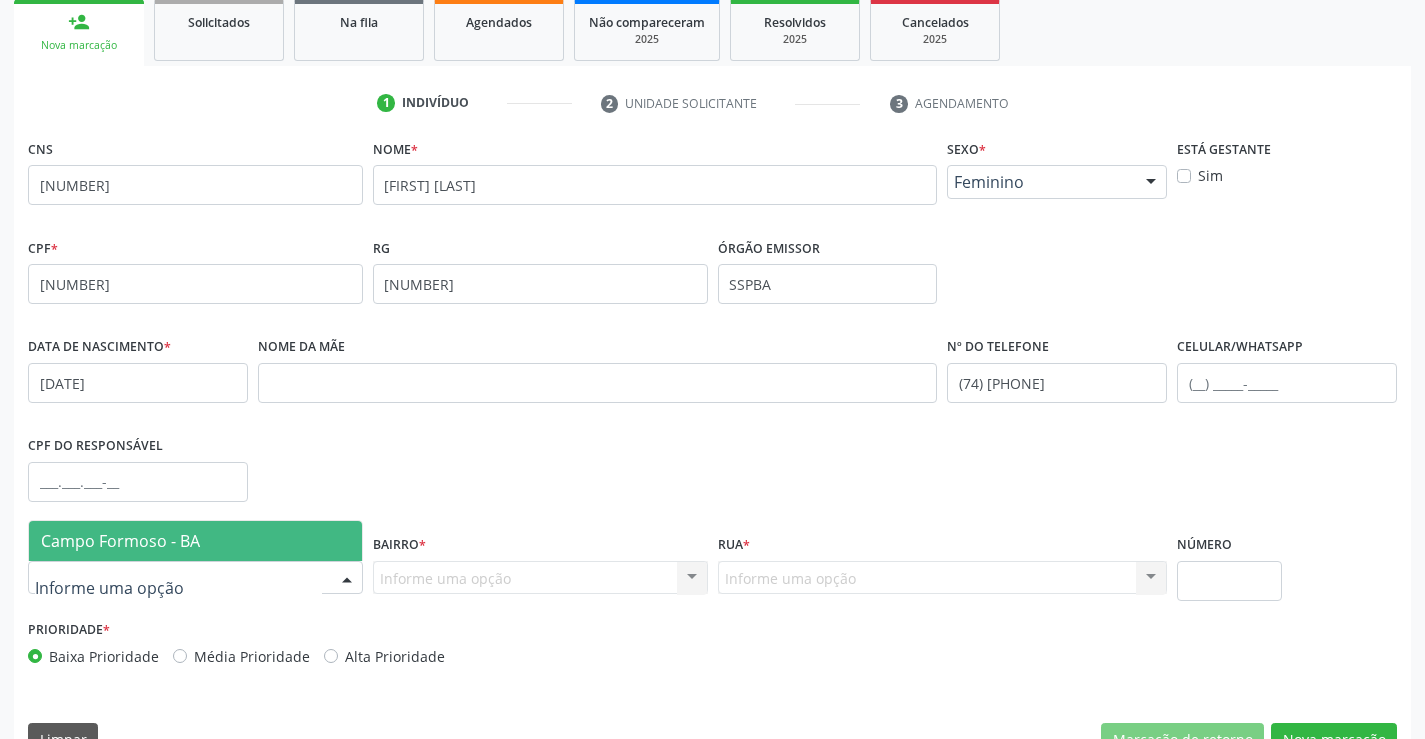 click at bounding box center [195, 578] 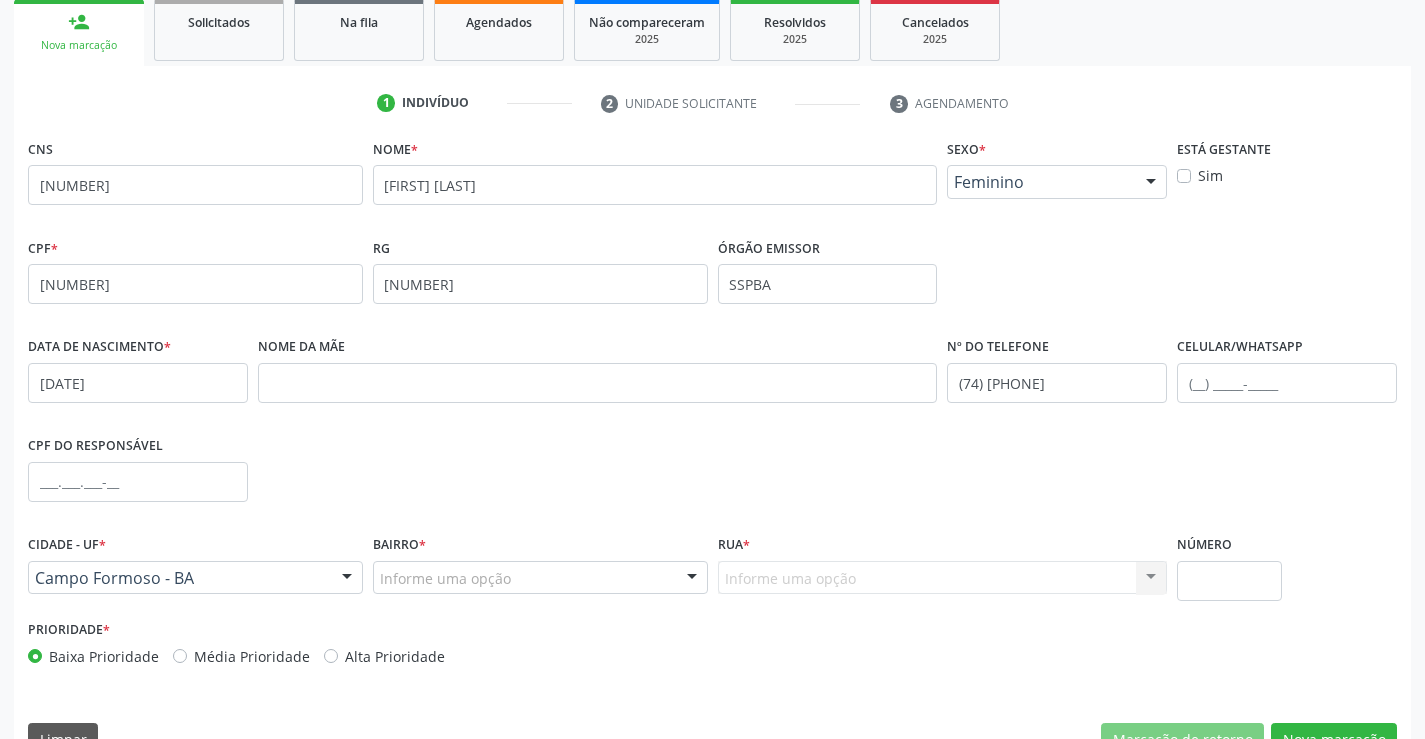 click on "Informe uma opção" at bounding box center [540, 578] 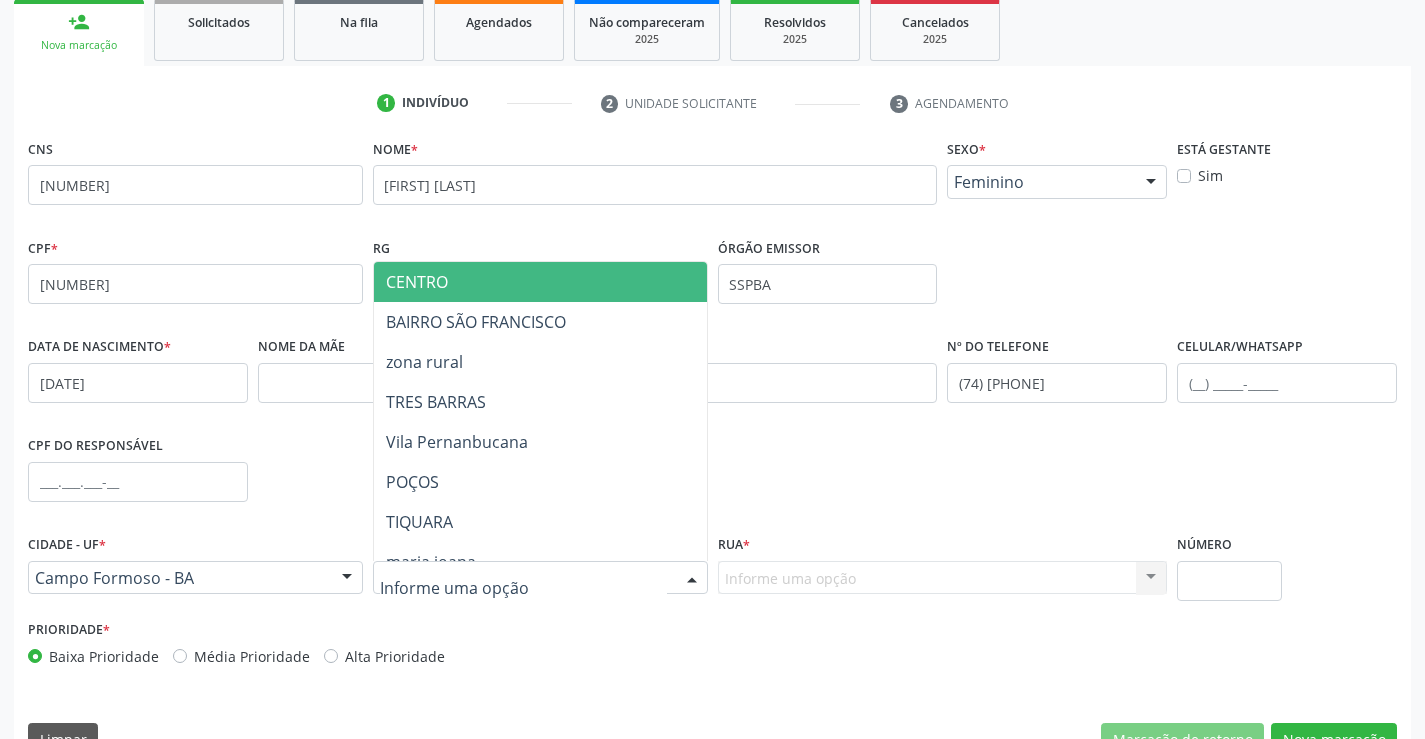 click on "CENTRO" at bounding box center [578, 282] 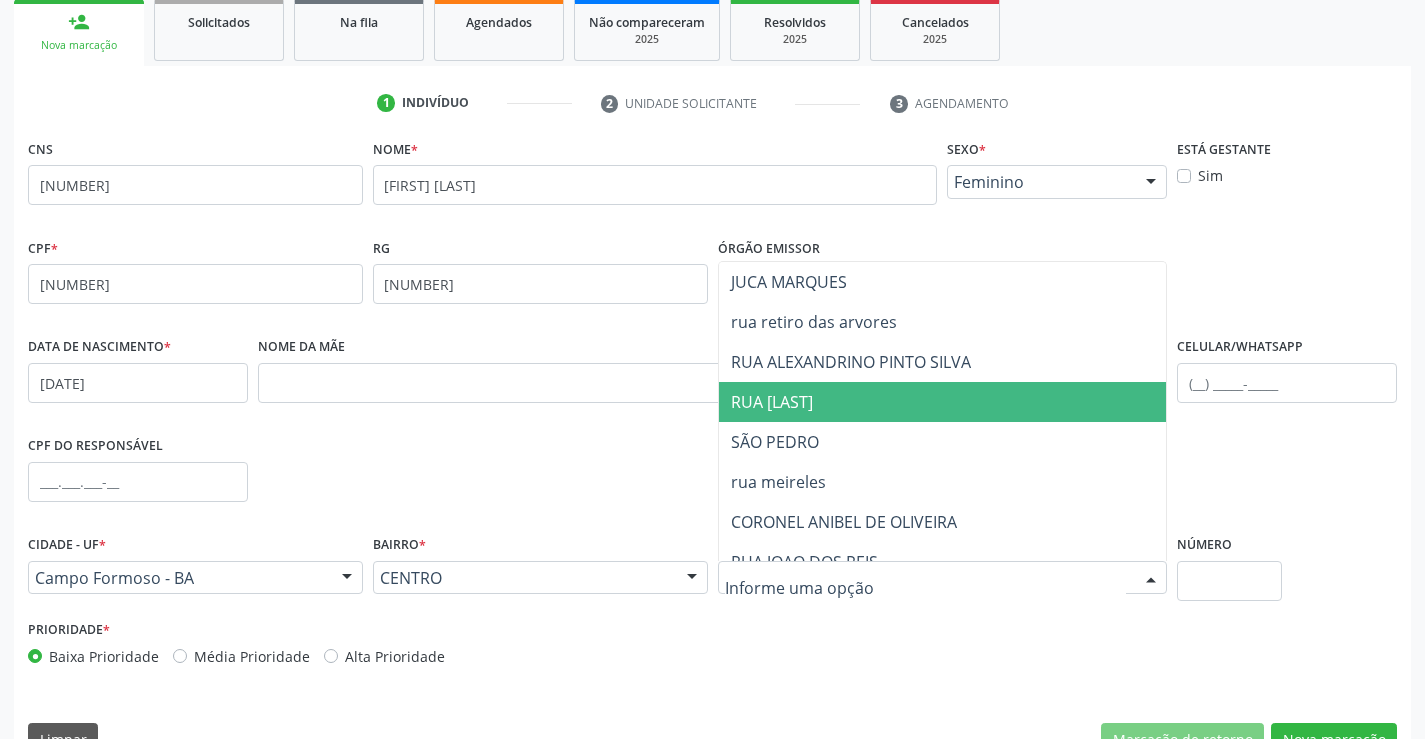 drag, startPoint x: 837, startPoint y: 390, endPoint x: 893, endPoint y: 435, distance: 71.8401 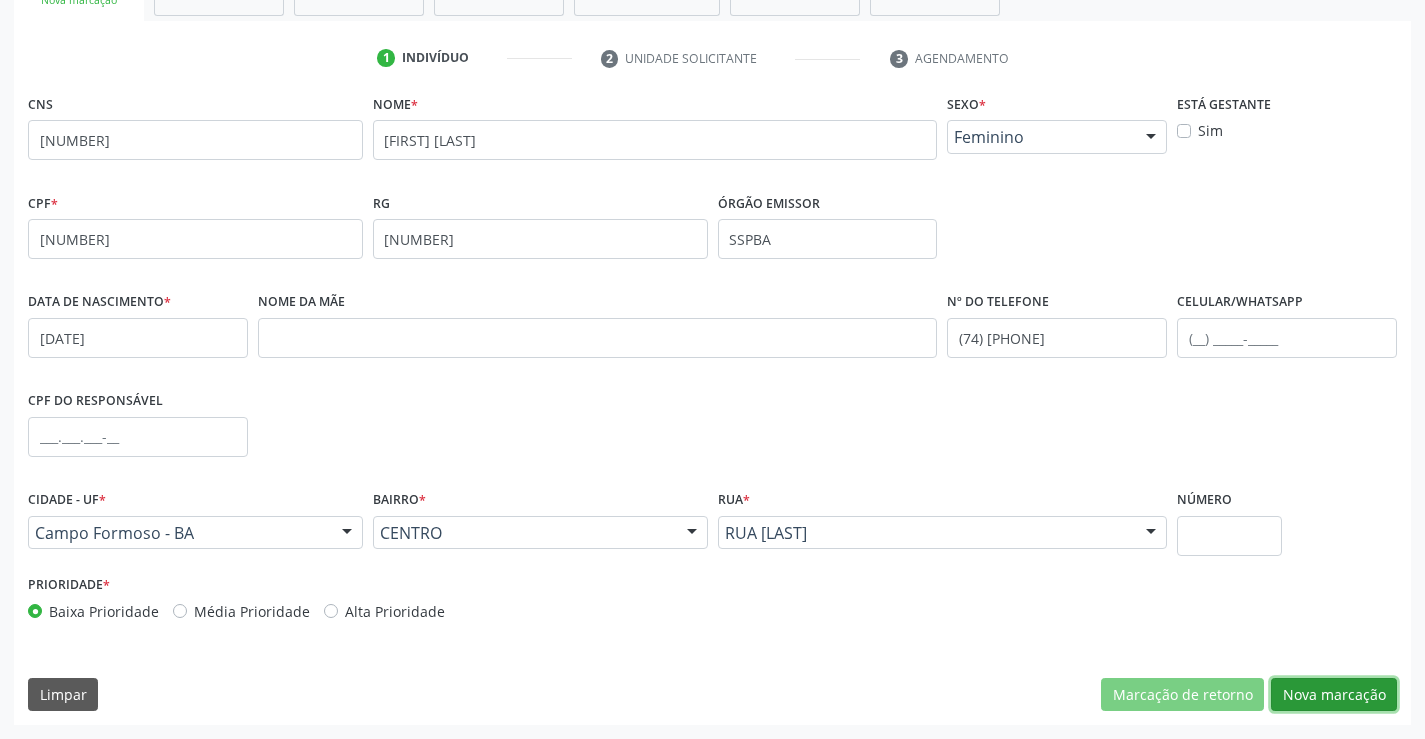 drag, startPoint x: 1313, startPoint y: 701, endPoint x: 1306, endPoint y: 676, distance: 25.96151 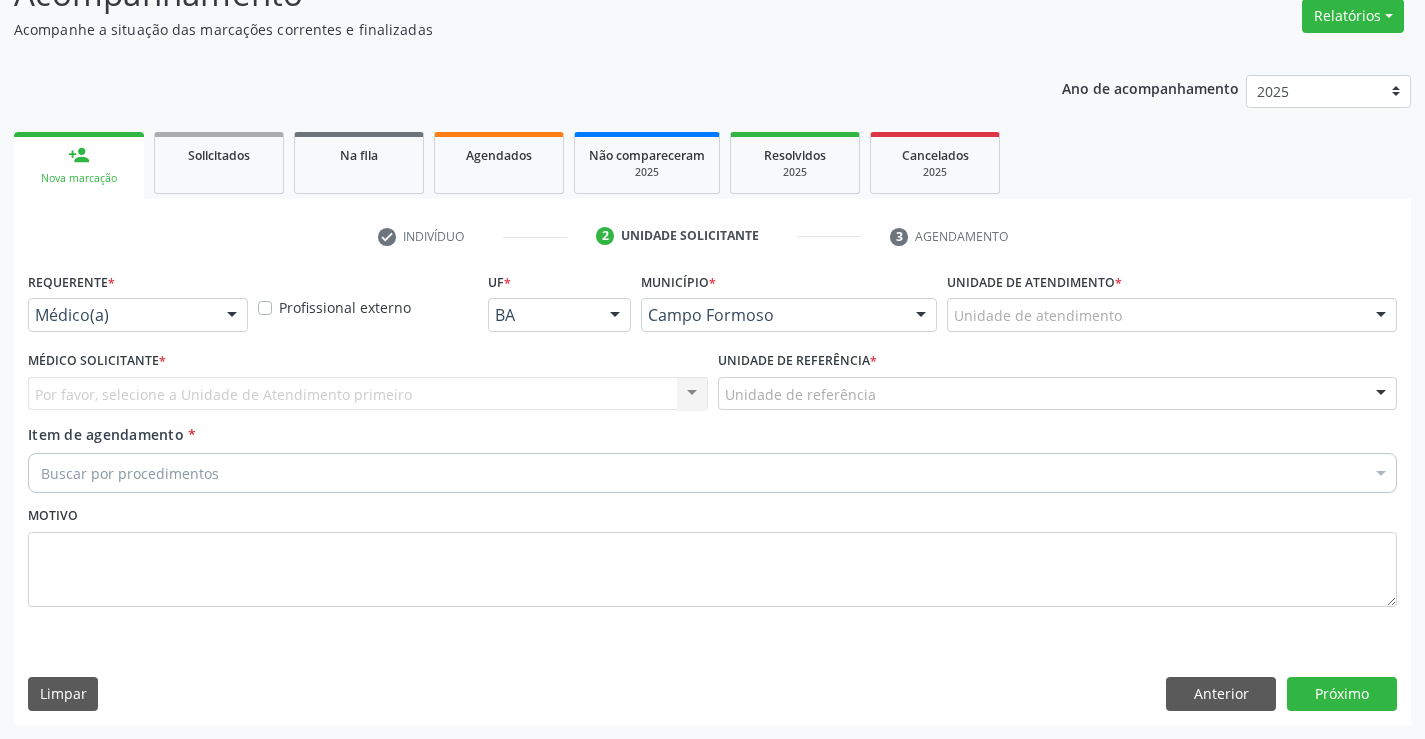 scroll, scrollTop: 167, scrollLeft: 0, axis: vertical 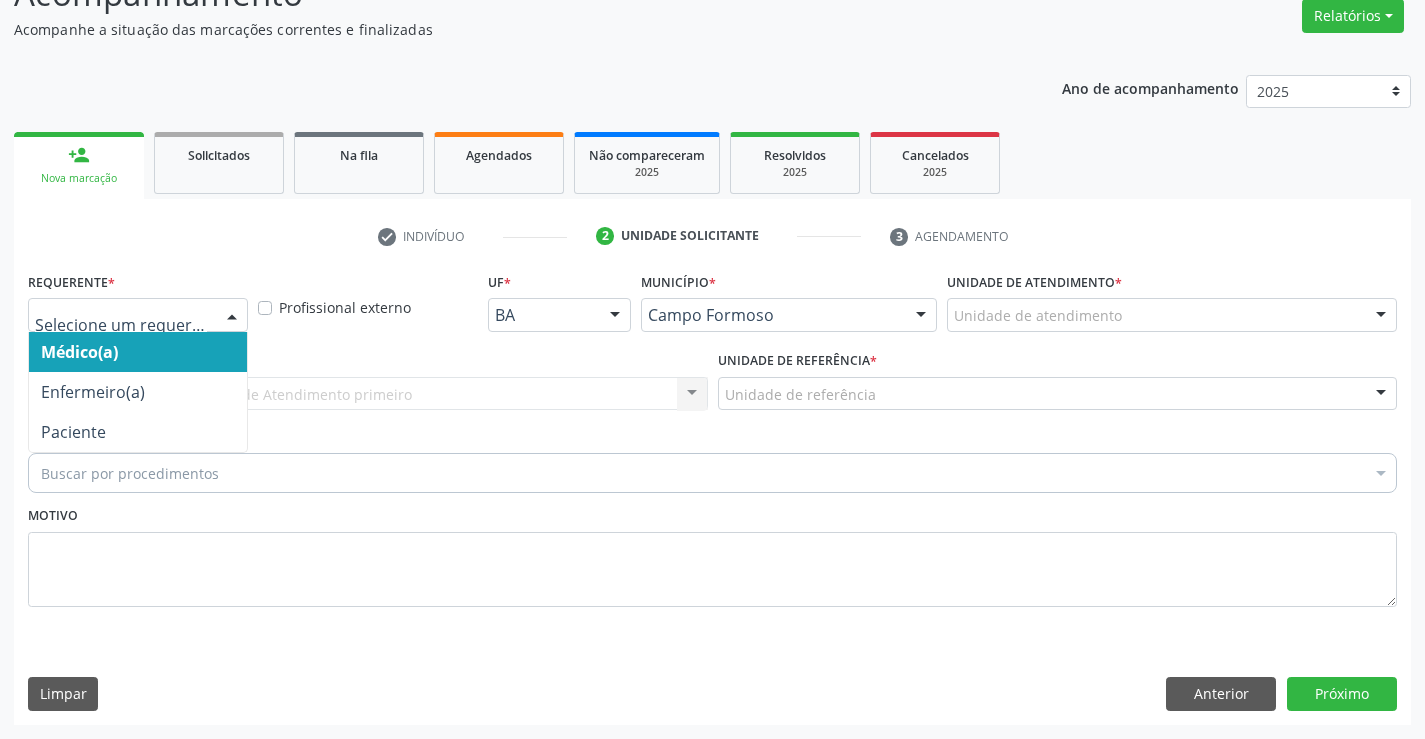 click at bounding box center [232, 316] 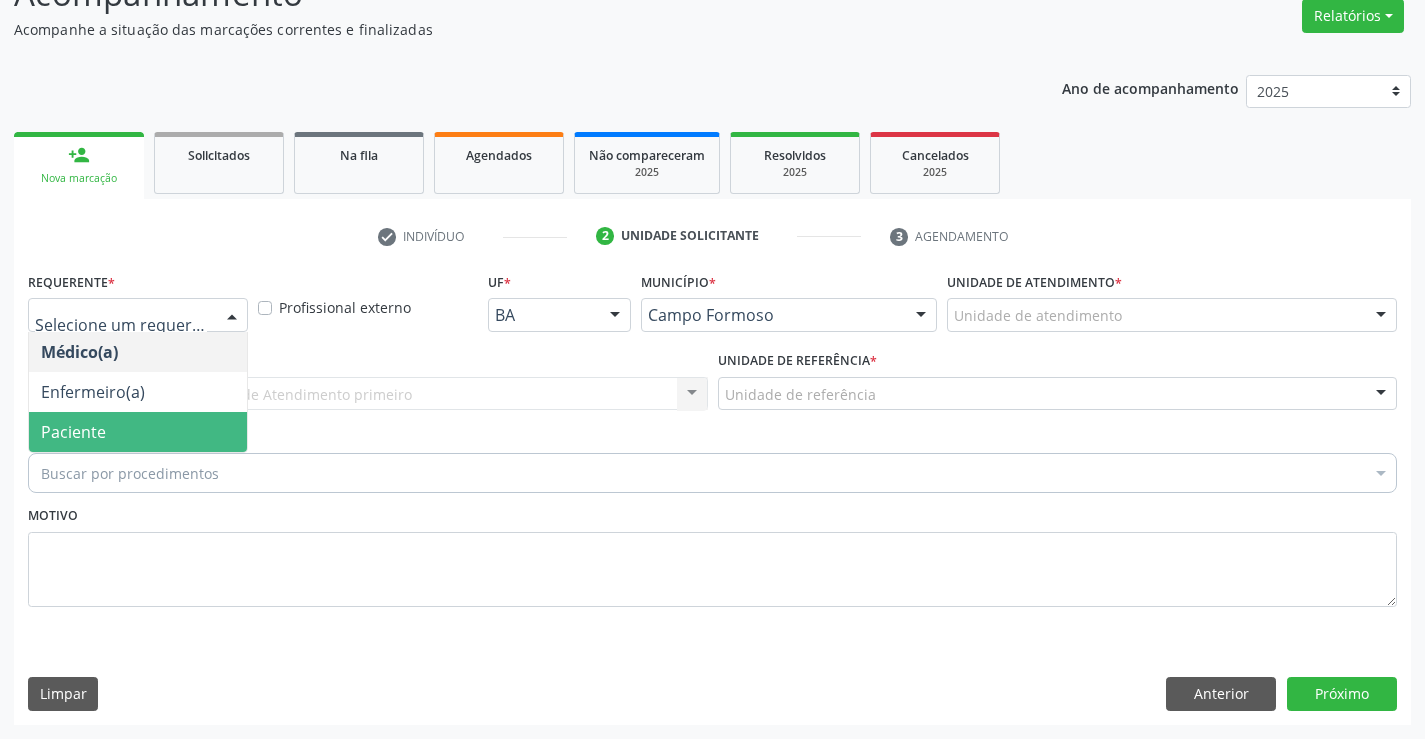 drag, startPoint x: 144, startPoint y: 438, endPoint x: 152, endPoint y: 414, distance: 25.298222 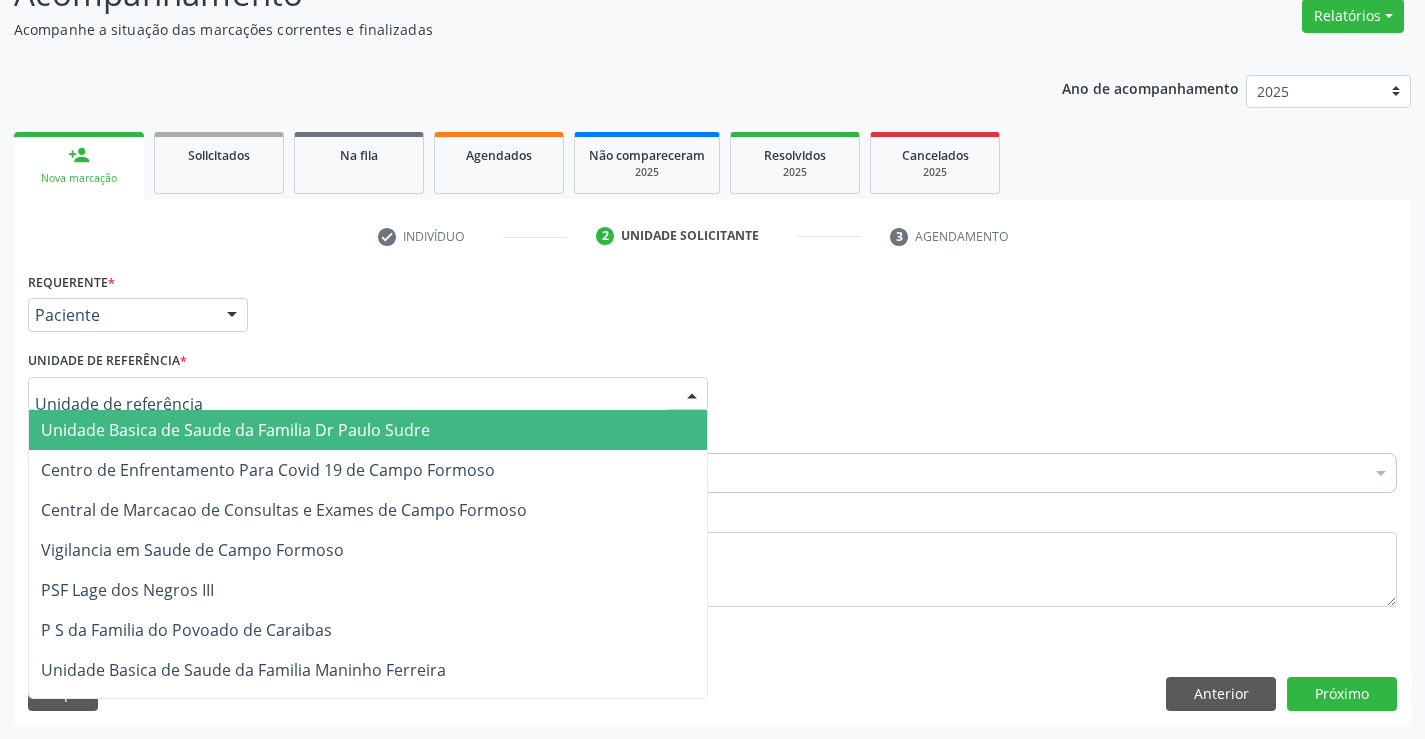 click on "Unidade Basica de Saude da Familia Dr Paulo Sudre" at bounding box center [235, 430] 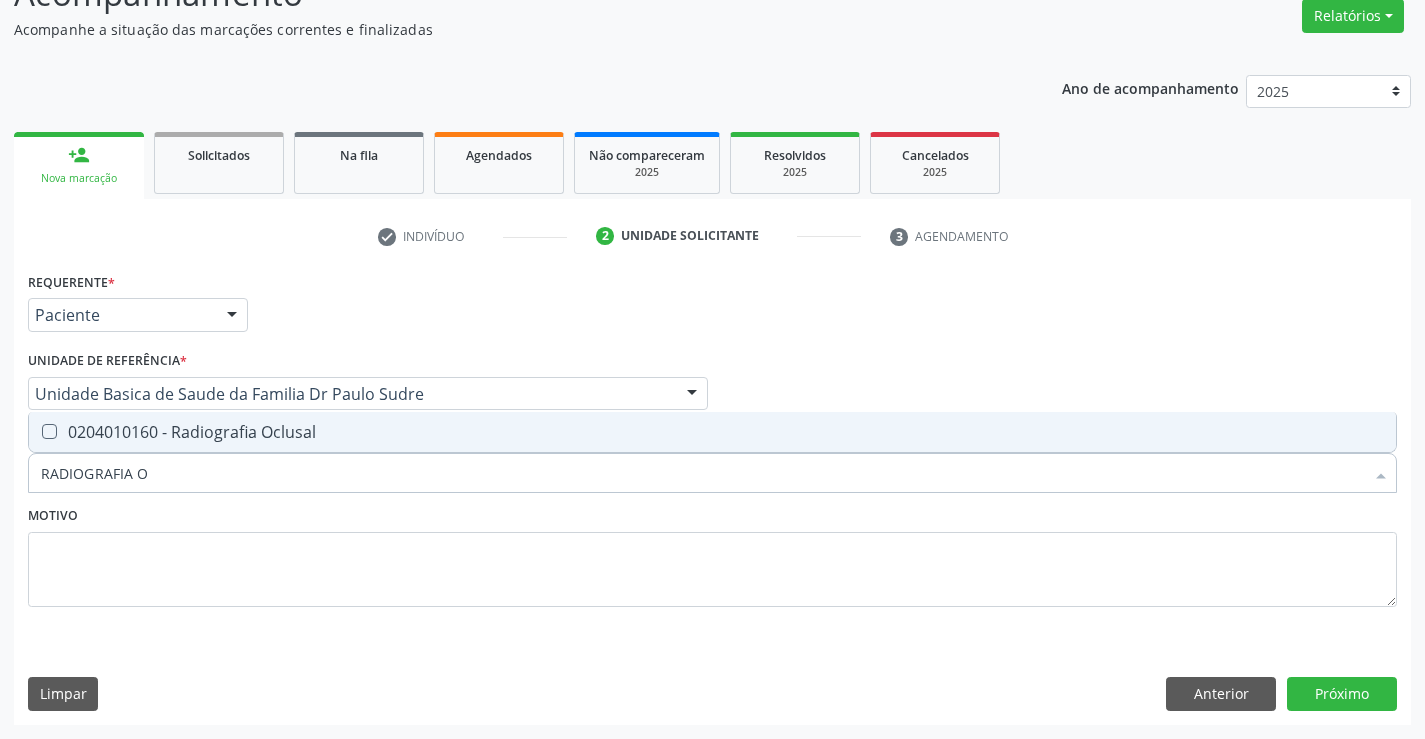 scroll, scrollTop: 0, scrollLeft: 0, axis: both 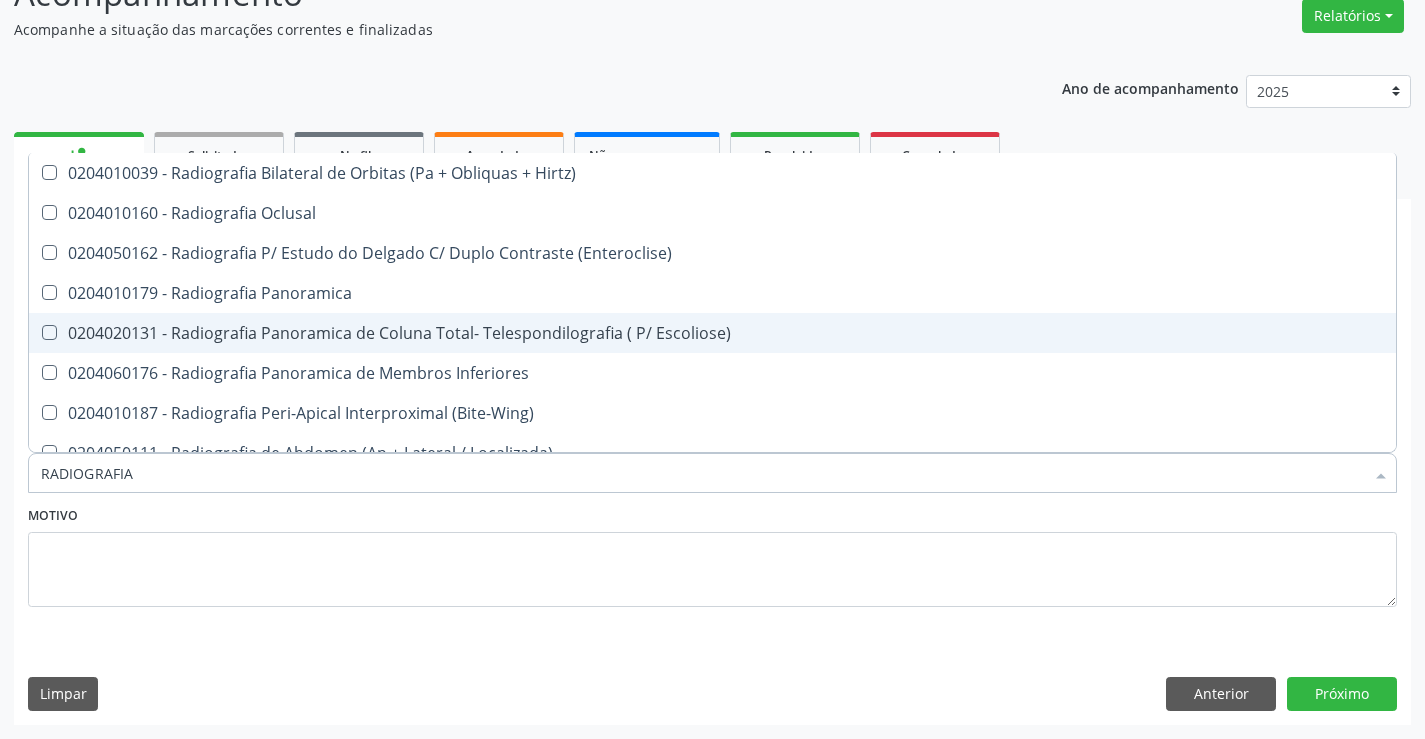 type on "RADIOGRAFIA" 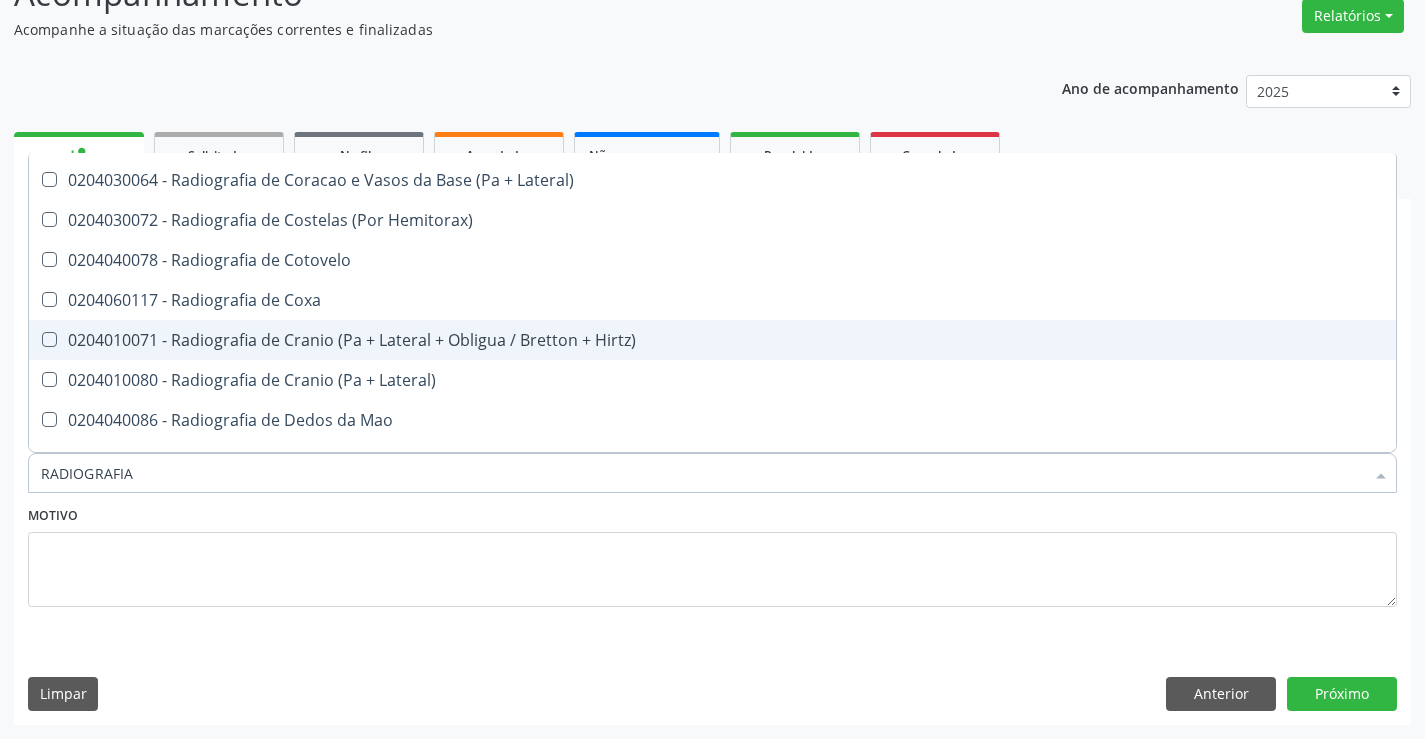 scroll, scrollTop: 1400, scrollLeft: 0, axis: vertical 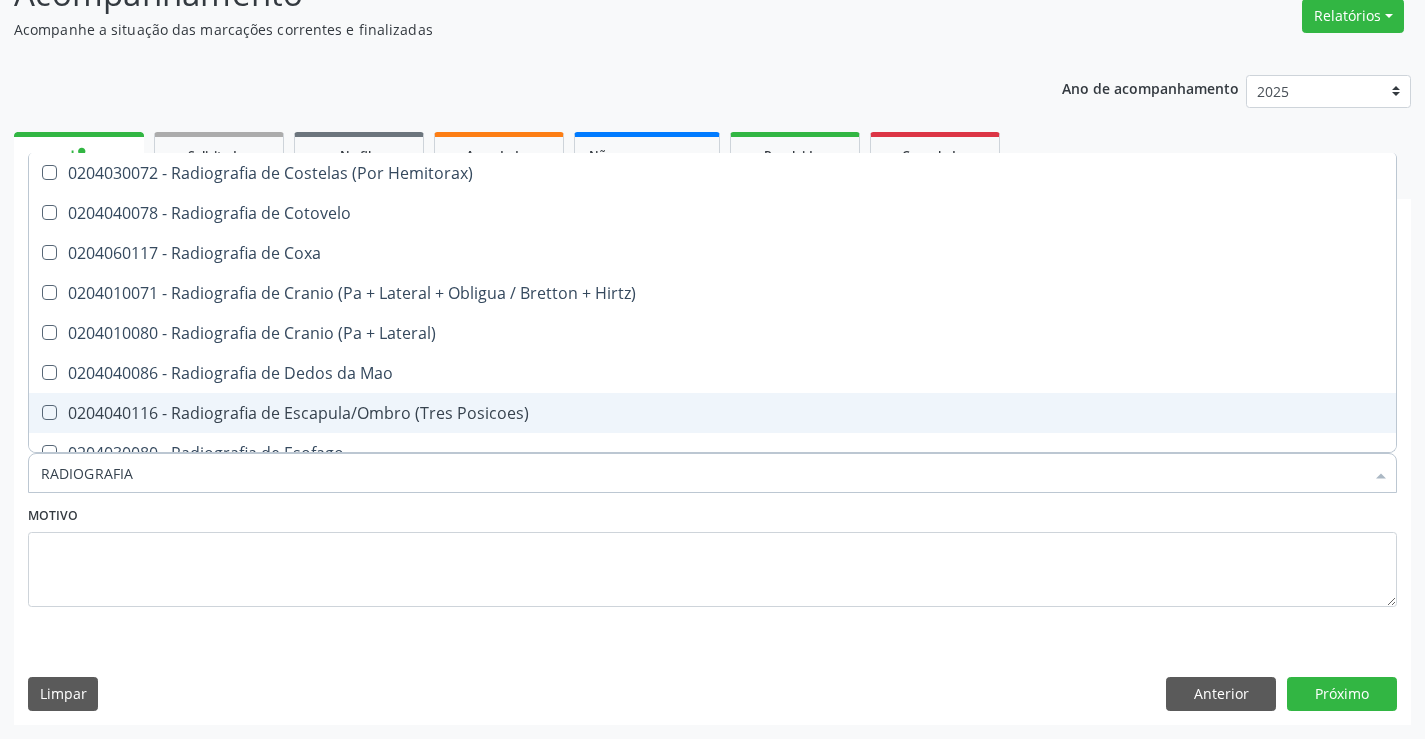 click on "0204040116 - Radiografia de Escapula/Ombro (Tres Posicoes)" at bounding box center [712, 413] 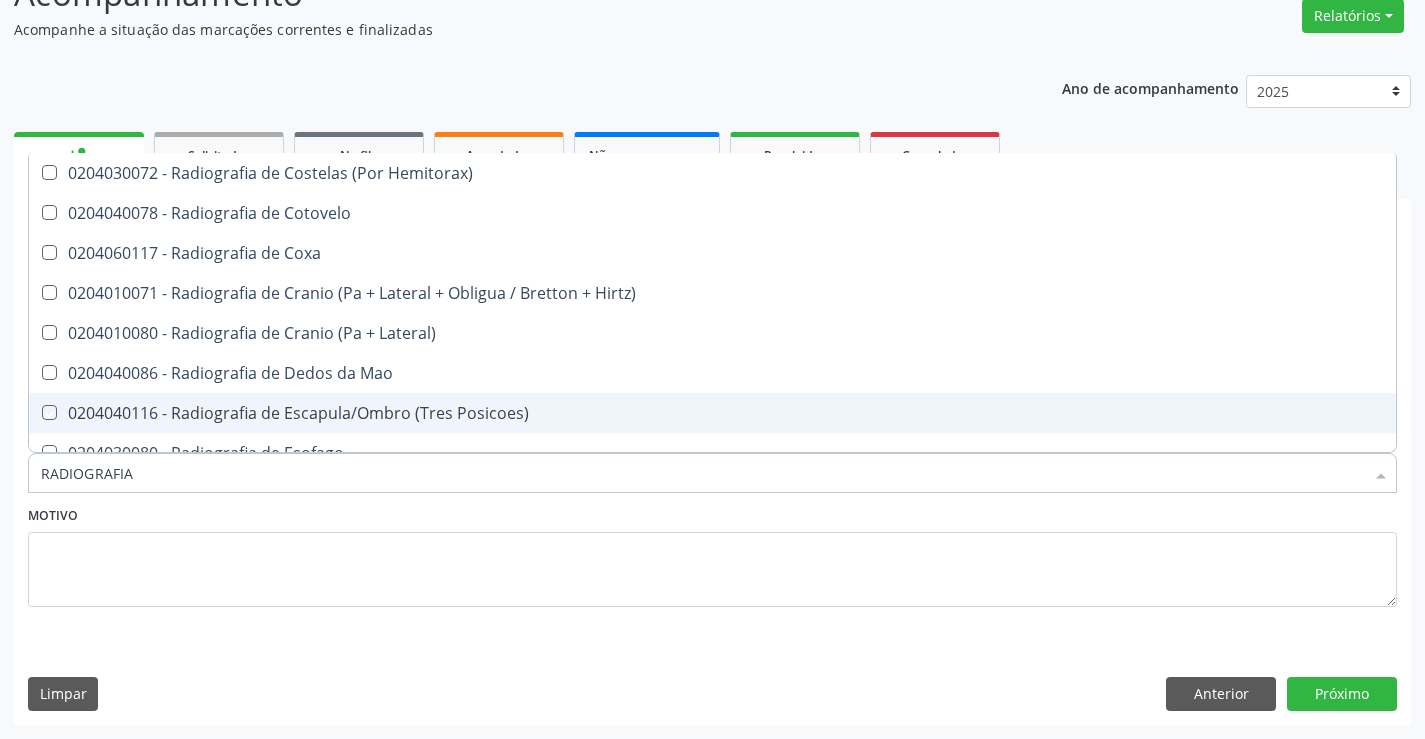 checkbox on "true" 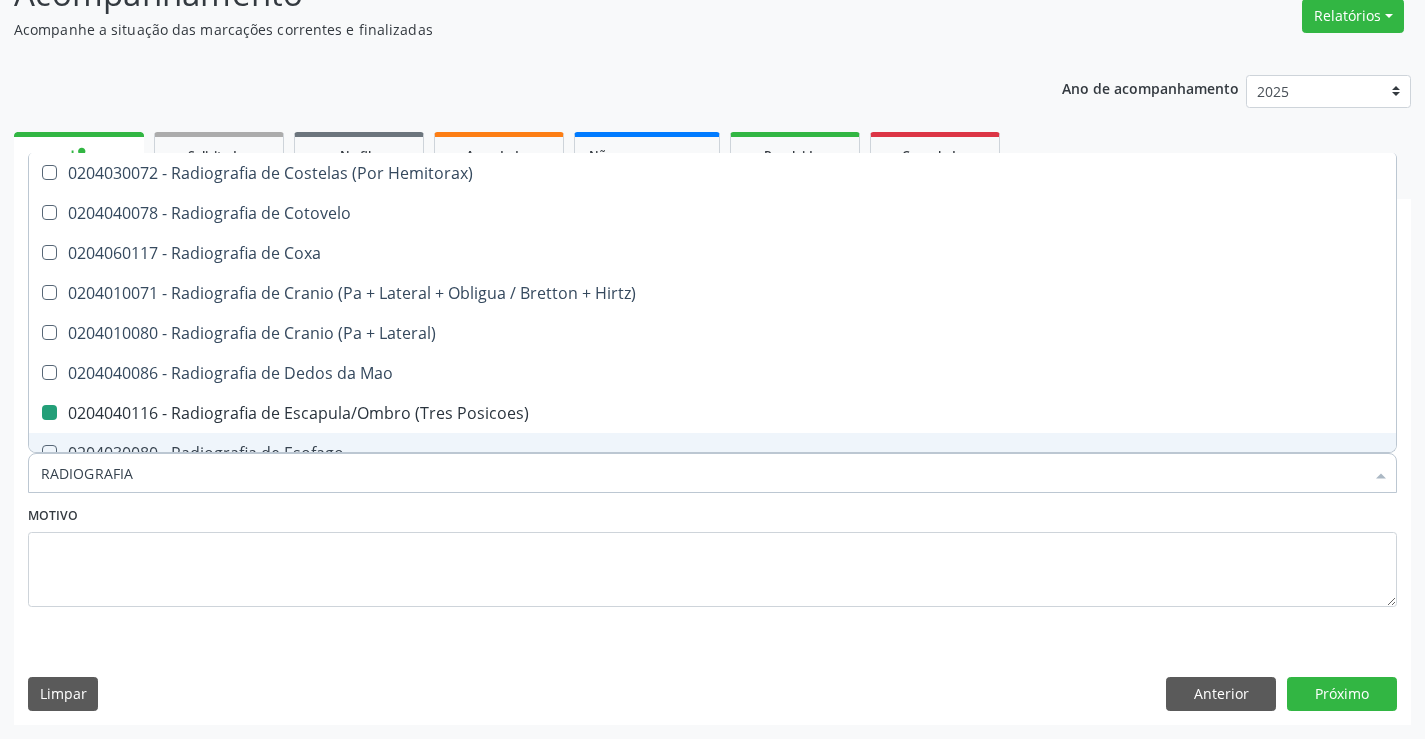 click on "Motivo" at bounding box center [712, 554] 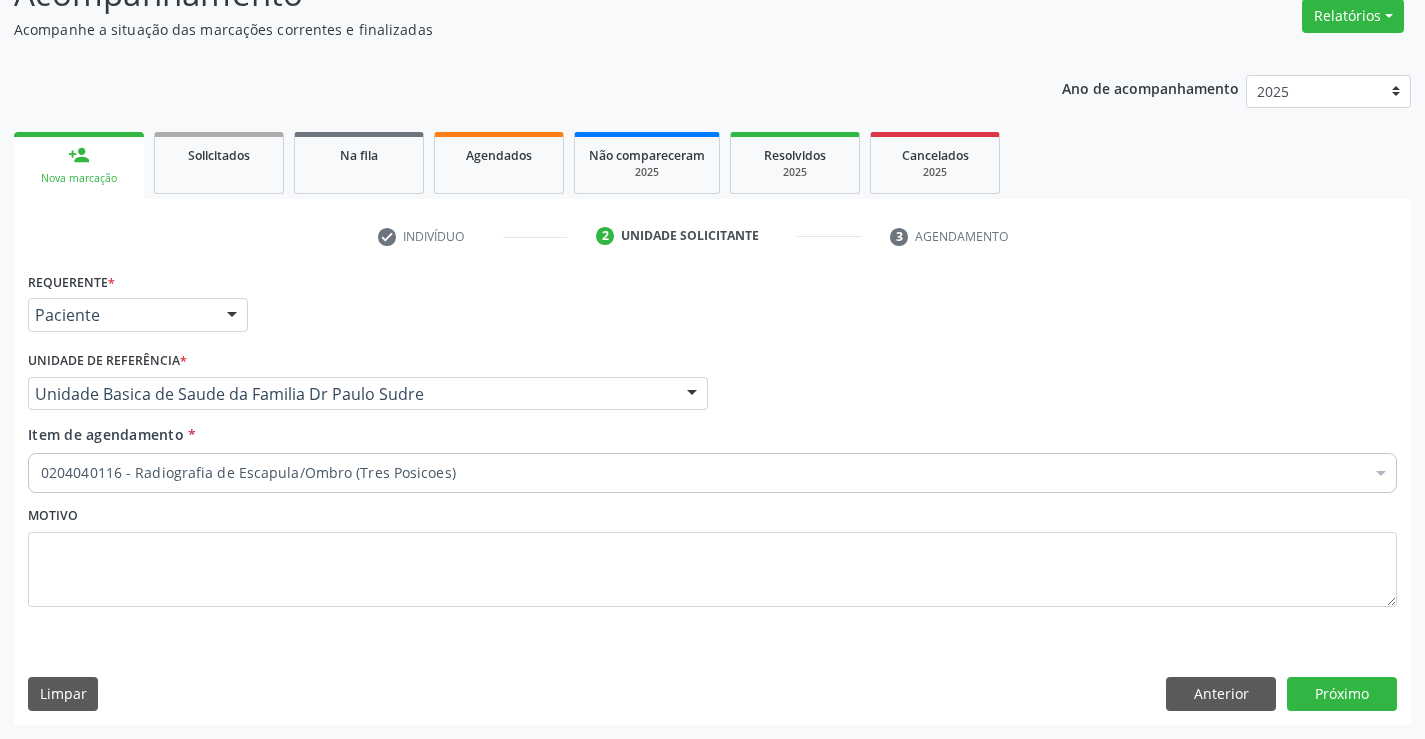 scroll, scrollTop: 0, scrollLeft: 0, axis: both 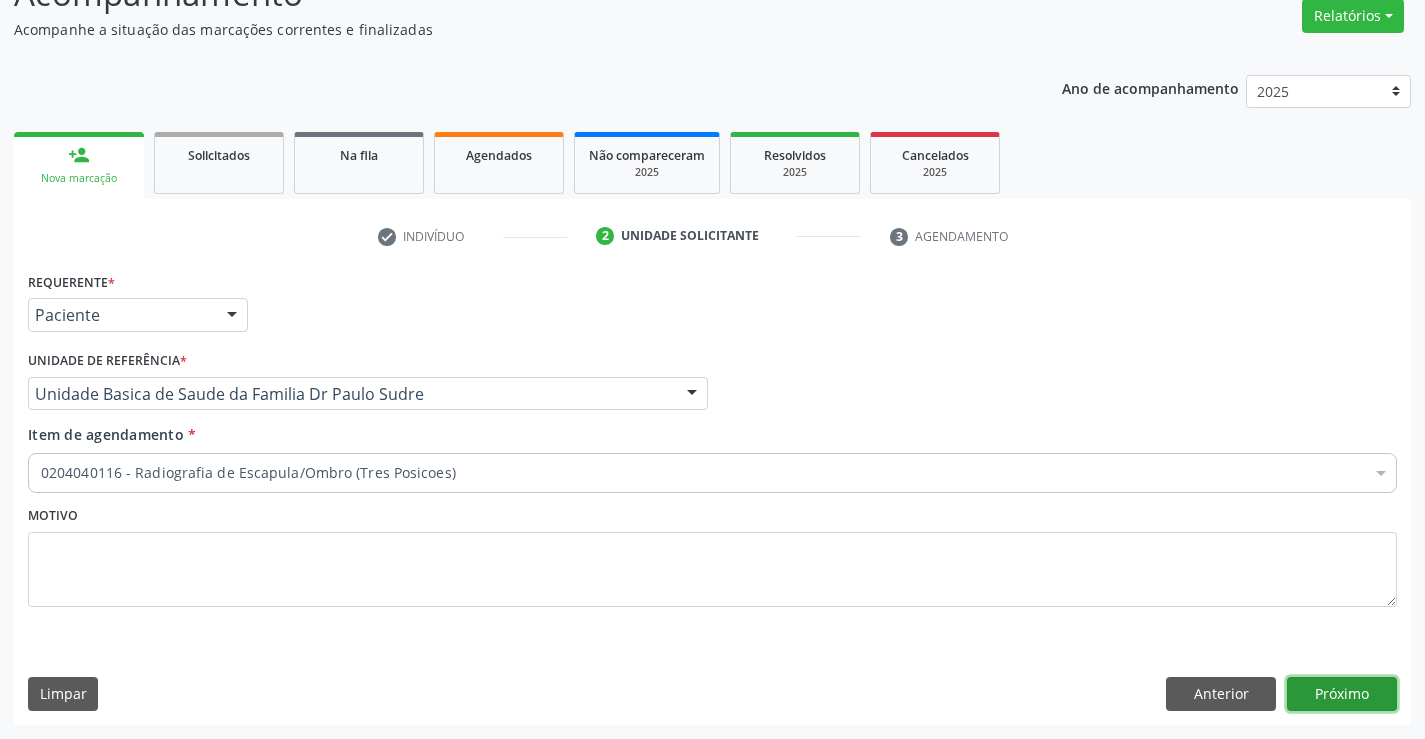 click on "Próximo" at bounding box center [1342, 694] 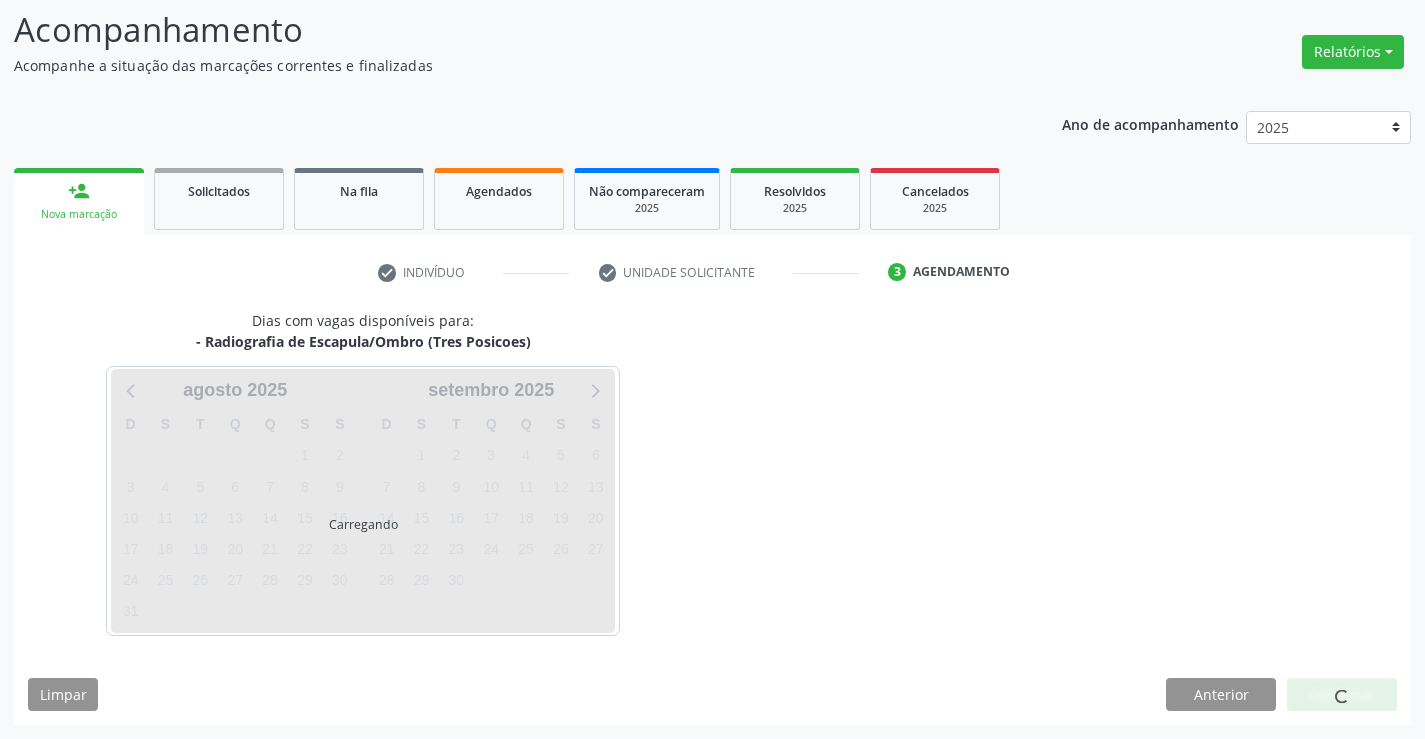 scroll, scrollTop: 131, scrollLeft: 0, axis: vertical 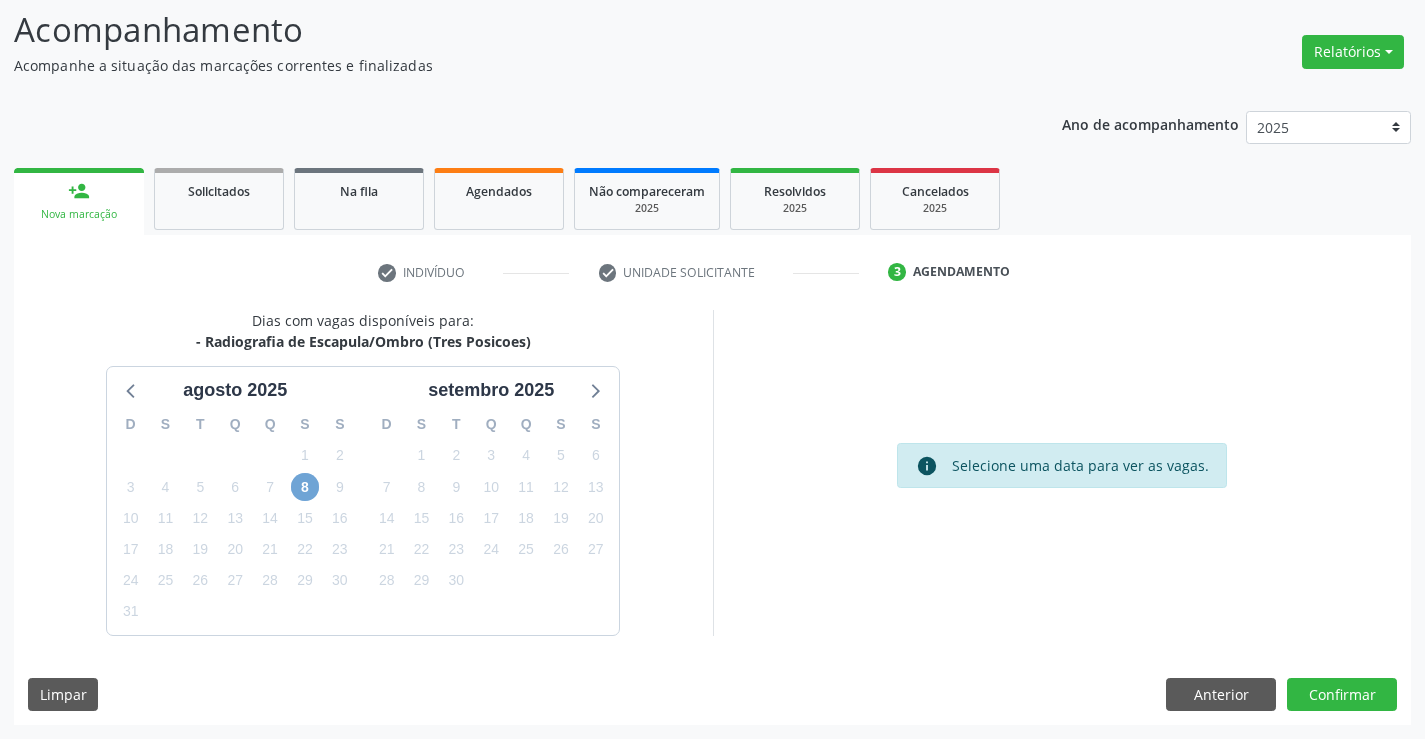 click on "8" at bounding box center [305, 487] 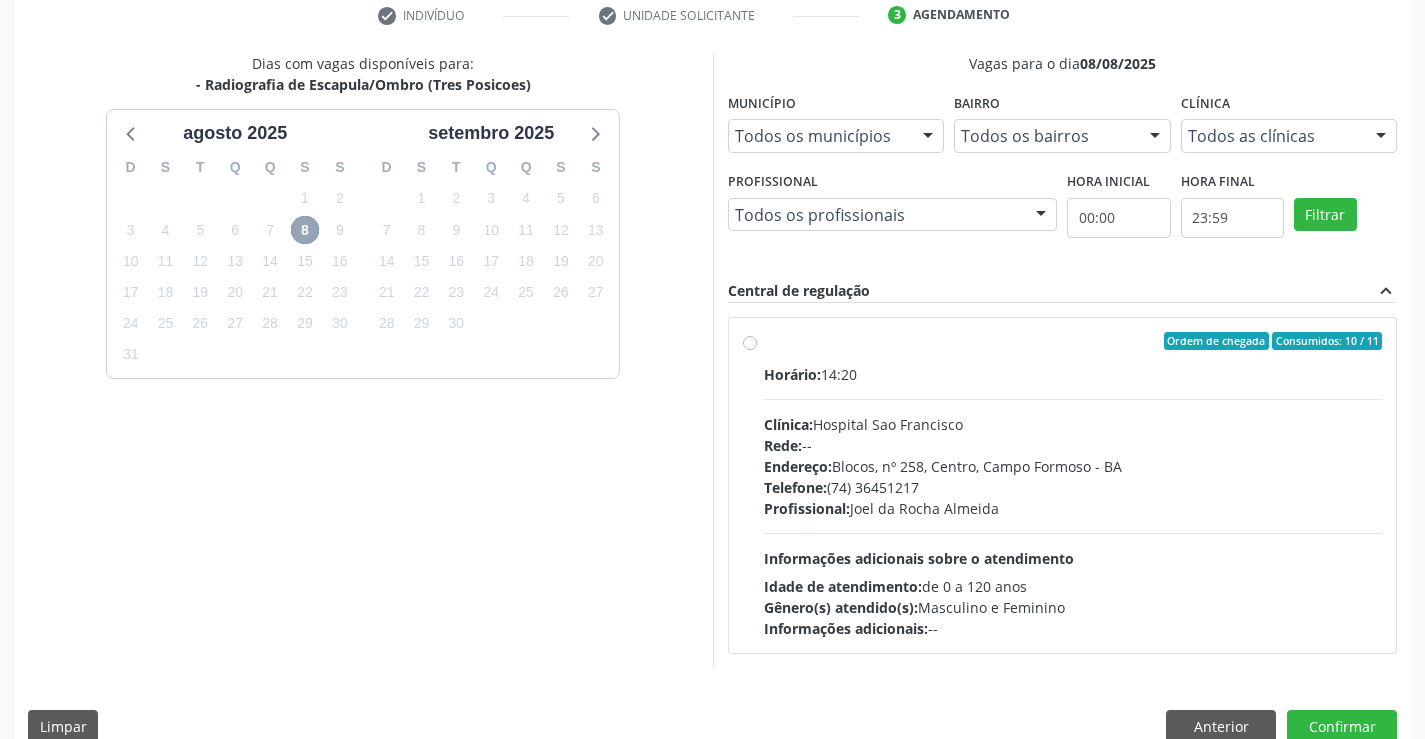 scroll, scrollTop: 420, scrollLeft: 0, axis: vertical 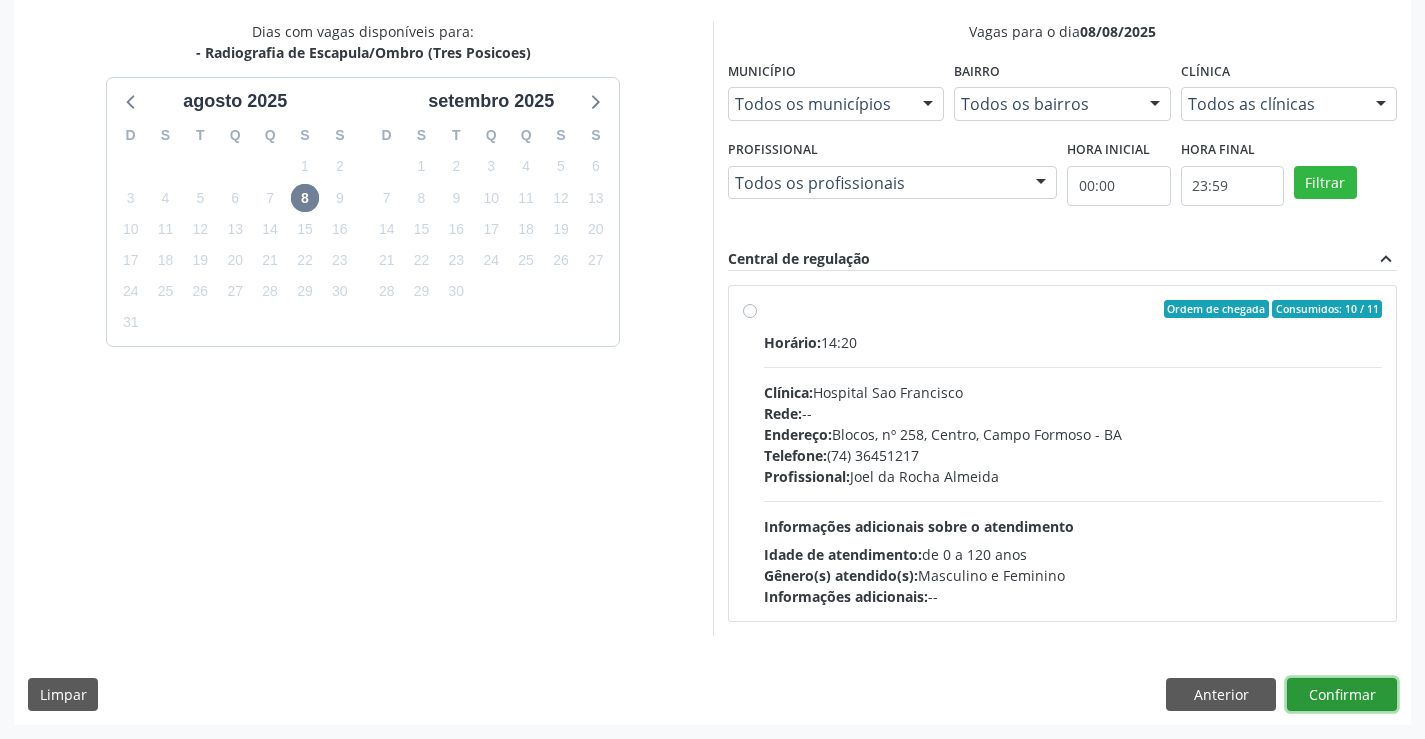click on "Confirmar" at bounding box center [1342, 695] 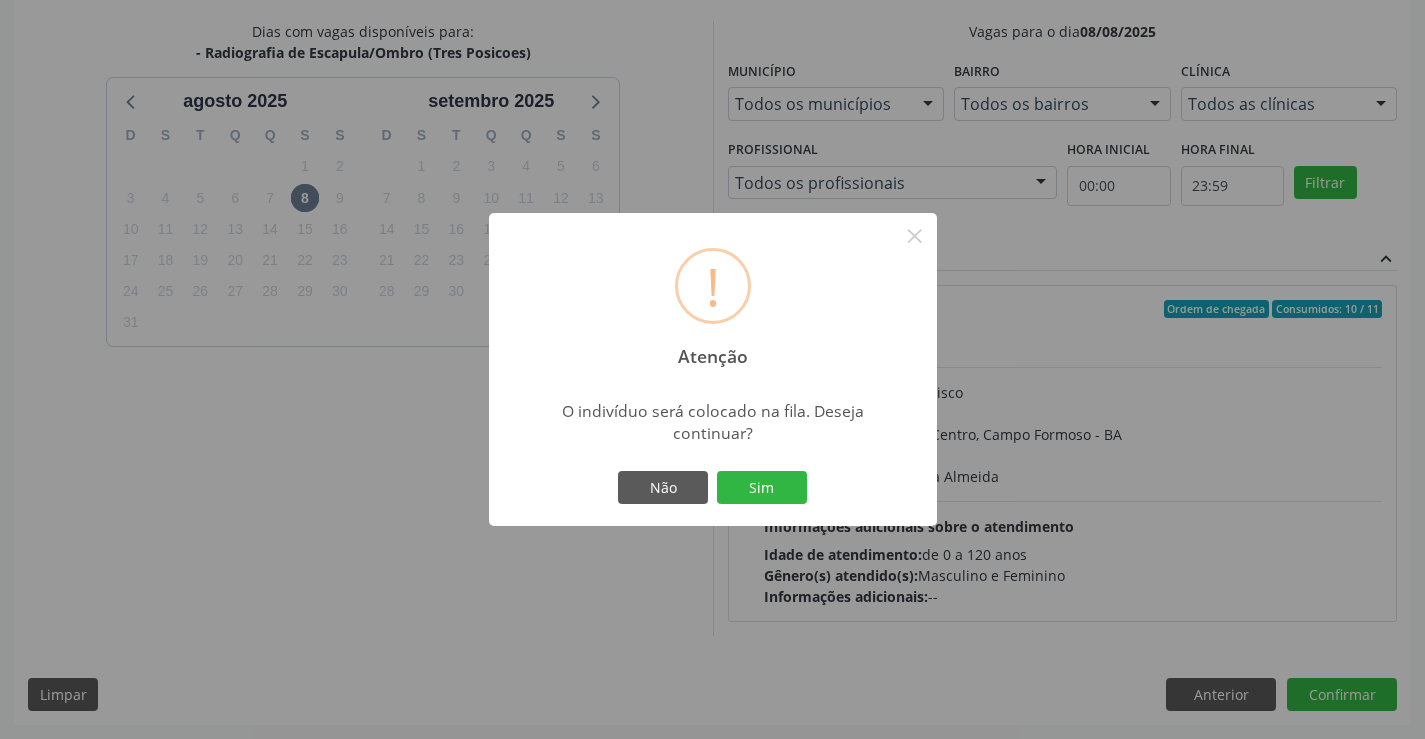 click on "Sim" at bounding box center (762, 488) 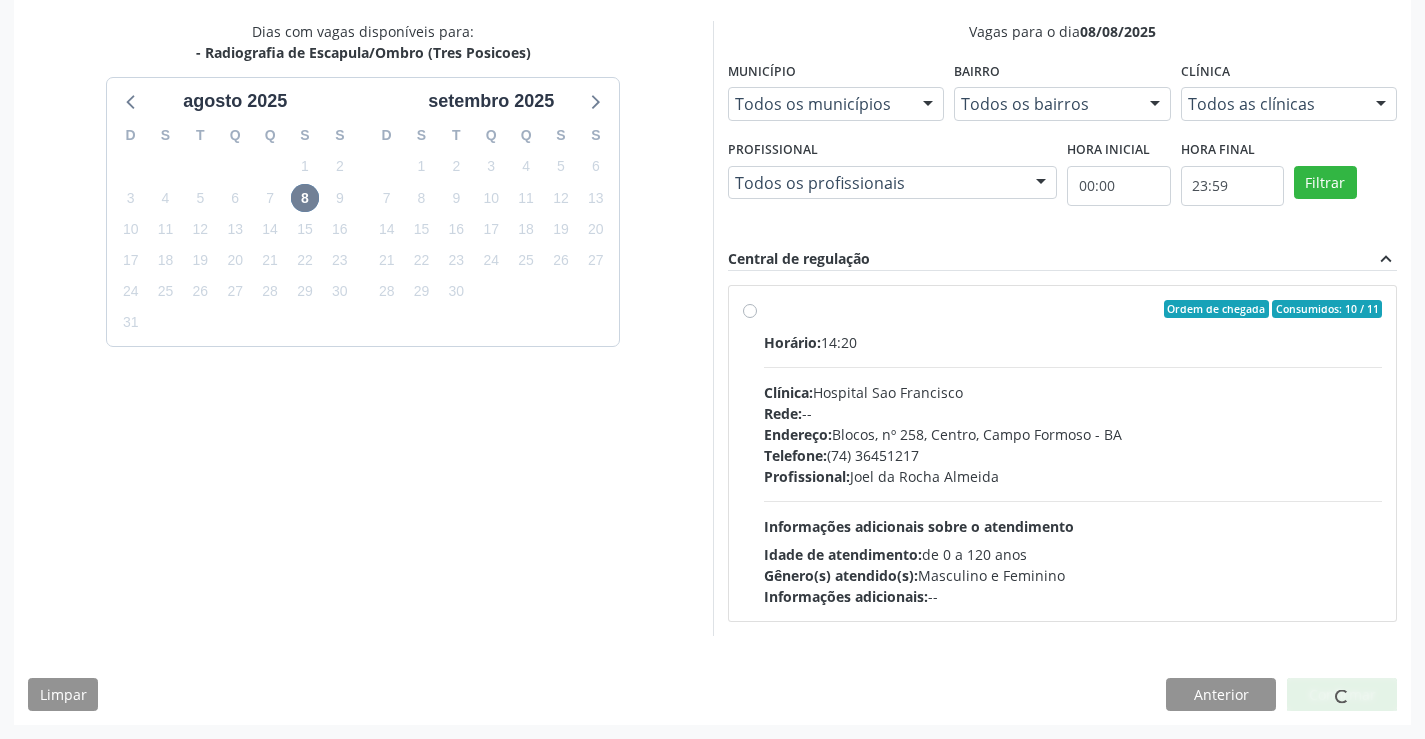 scroll, scrollTop: 0, scrollLeft: 0, axis: both 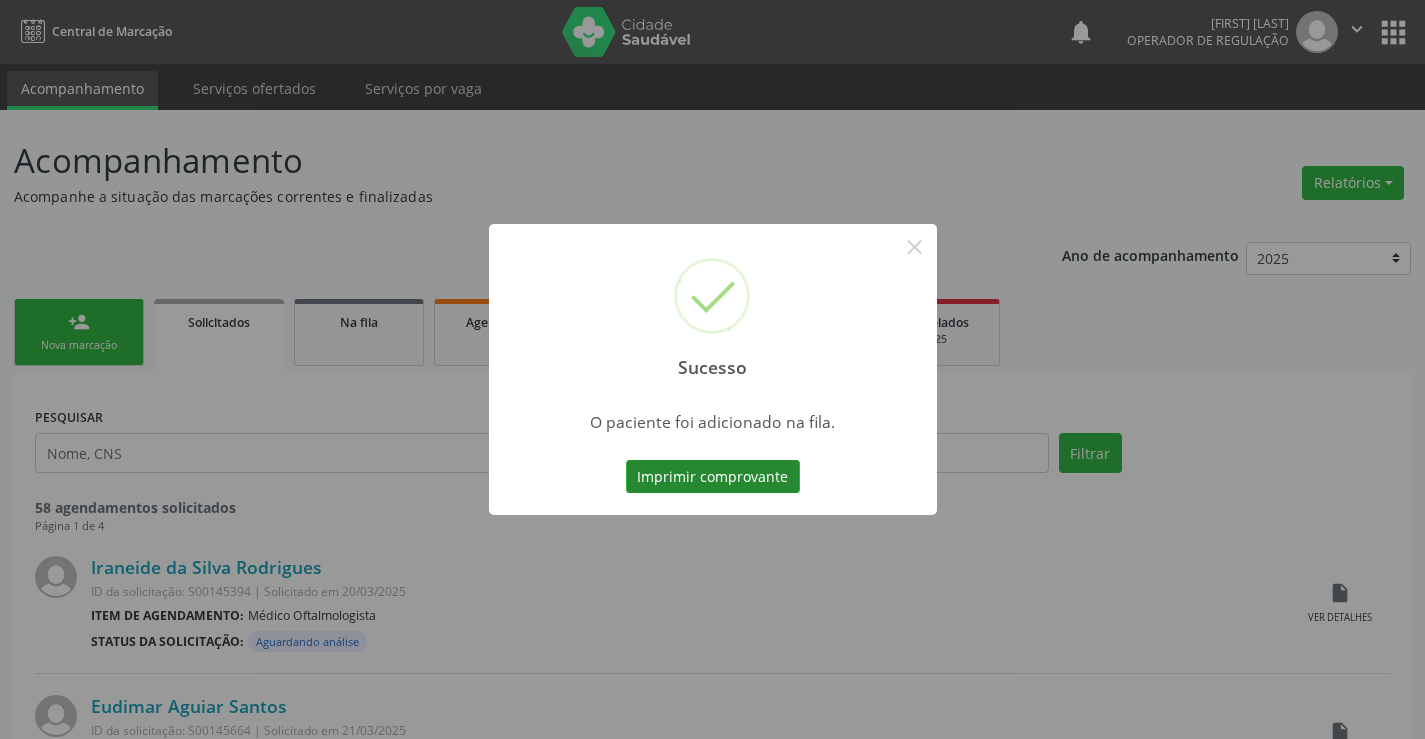 click on "Imprimir comprovante" at bounding box center (713, 477) 